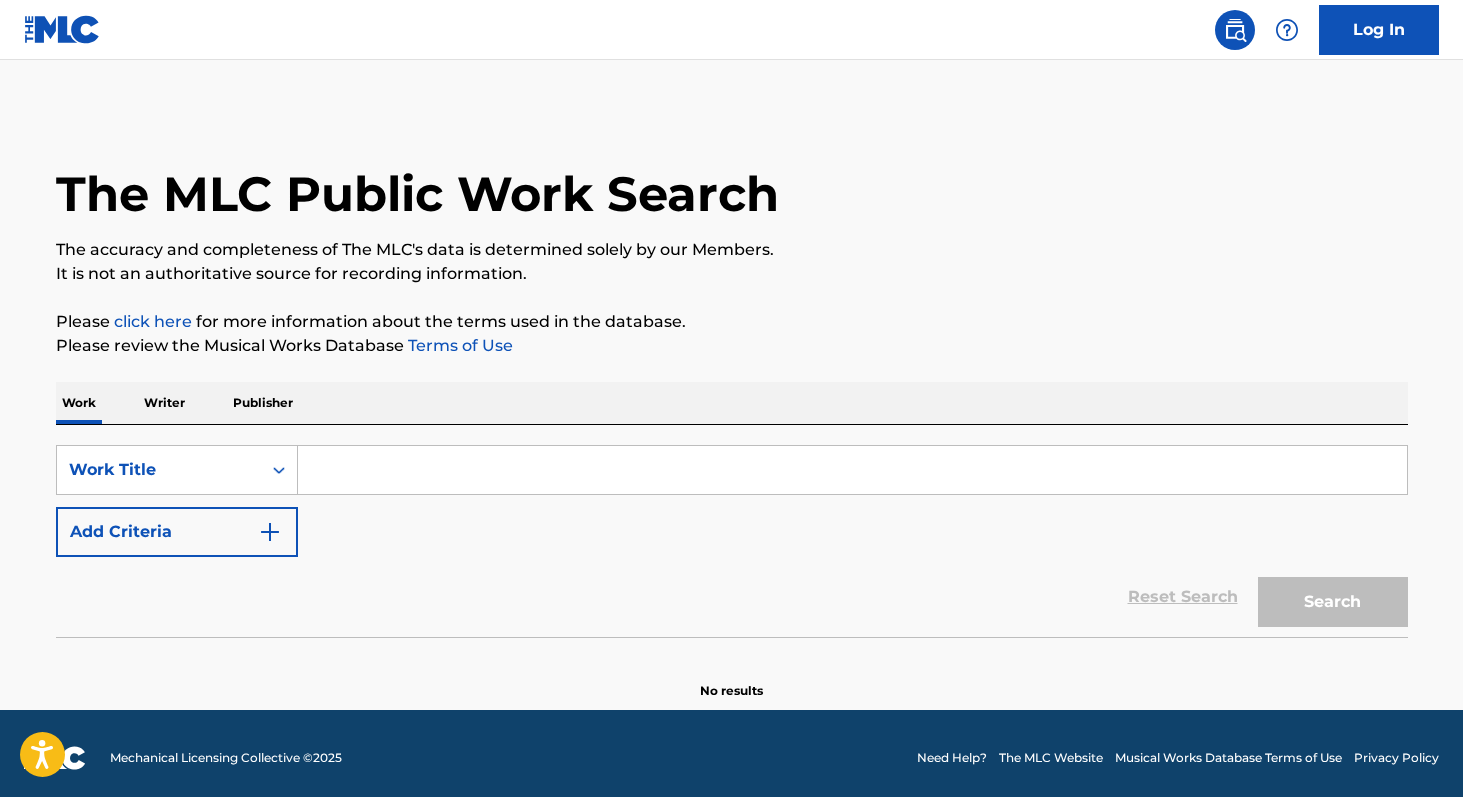 scroll, scrollTop: 0, scrollLeft: 0, axis: both 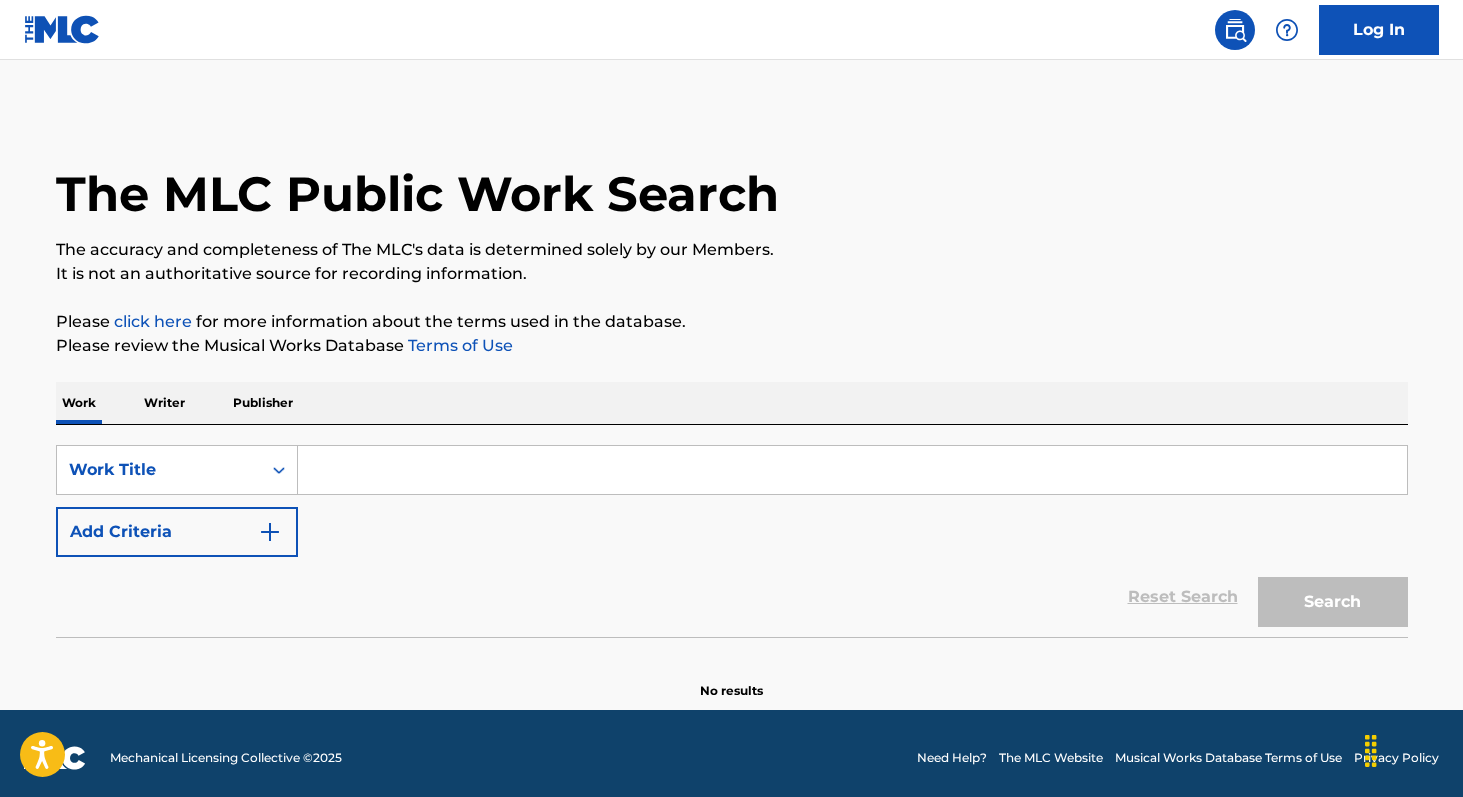 click at bounding box center (852, 470) 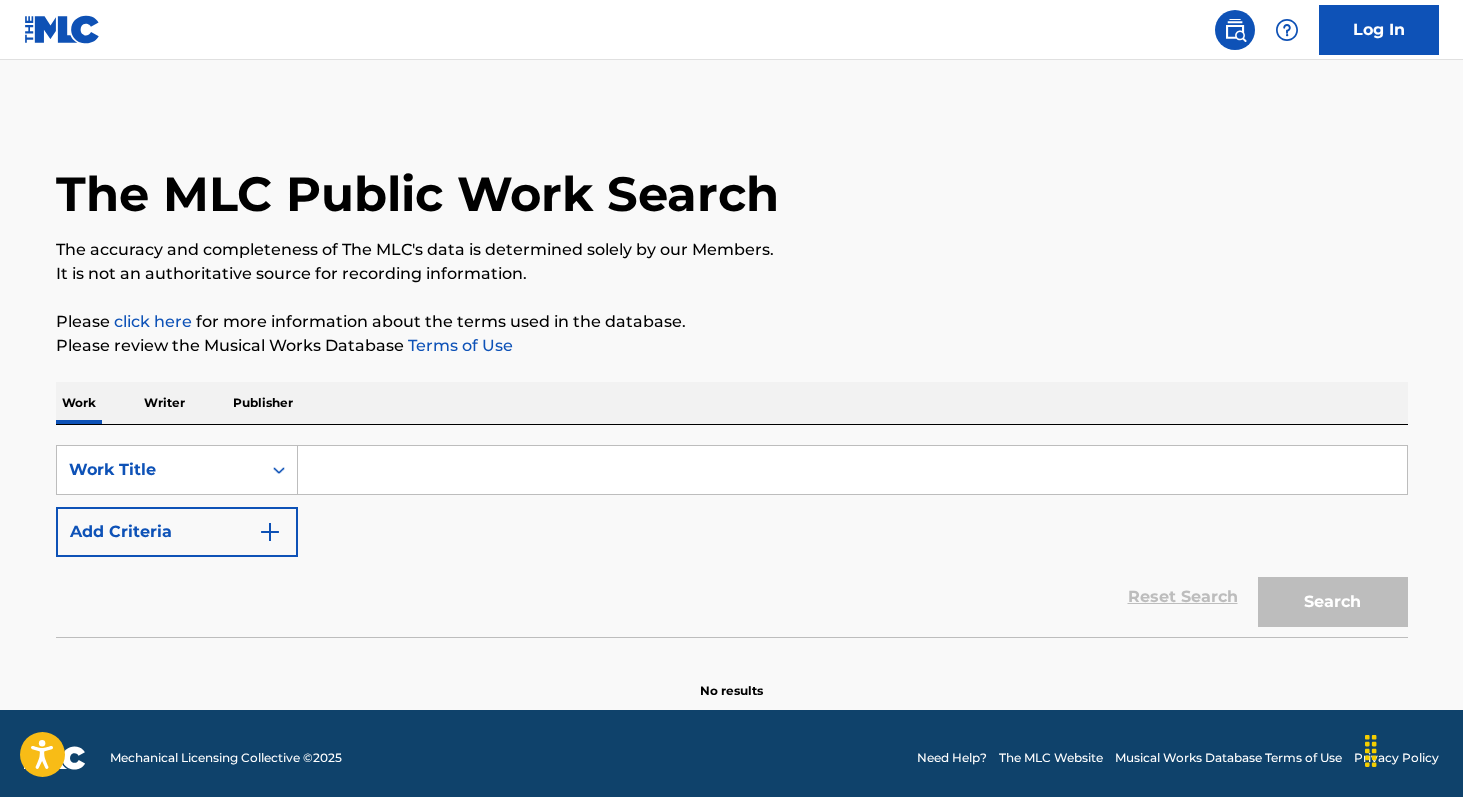 paste on "[SONG_TITLE]" 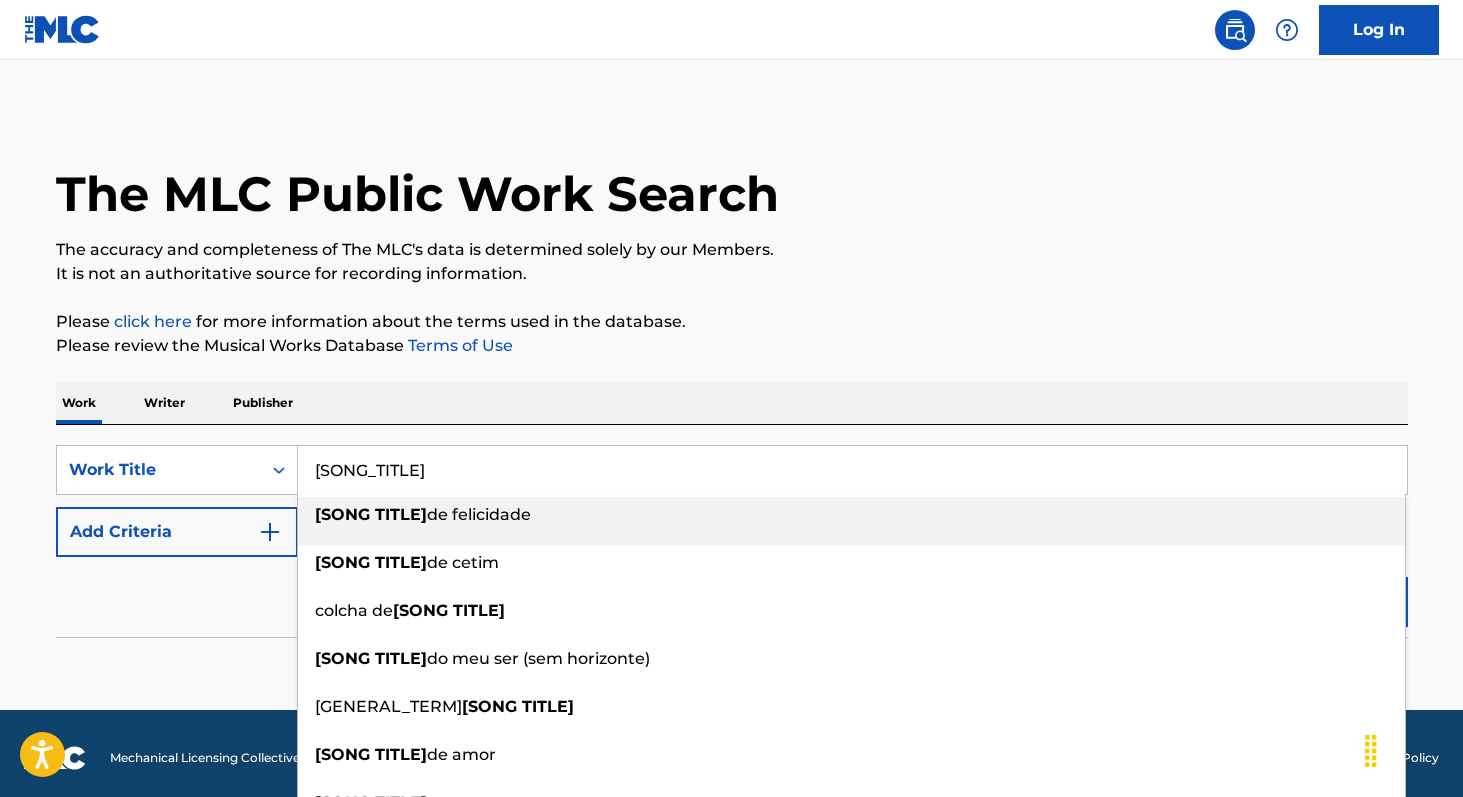 type on "[SONG_TITLE]" 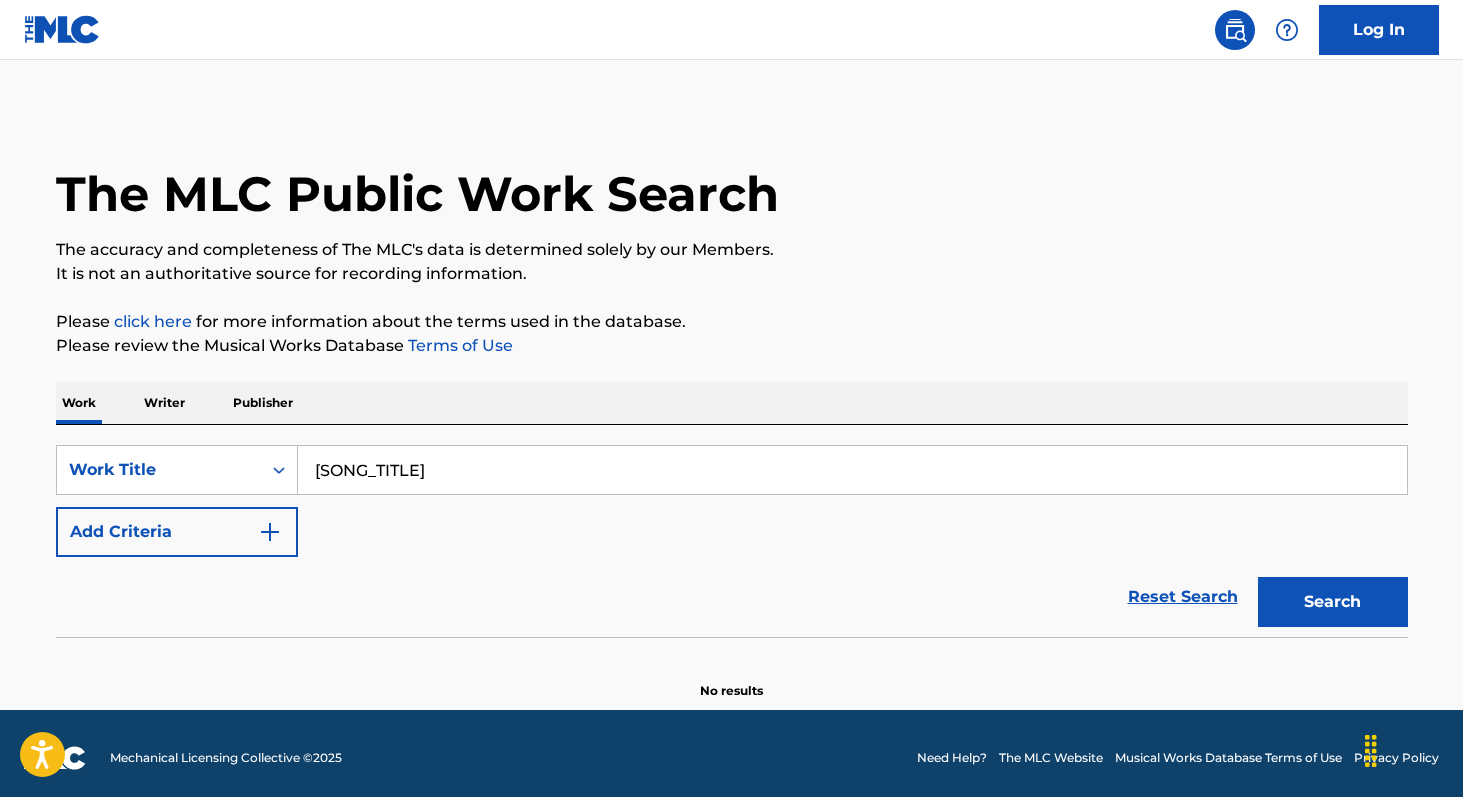 click on "Add Criteria" at bounding box center (177, 532) 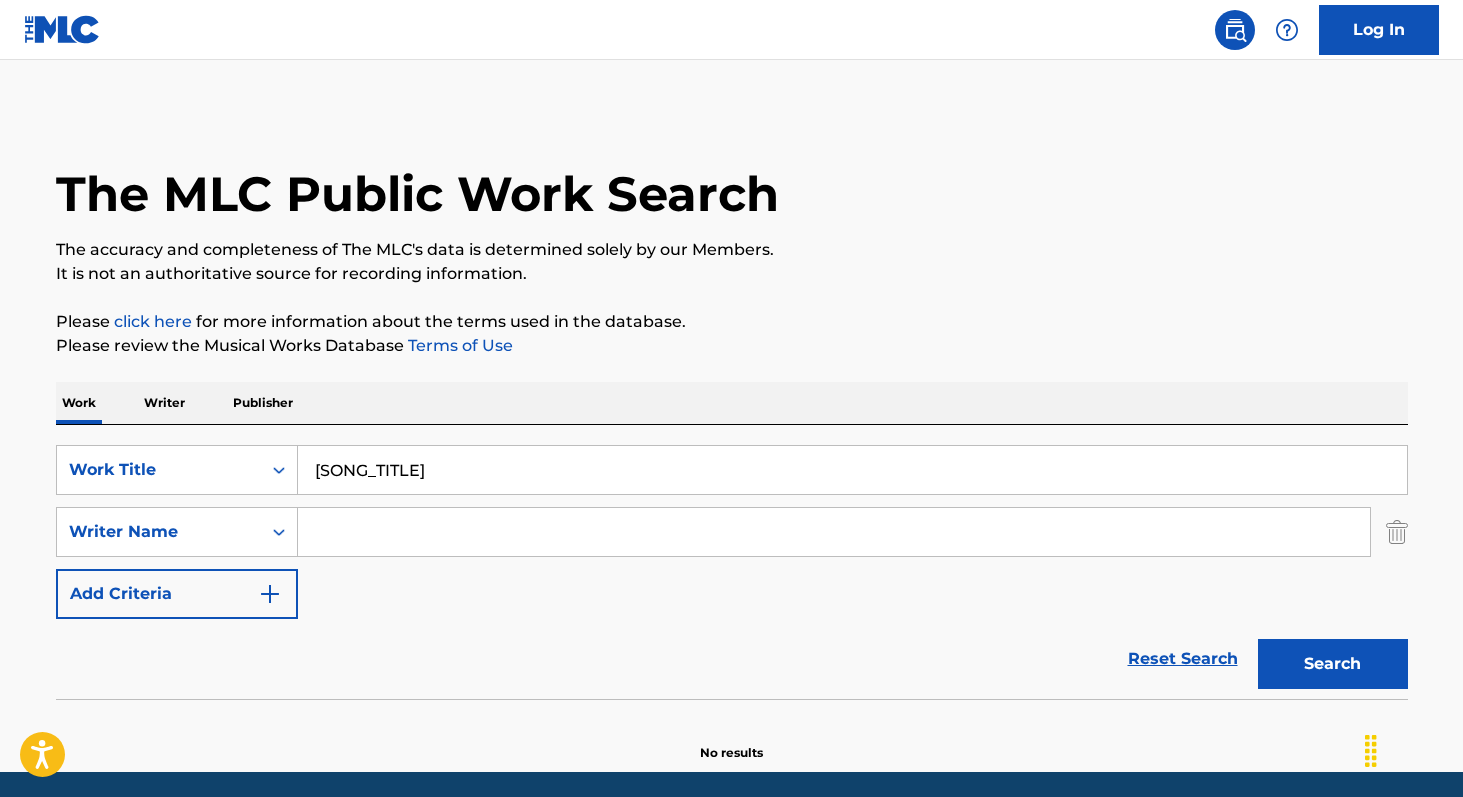 click at bounding box center [834, 532] 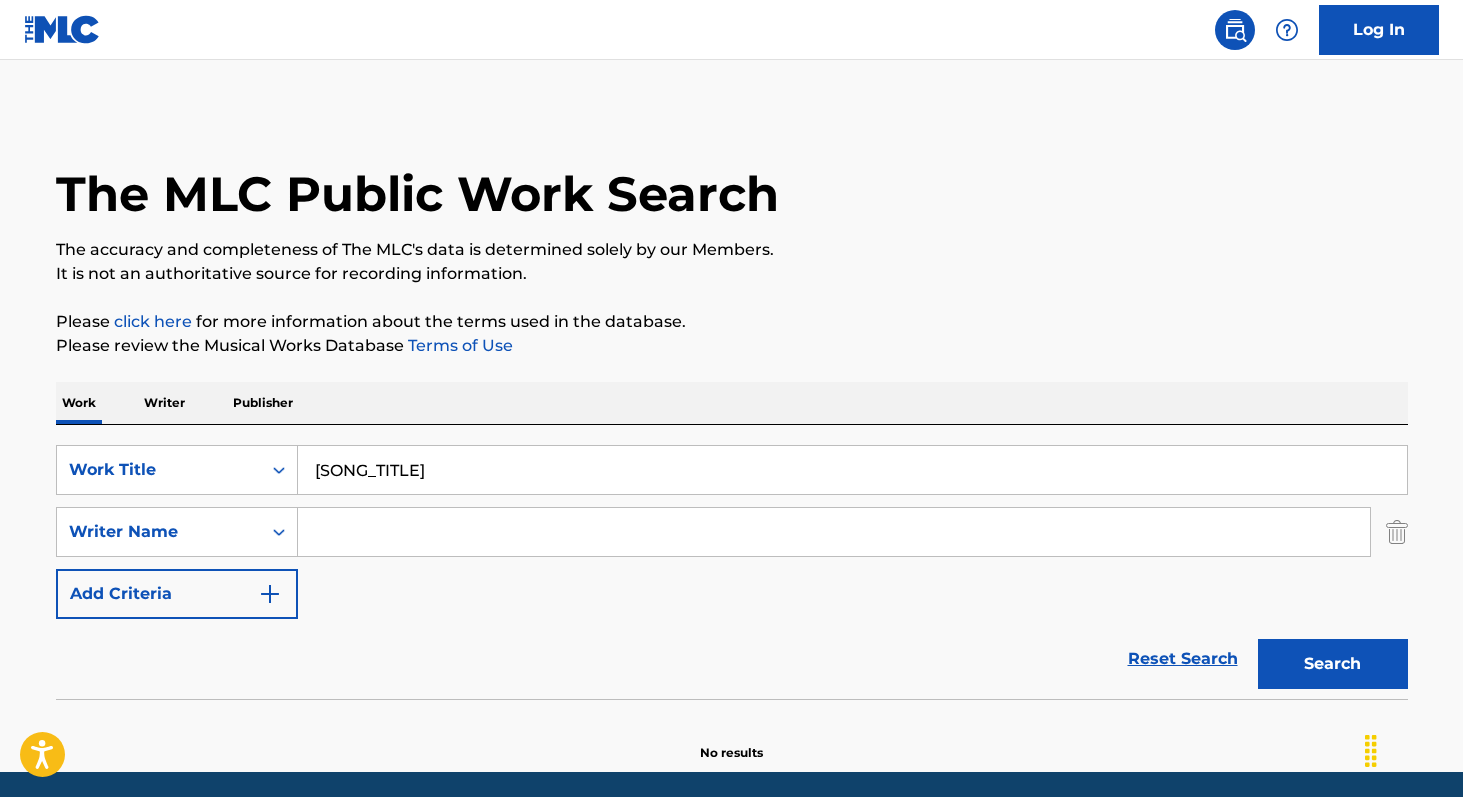 paste on "[FIRST] [LAST] [LAST] [LAST]" 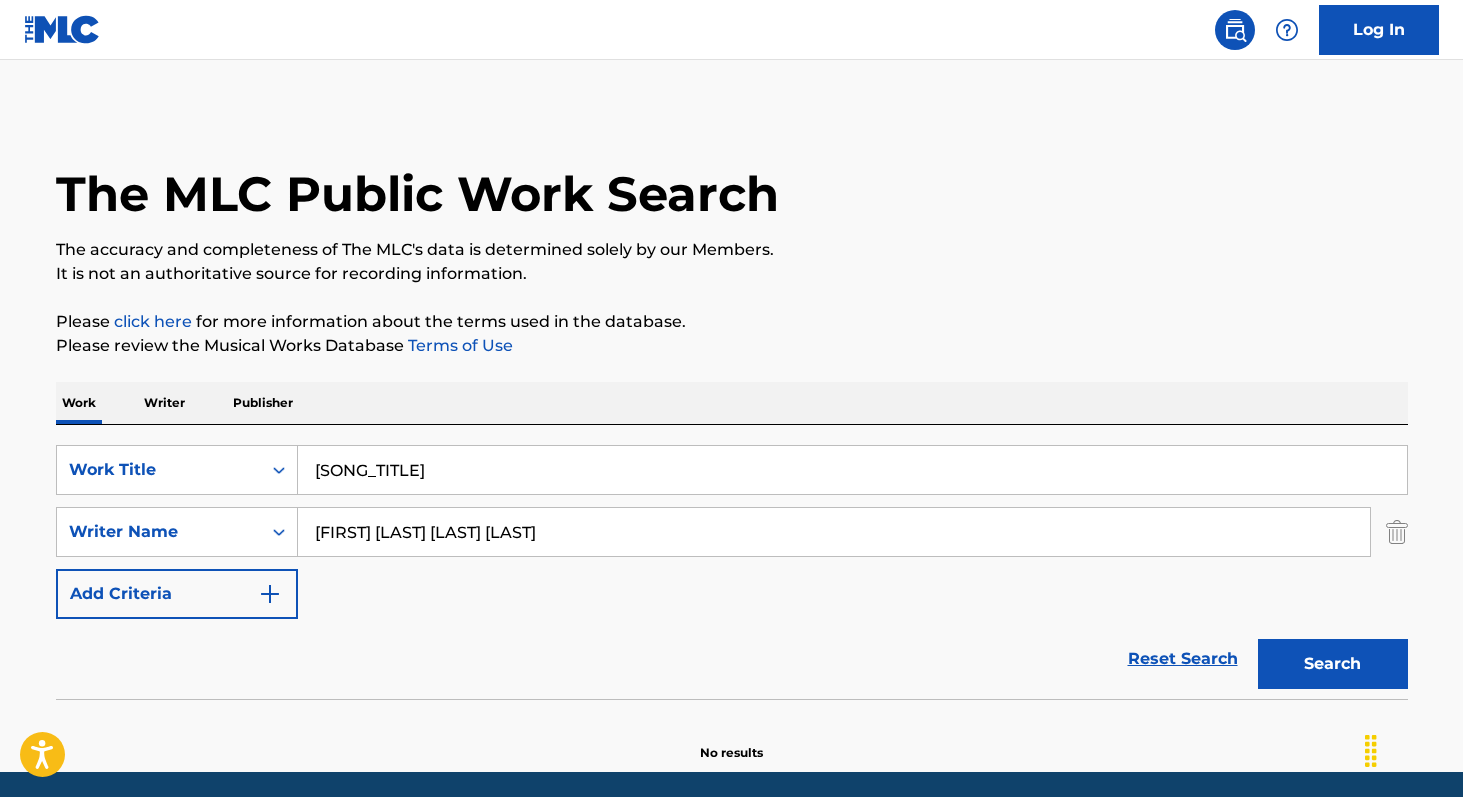 type on "[FIRST] [LAST] [LAST] [LAST]" 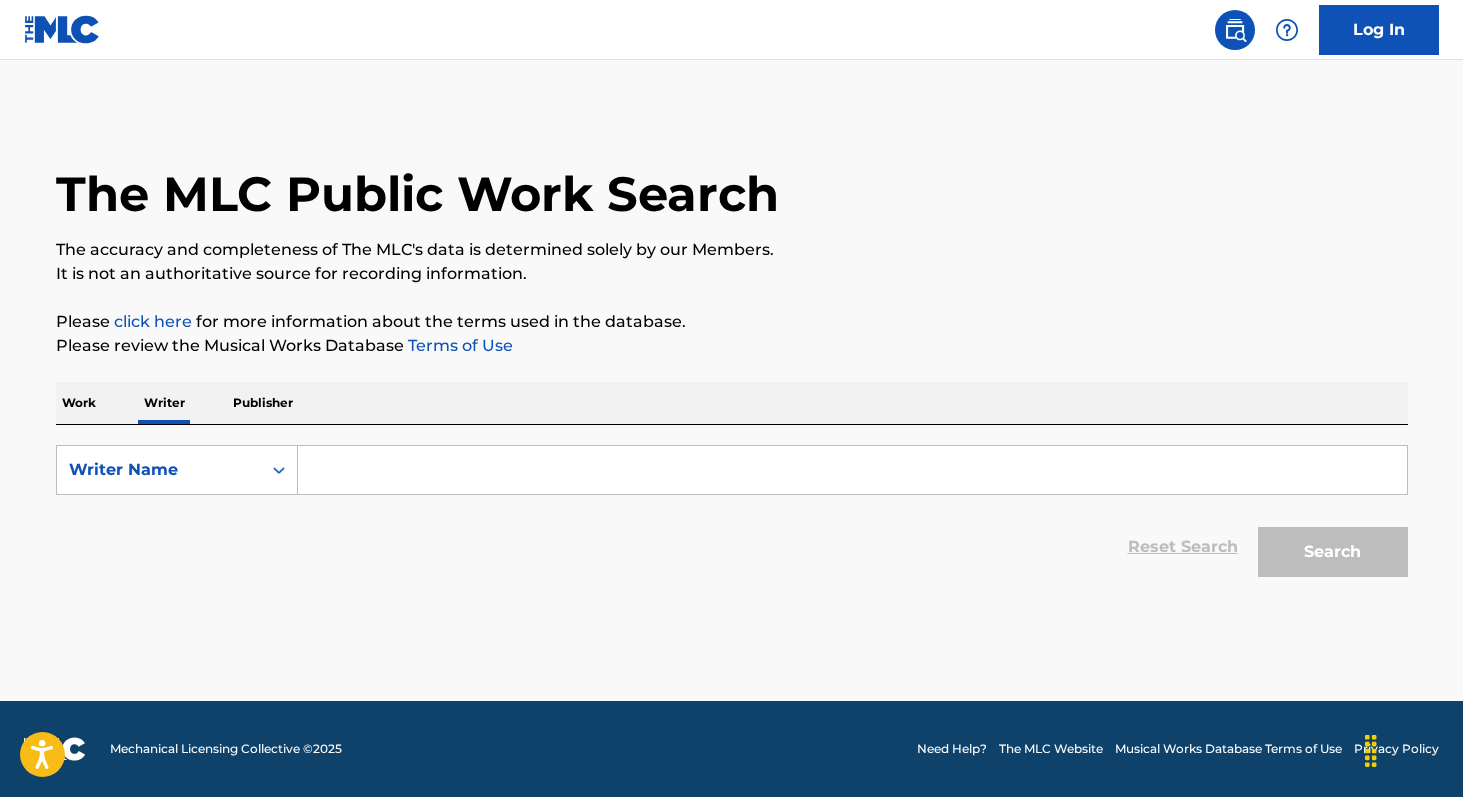 click at bounding box center (852, 470) 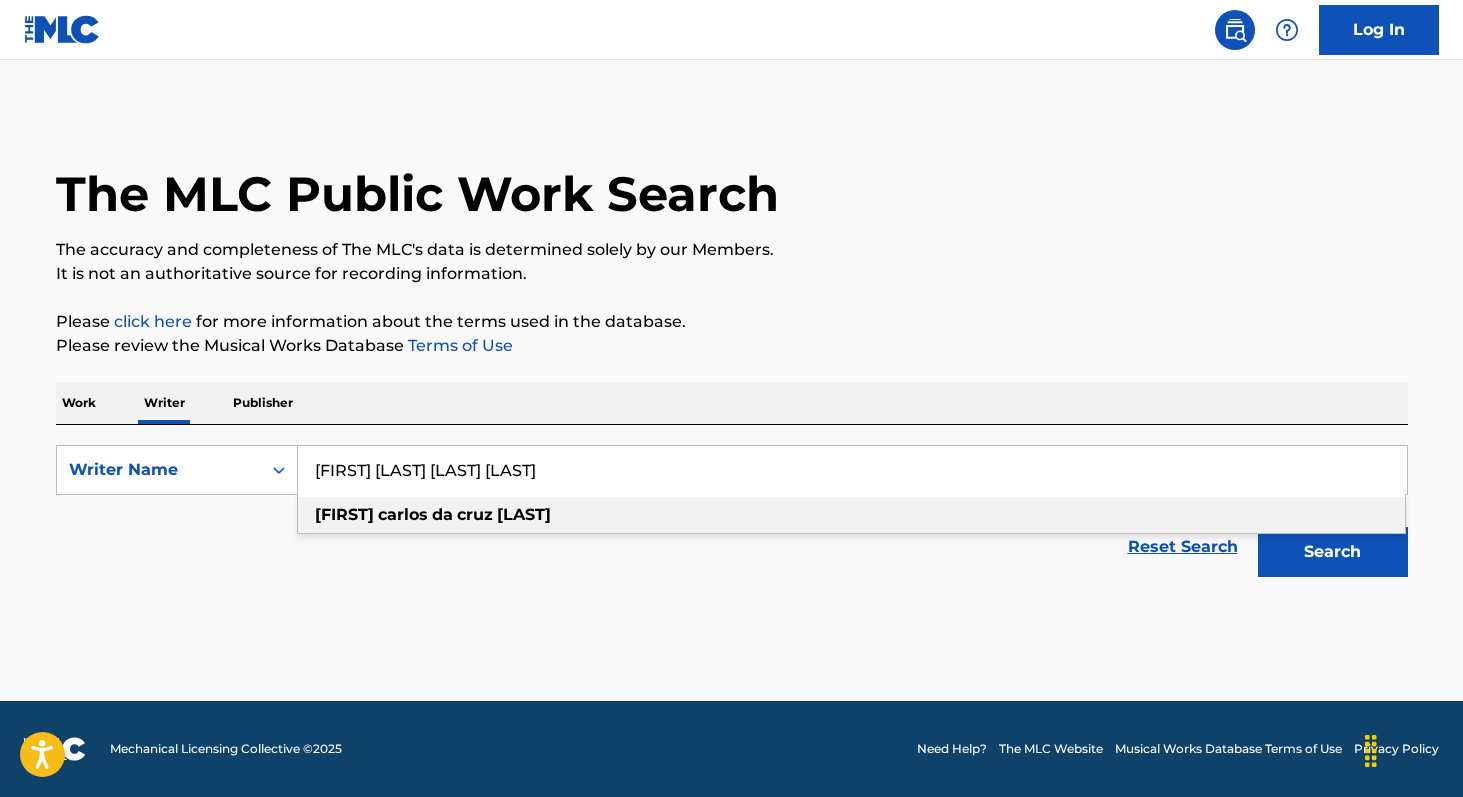click on "[FIRST]" at bounding box center (344, 514) 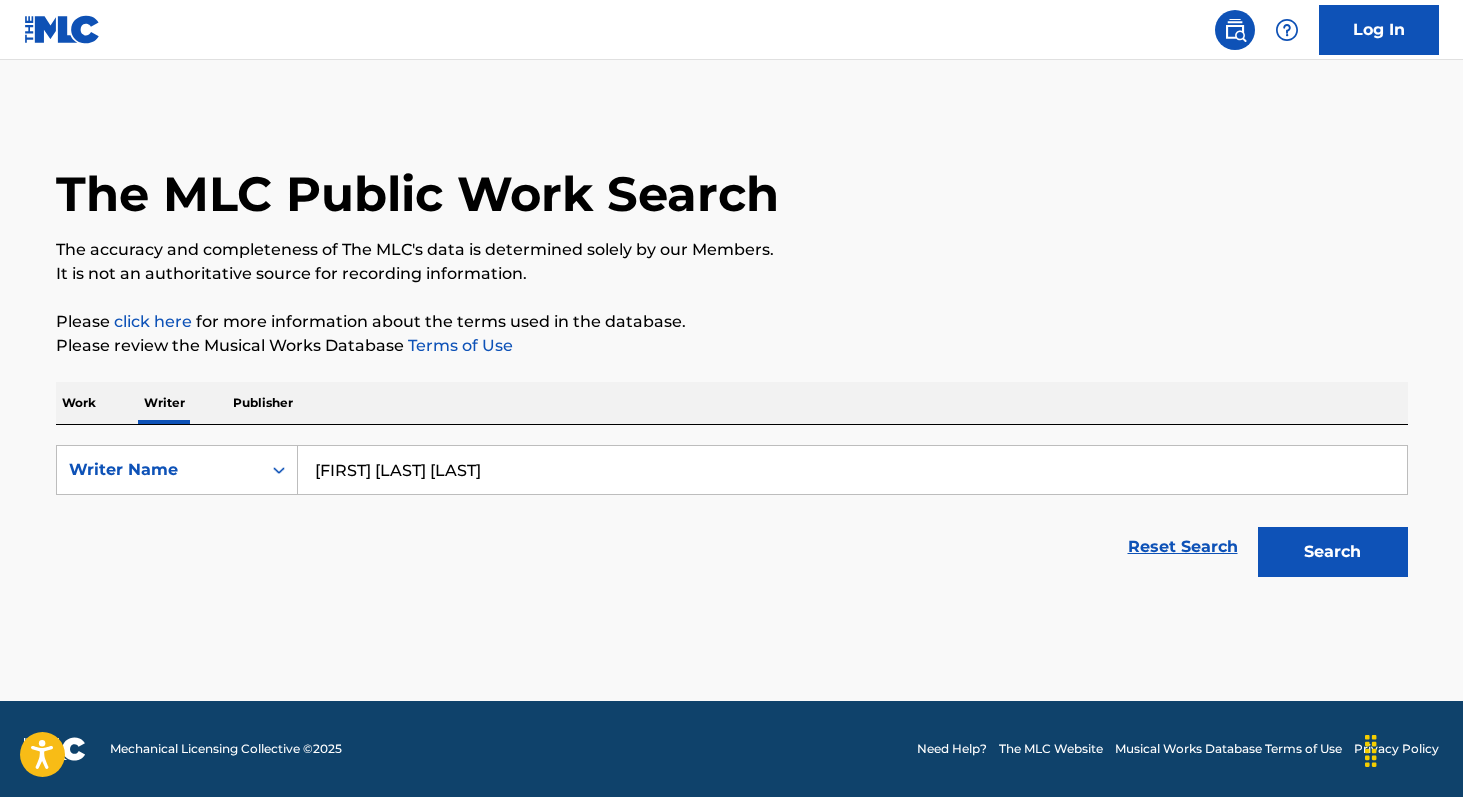 click on "Search" at bounding box center (1333, 552) 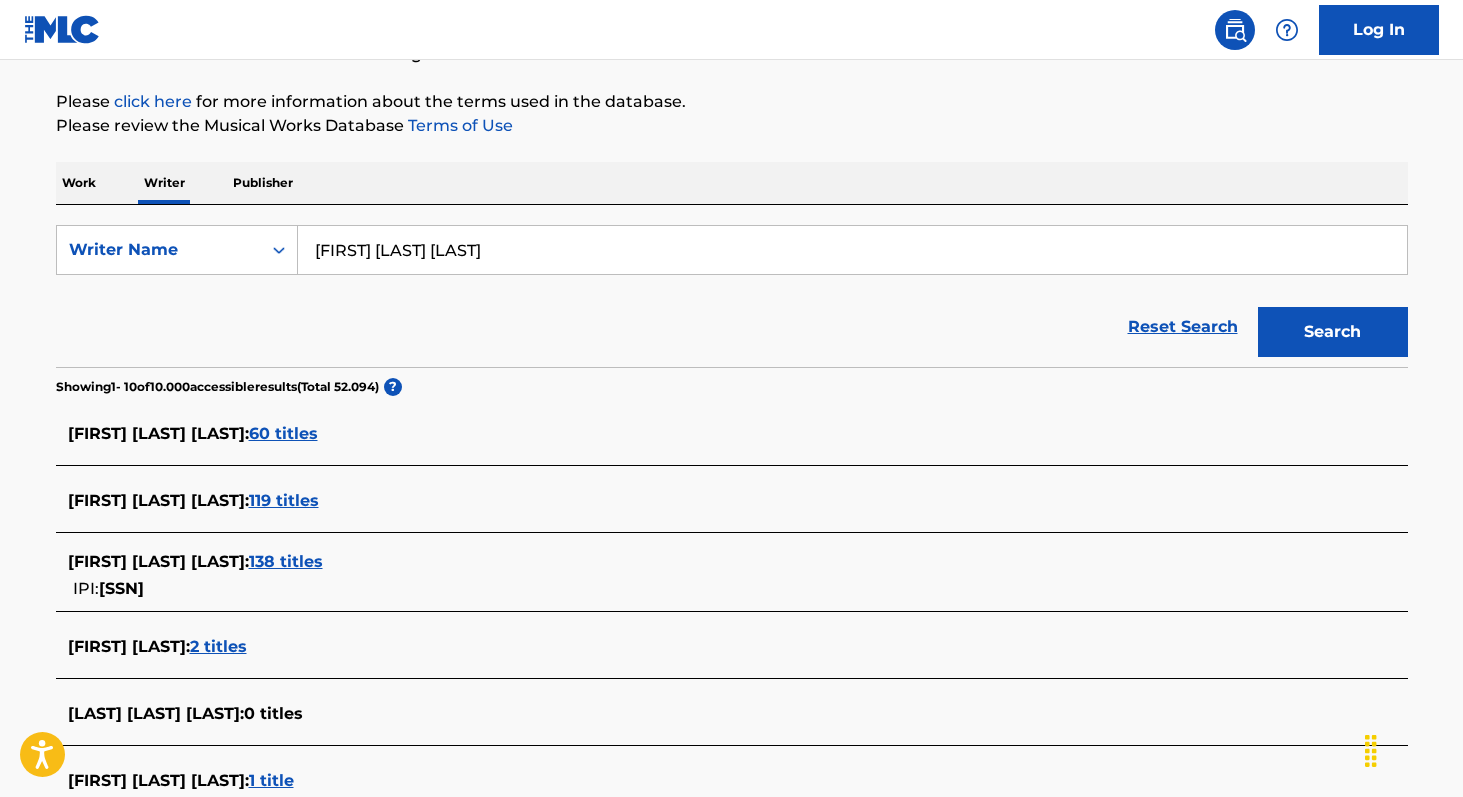 scroll, scrollTop: 257, scrollLeft: 0, axis: vertical 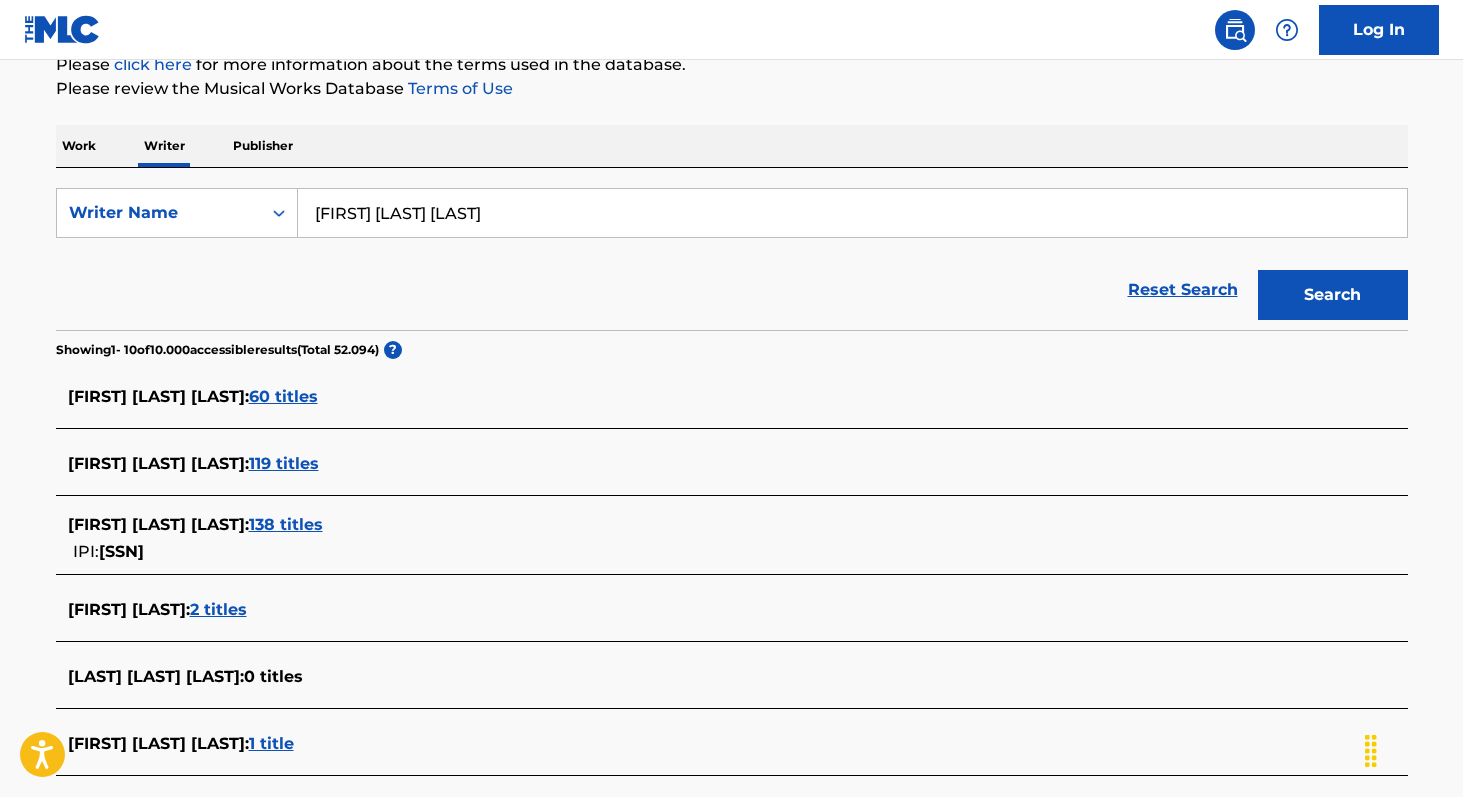 copy on "[SSN]" 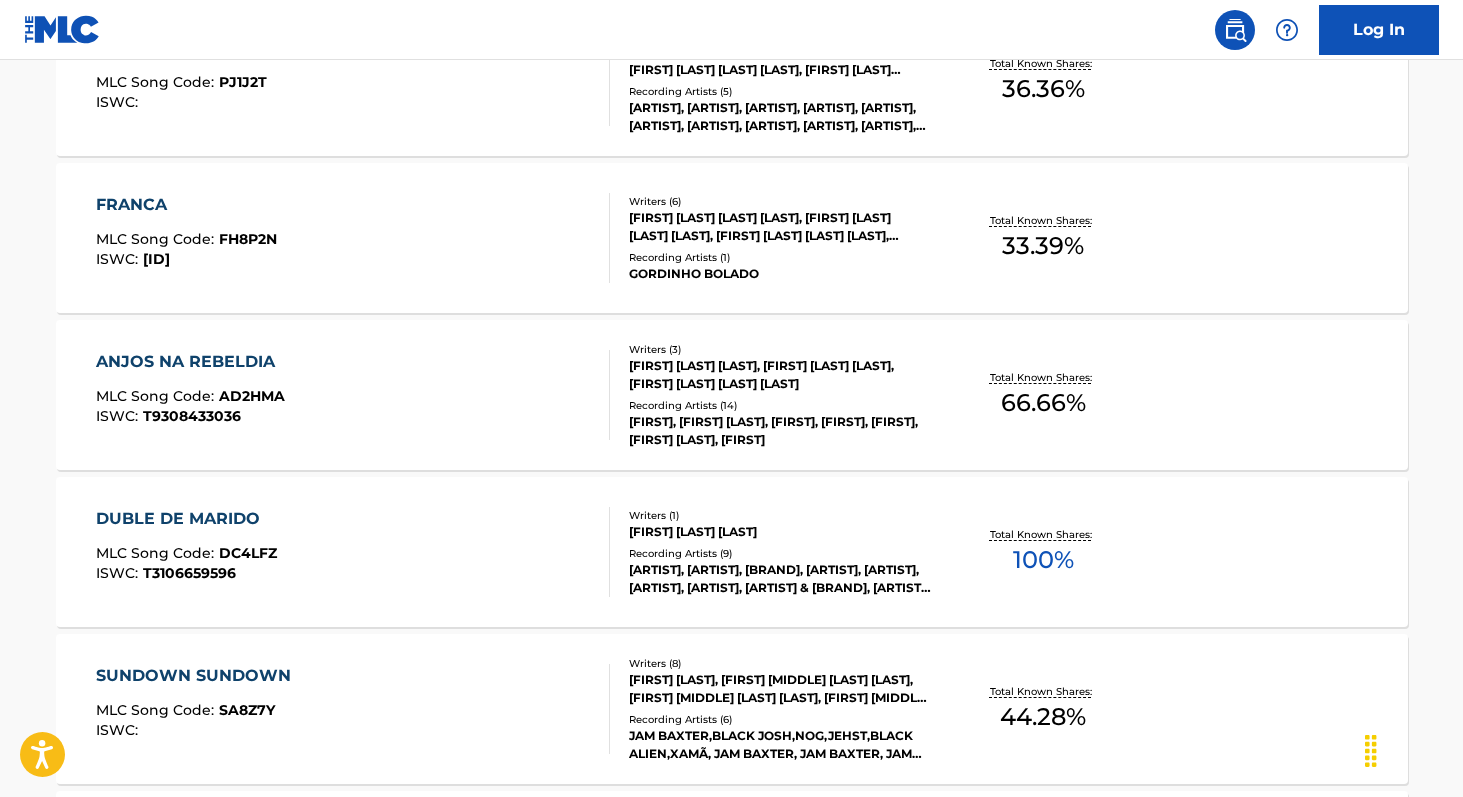 scroll, scrollTop: 1145, scrollLeft: 0, axis: vertical 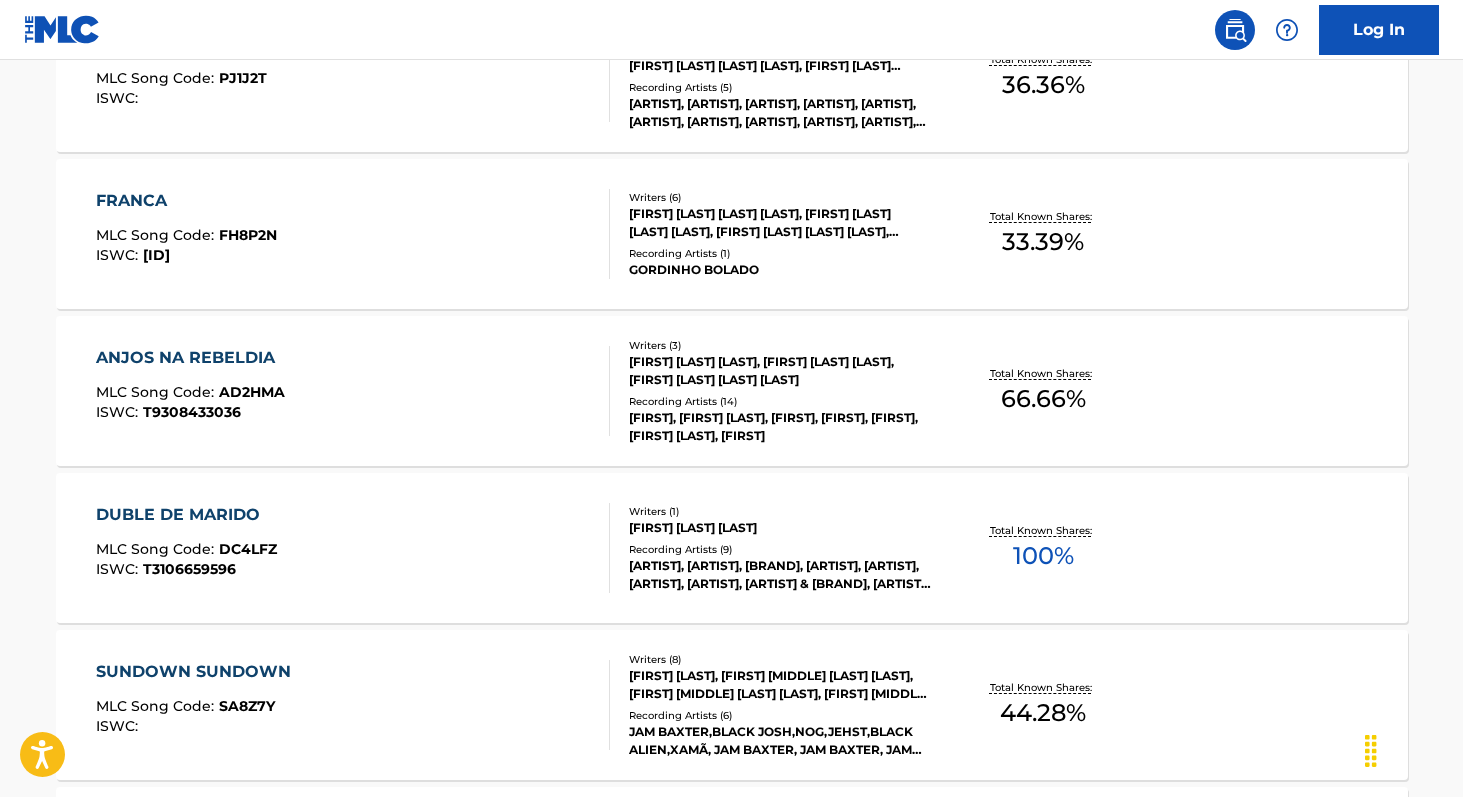 click on "Total Known Shares: 100 %" at bounding box center [1043, 548] 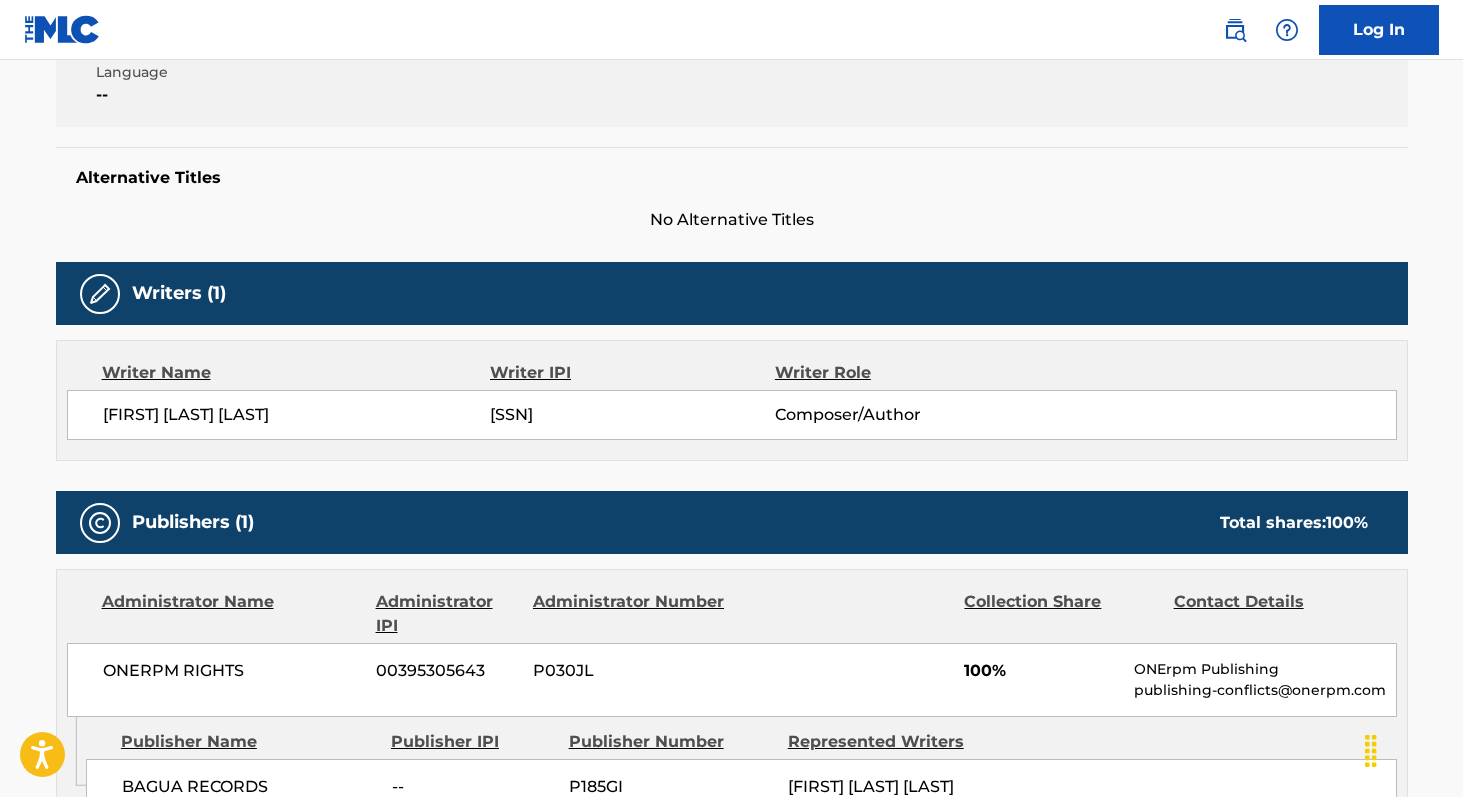 scroll, scrollTop: 455, scrollLeft: 0, axis: vertical 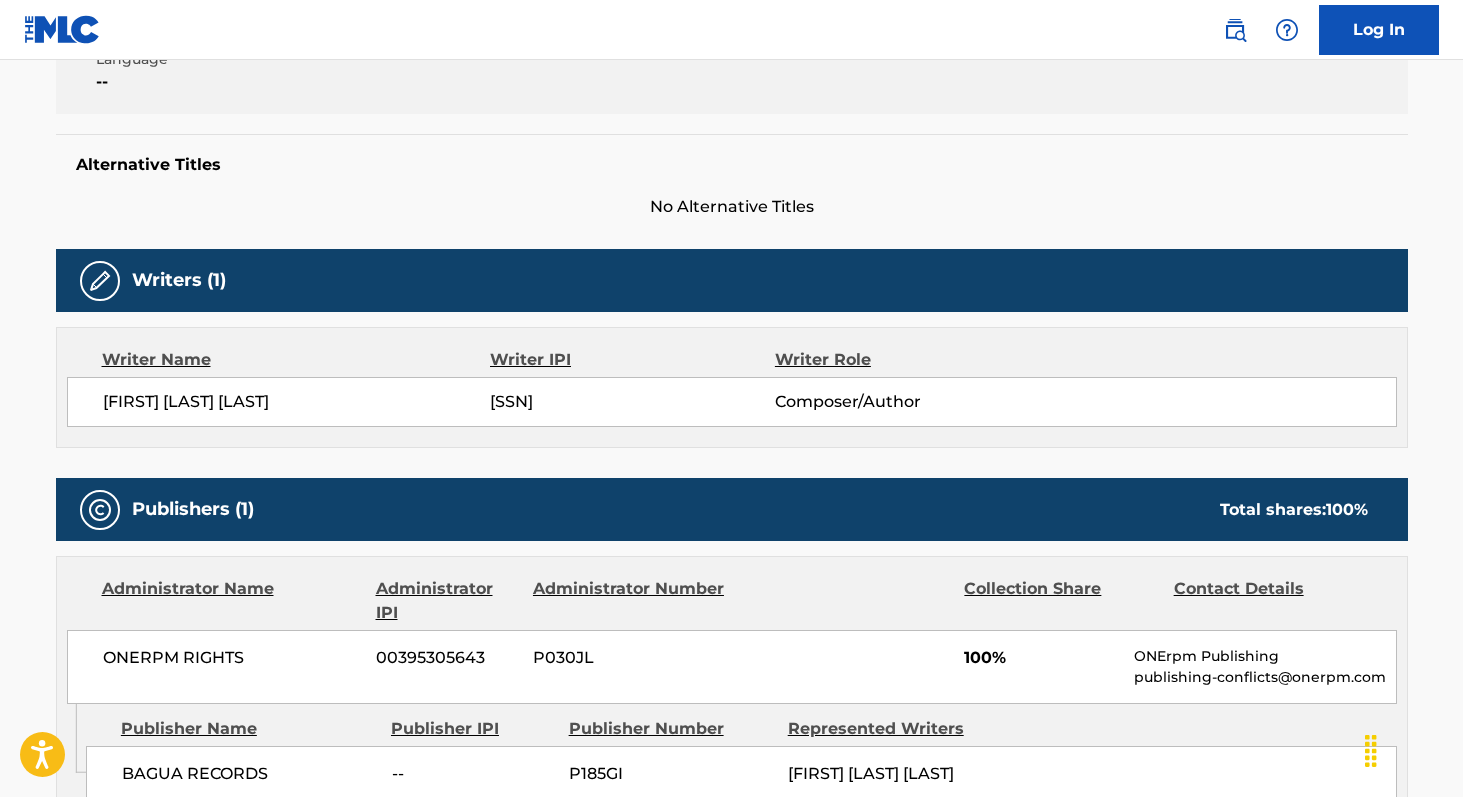 click on "ONERPM RIGHTS" at bounding box center (232, 658) 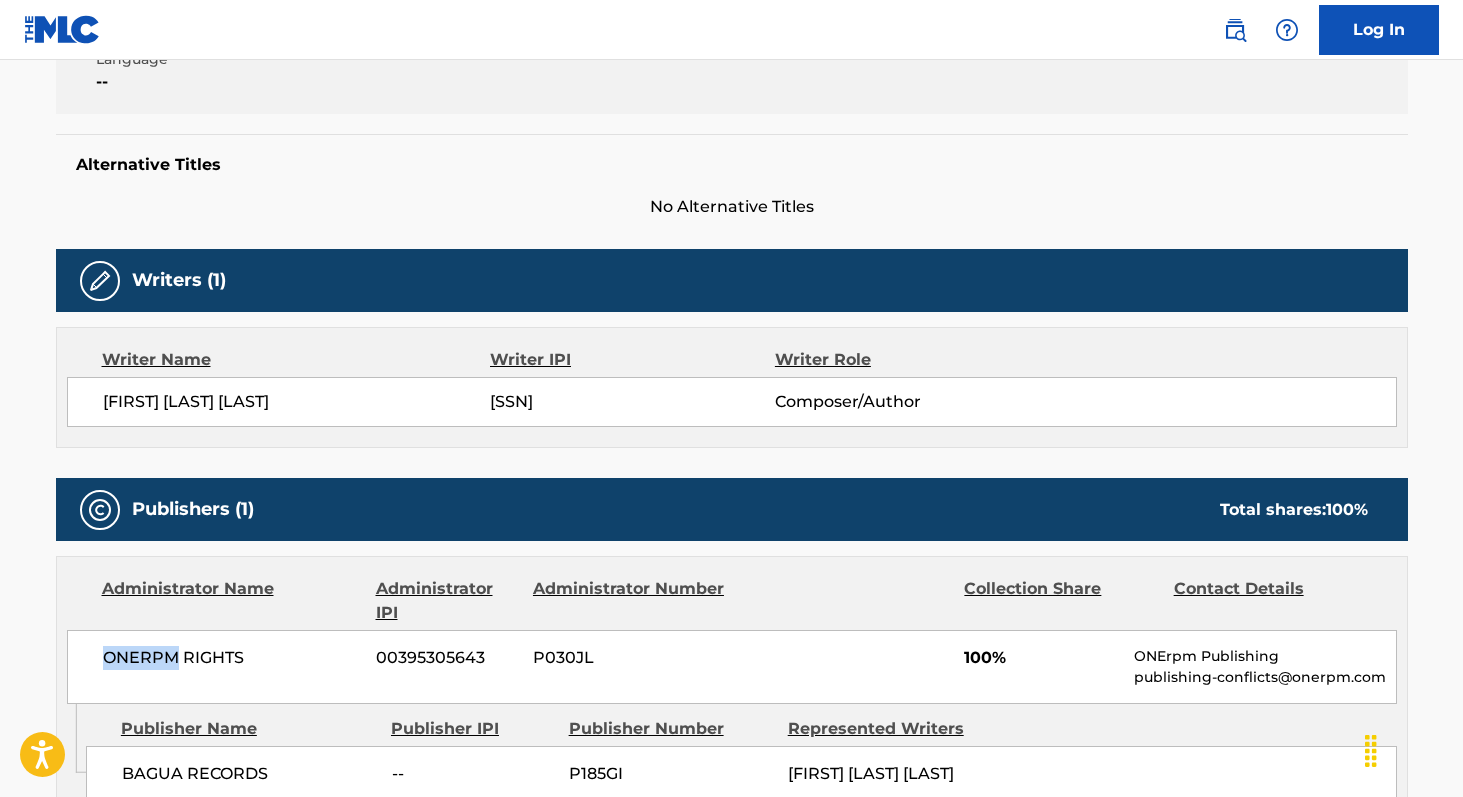 click on "ONERPM RIGHTS" at bounding box center (232, 658) 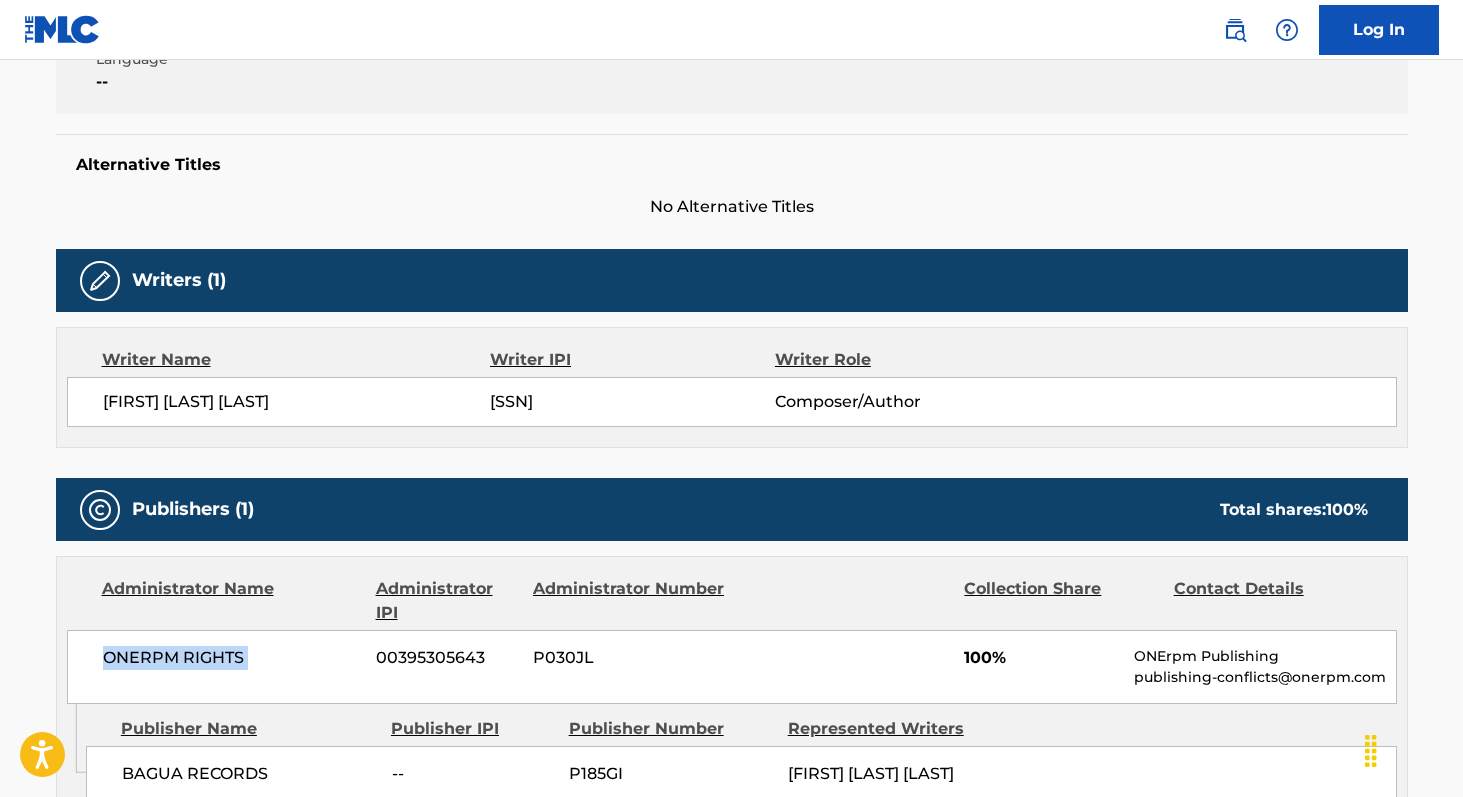 click on "ONERPM RIGHTS" at bounding box center [232, 658] 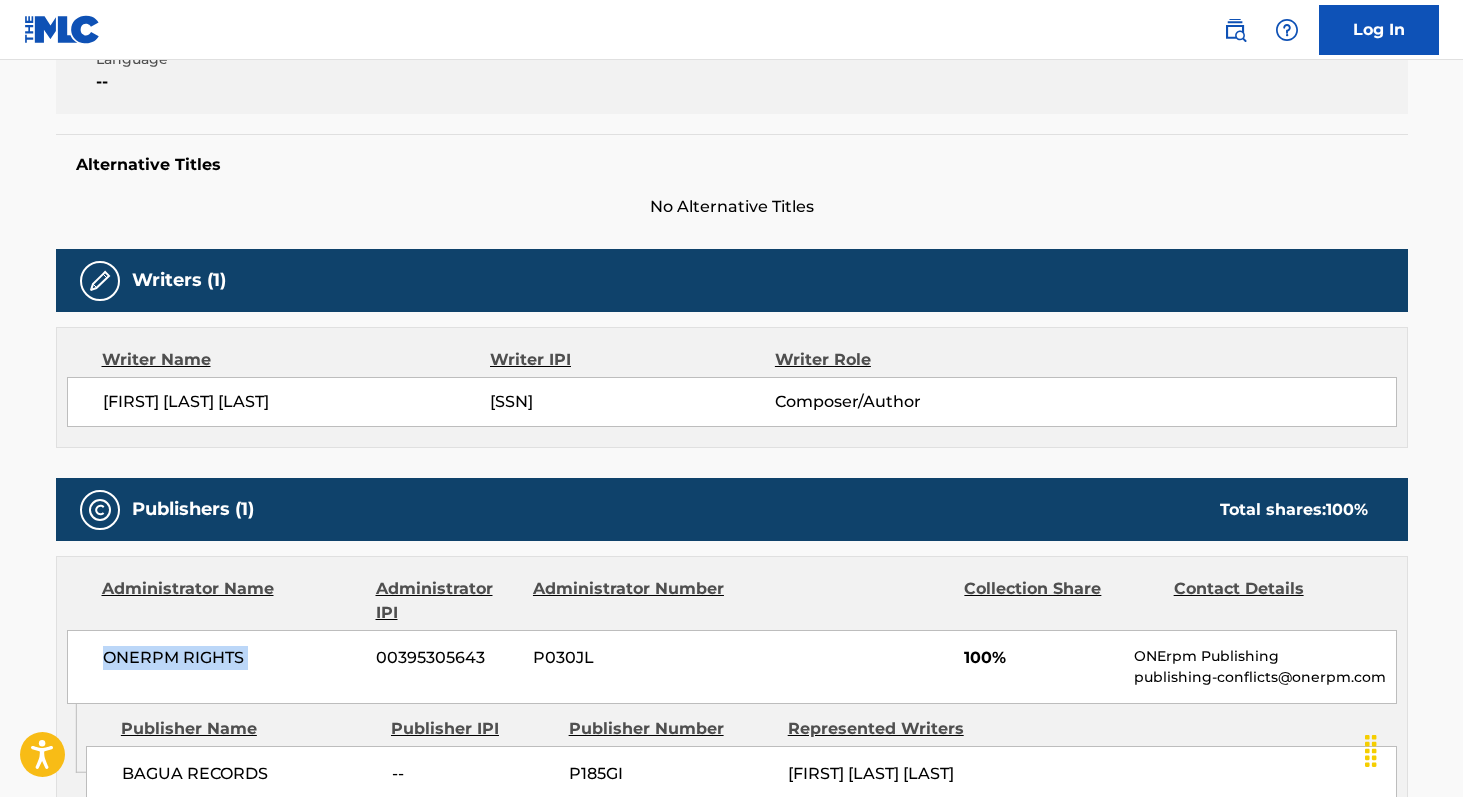 copy on "ONERPM RIGHTS" 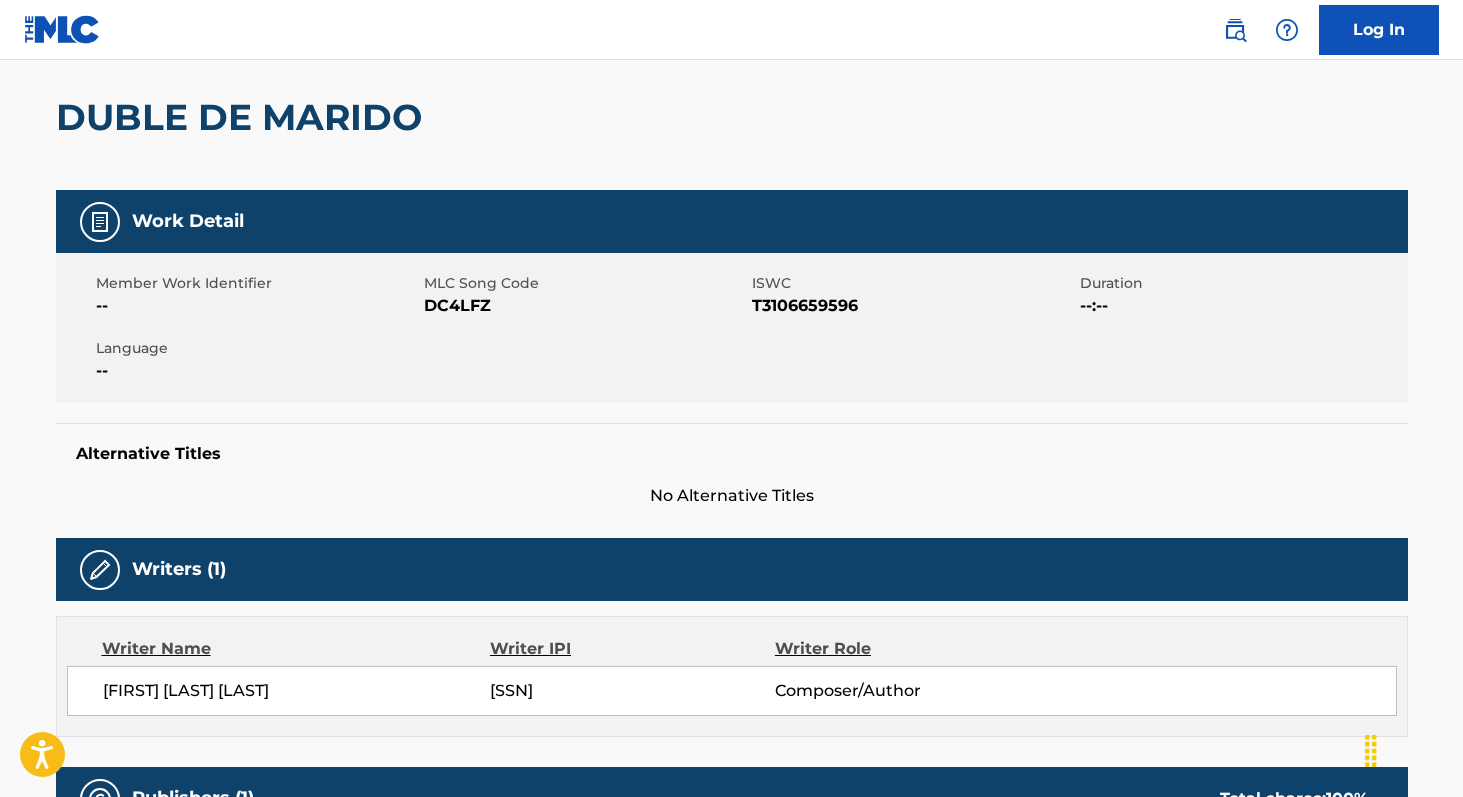 scroll, scrollTop: 150, scrollLeft: 0, axis: vertical 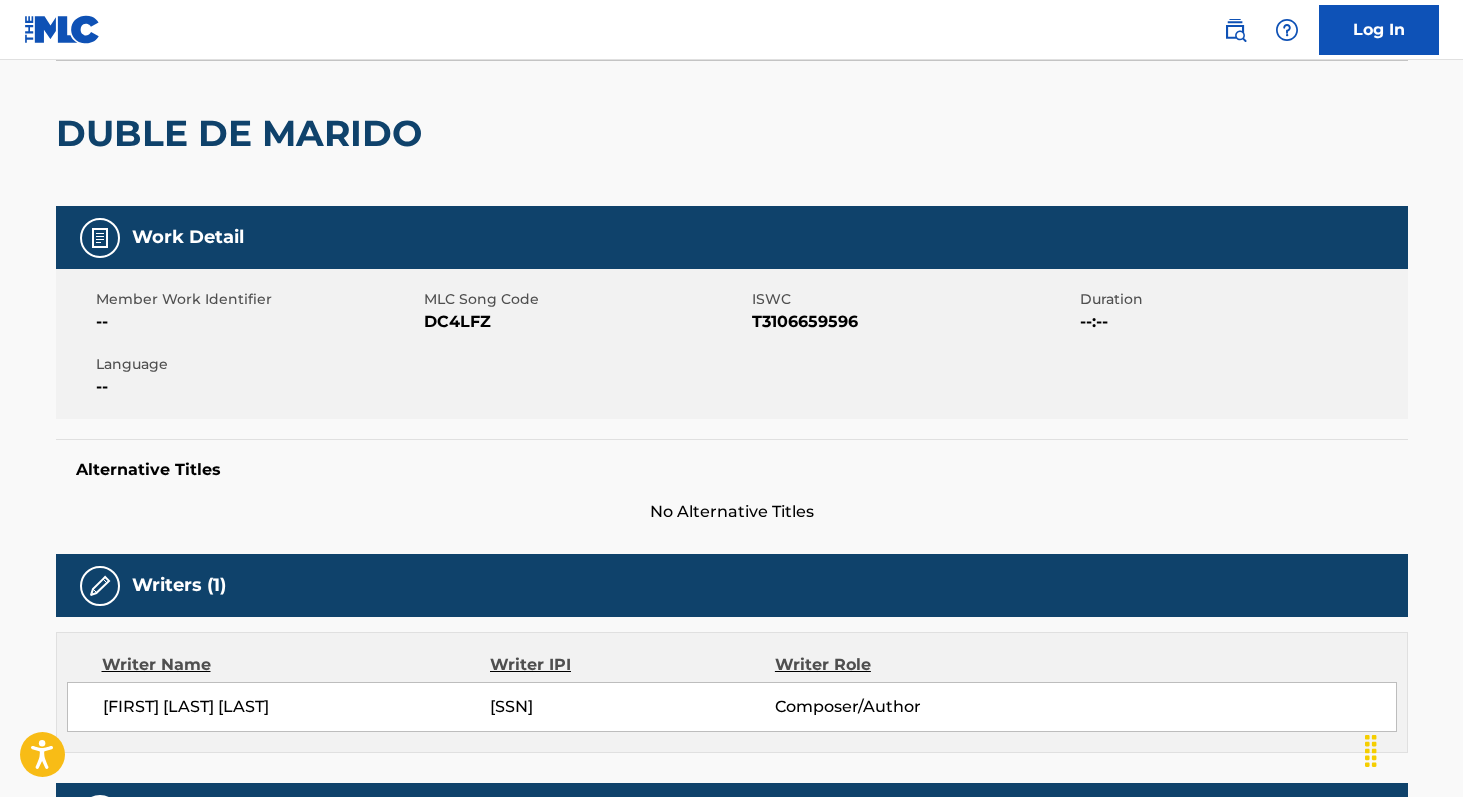 click on "DC4LFZ" at bounding box center (585, 322) 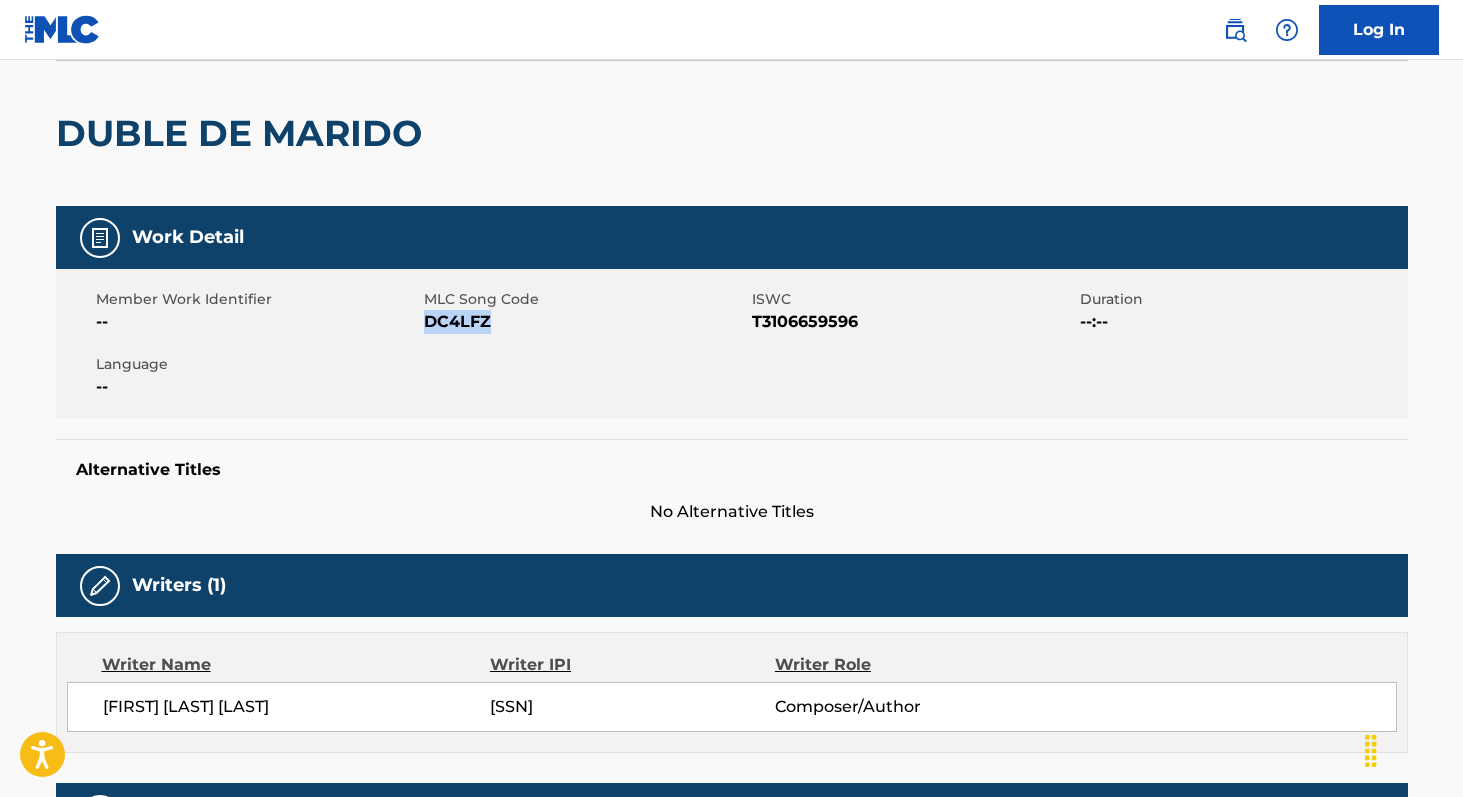 click on "DC4LFZ" at bounding box center [585, 322] 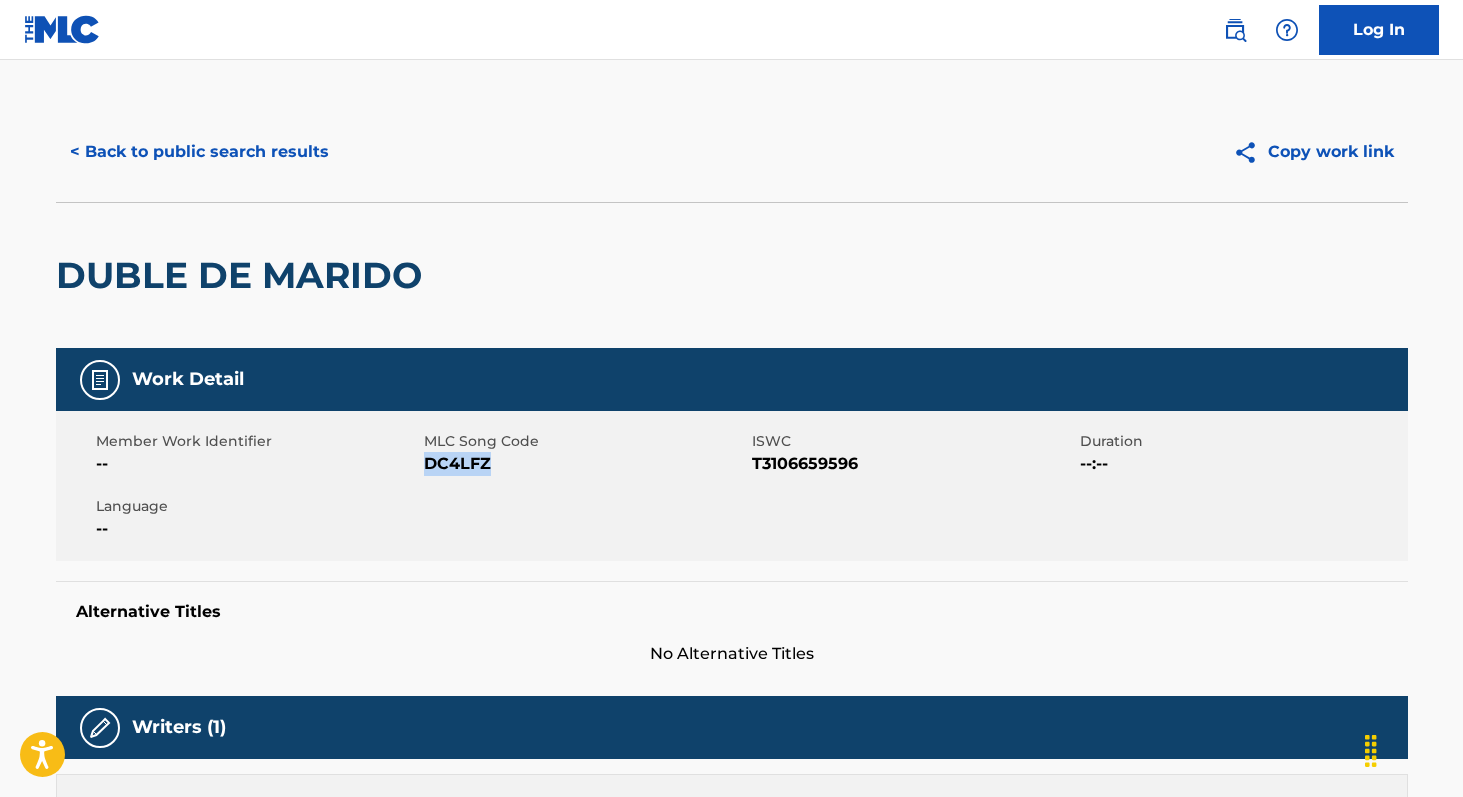 scroll, scrollTop: 0, scrollLeft: 0, axis: both 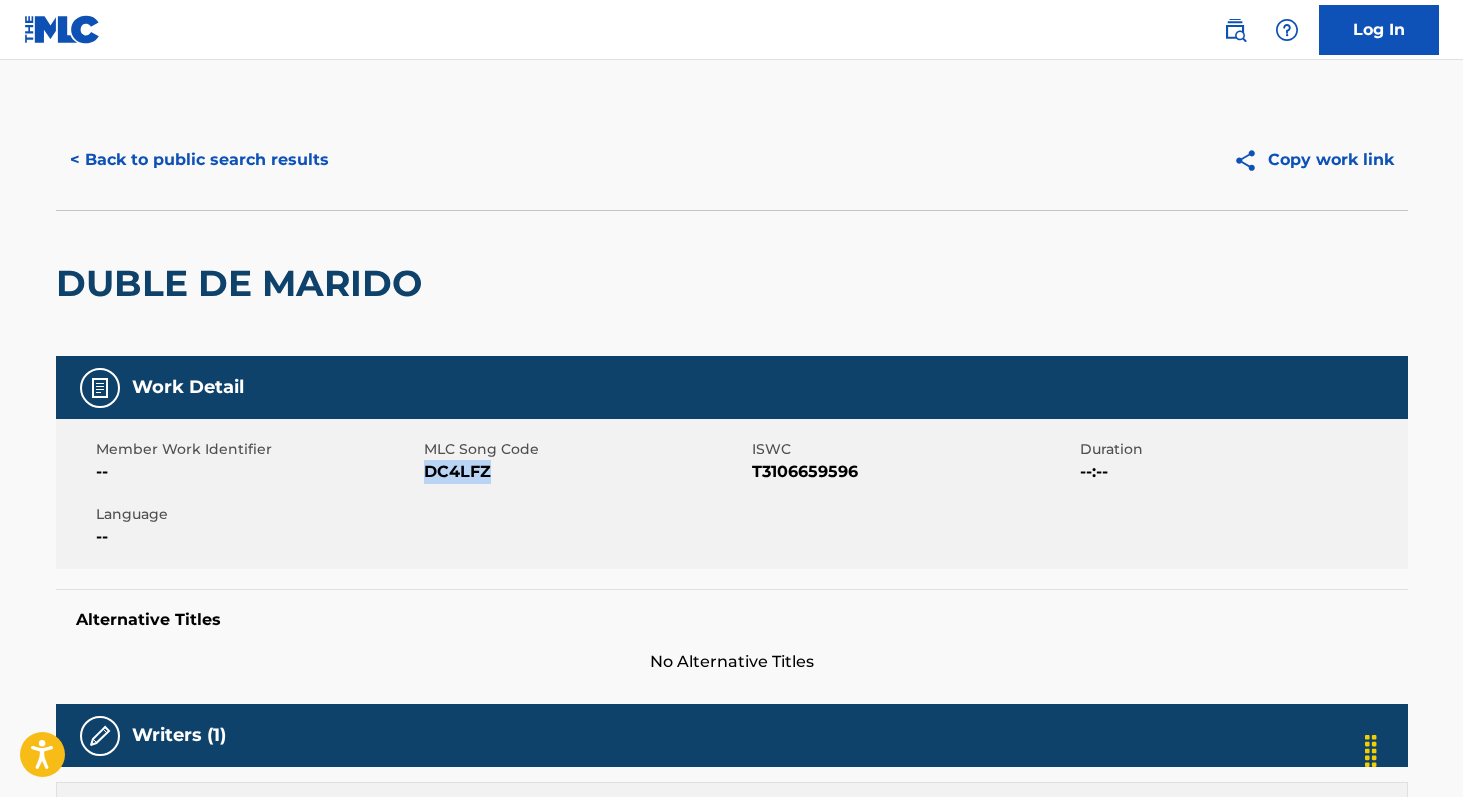 click on "< Back to public search results" at bounding box center (199, 160) 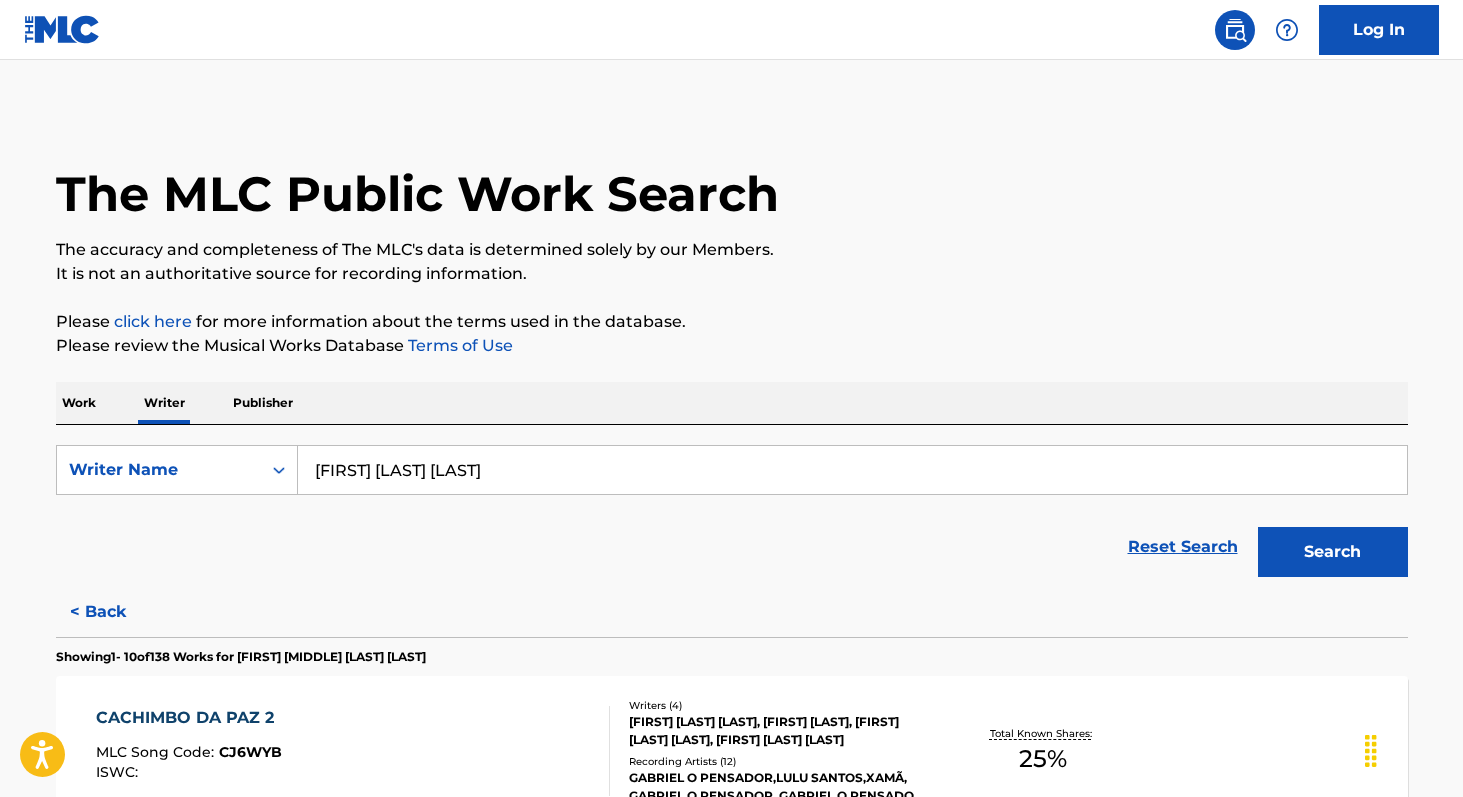 click on "[FIRST] [LAST] [LAST]" at bounding box center (852, 470) 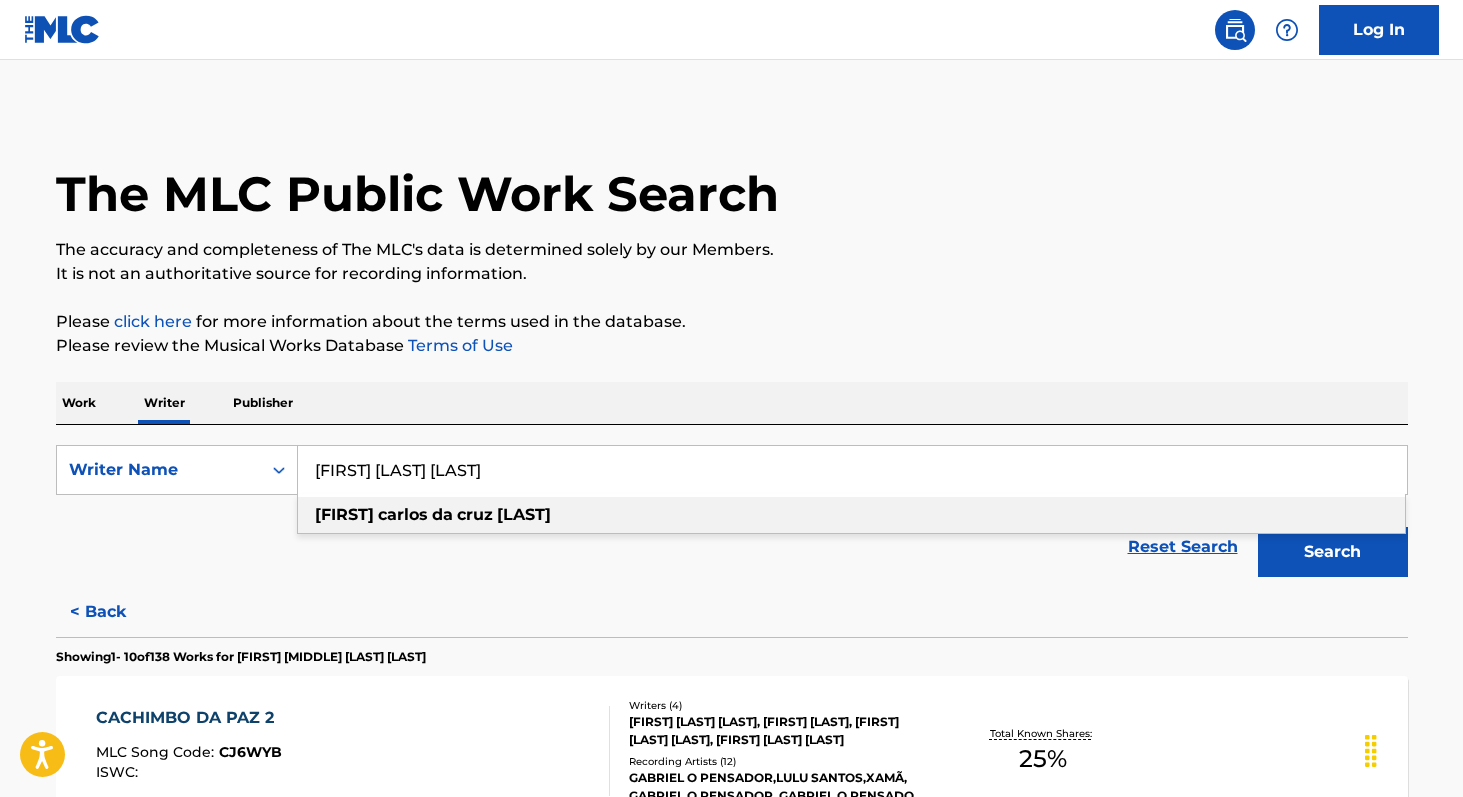 paste on "[FIRST] [LAST]" 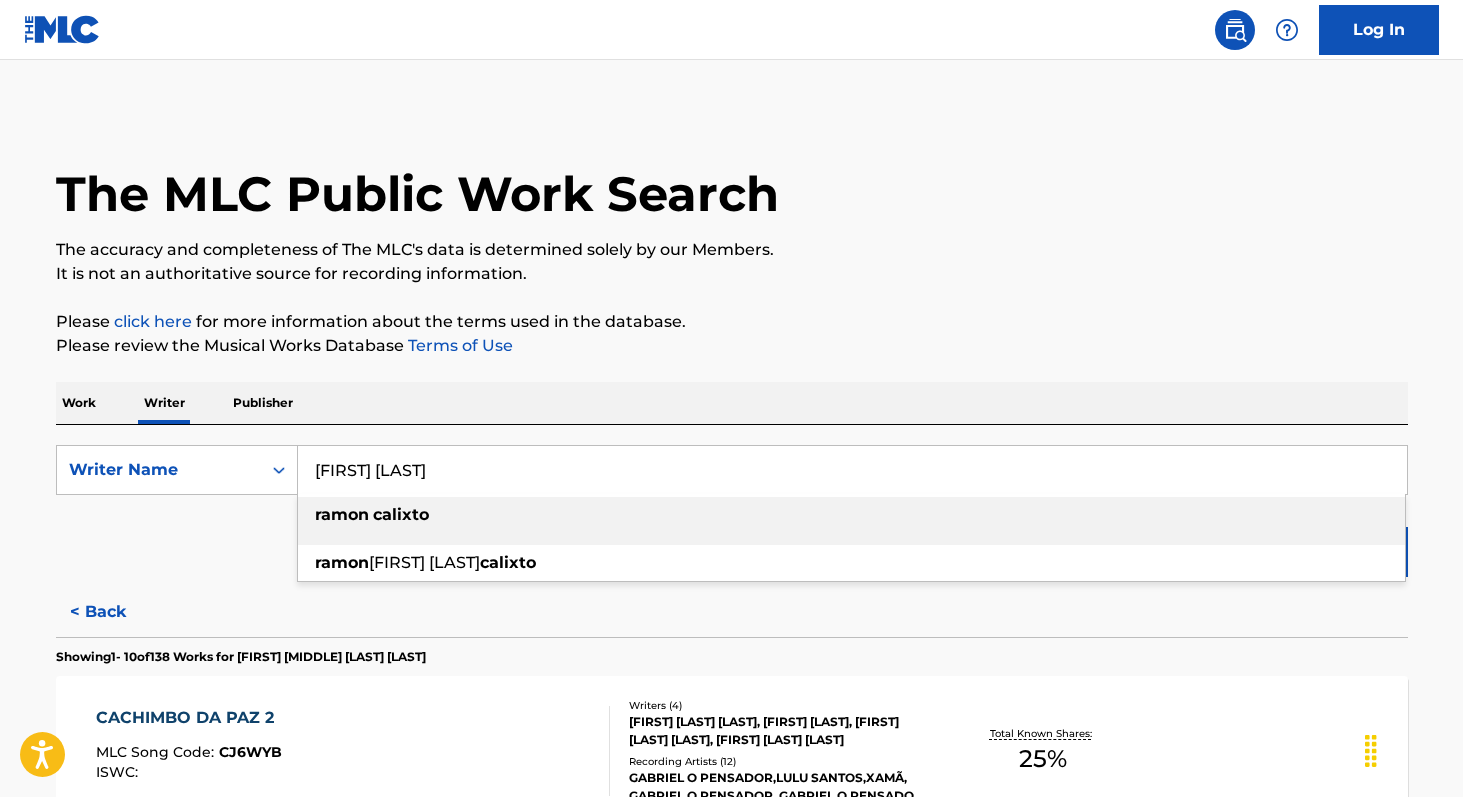 click on "[FIRST] [LAST]" at bounding box center (851, 515) 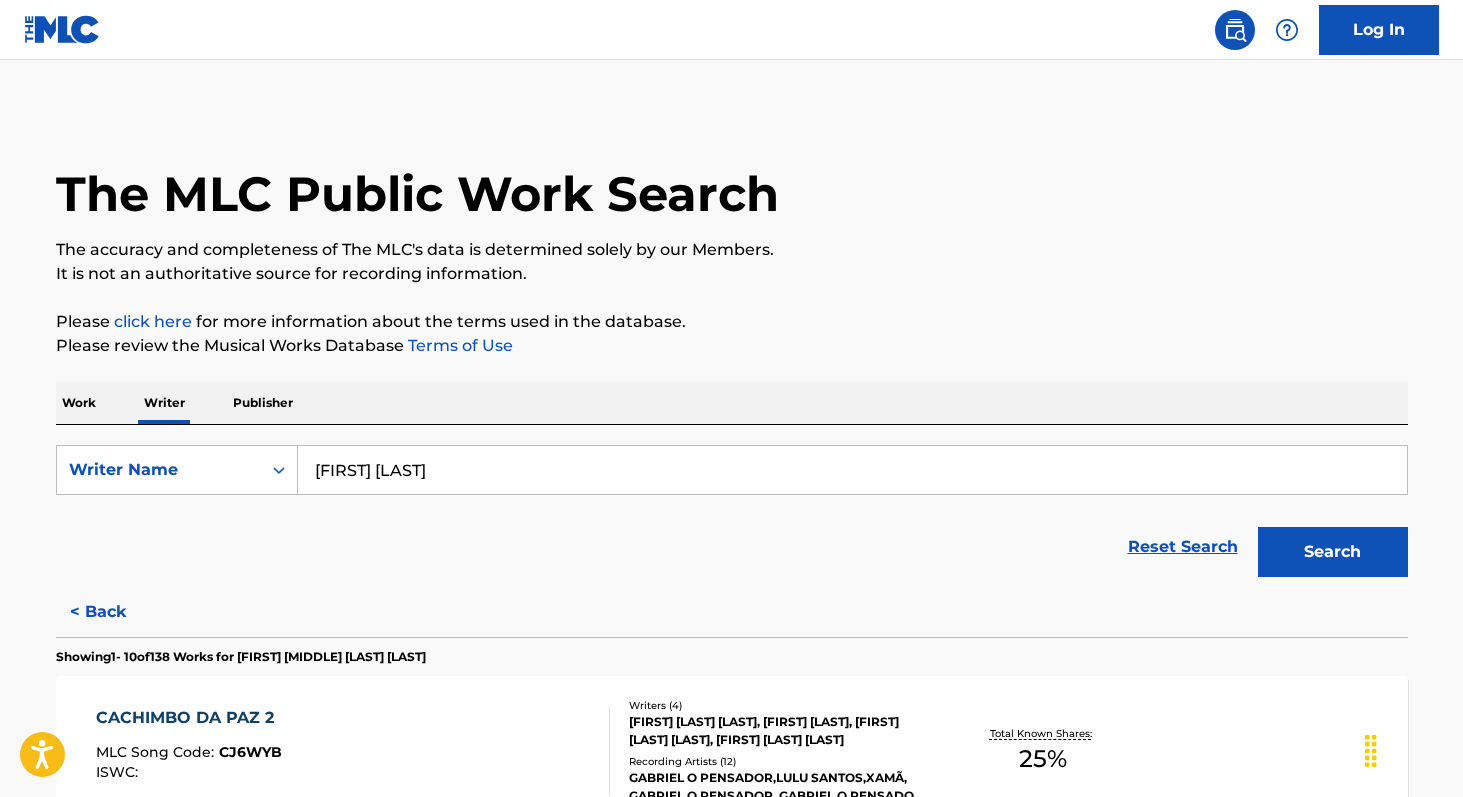 click on "Search" at bounding box center [1333, 552] 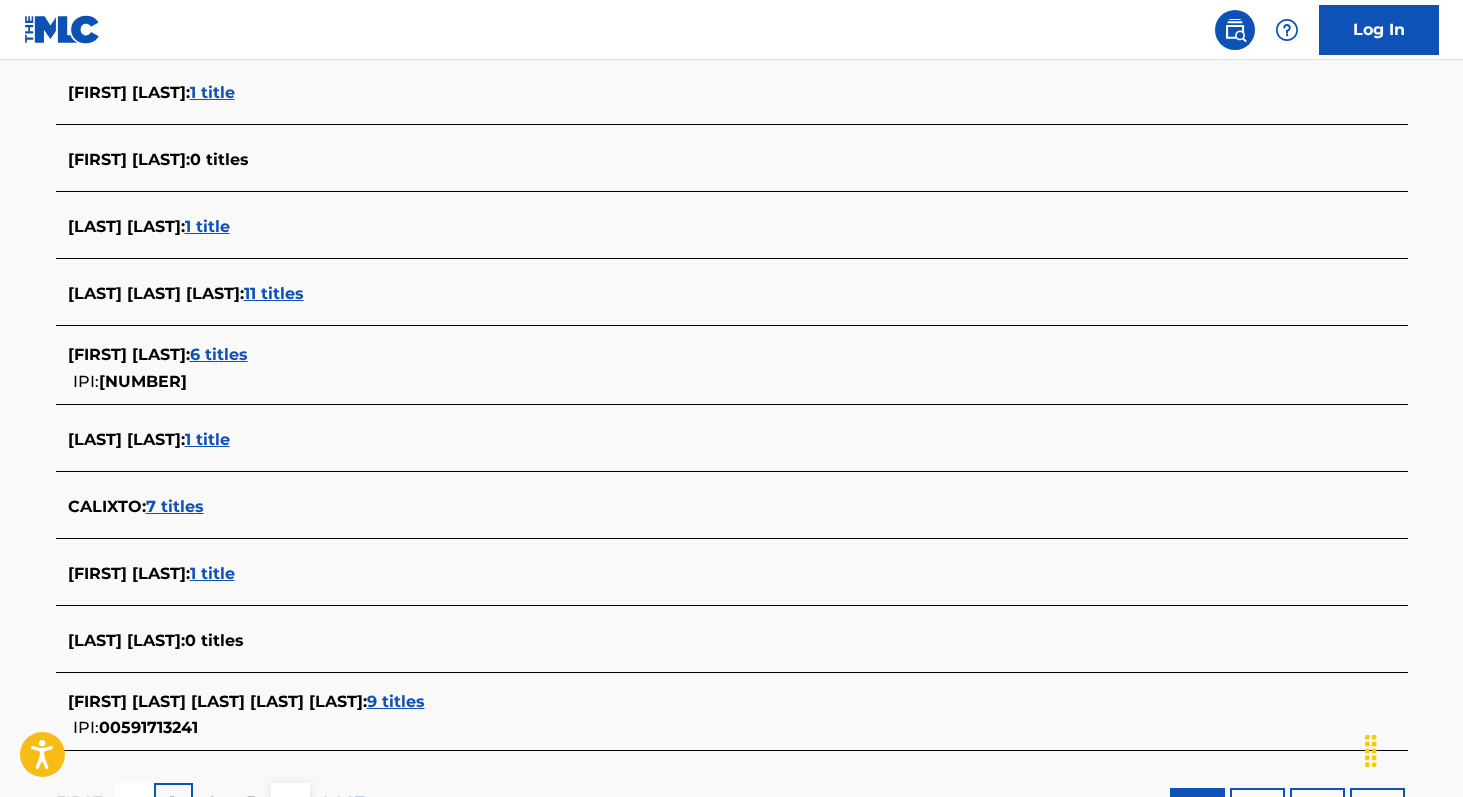 scroll, scrollTop: 557, scrollLeft: 0, axis: vertical 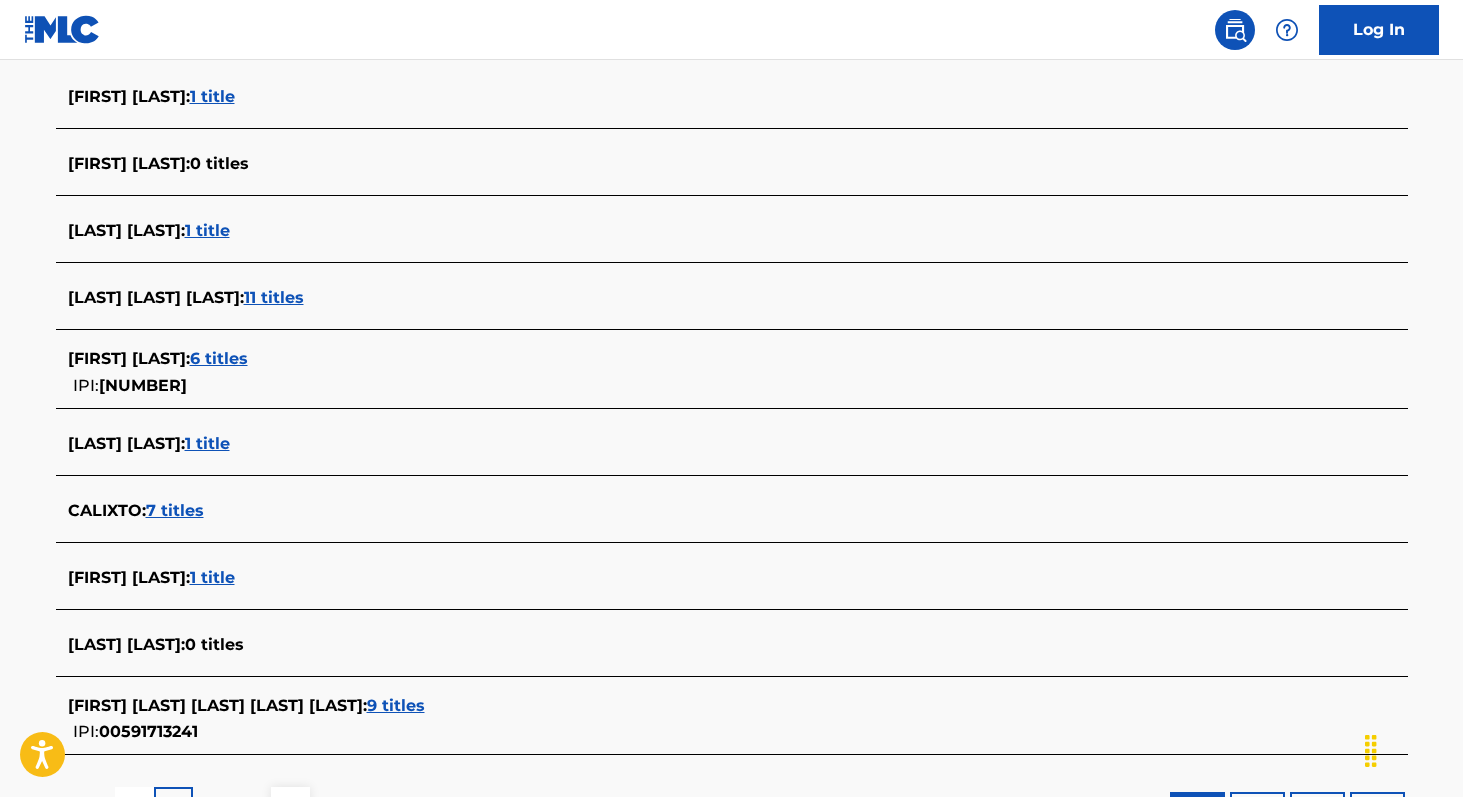 click on "9 titles" at bounding box center (396, 705) 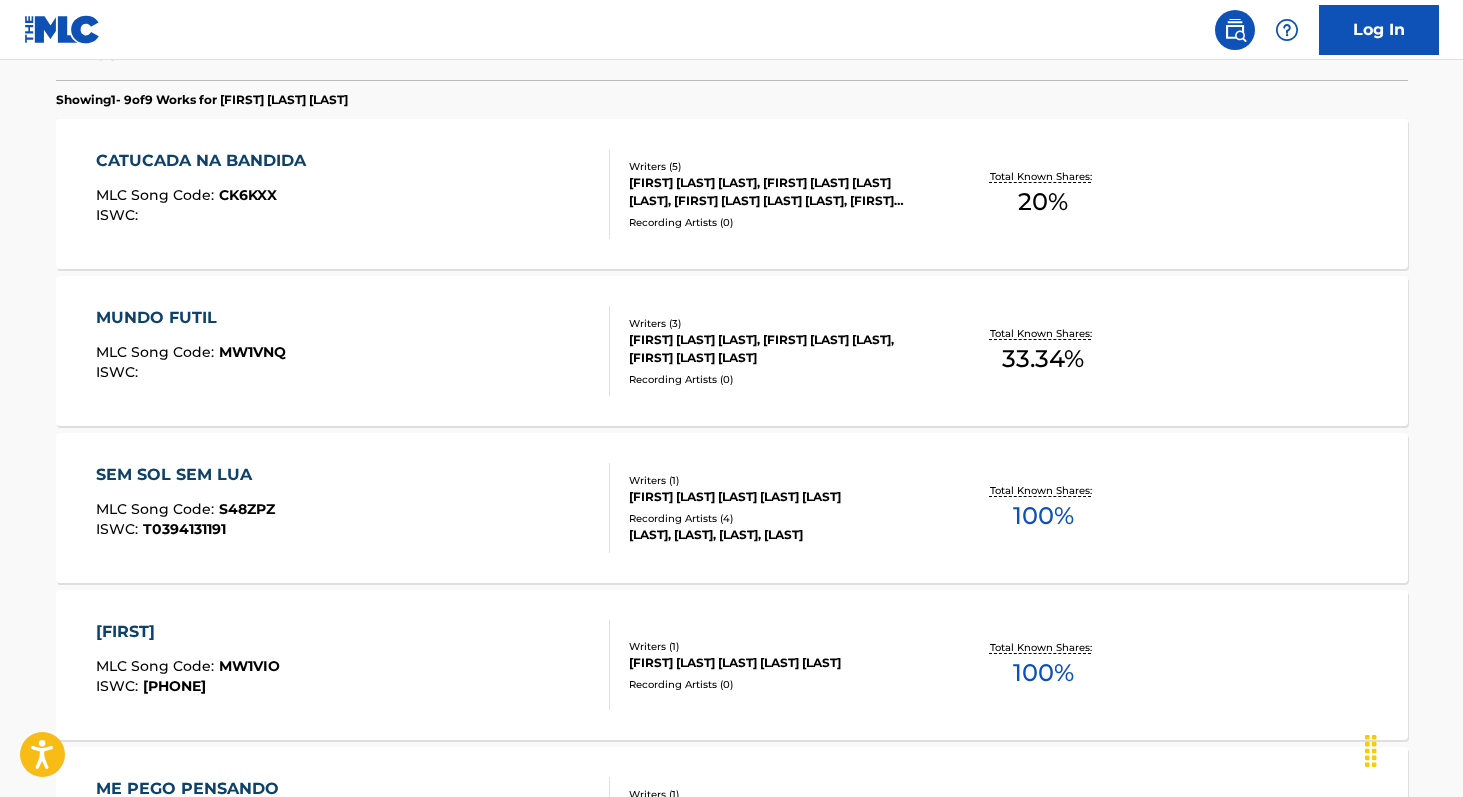 click on "100 %" at bounding box center [1043, 673] 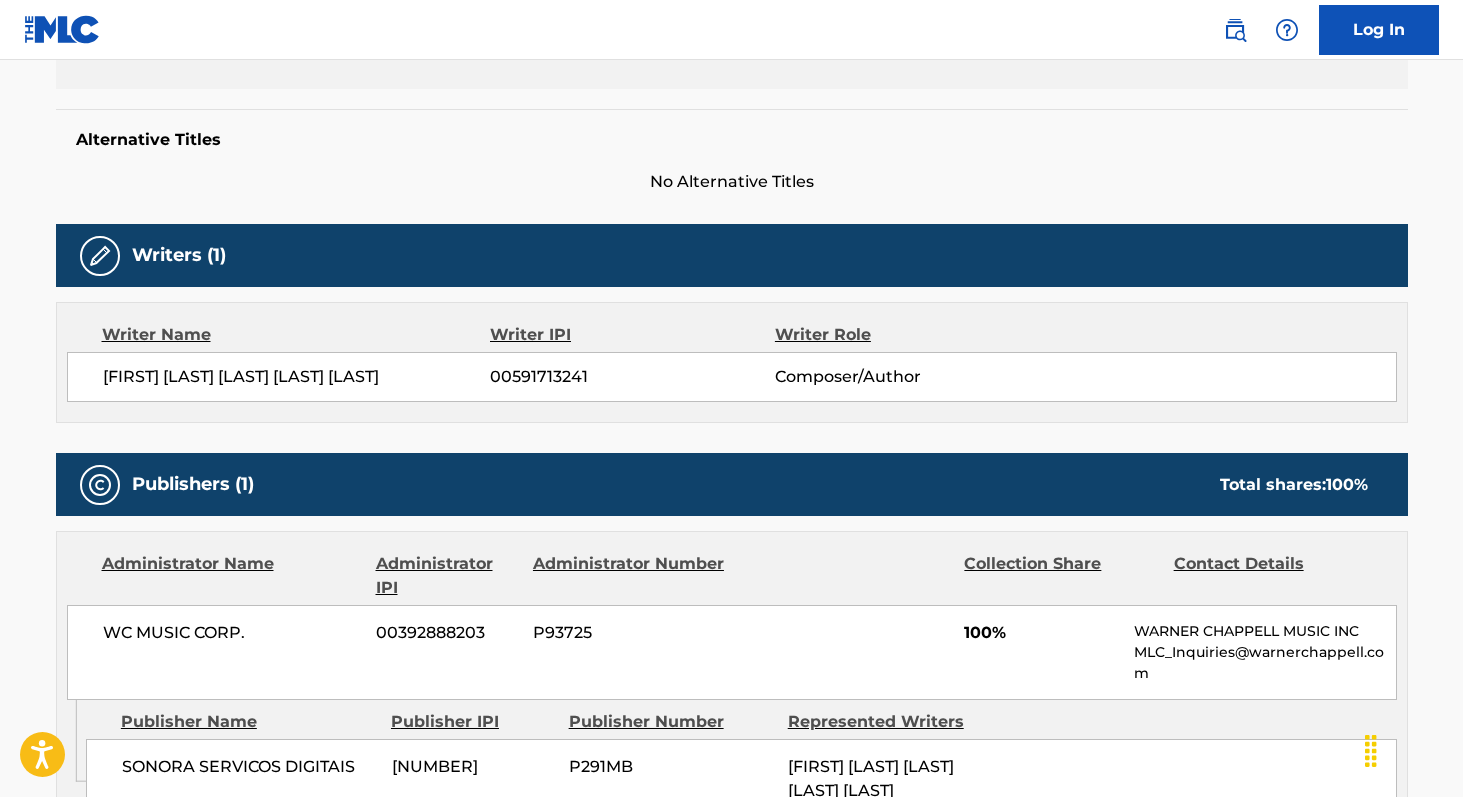 scroll, scrollTop: 475, scrollLeft: 0, axis: vertical 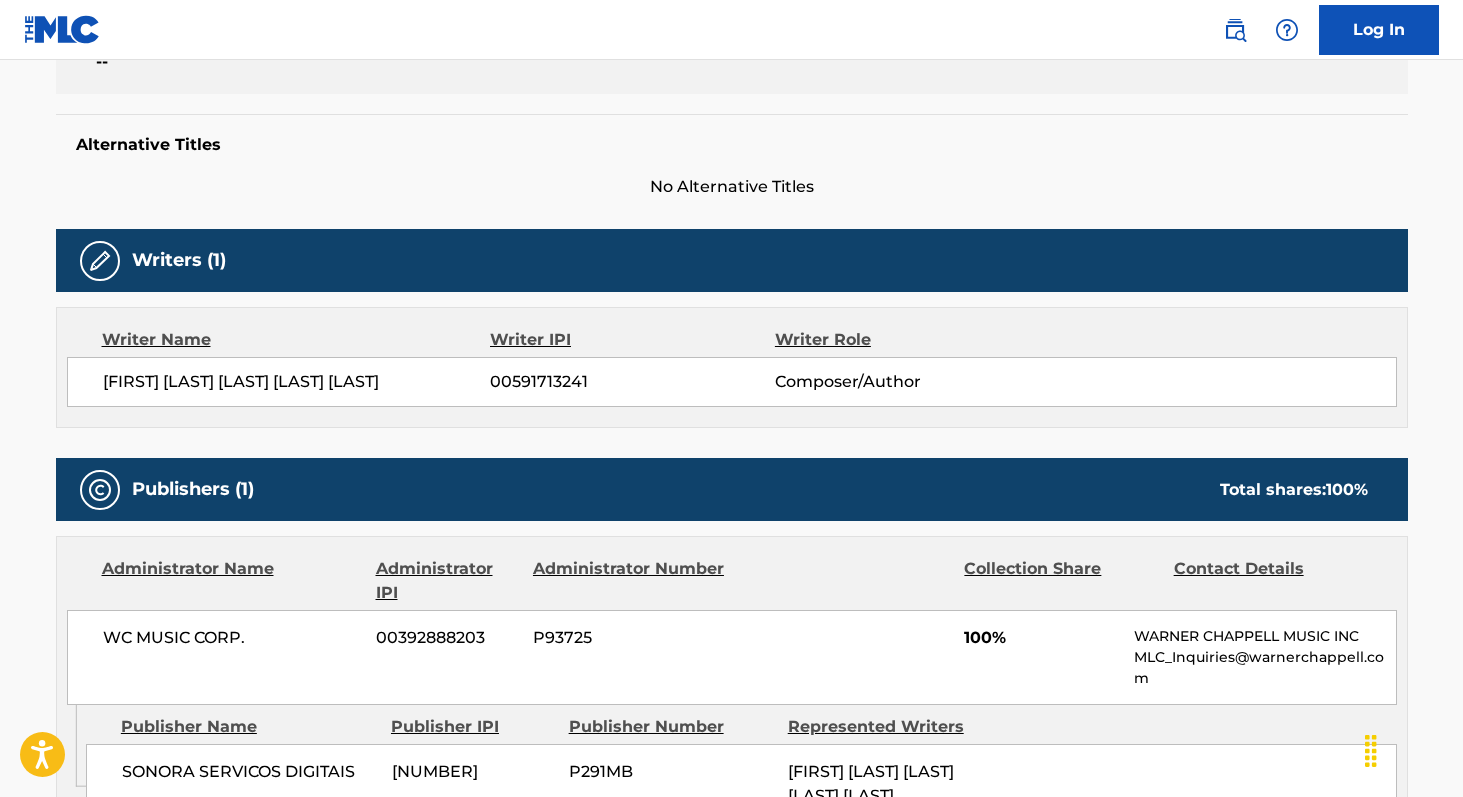 click on "00591713241" at bounding box center (632, 382) 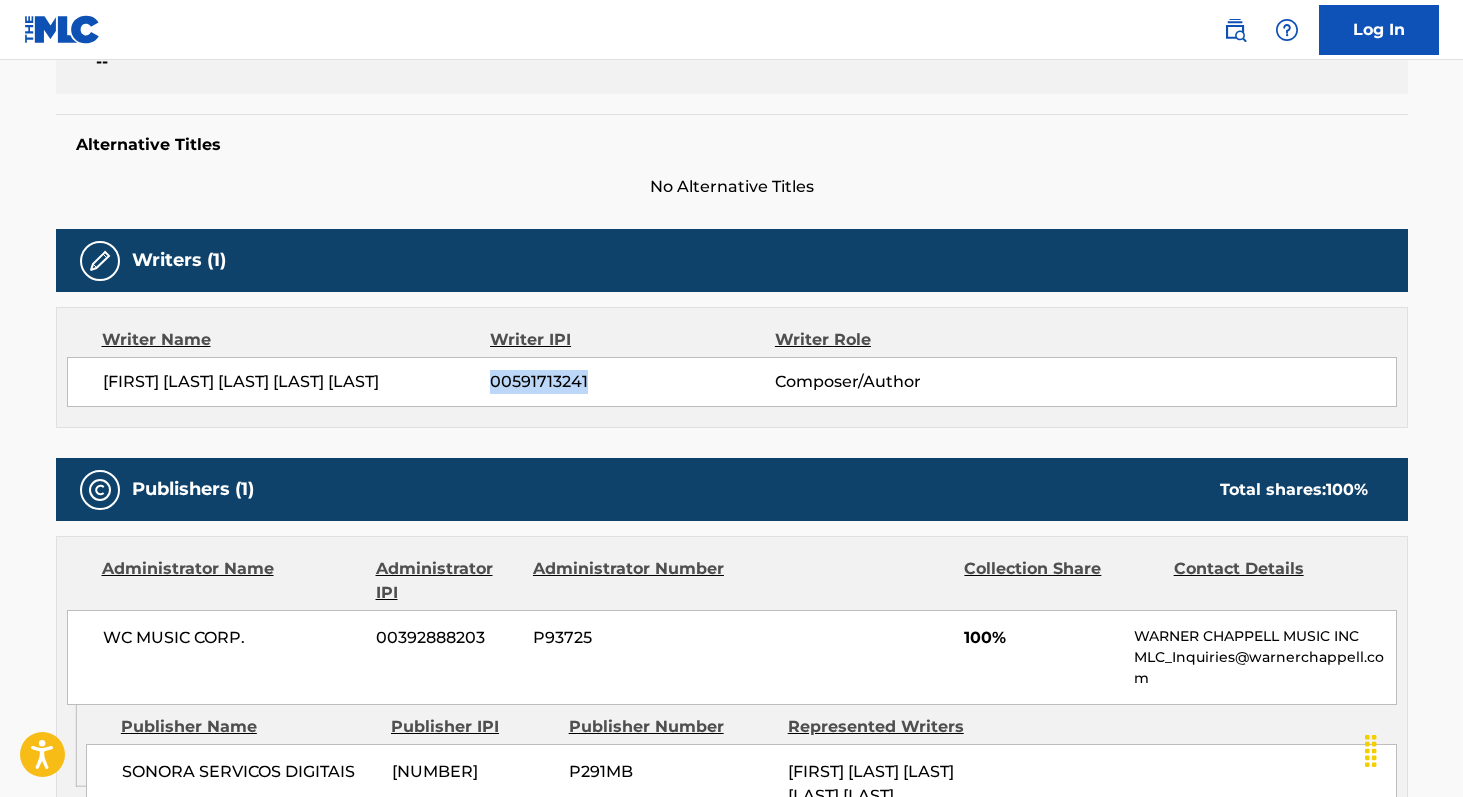click on "00591713241" at bounding box center [632, 382] 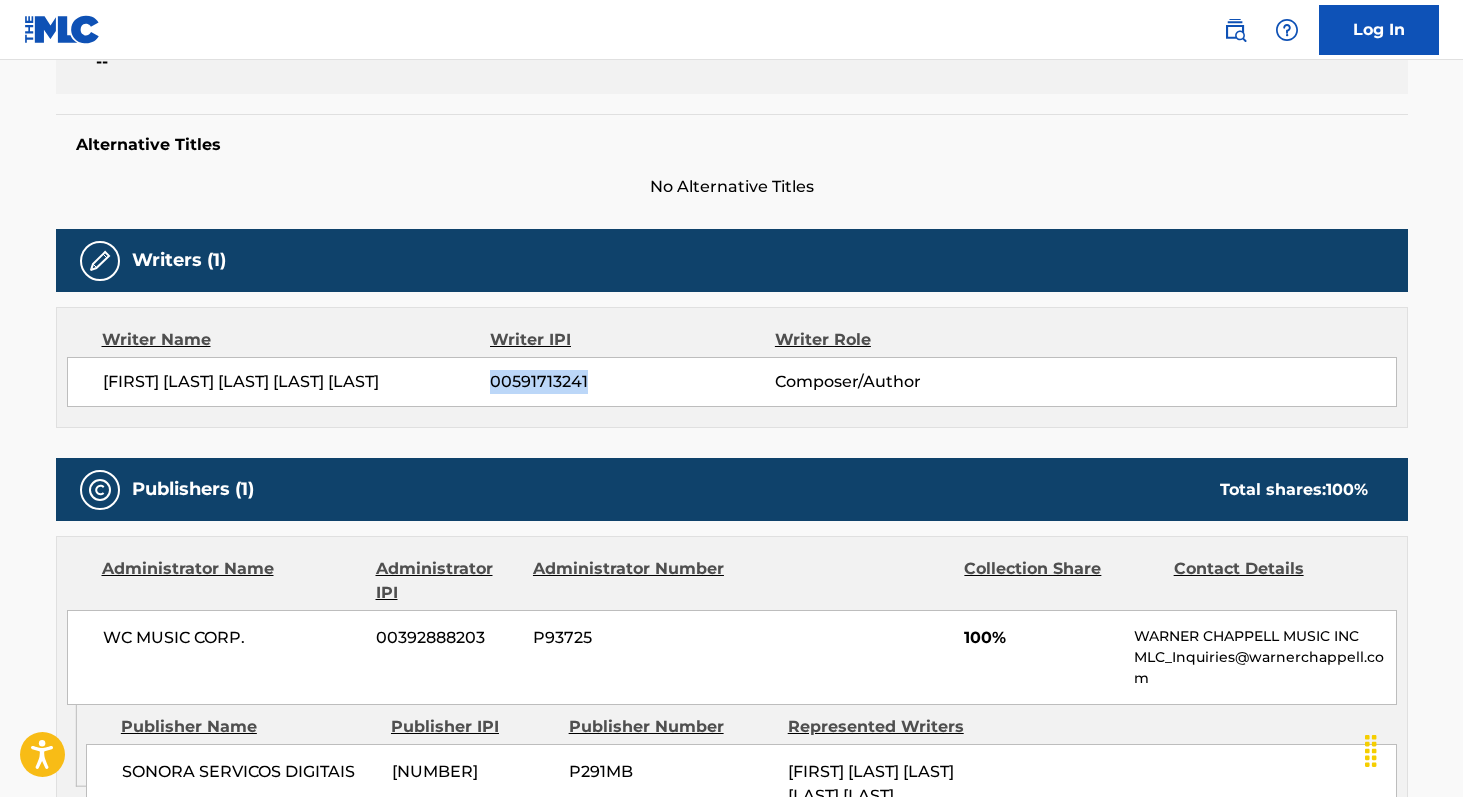 copy on "00591713241" 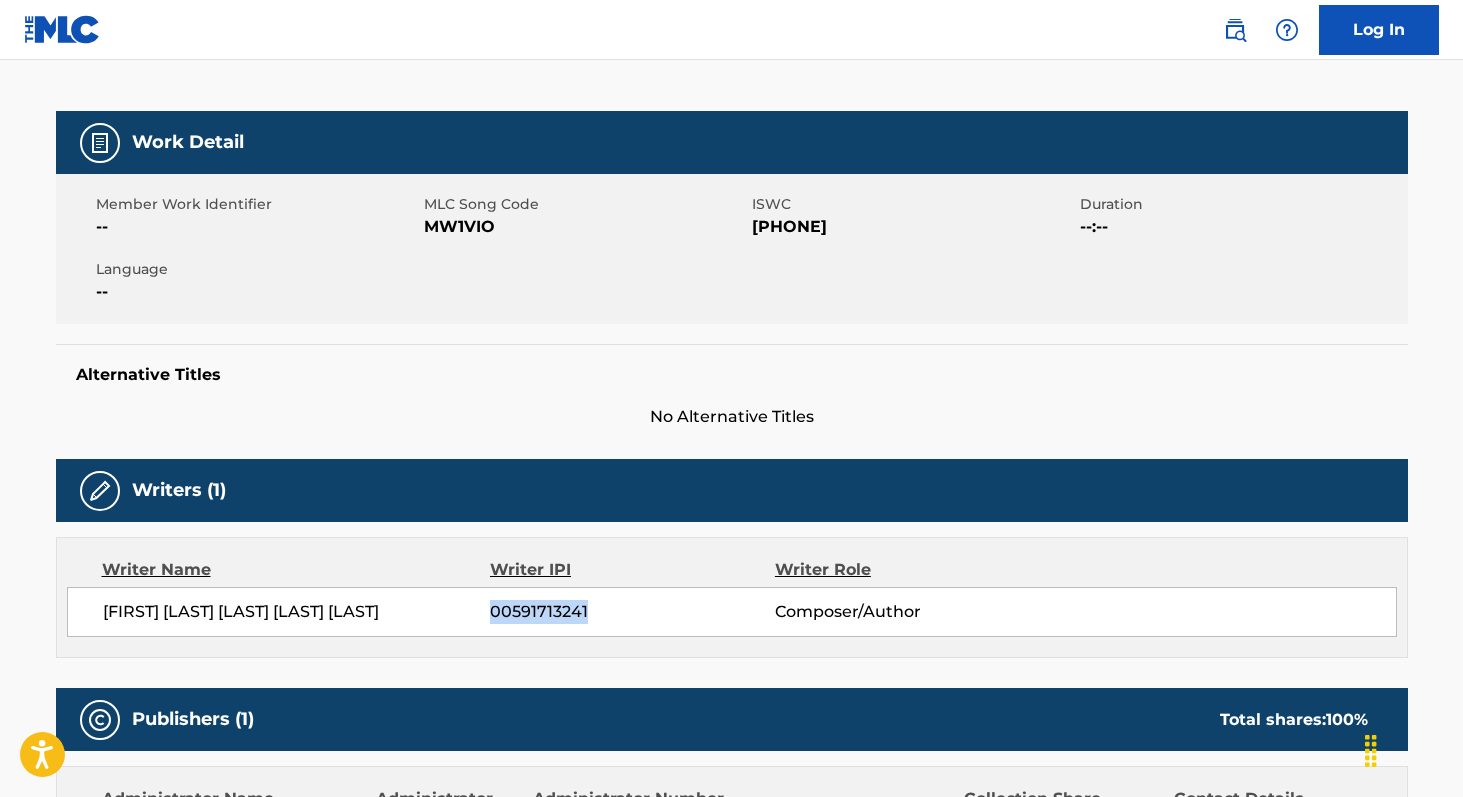 scroll, scrollTop: 247, scrollLeft: 0, axis: vertical 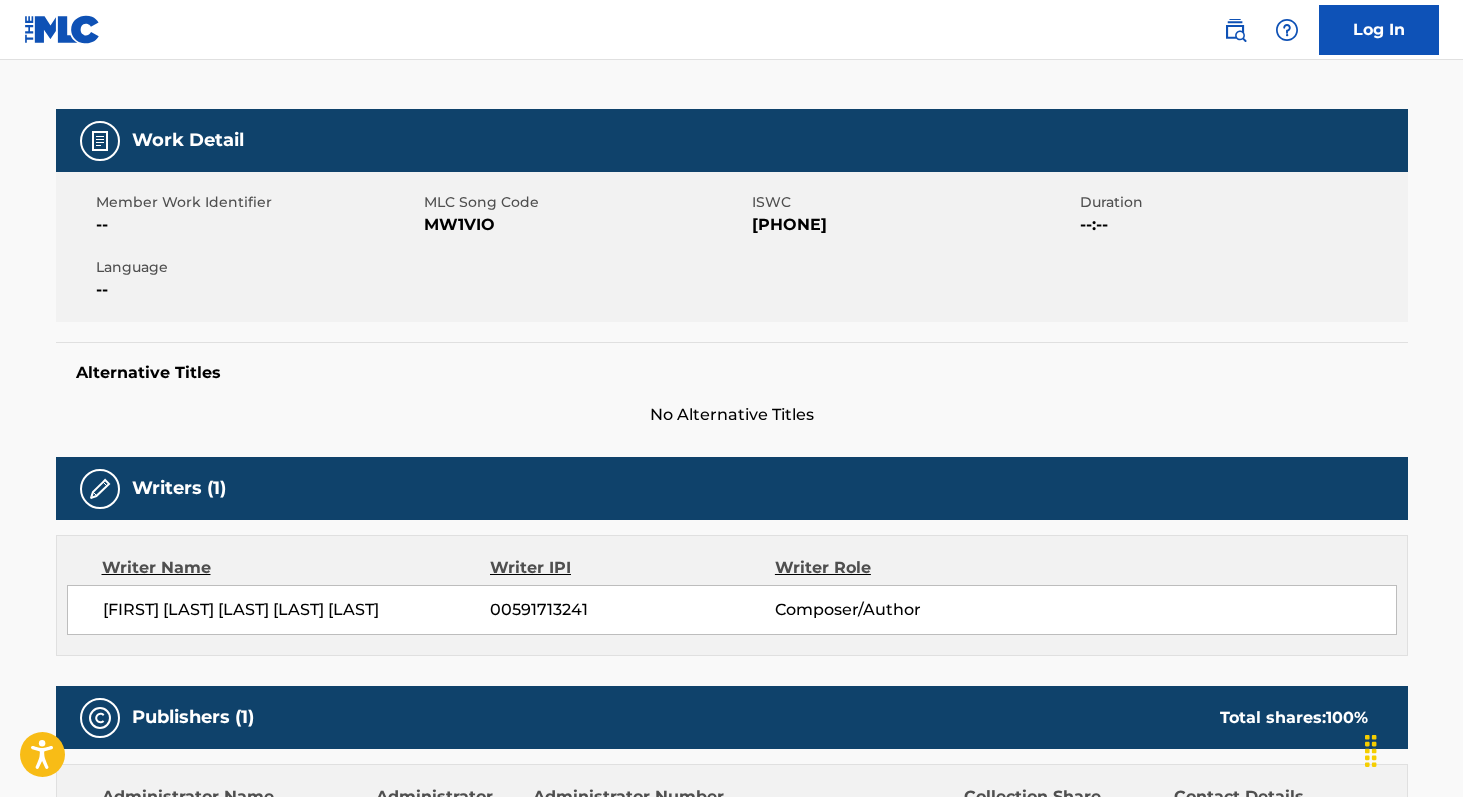 click on "MW1VIO" at bounding box center [585, 225] 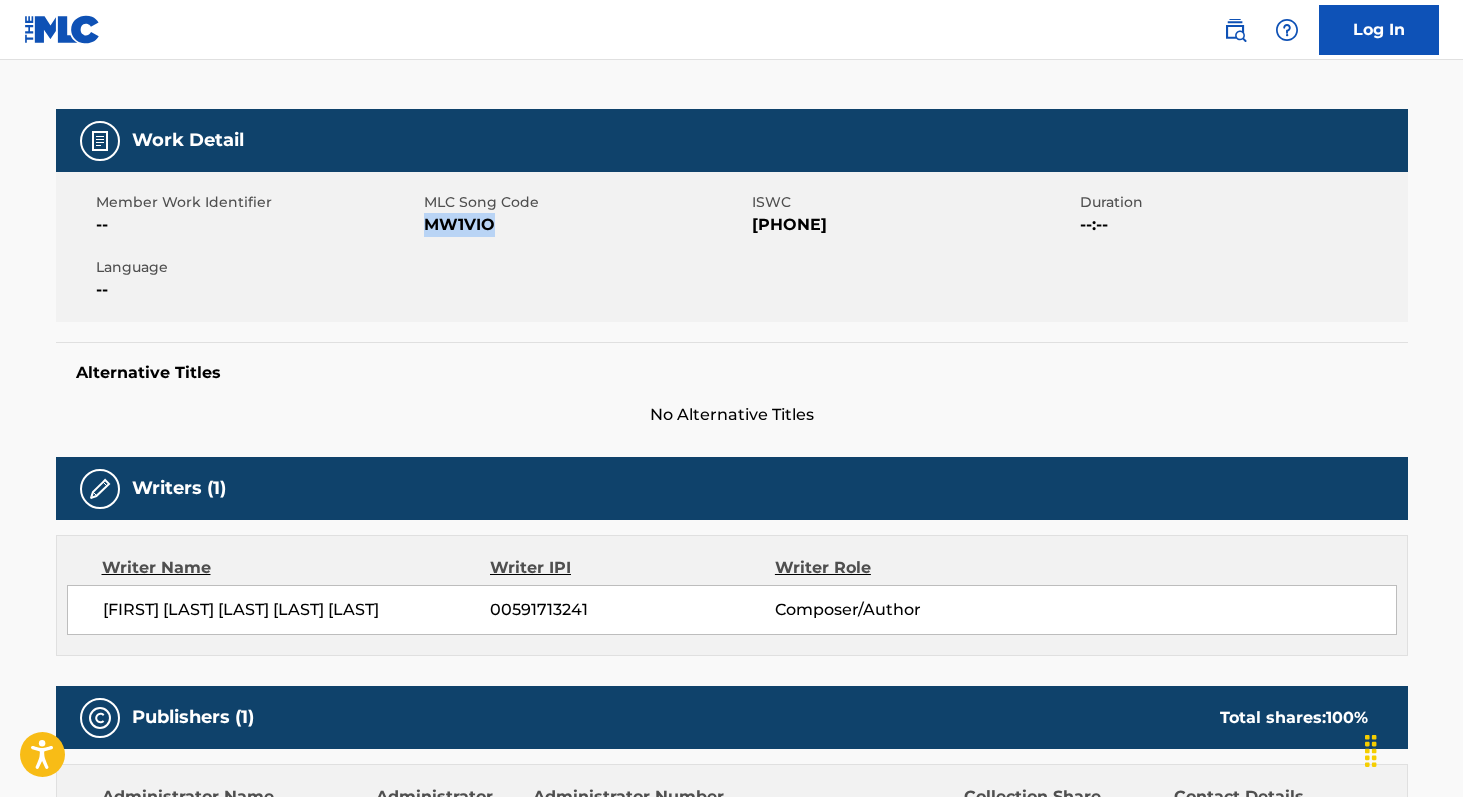 click on "MW1VIO" at bounding box center (585, 225) 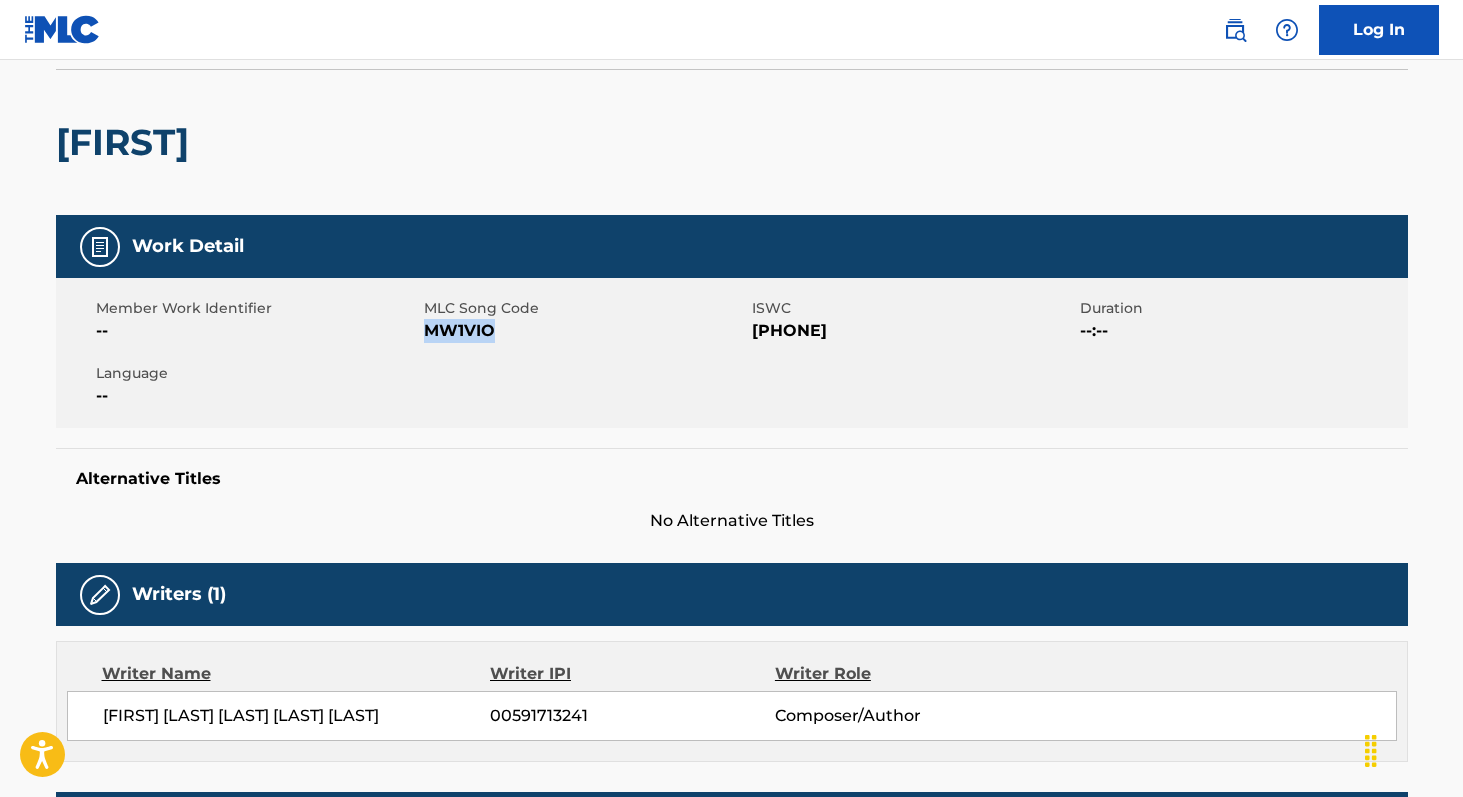 scroll, scrollTop: 0, scrollLeft: 0, axis: both 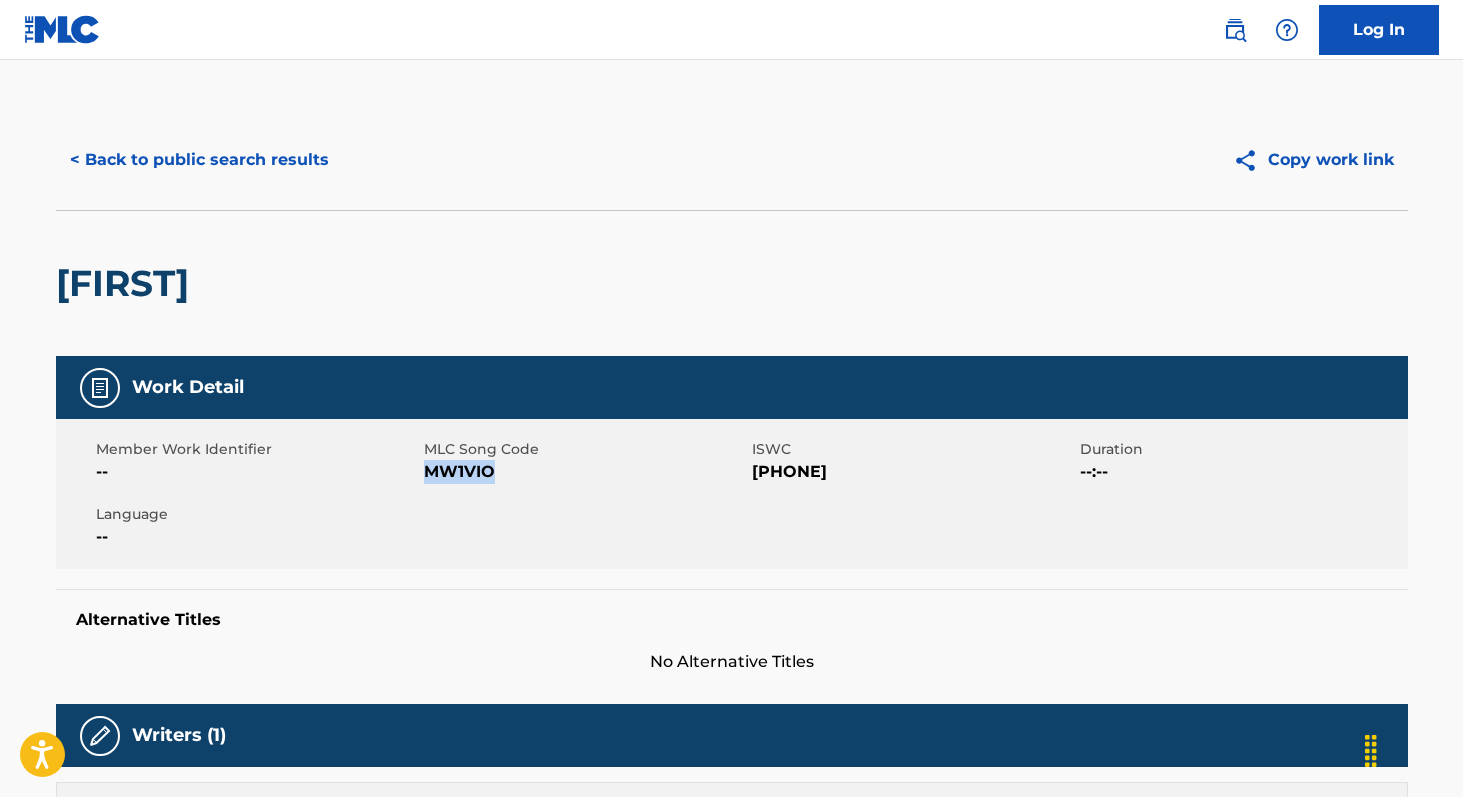 click on "< Back to public search results" at bounding box center [199, 160] 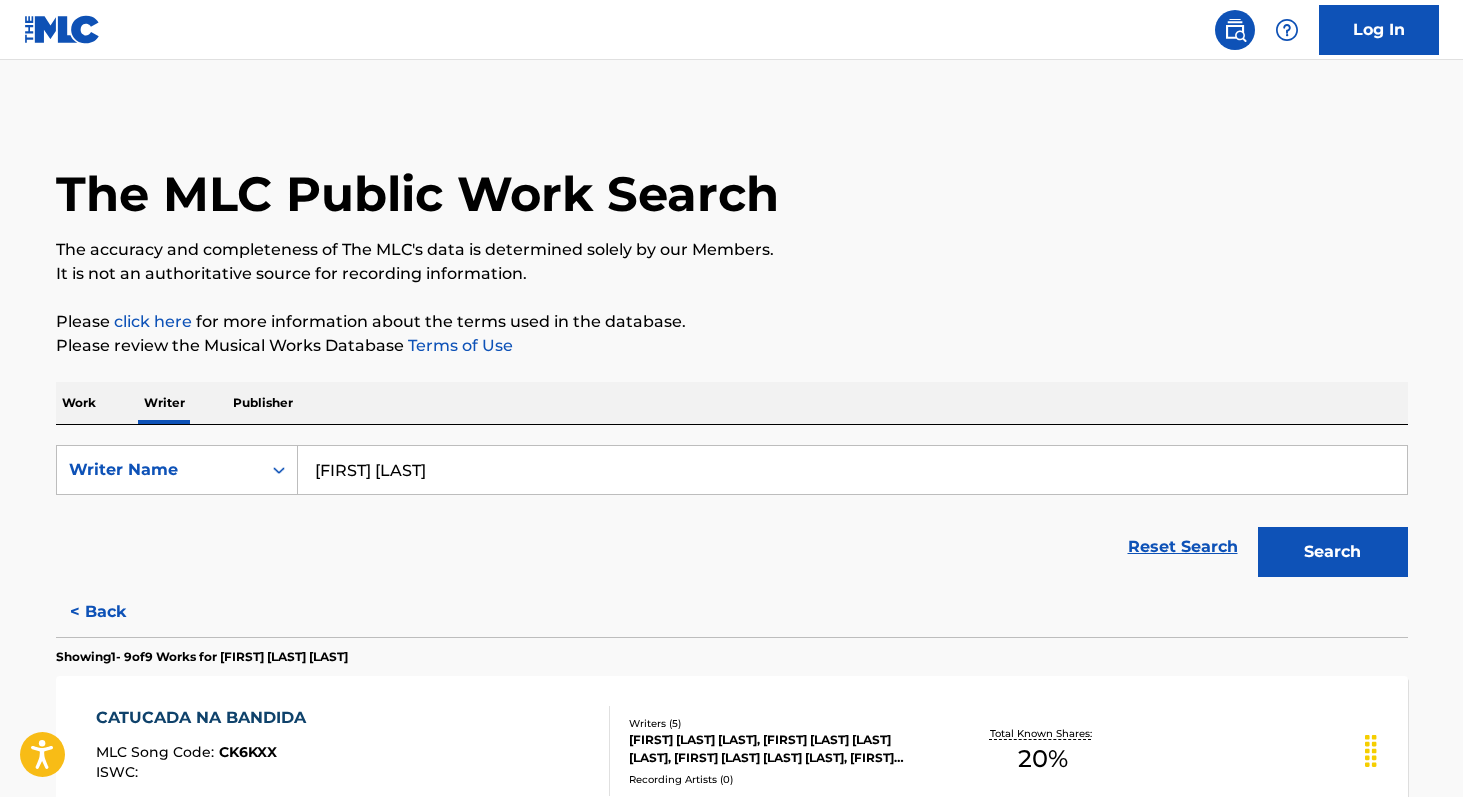 click on "[FIRST] [LAST]" at bounding box center [852, 470] 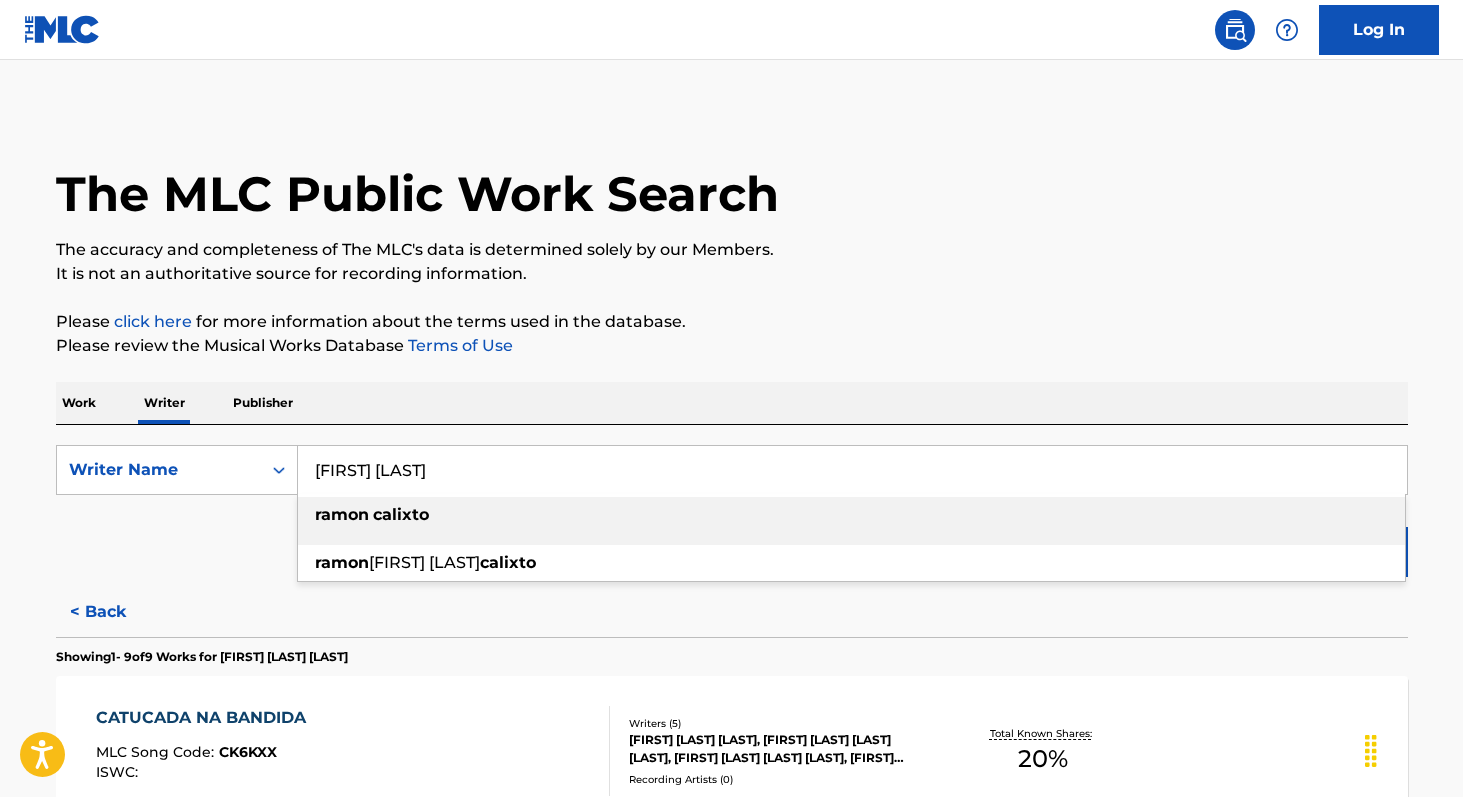 paste on "[FIRST] [LAST]" 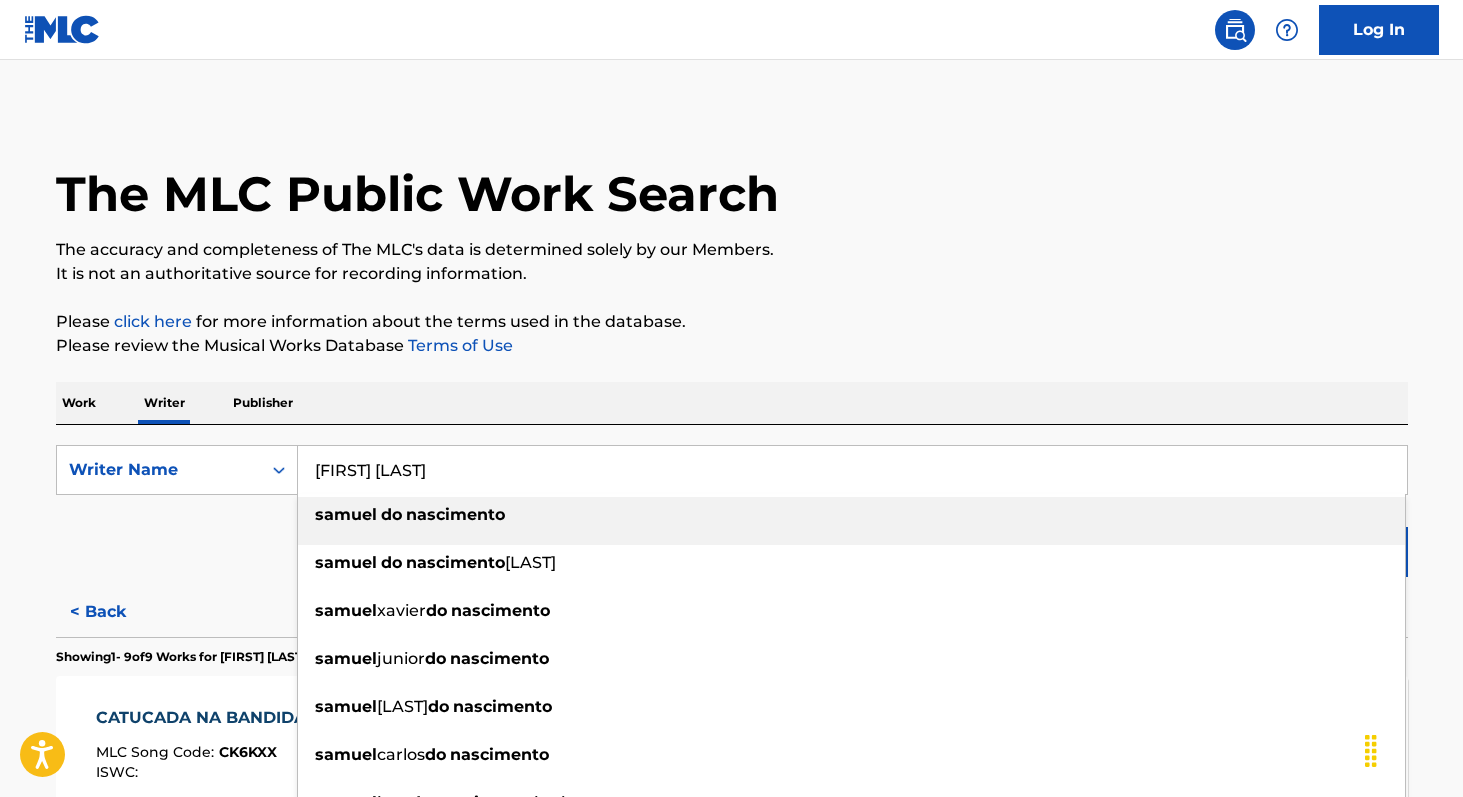 click on "nascimento" at bounding box center (455, 514) 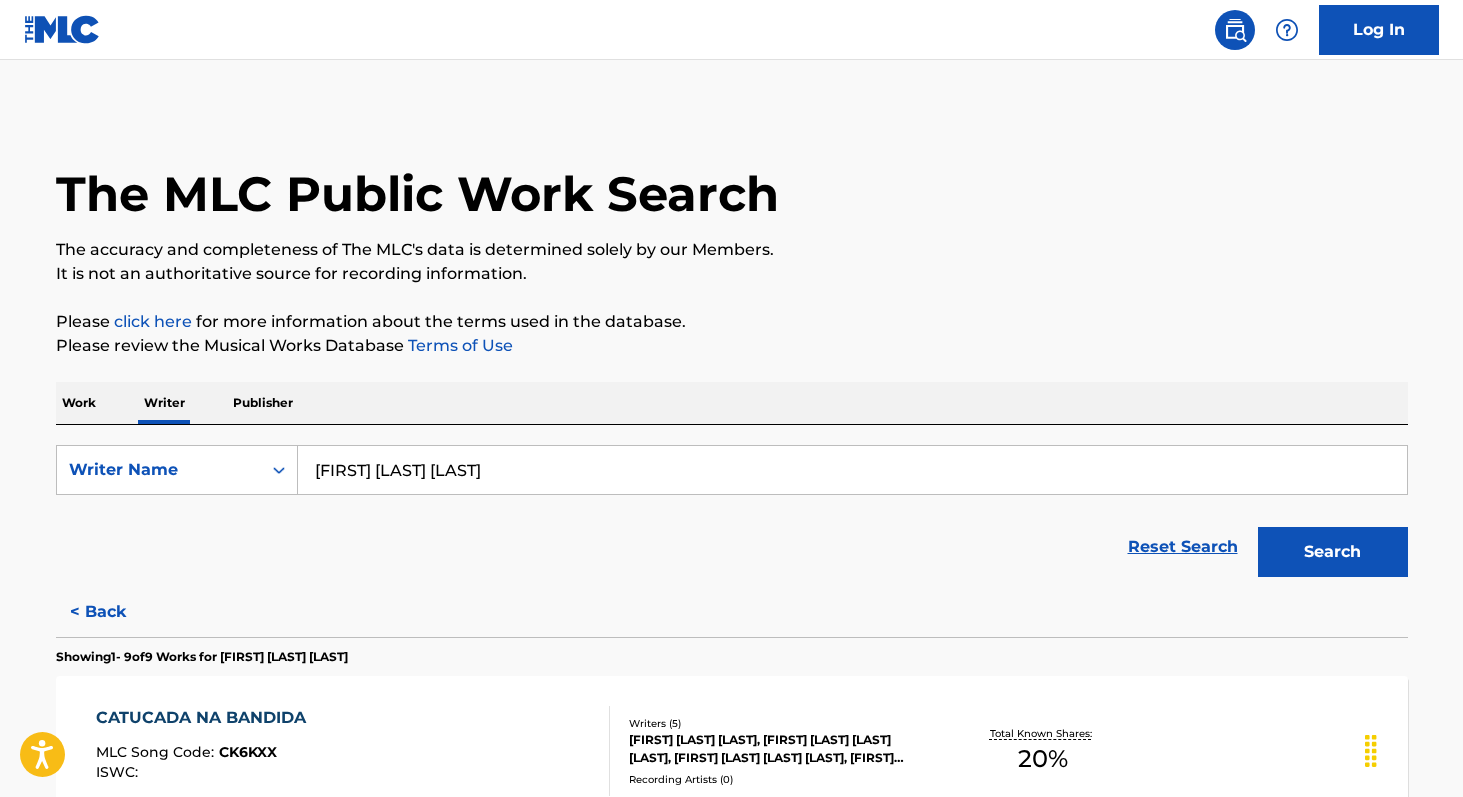 click on "Search" at bounding box center [1333, 552] 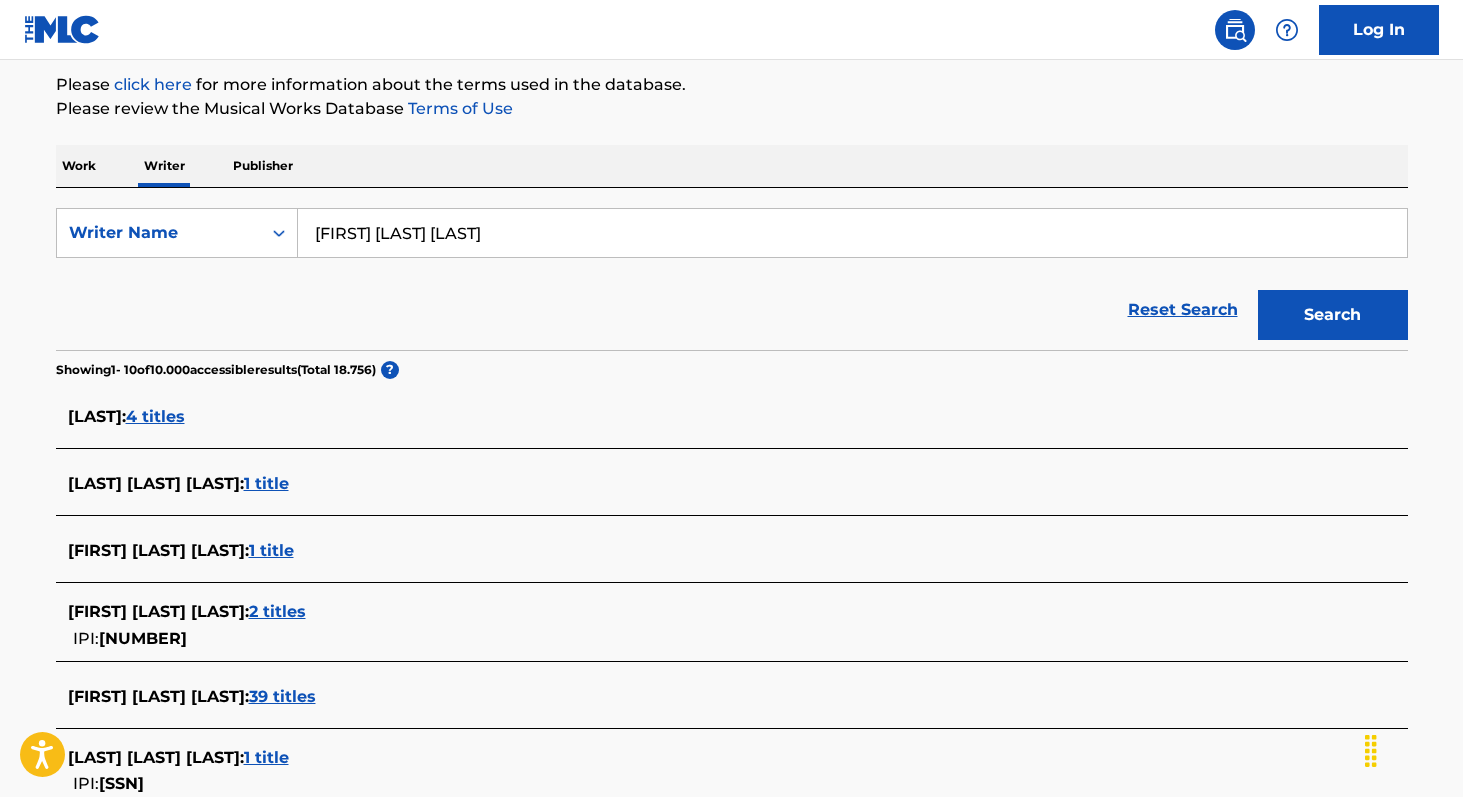scroll, scrollTop: 232, scrollLeft: 0, axis: vertical 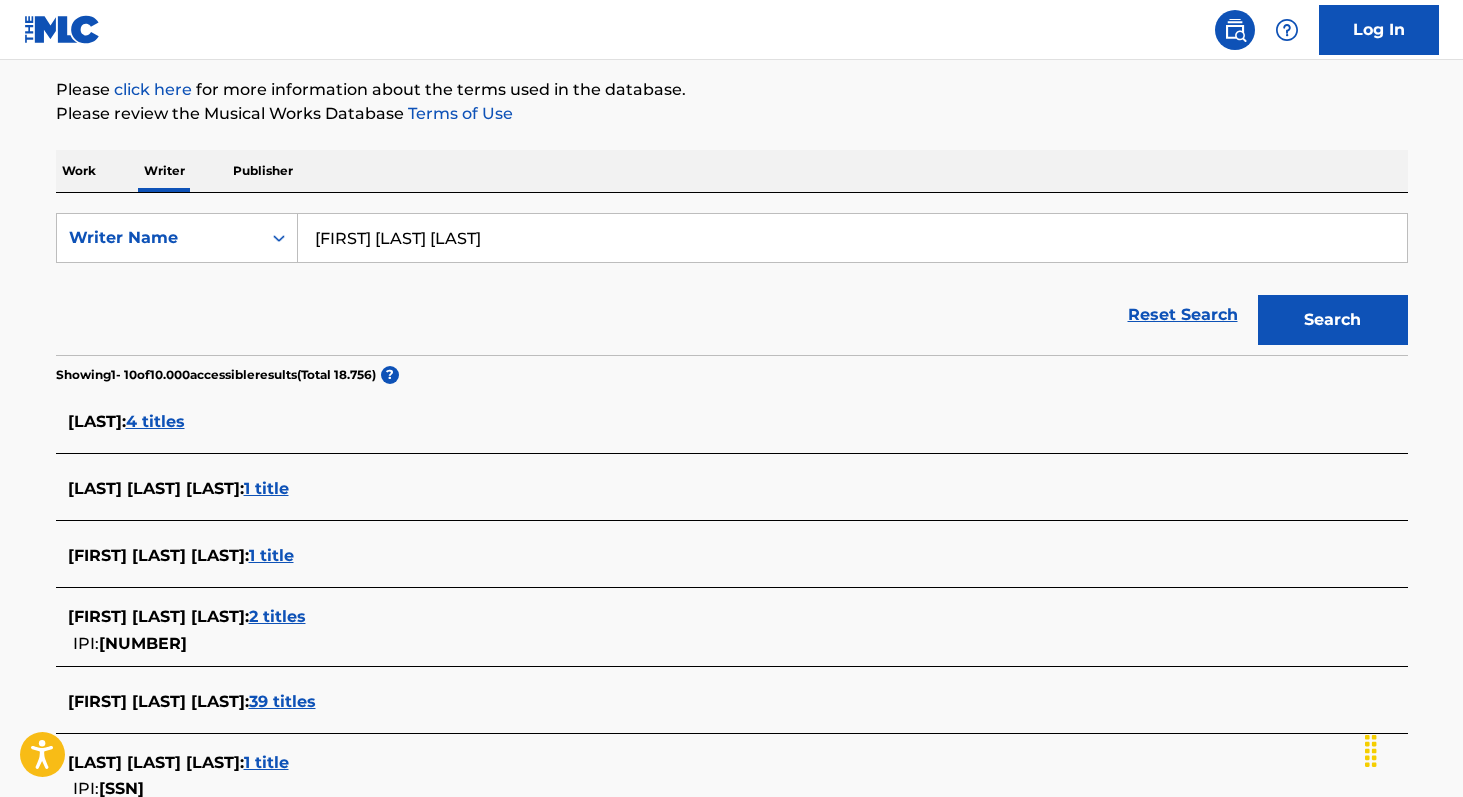 click on "[FIRST] [LAST] [LAST]" at bounding box center [852, 238] 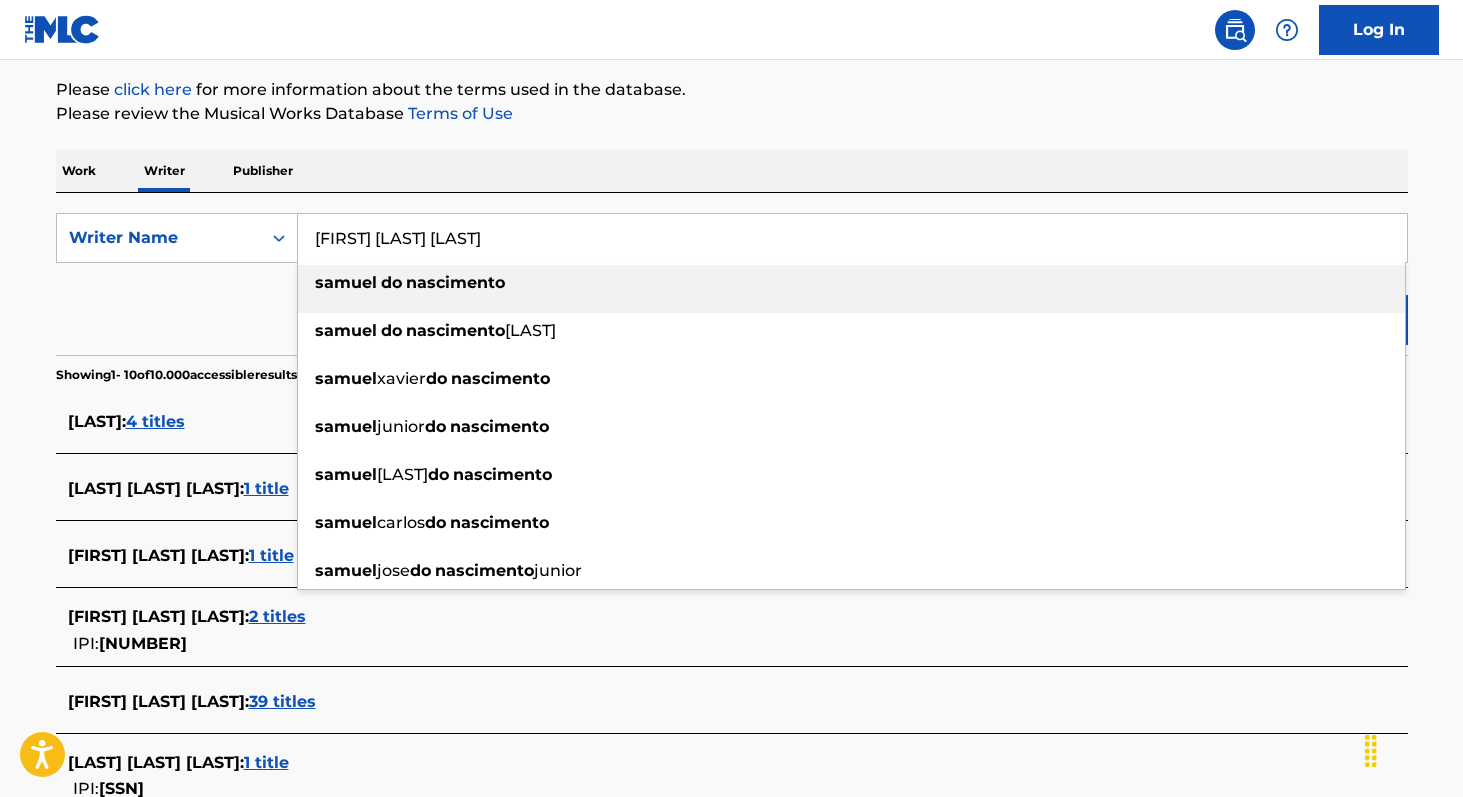 paste on "[FIRST] [LAST]" 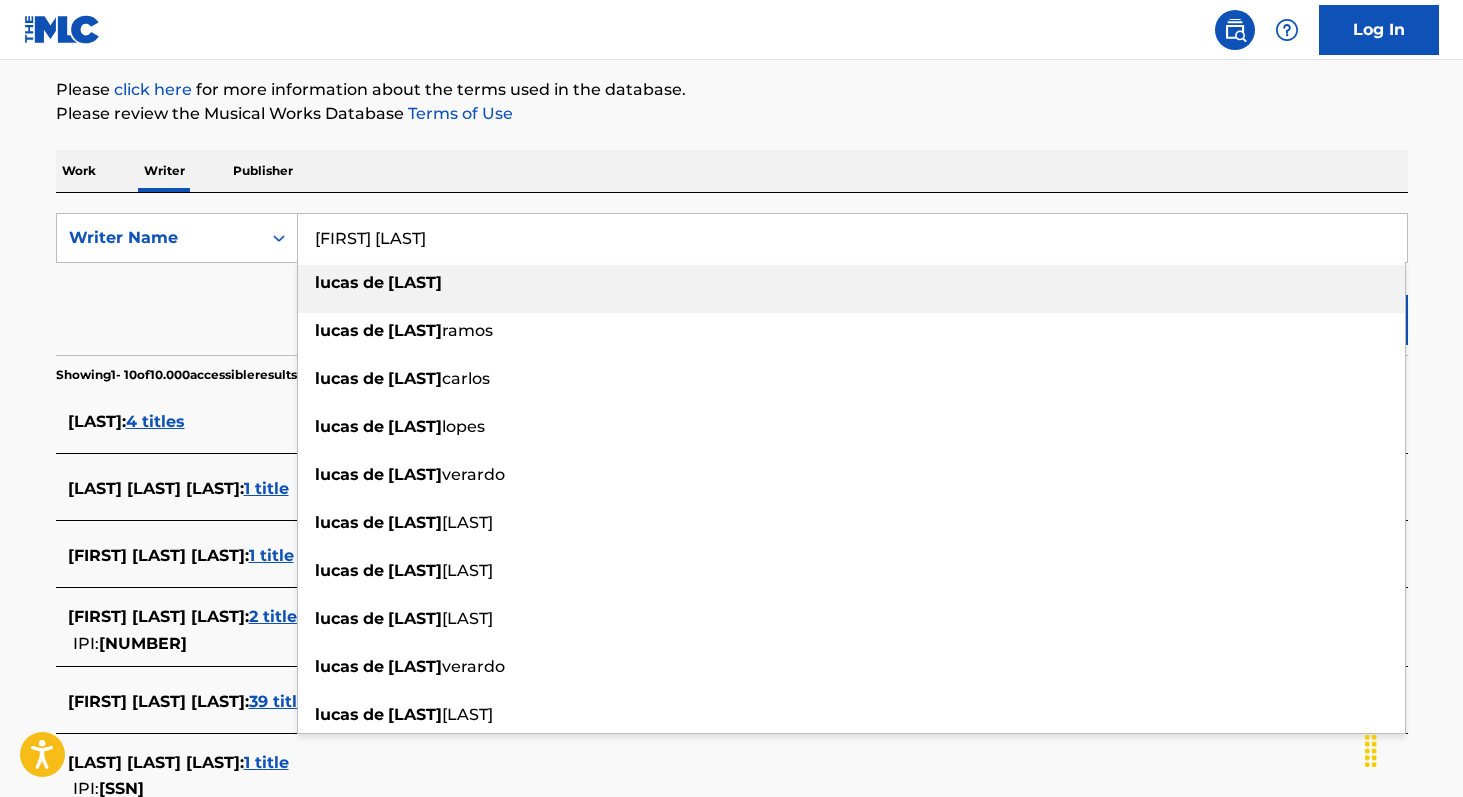 click on "[LAST]   [LAST]   [LAST]" at bounding box center (851, 283) 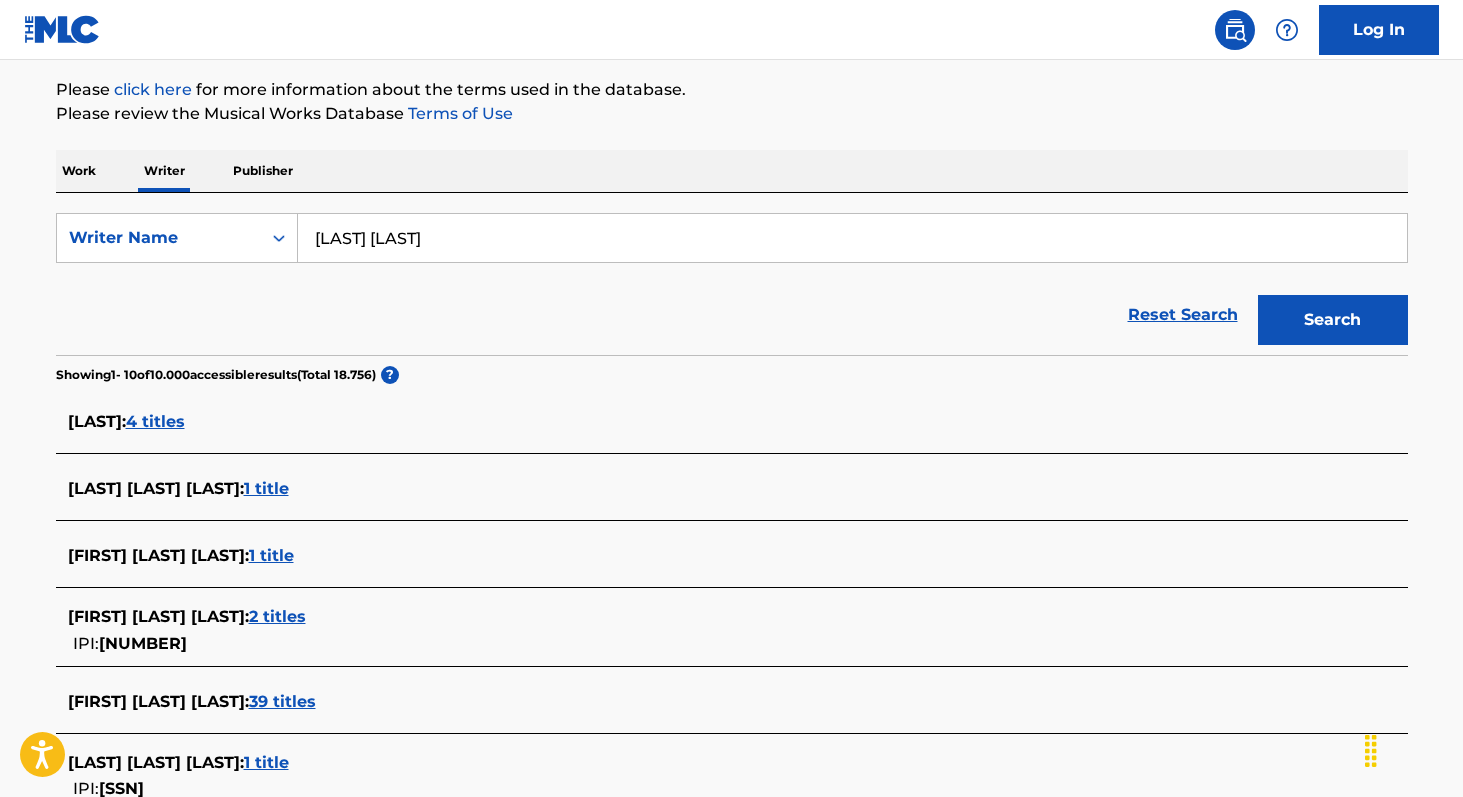click on "Search" at bounding box center [1333, 320] 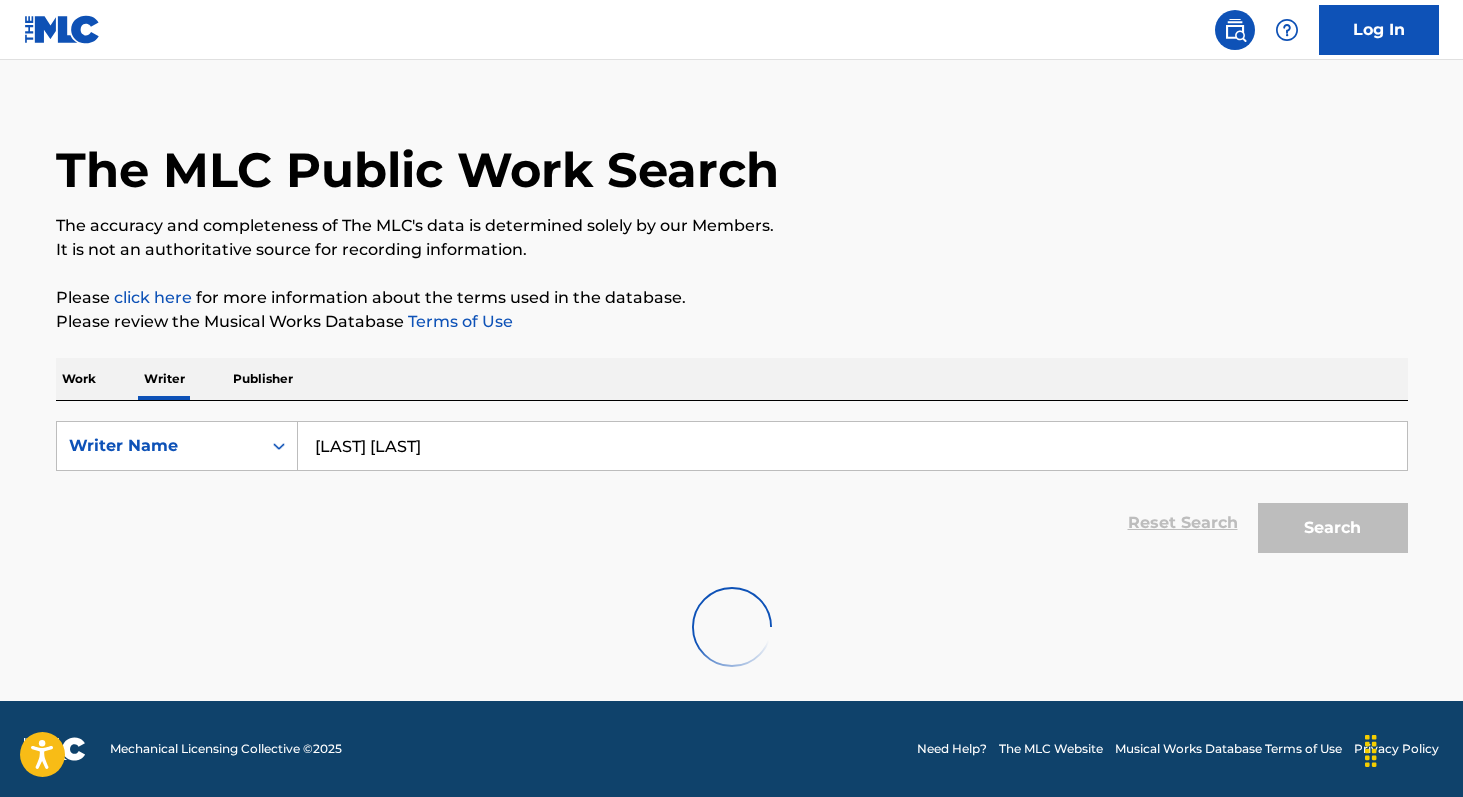 scroll, scrollTop: 232, scrollLeft: 0, axis: vertical 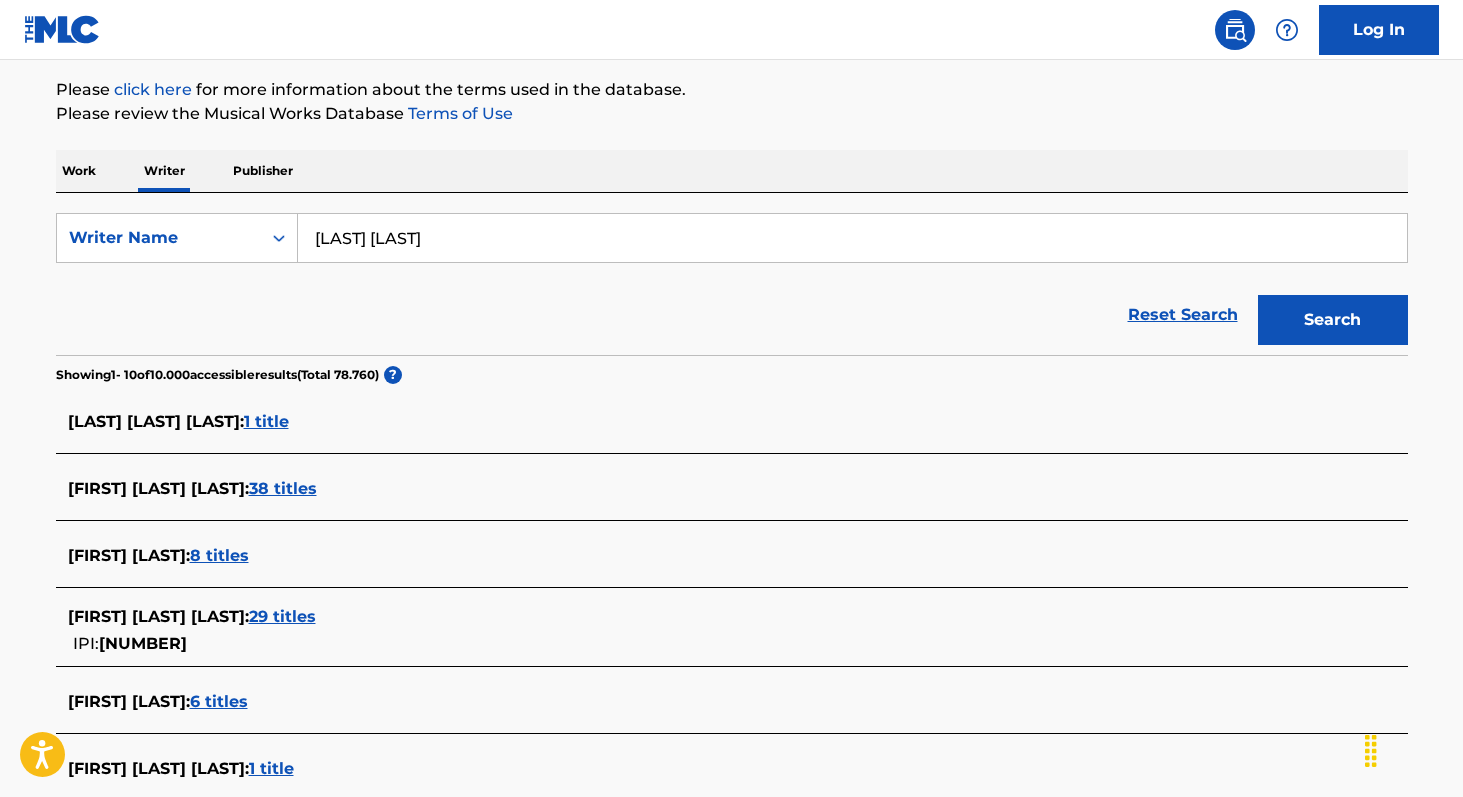click on "[LAST] [LAST]" at bounding box center [852, 238] 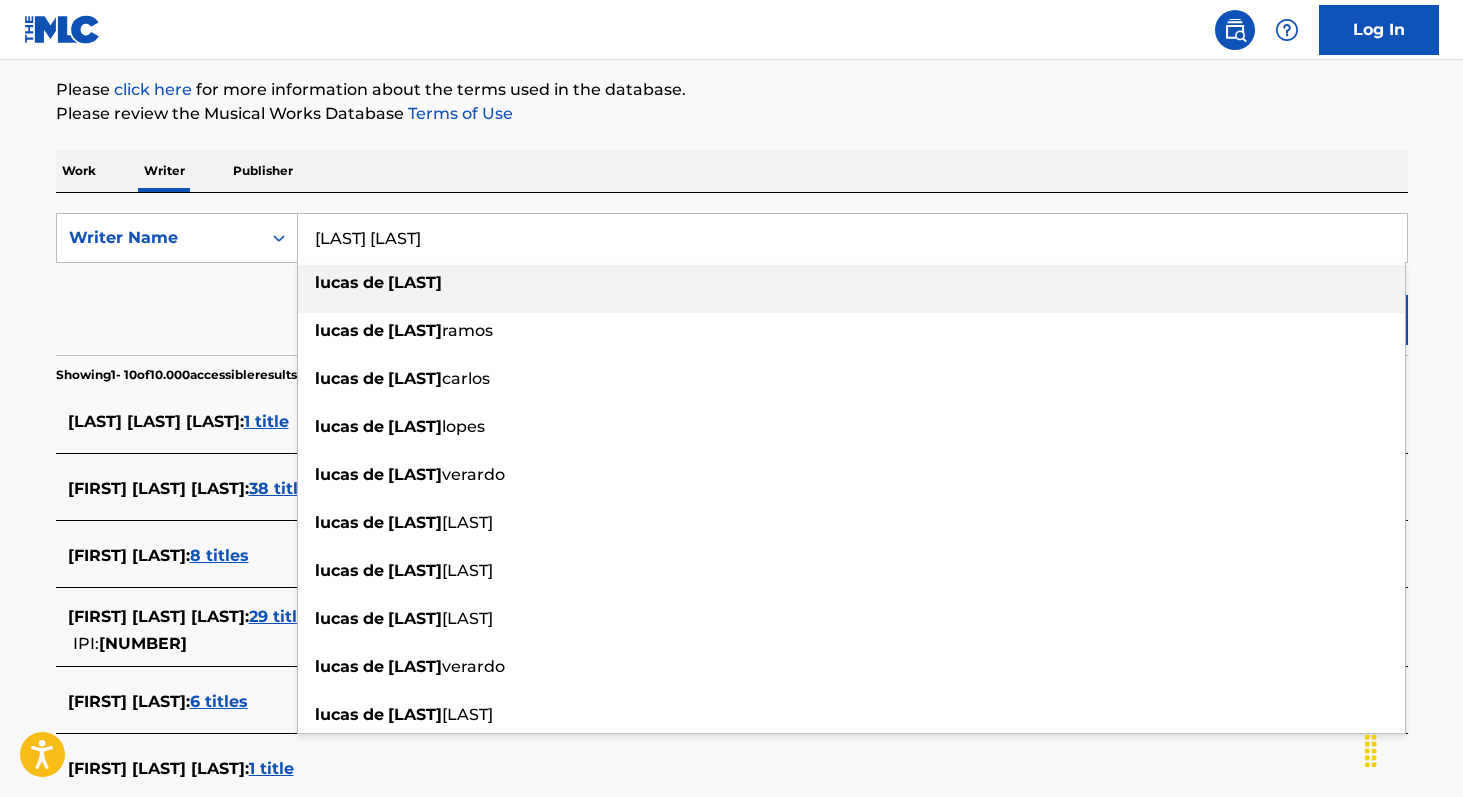 paste on "[LOCATION]" 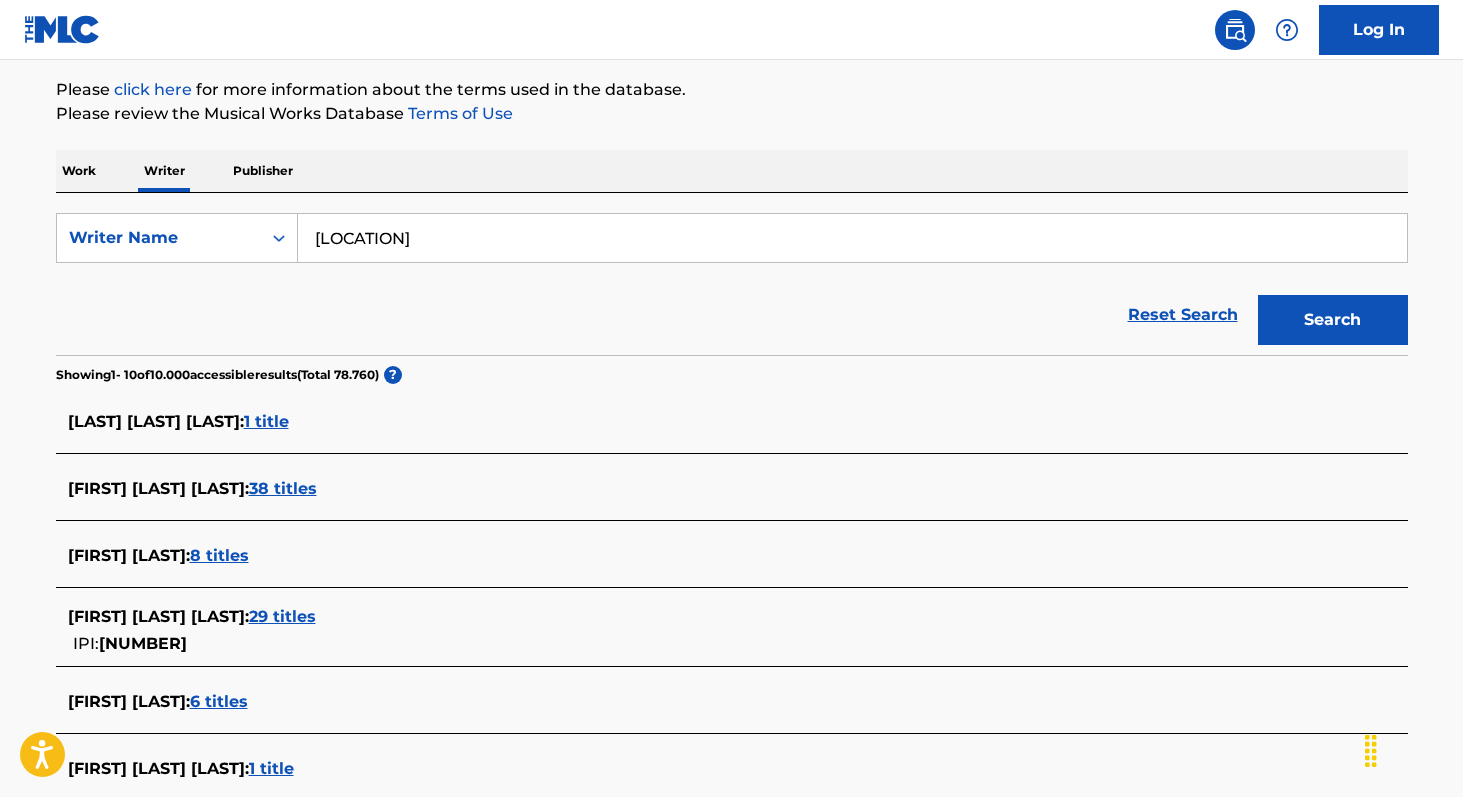 type on "[LOCATION]" 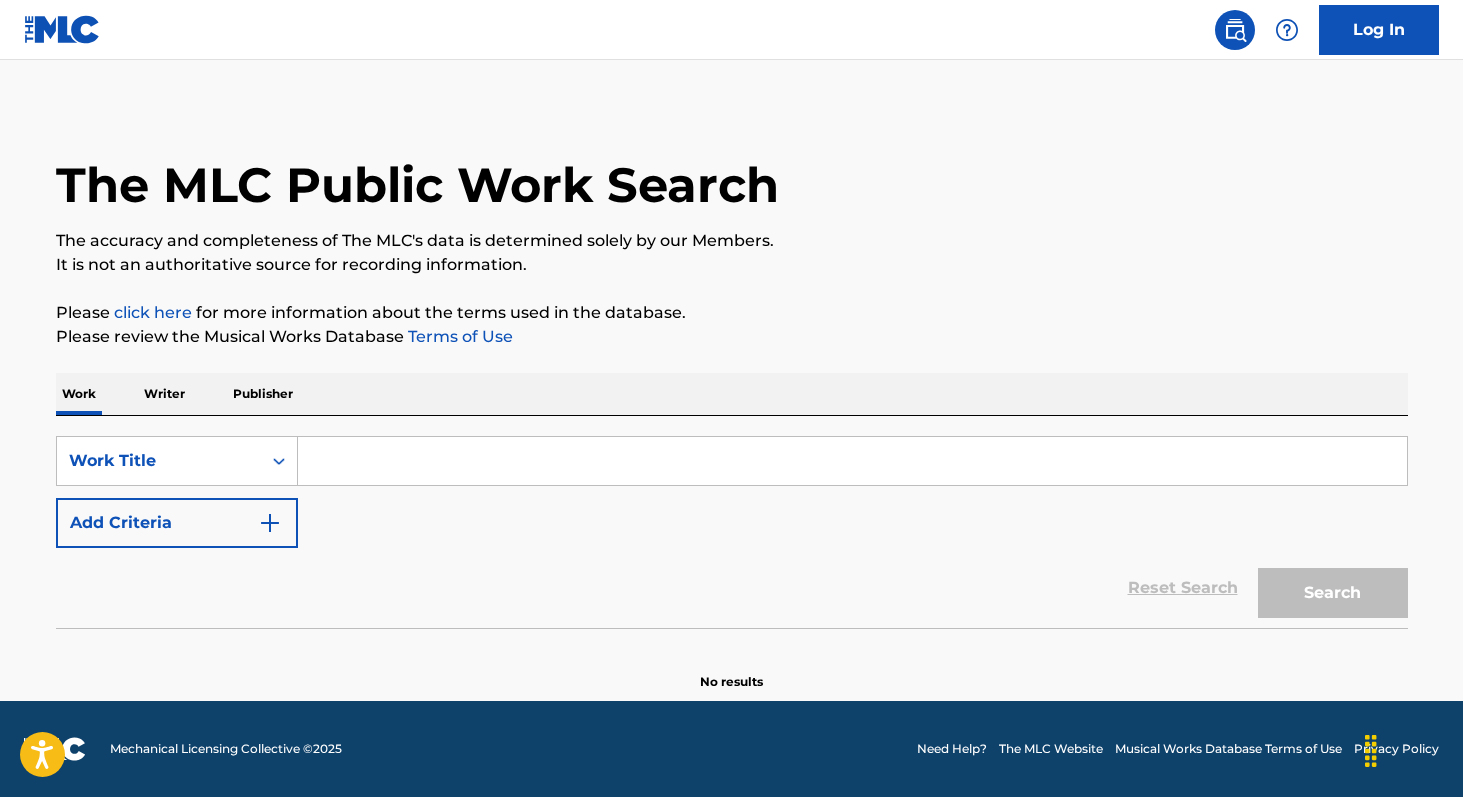 scroll, scrollTop: 0, scrollLeft: 0, axis: both 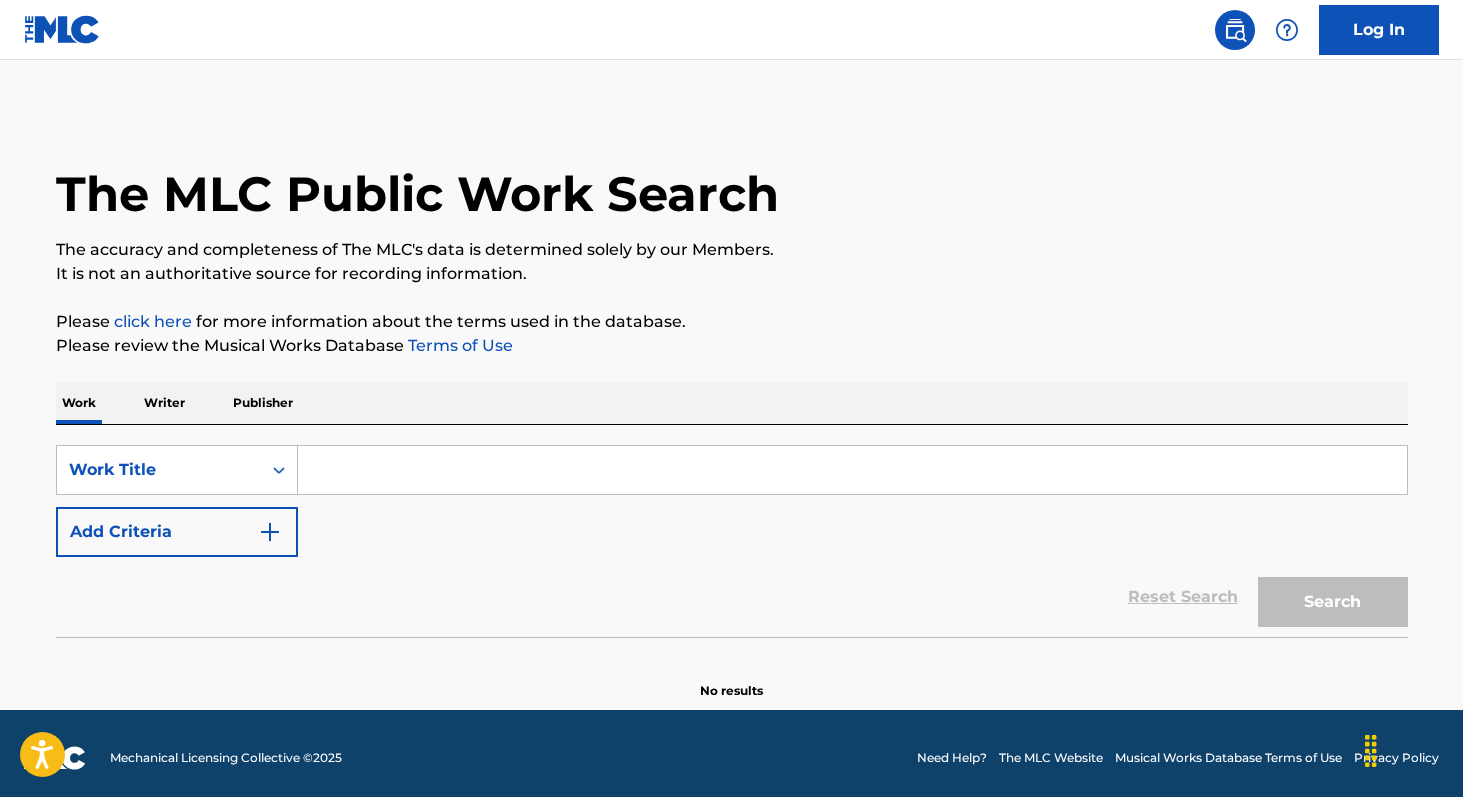 click at bounding box center [852, 470] 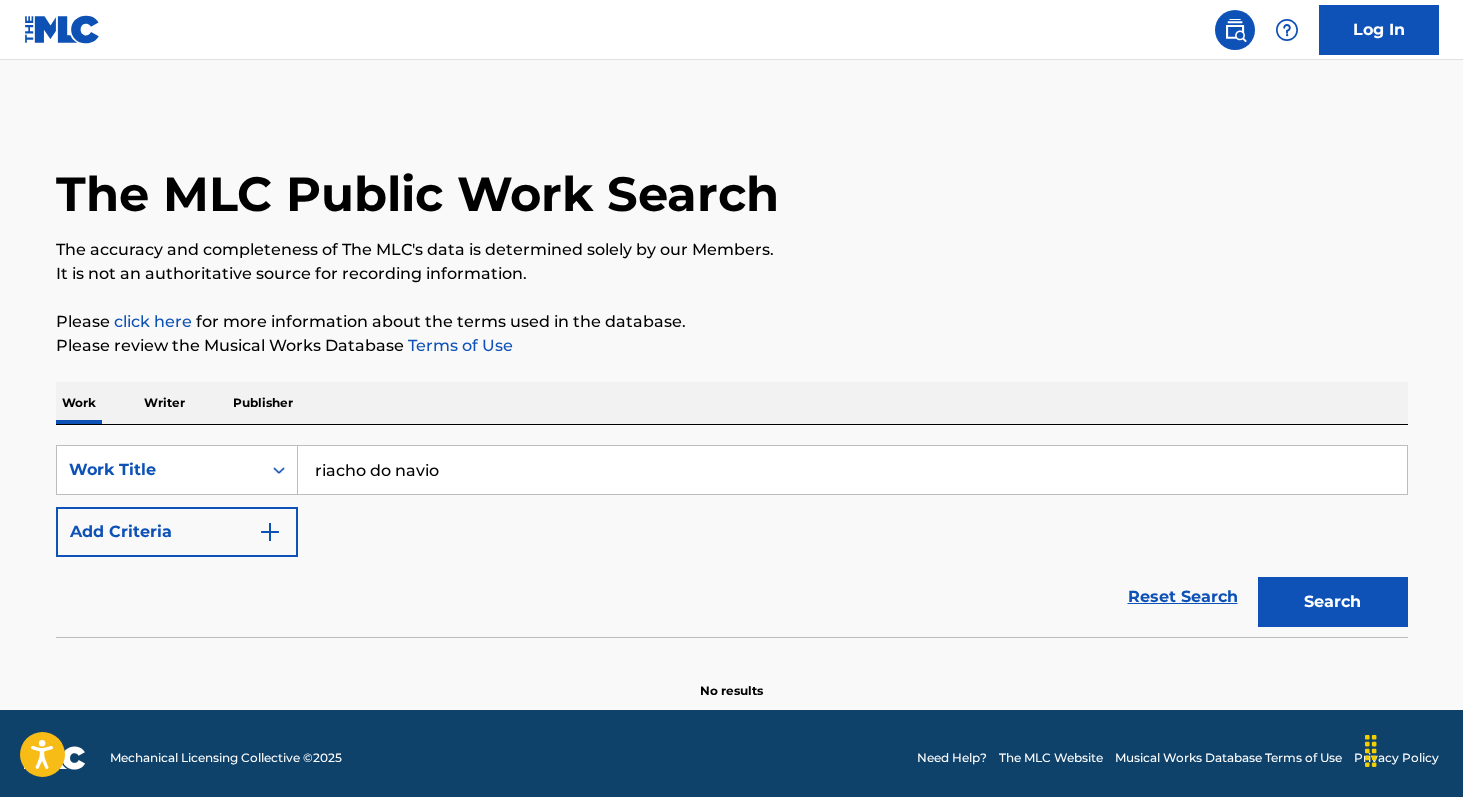 type on "riacho do navio" 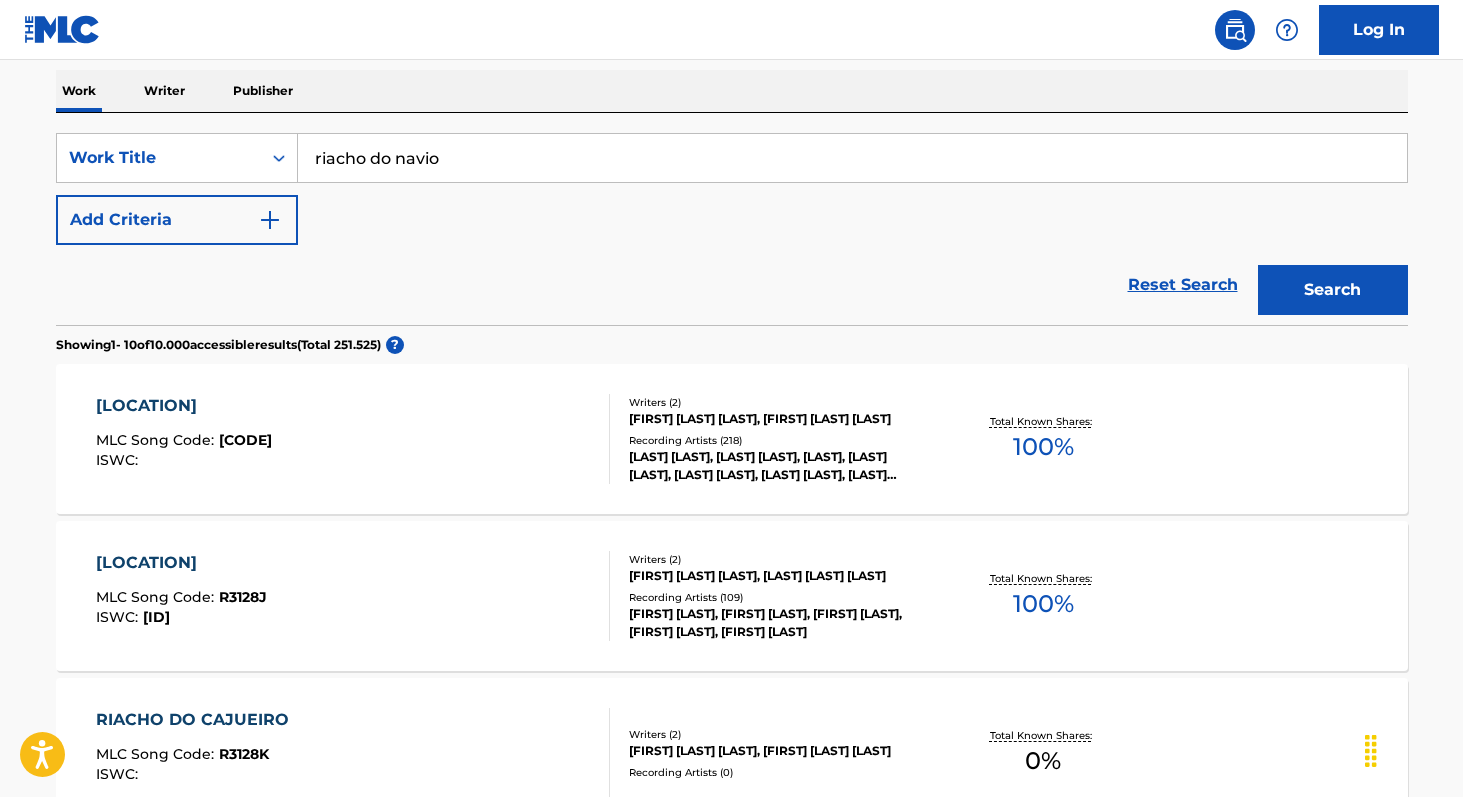 scroll, scrollTop: 313, scrollLeft: 0, axis: vertical 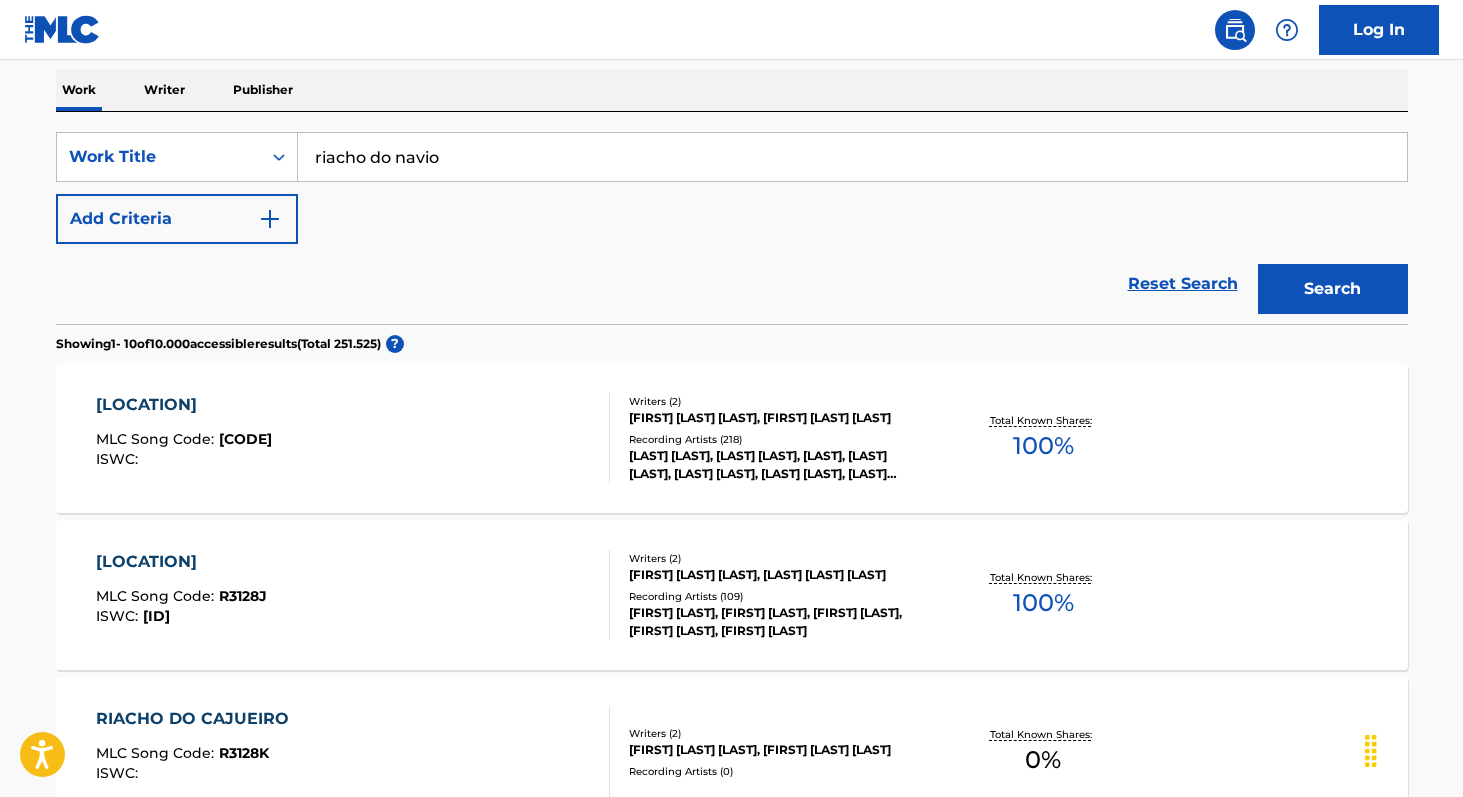 click on "100 %" at bounding box center [1043, 603] 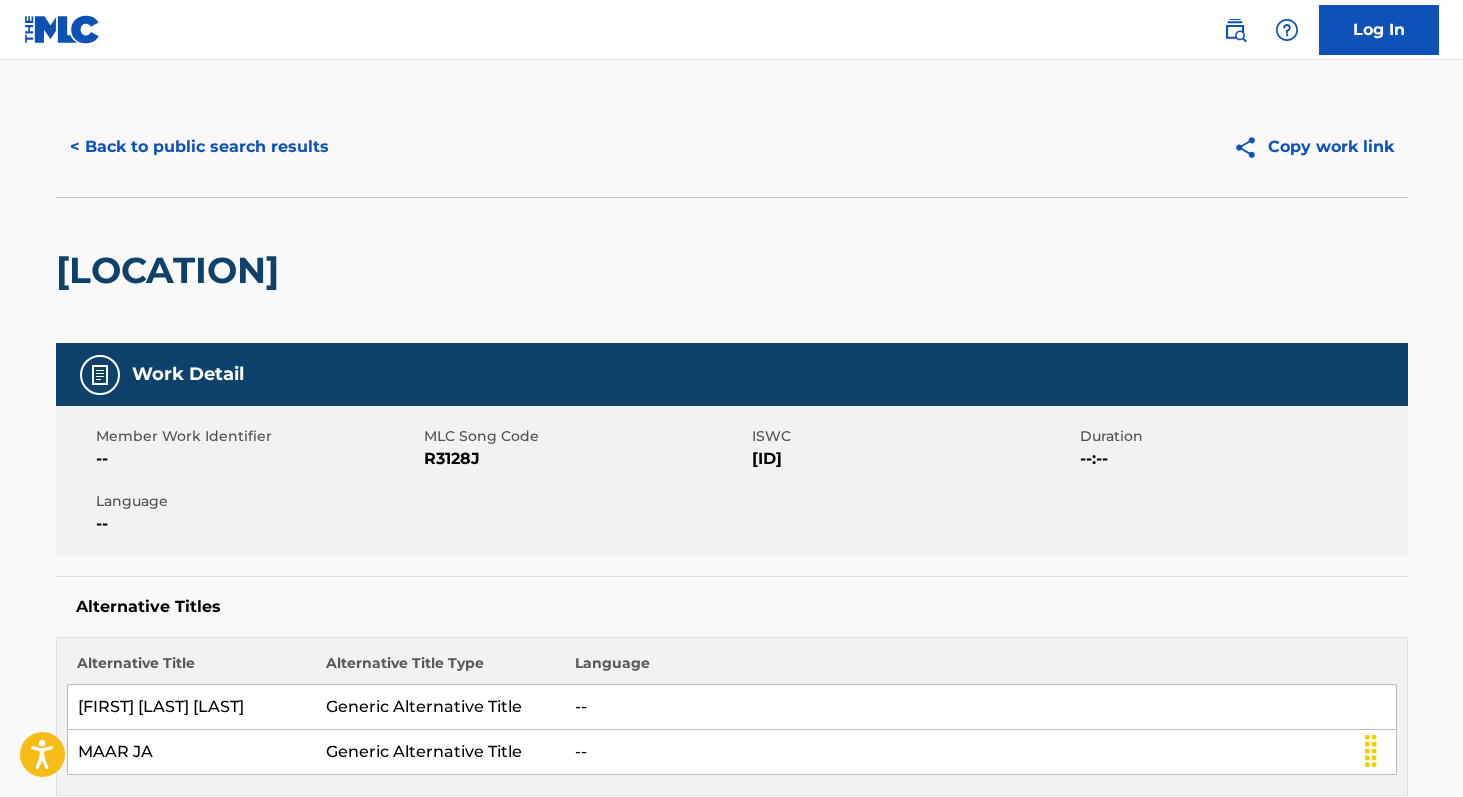 scroll, scrollTop: 0, scrollLeft: 0, axis: both 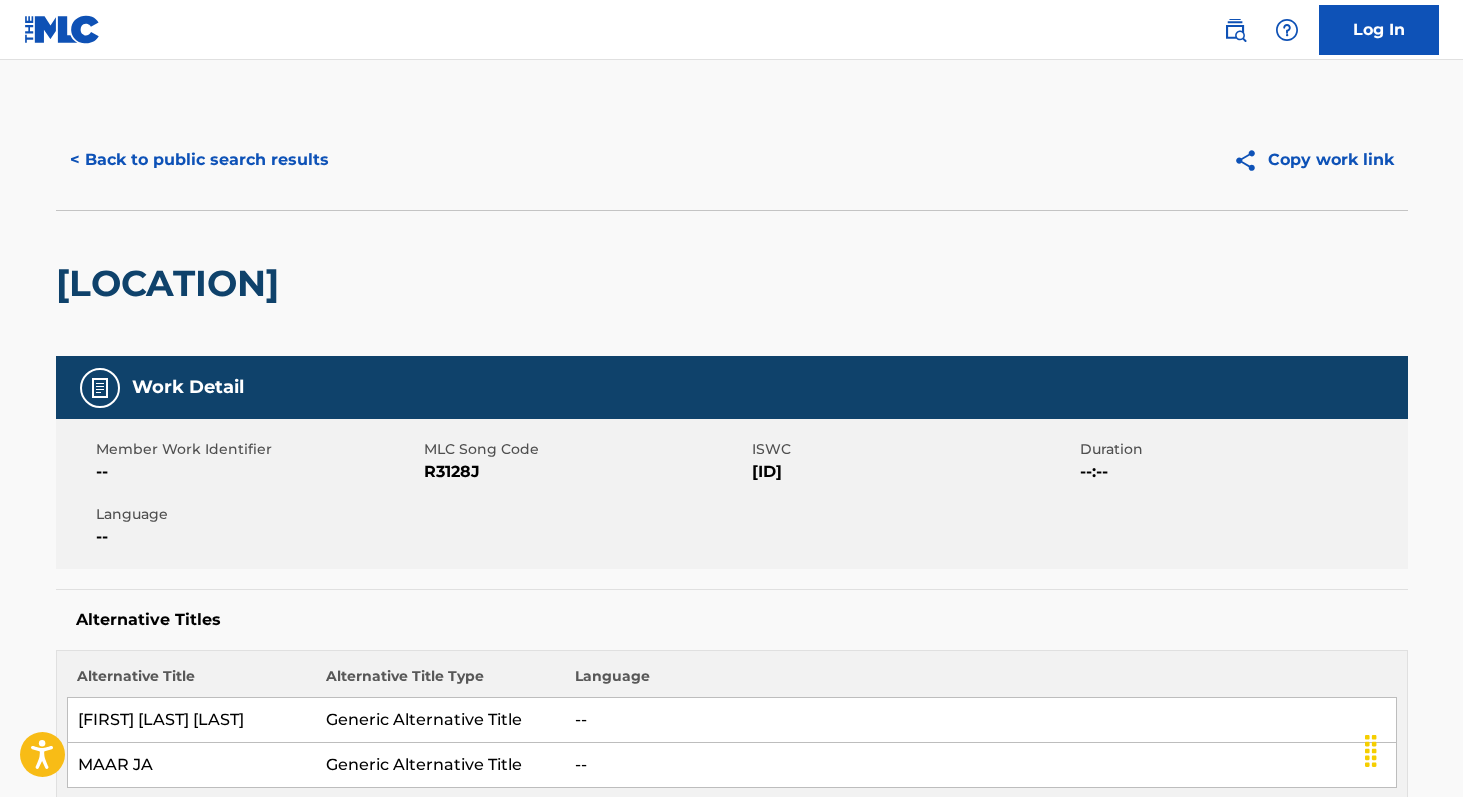 click on "< Back to public search results" at bounding box center [199, 160] 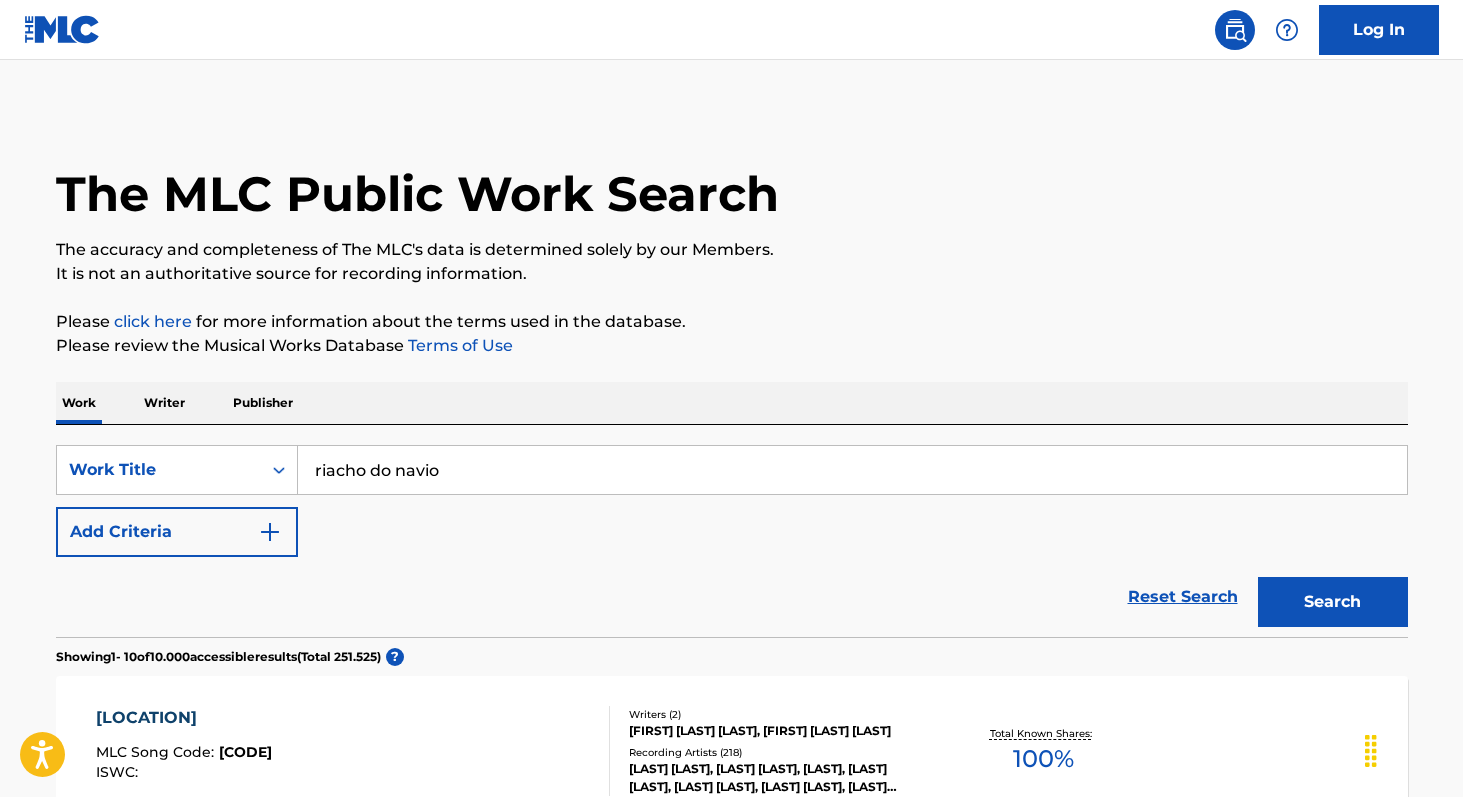 scroll, scrollTop: 313, scrollLeft: 0, axis: vertical 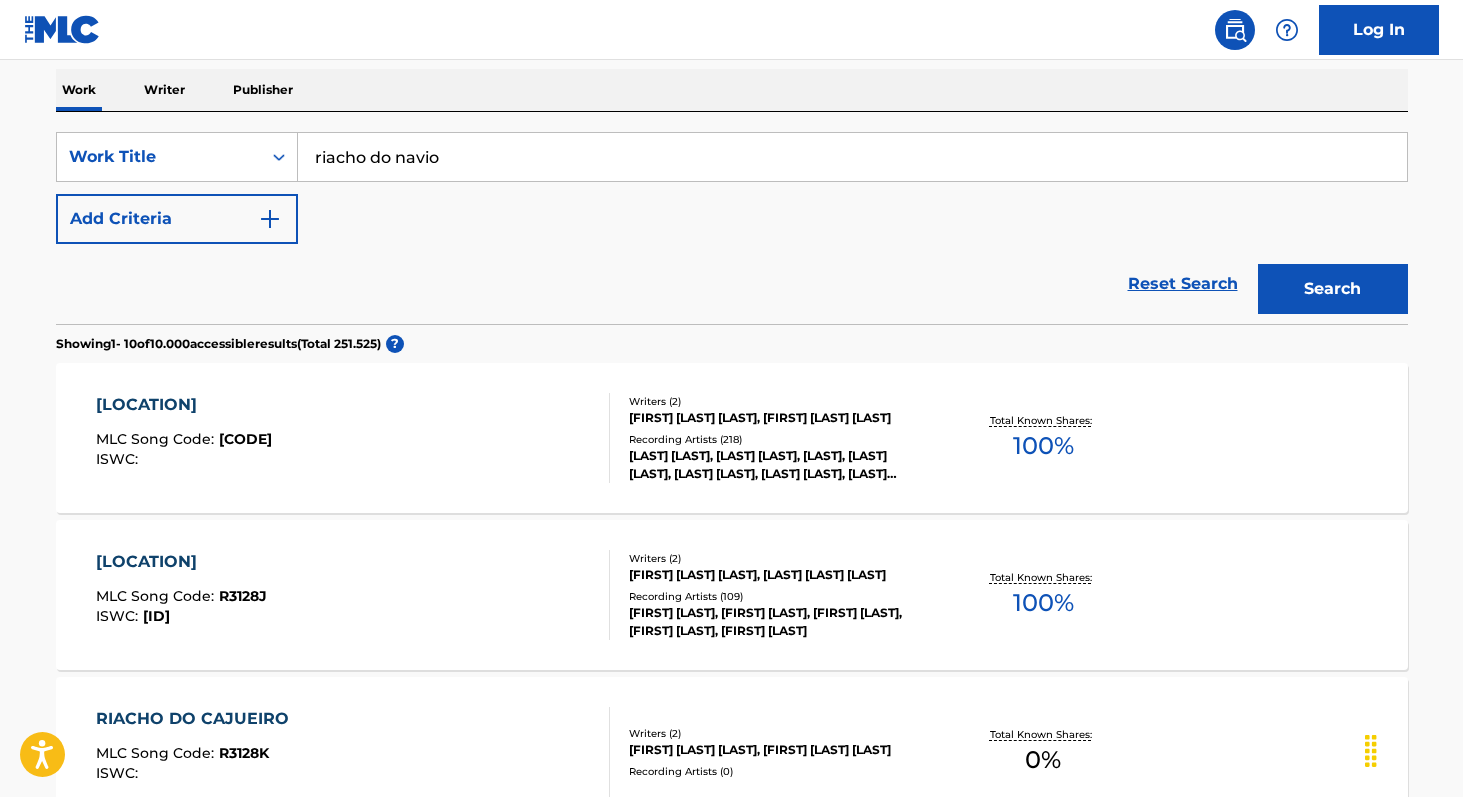 click on "MLC Song Code : [CODE] ISWC : [CODE] Writers ( 2 ) [FIRST] [LAST] [LAST], [FIRST] [LAST] [LAST] Recording Artists ( 218 ) [ARTIST], [ARTIST], [ARTIST], [ARTIST], [ARTIST], [ARTIST], [ARTIST], [ARTIST], [ARTIST] Total Known Shares: 100 %" at bounding box center (732, 438) 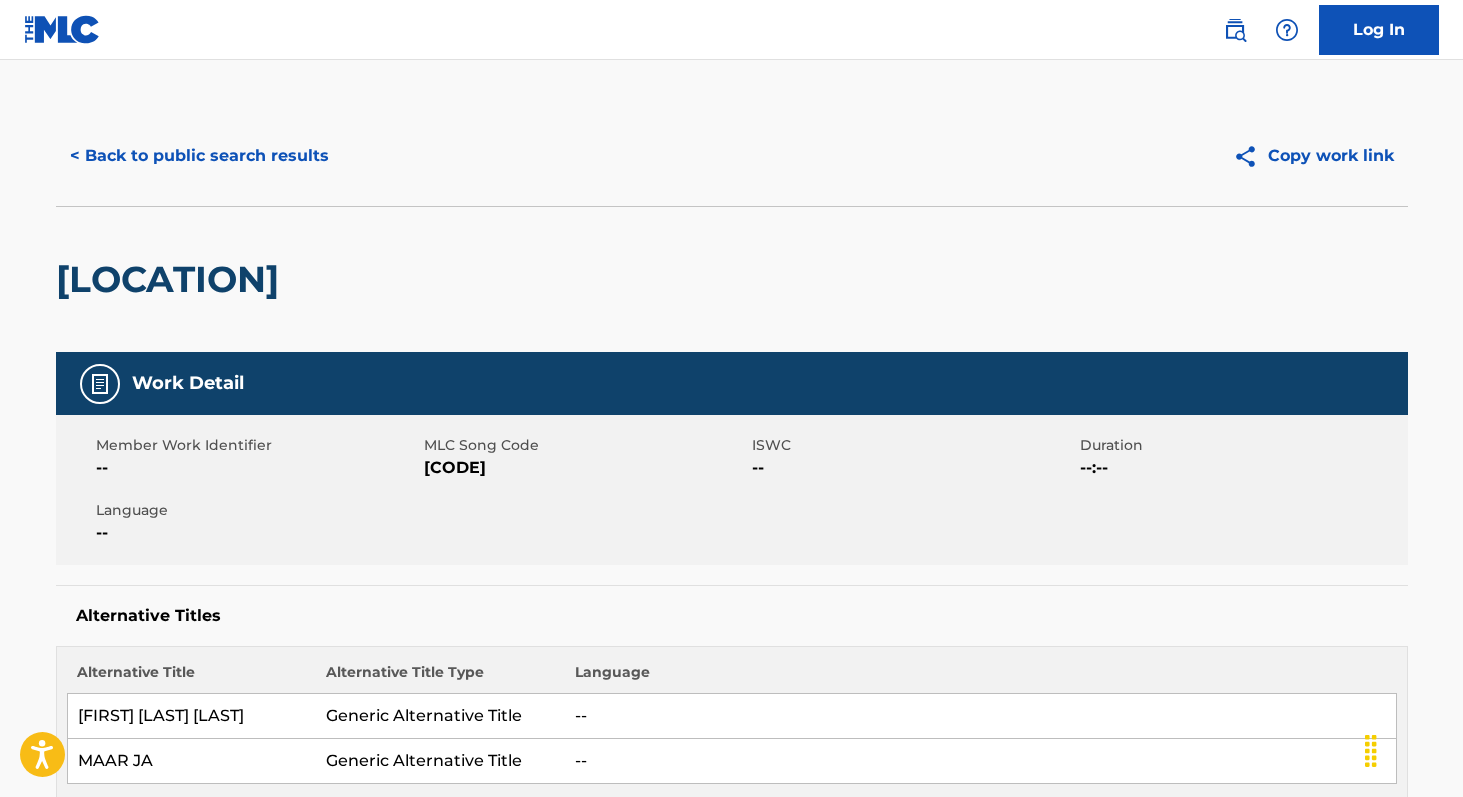 scroll, scrollTop: 0, scrollLeft: 0, axis: both 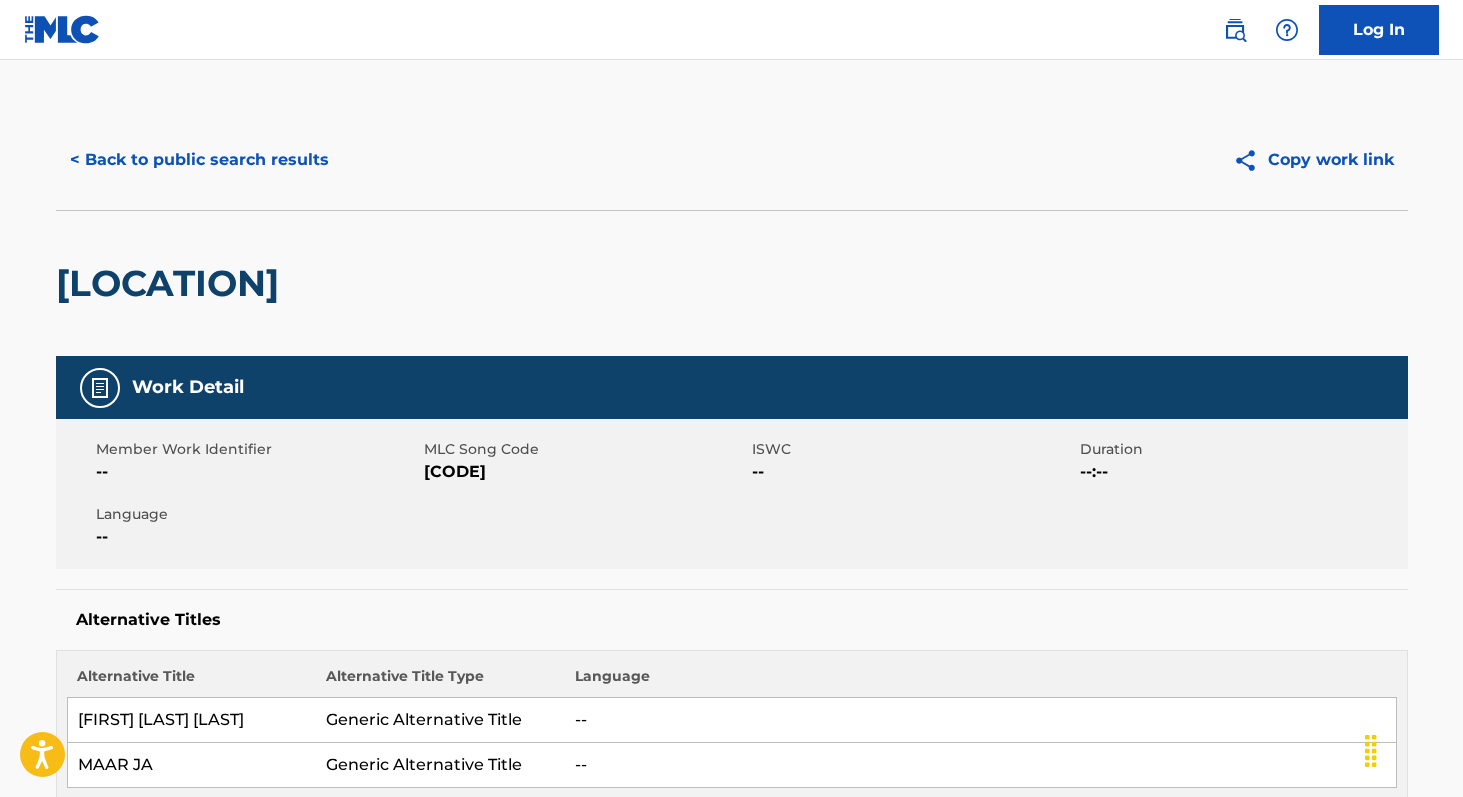 click on "< Back to public search results" at bounding box center (199, 160) 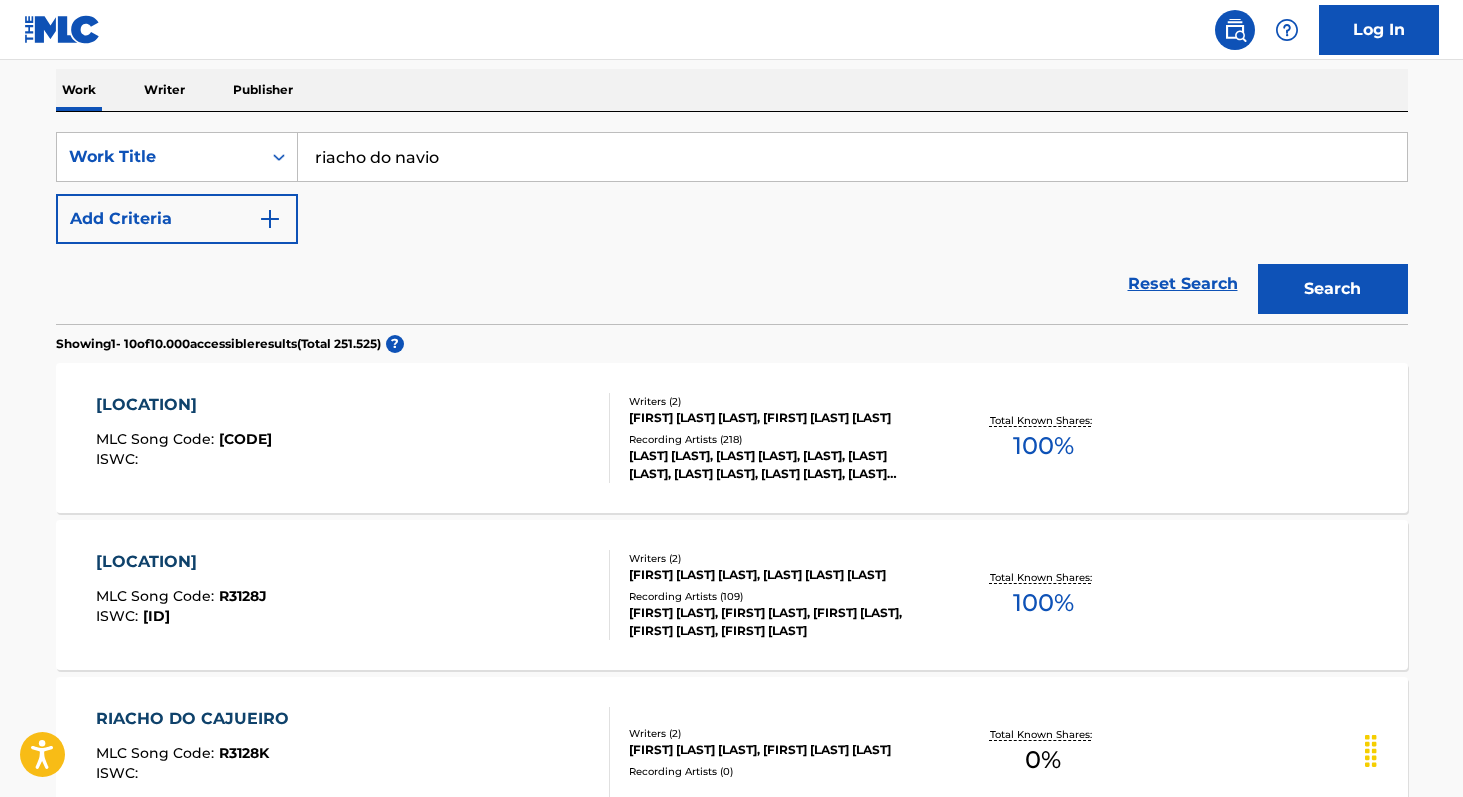 click on "100 %" at bounding box center [1043, 603] 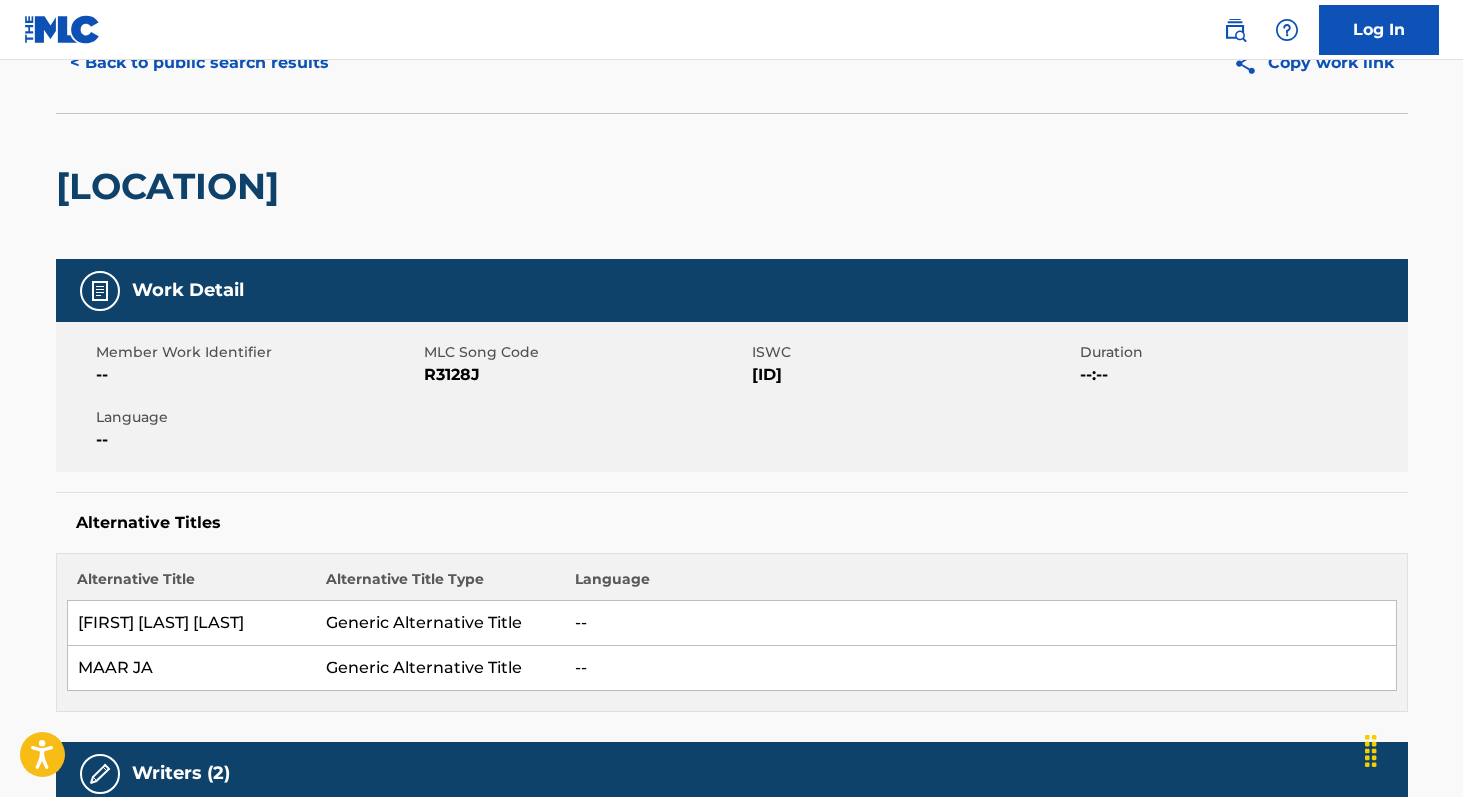 scroll, scrollTop: 0, scrollLeft: 0, axis: both 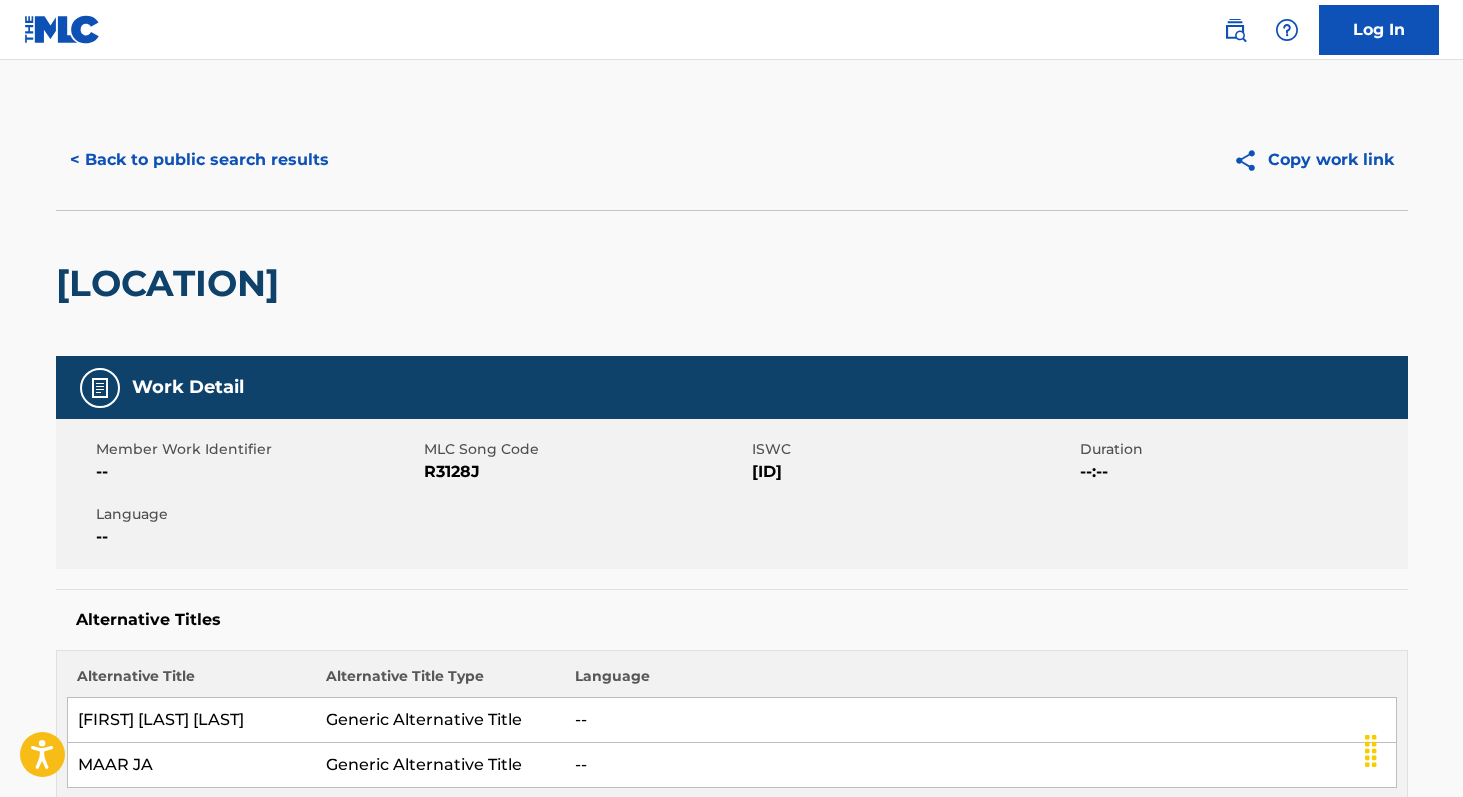 click on "< Back to public search results" at bounding box center [199, 160] 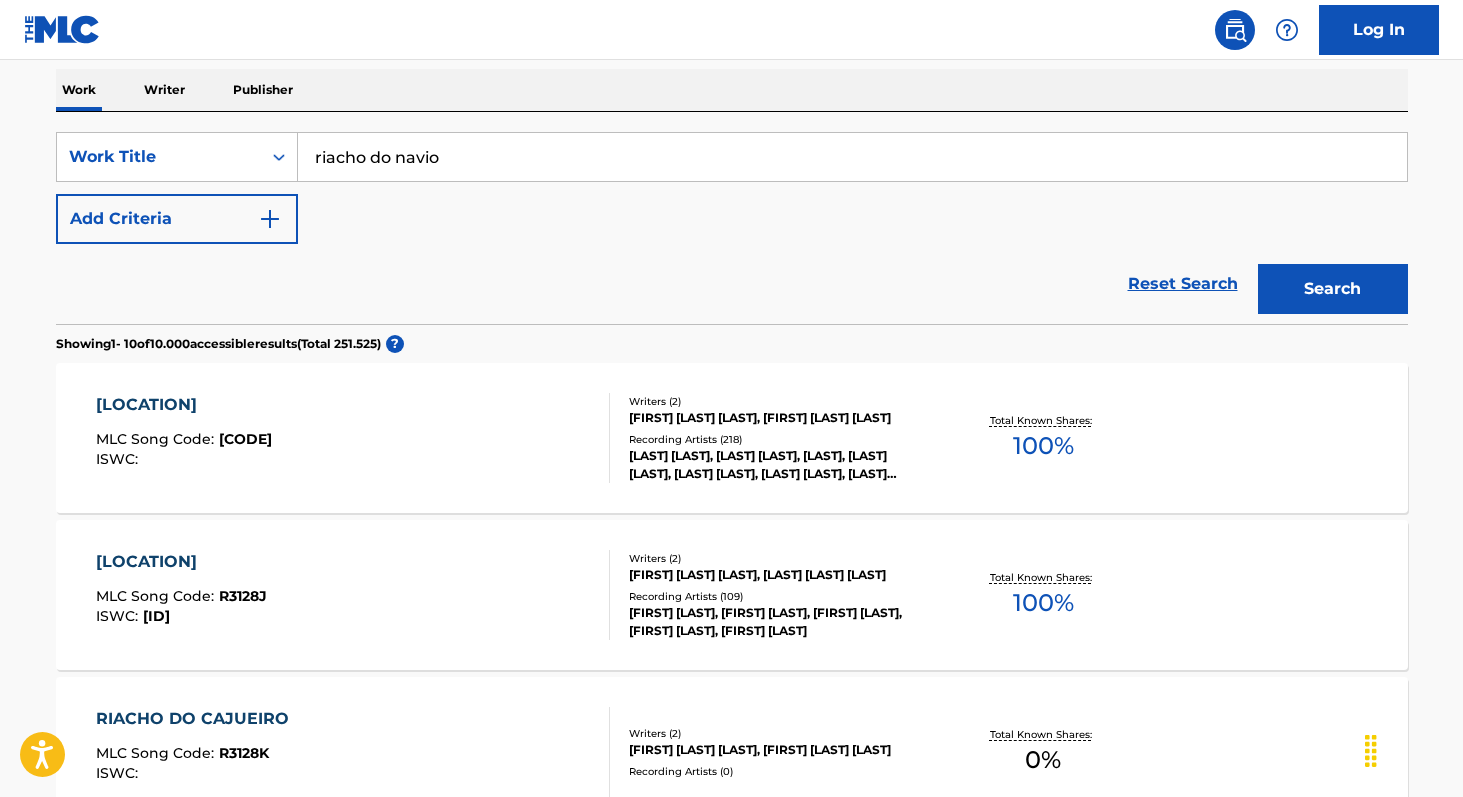 click on "MLC Song Code : [CODE] ISWC : [CODE] Writers ( 2 ) [FIRST] [LAST] [LAST], [FIRST] [LAST] [LAST] Recording Artists ( 218 ) [ARTIST], [ARTIST], [ARTIST], [ARTIST], [ARTIST], [ARTIST], [ARTIST], [ARTIST], [ARTIST] Total Known Shares: 100 %" at bounding box center (732, 438) 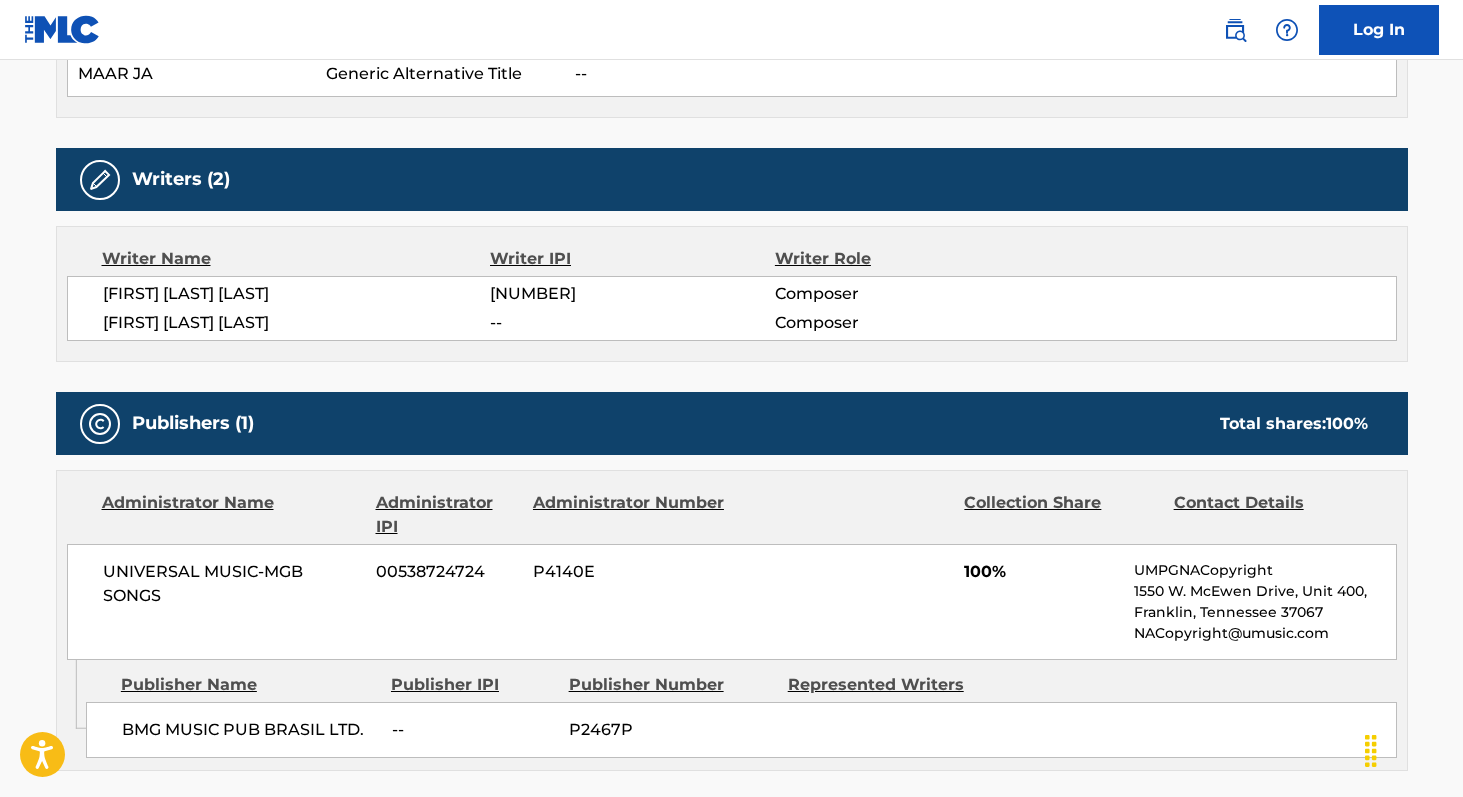 scroll, scrollTop: 698, scrollLeft: 0, axis: vertical 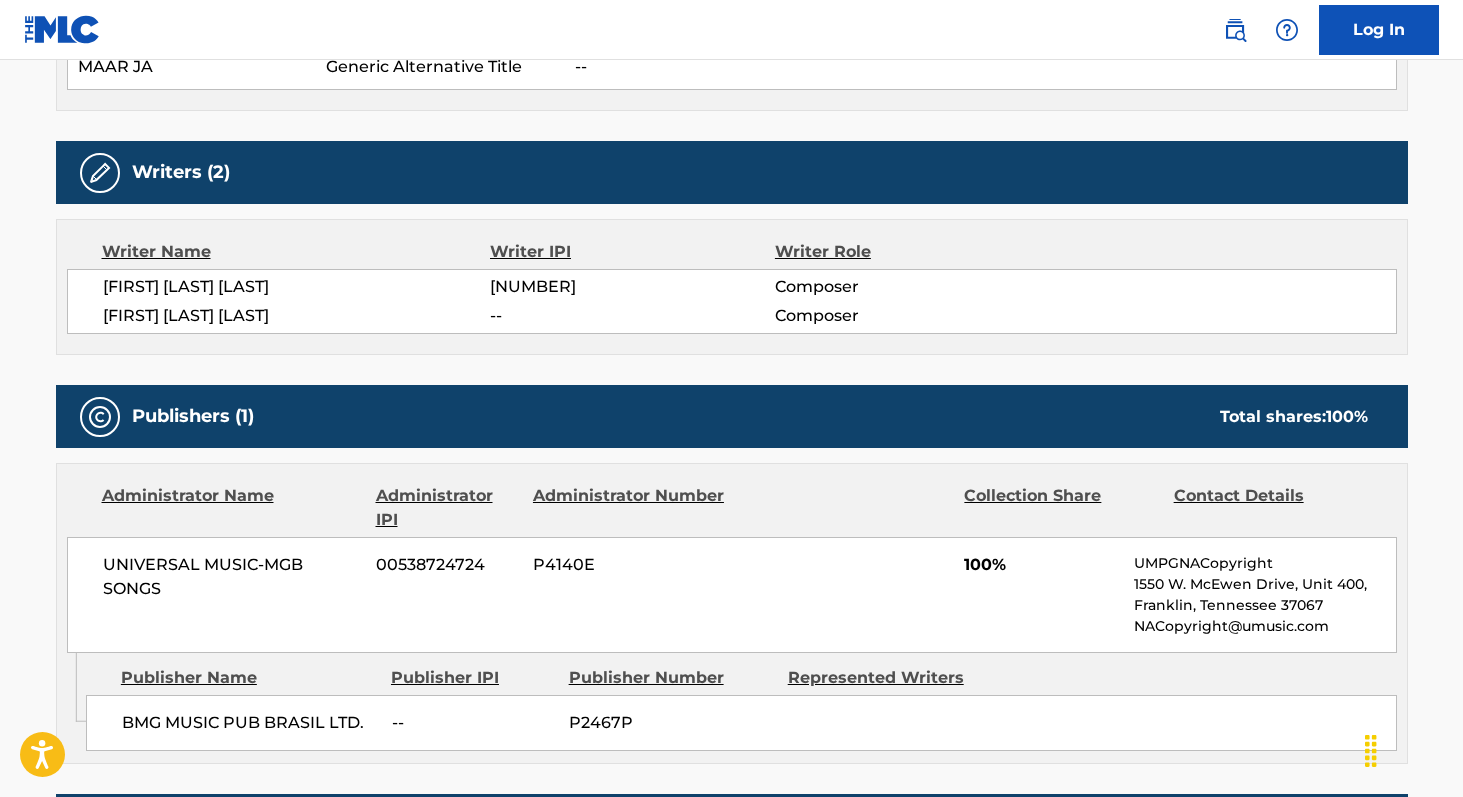 click on "[NUMBER]" at bounding box center [632, 287] 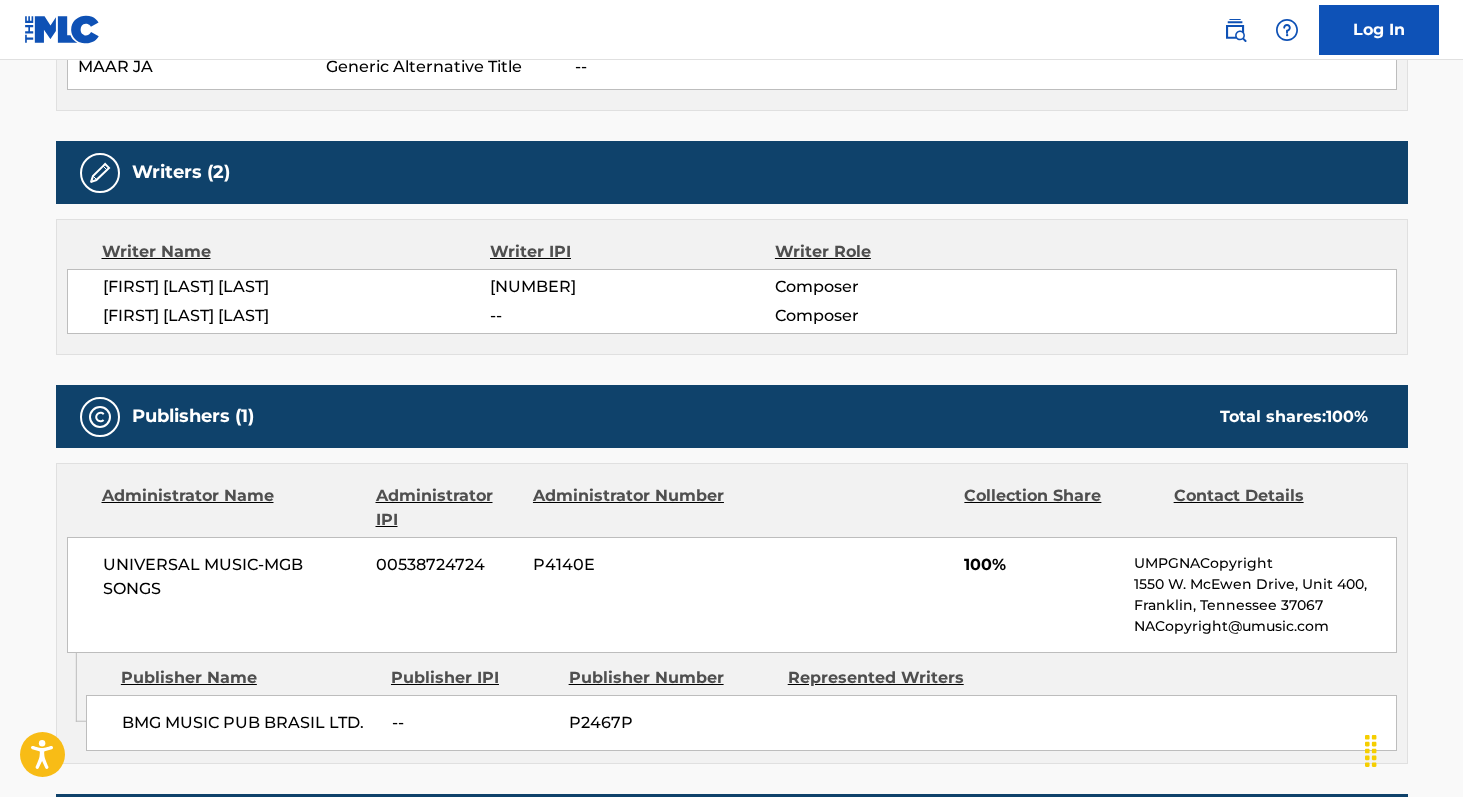 copy on "[NUMBER]" 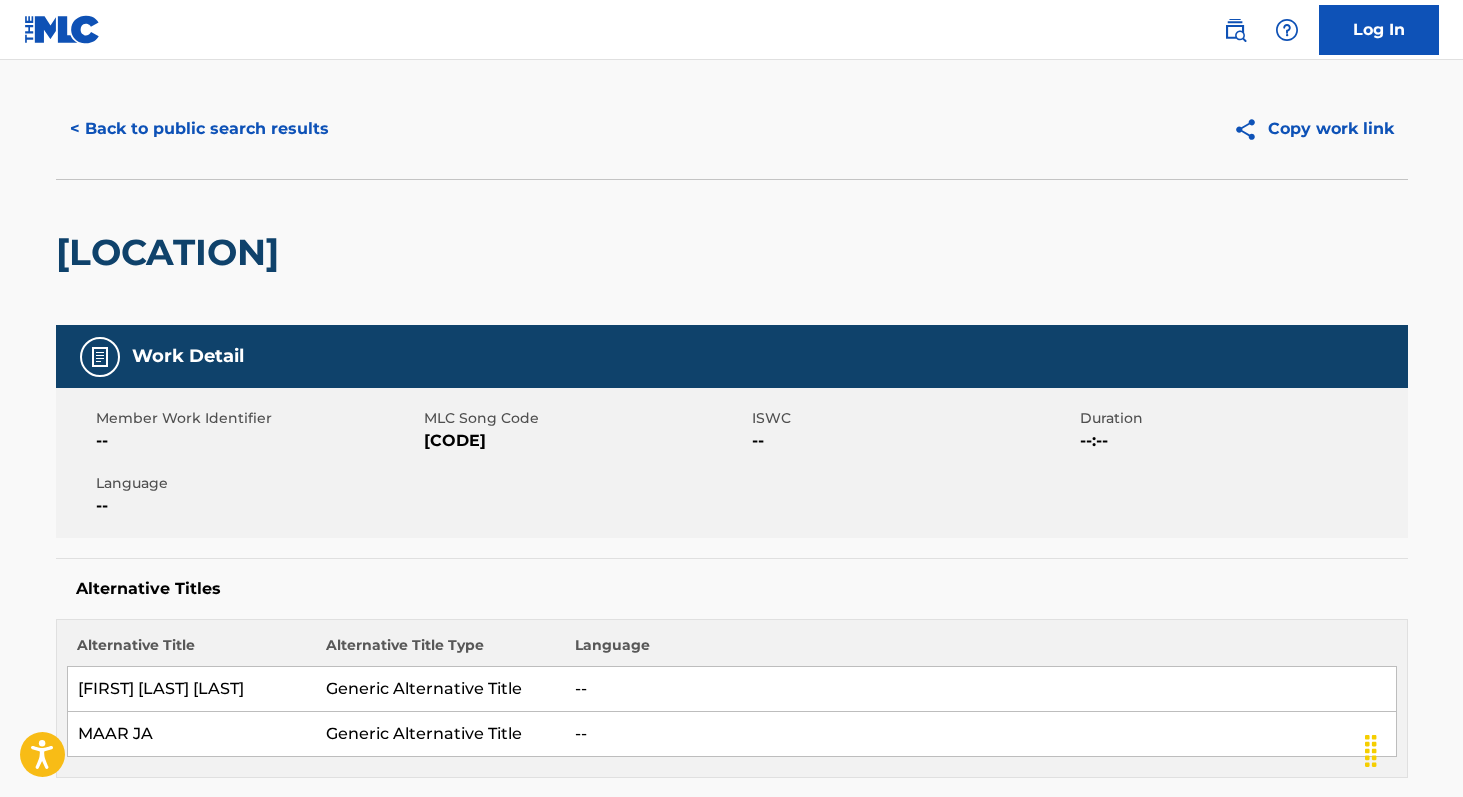 scroll, scrollTop: 0, scrollLeft: 0, axis: both 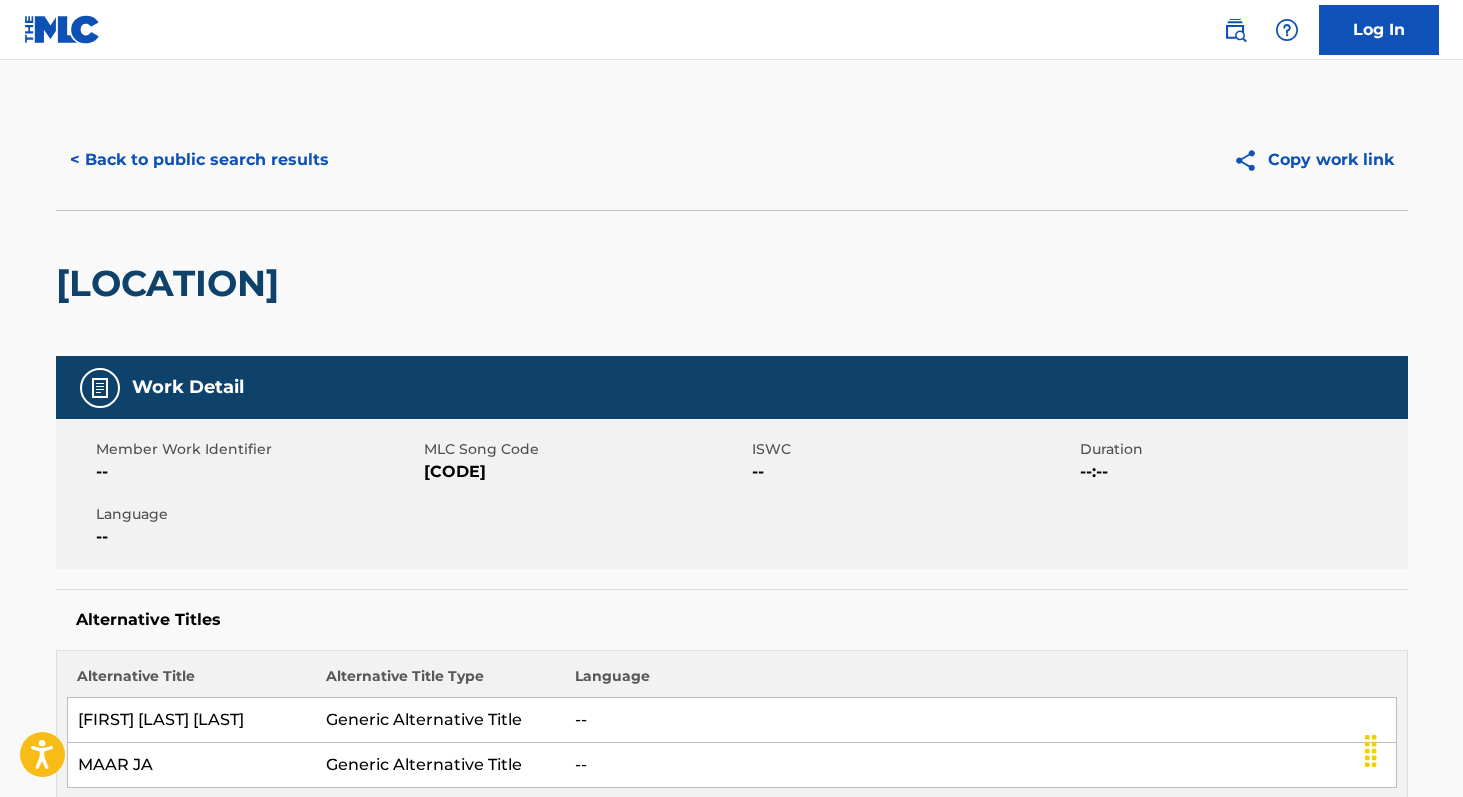 click on "[CODE]" at bounding box center (585, 472) 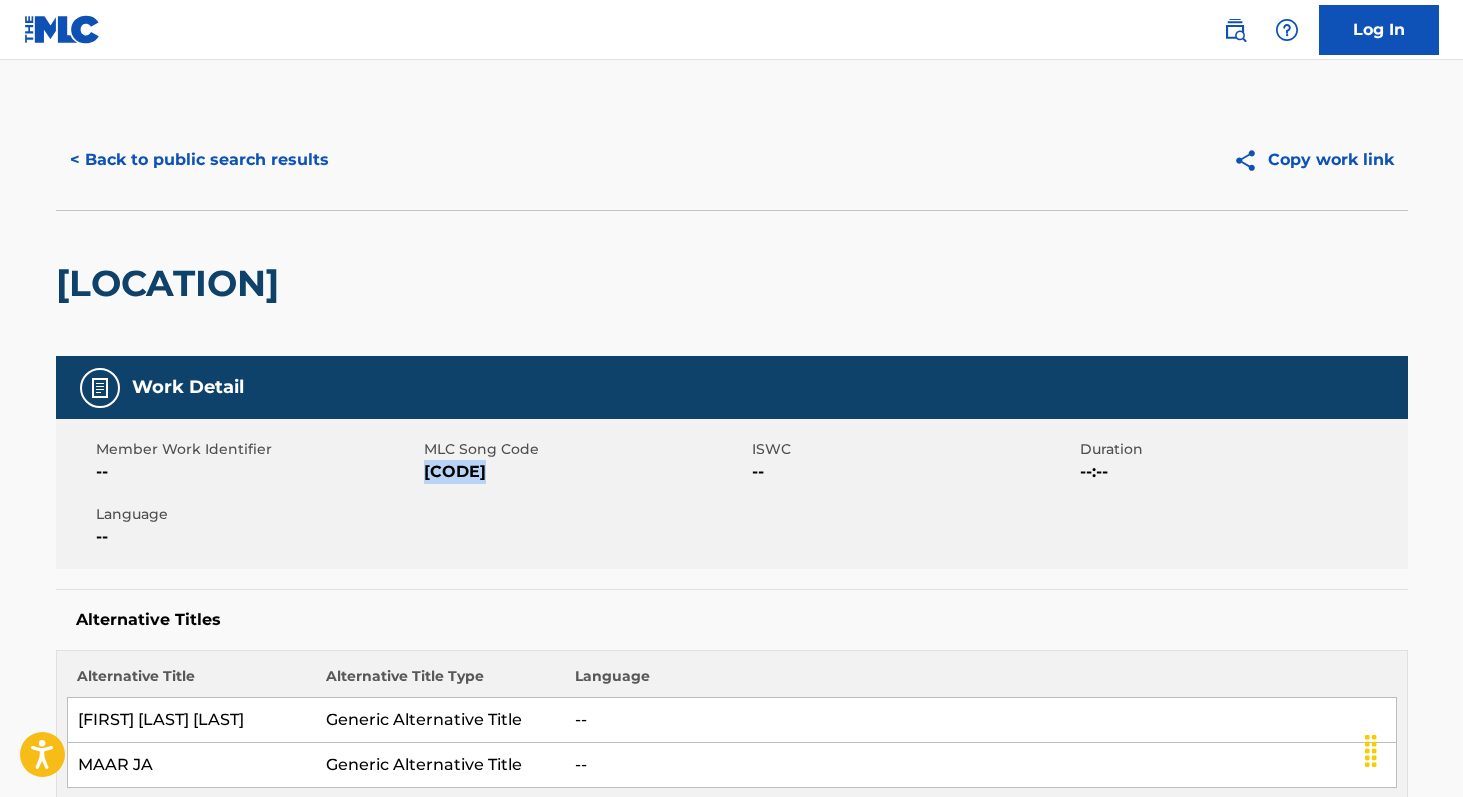click on "[CODE]" at bounding box center [585, 472] 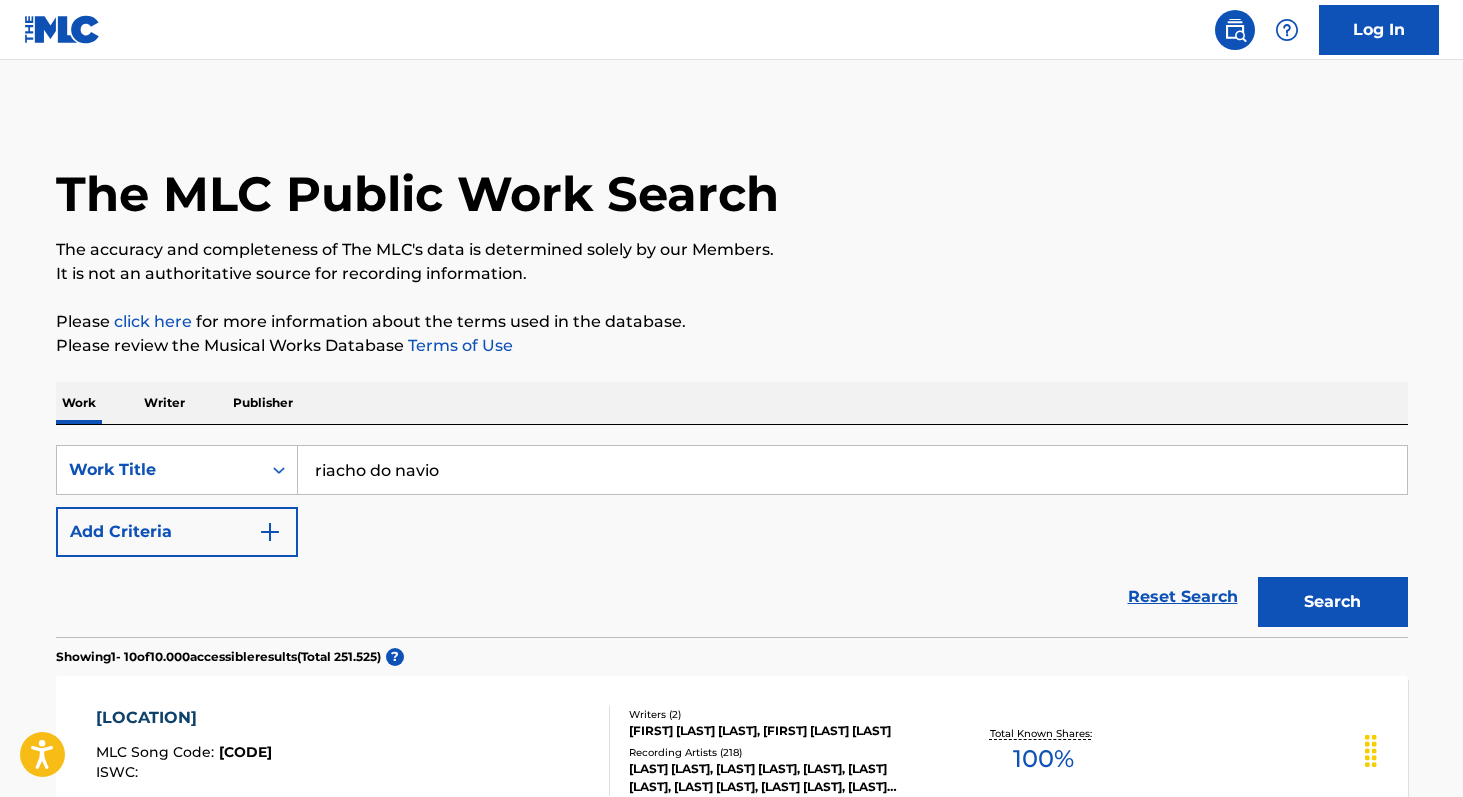 scroll, scrollTop: 313, scrollLeft: 0, axis: vertical 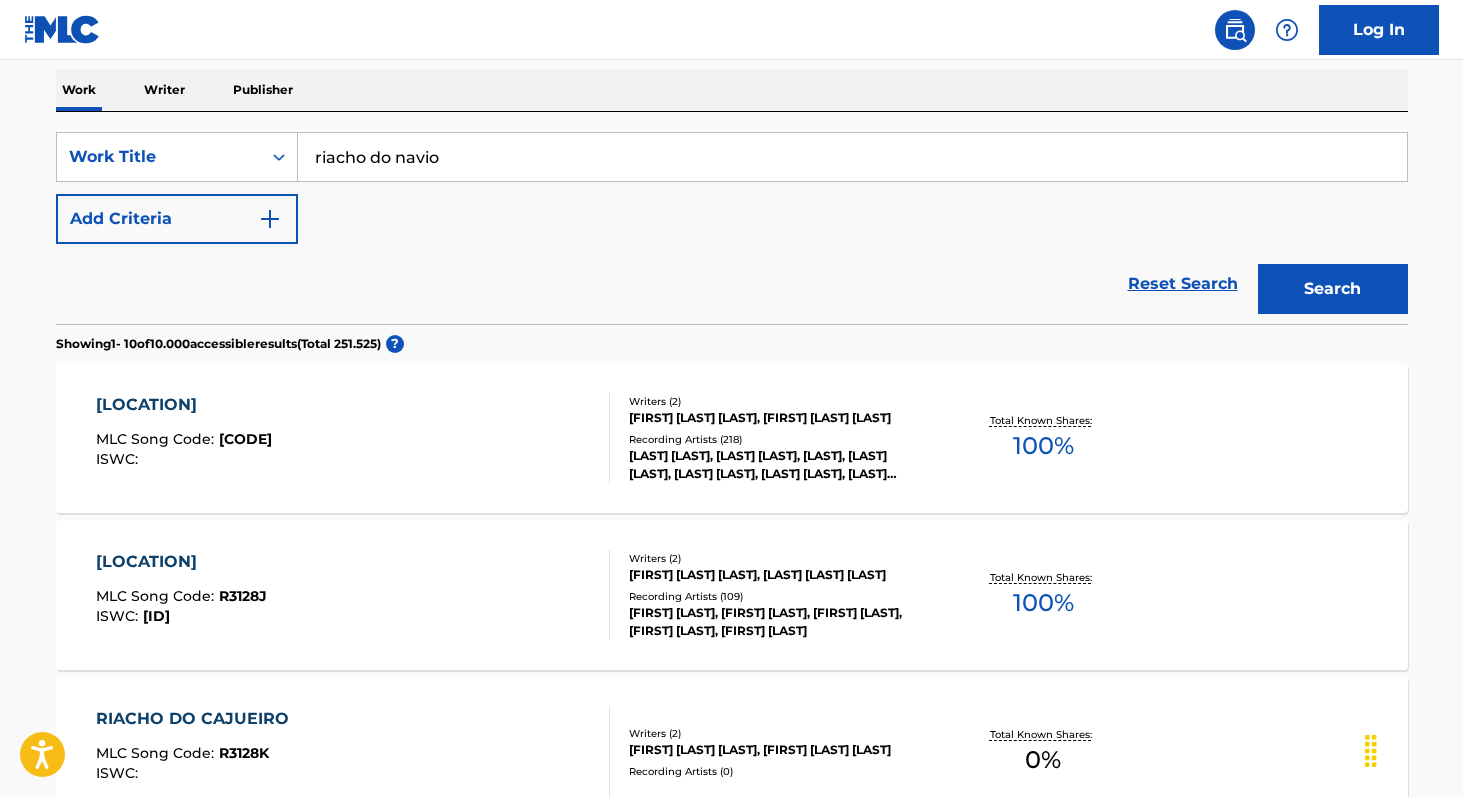 click on "riacho do navio" at bounding box center [852, 157] 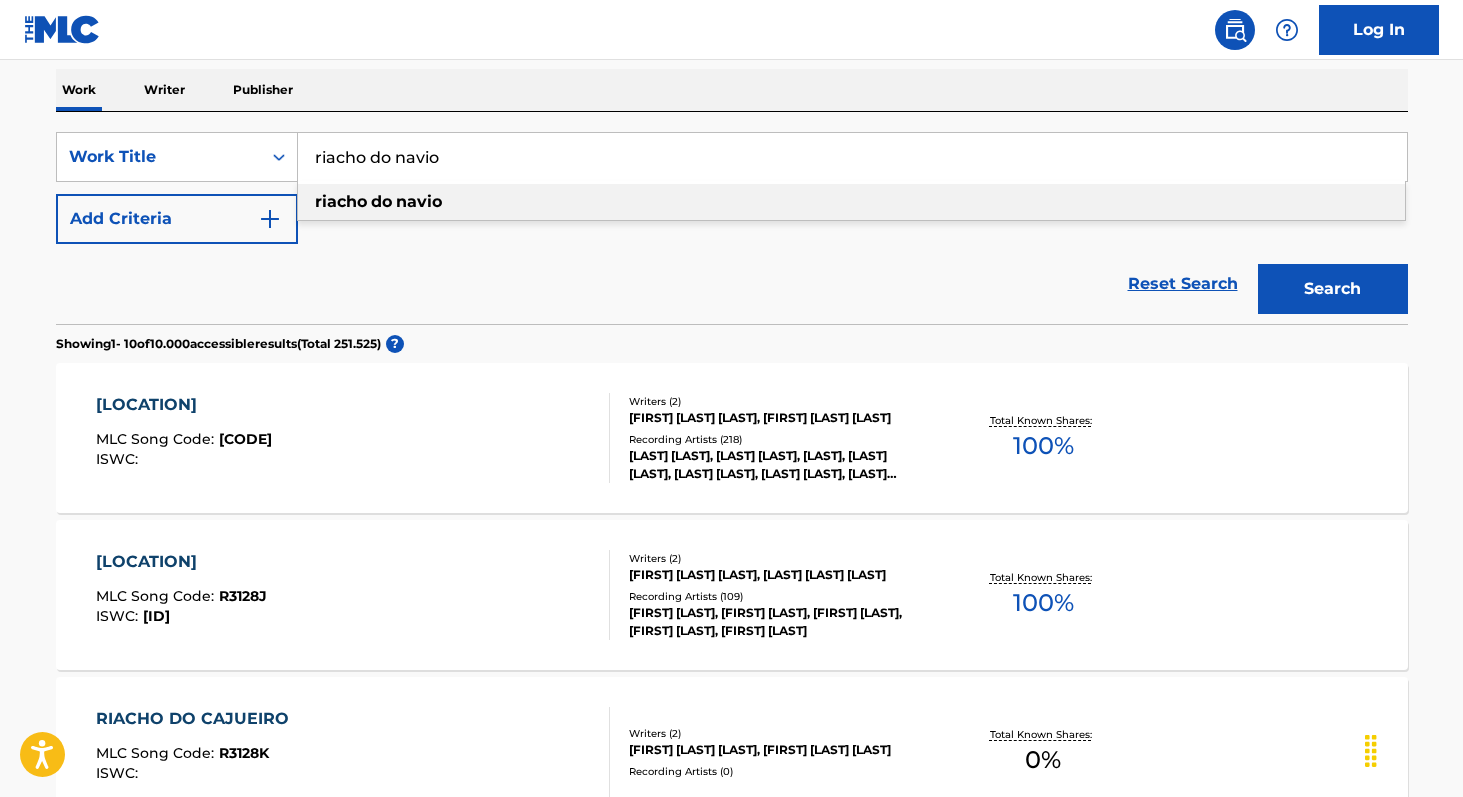 paste on "Respeita [NAME]" 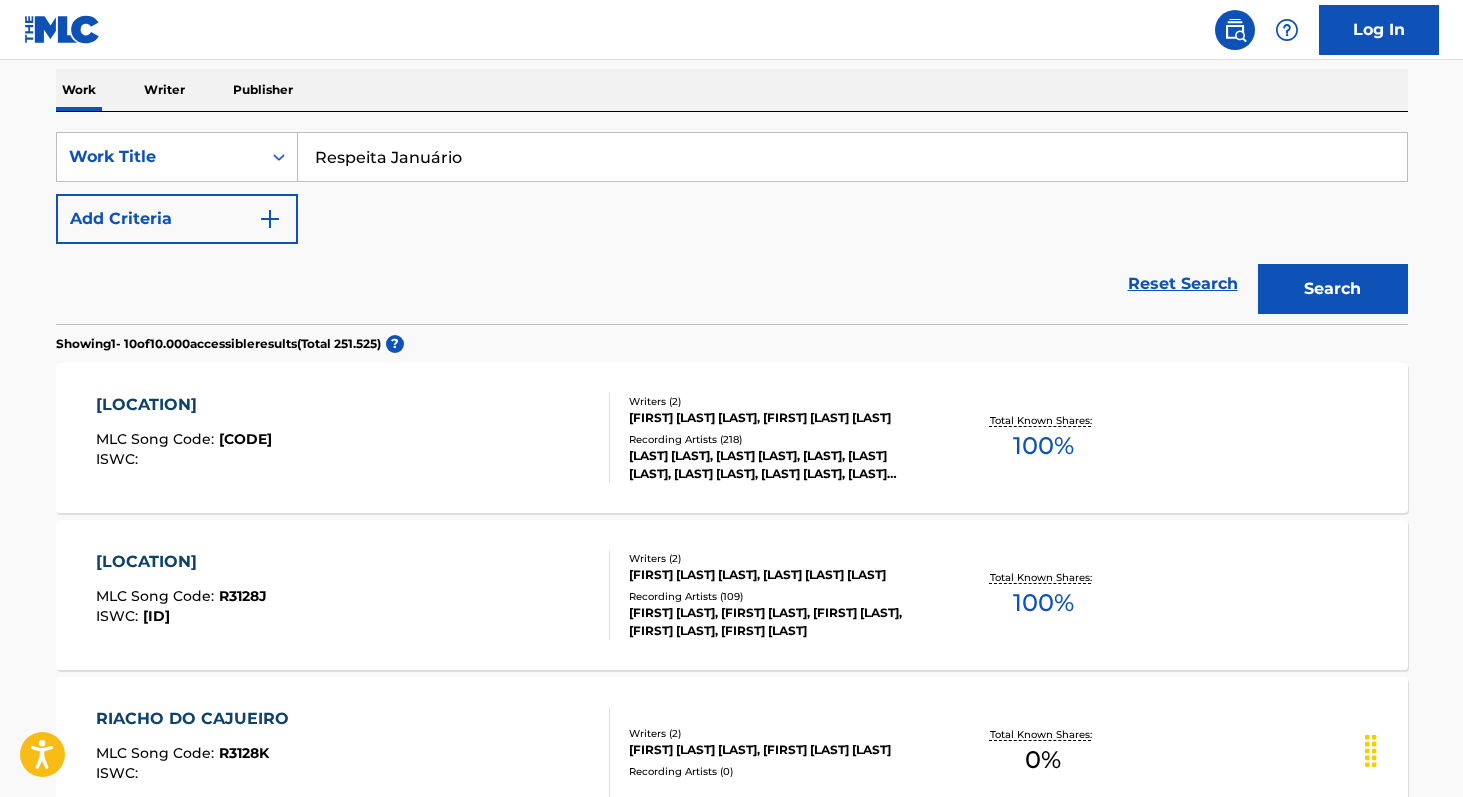 type on "Respeita Januário" 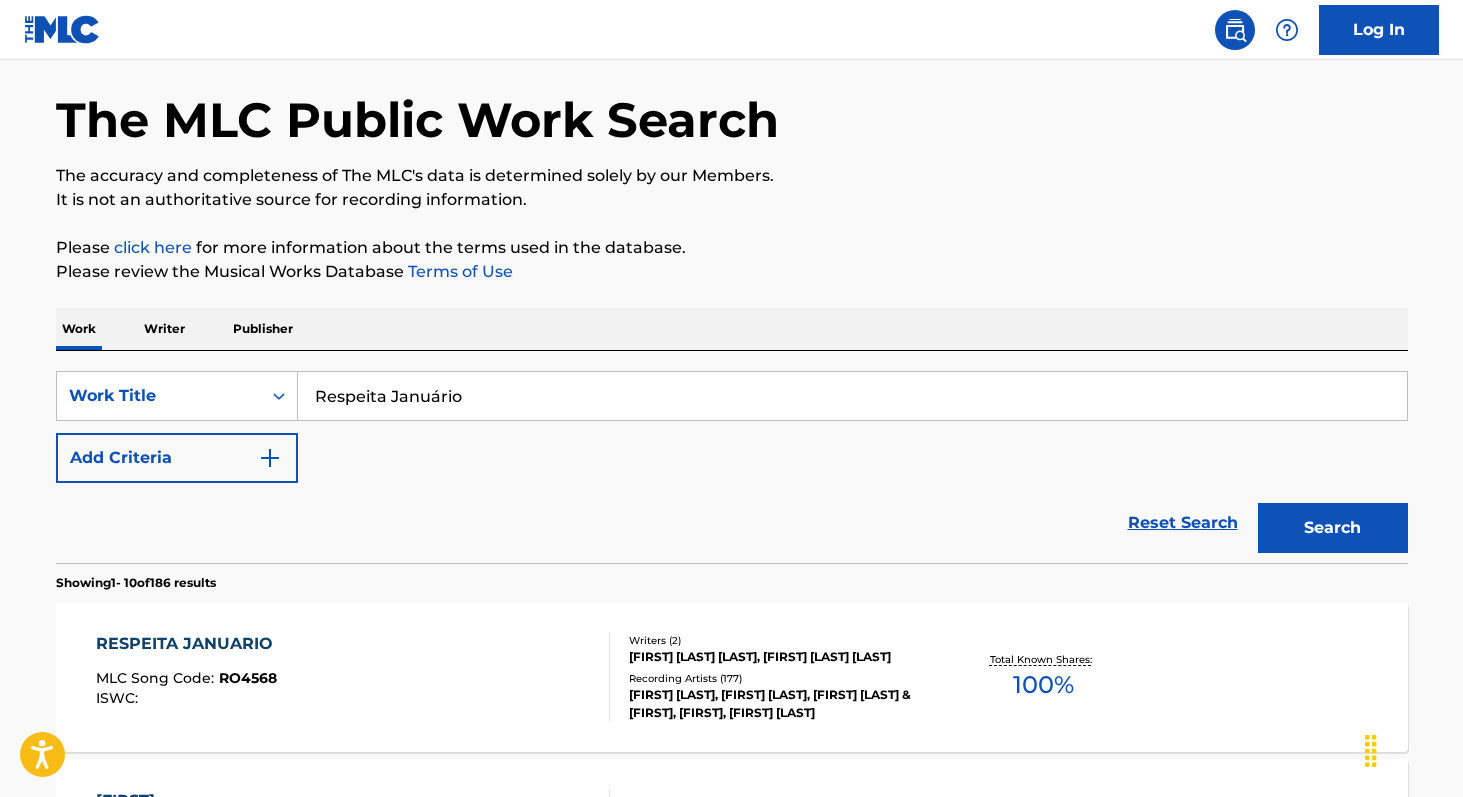scroll, scrollTop: 313, scrollLeft: 0, axis: vertical 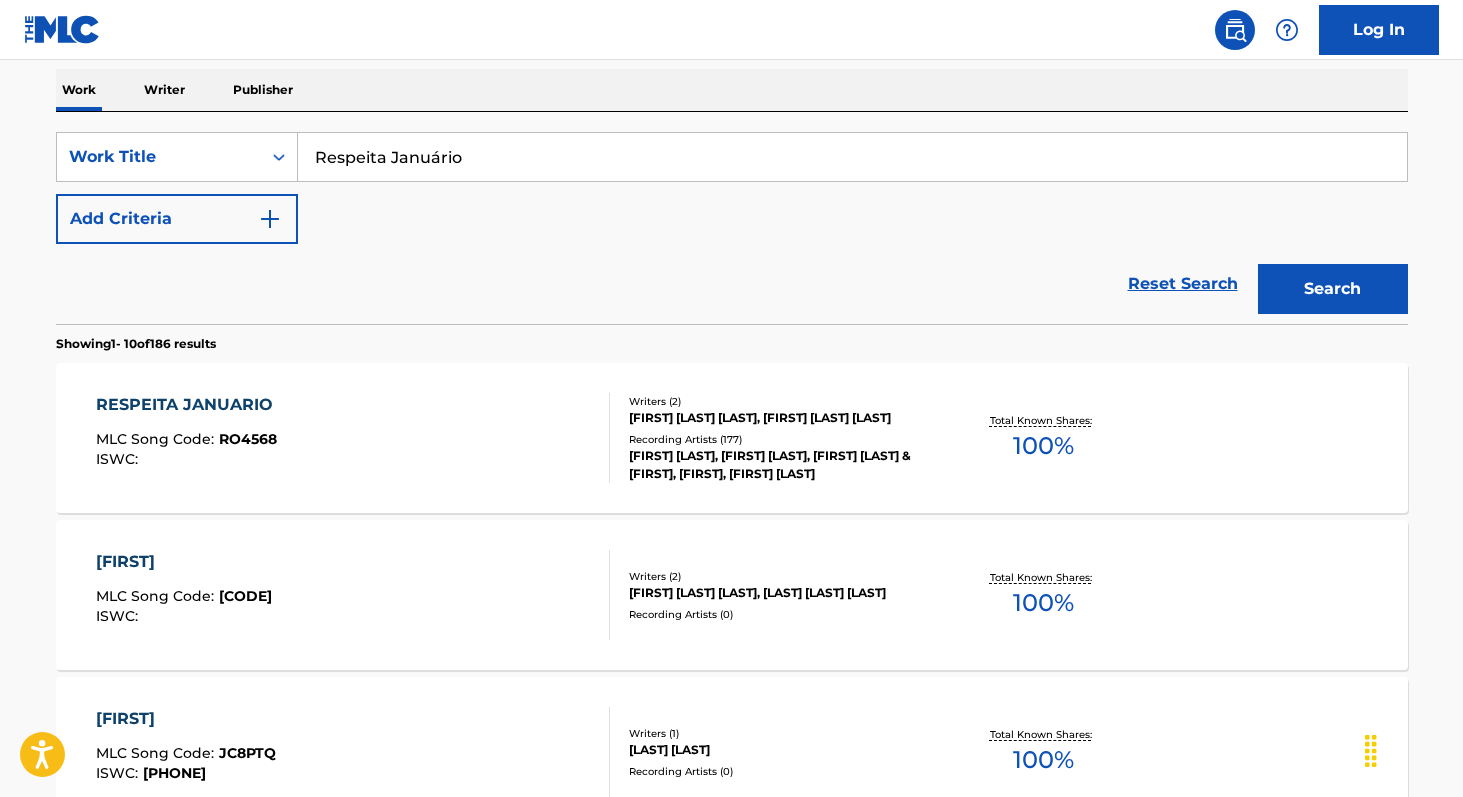click on "100 %" at bounding box center [1043, 446] 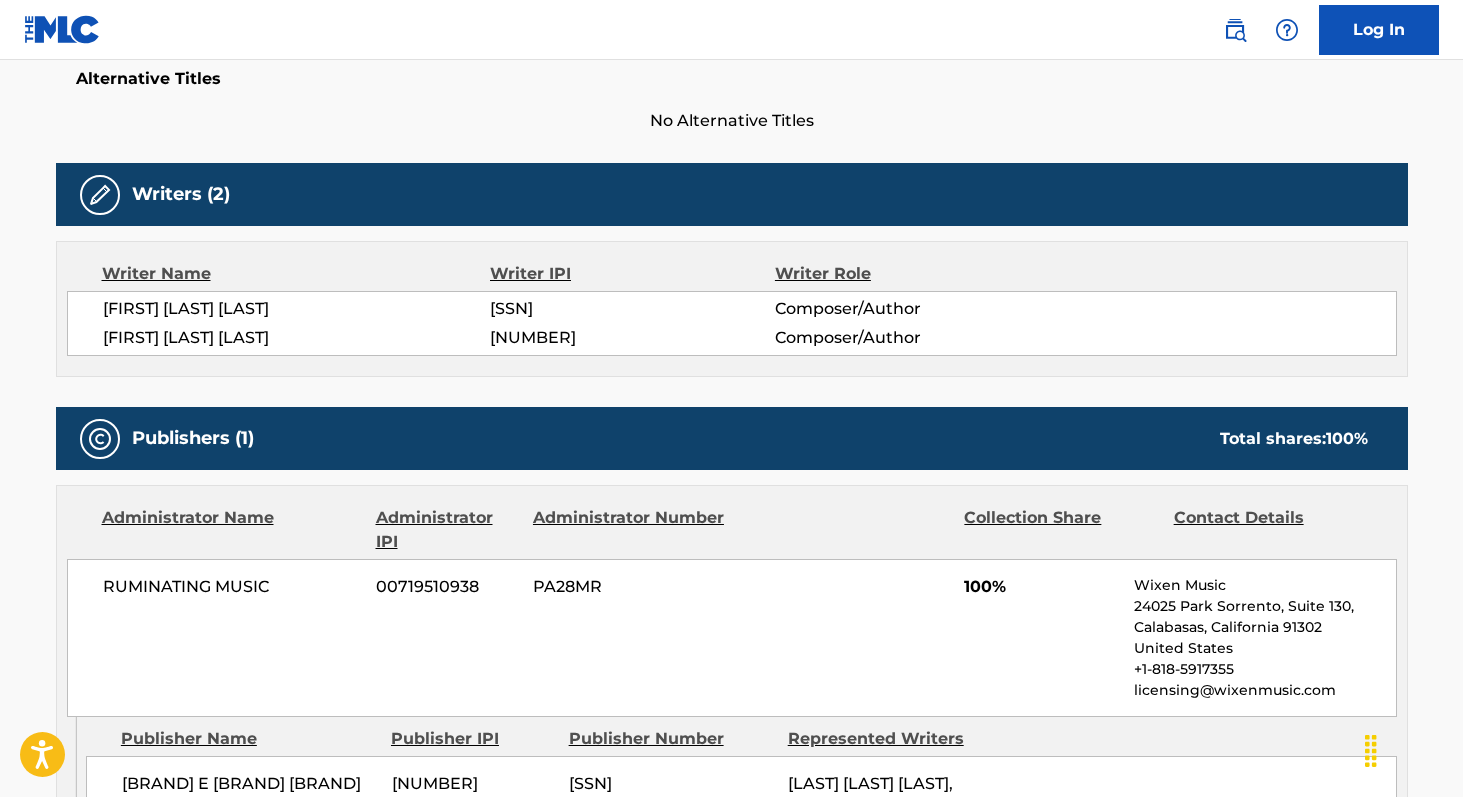 scroll, scrollTop: 545, scrollLeft: 0, axis: vertical 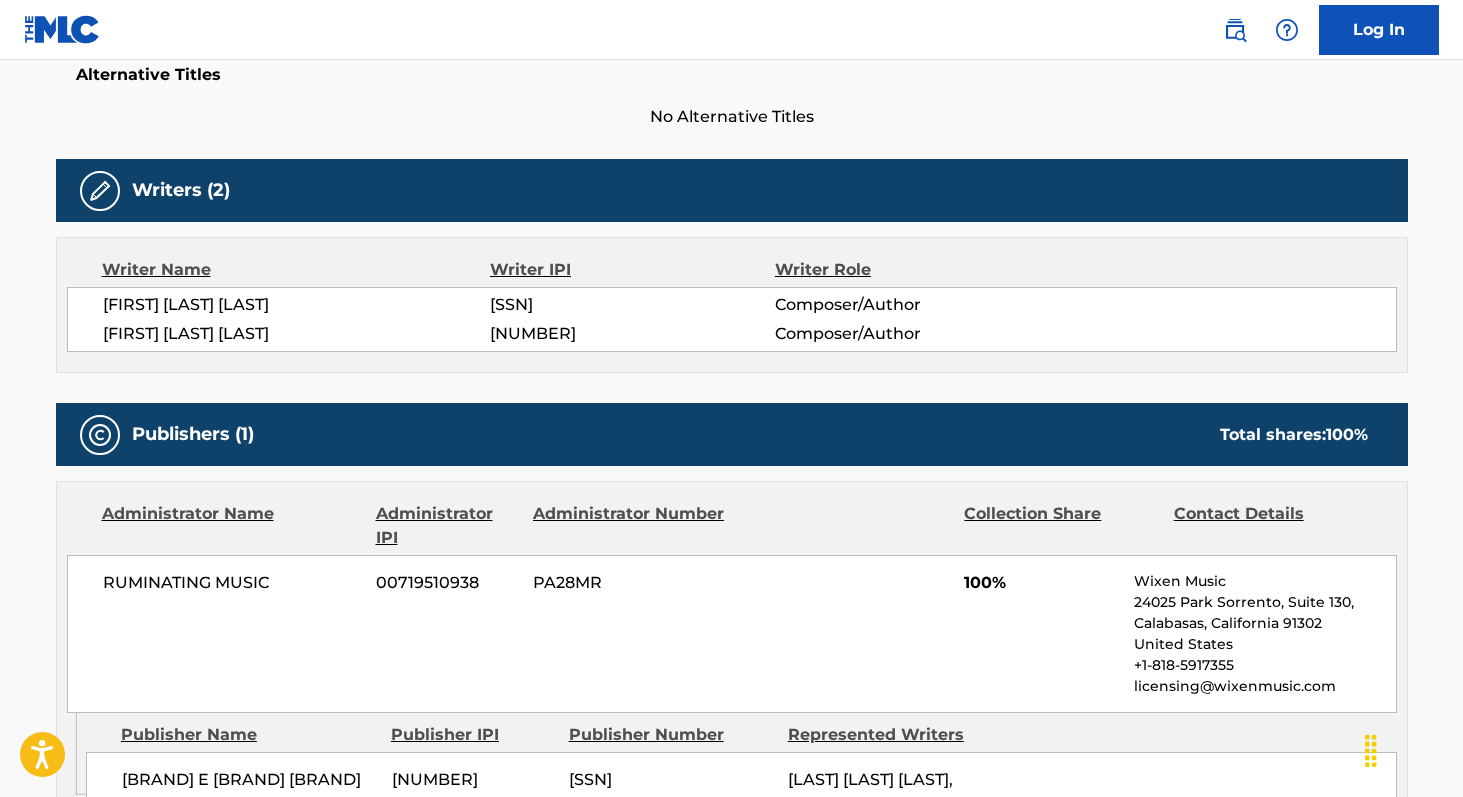 click on "[FIRST] [LAST] [LAST]" at bounding box center (297, 305) 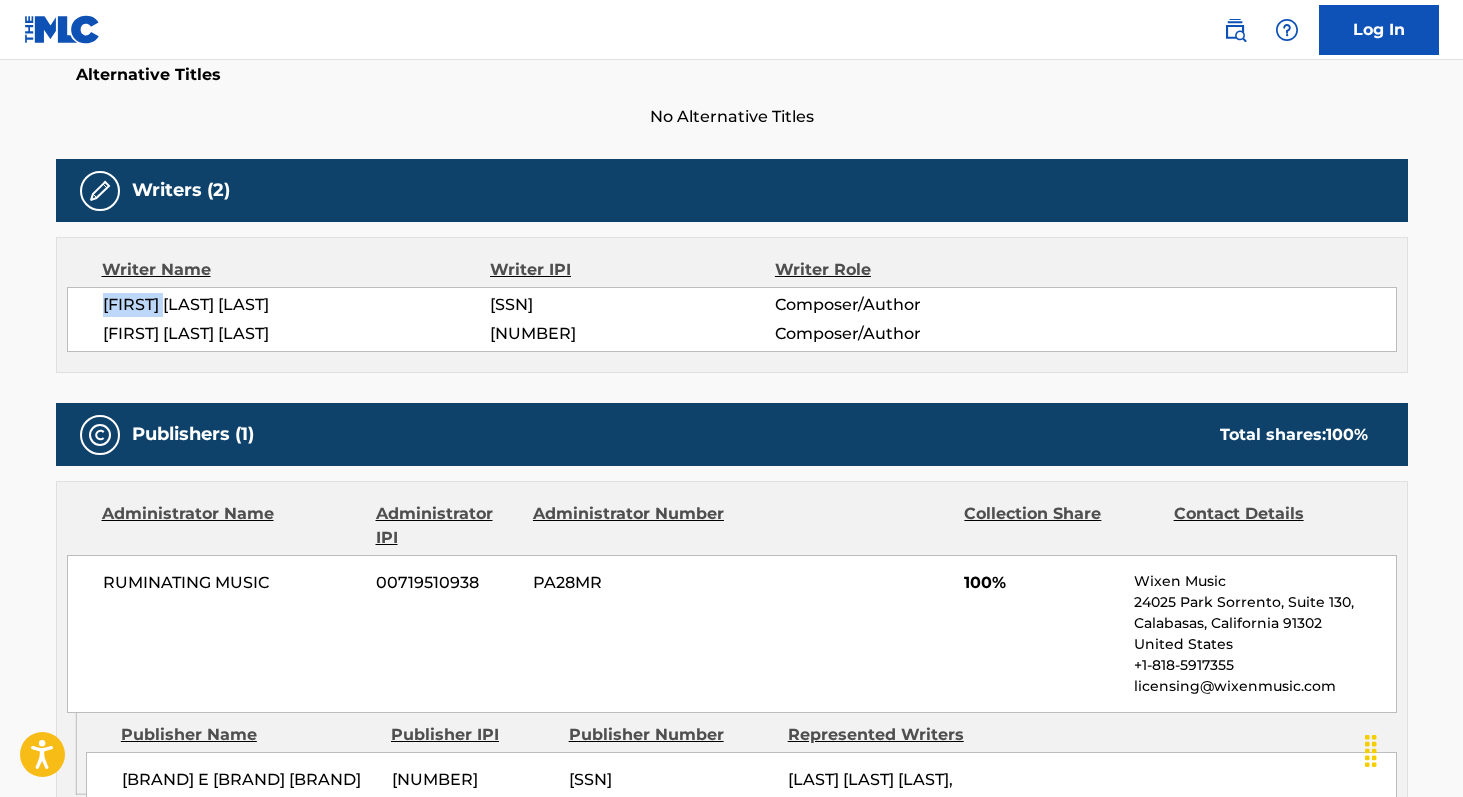 click on "[FIRST] [LAST] [LAST]" at bounding box center (297, 305) 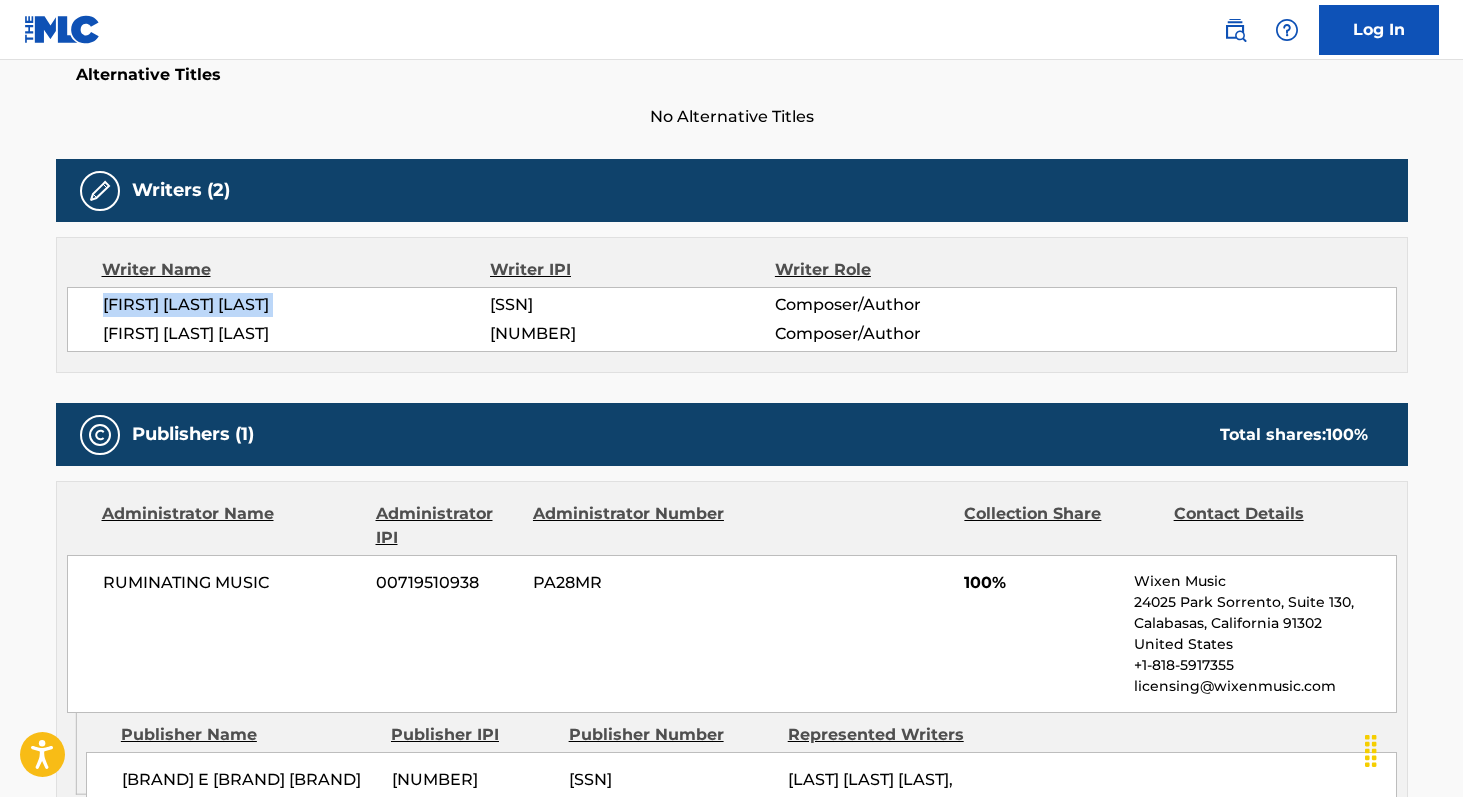 click on "[FIRST] [LAST] [LAST]" at bounding box center (297, 305) 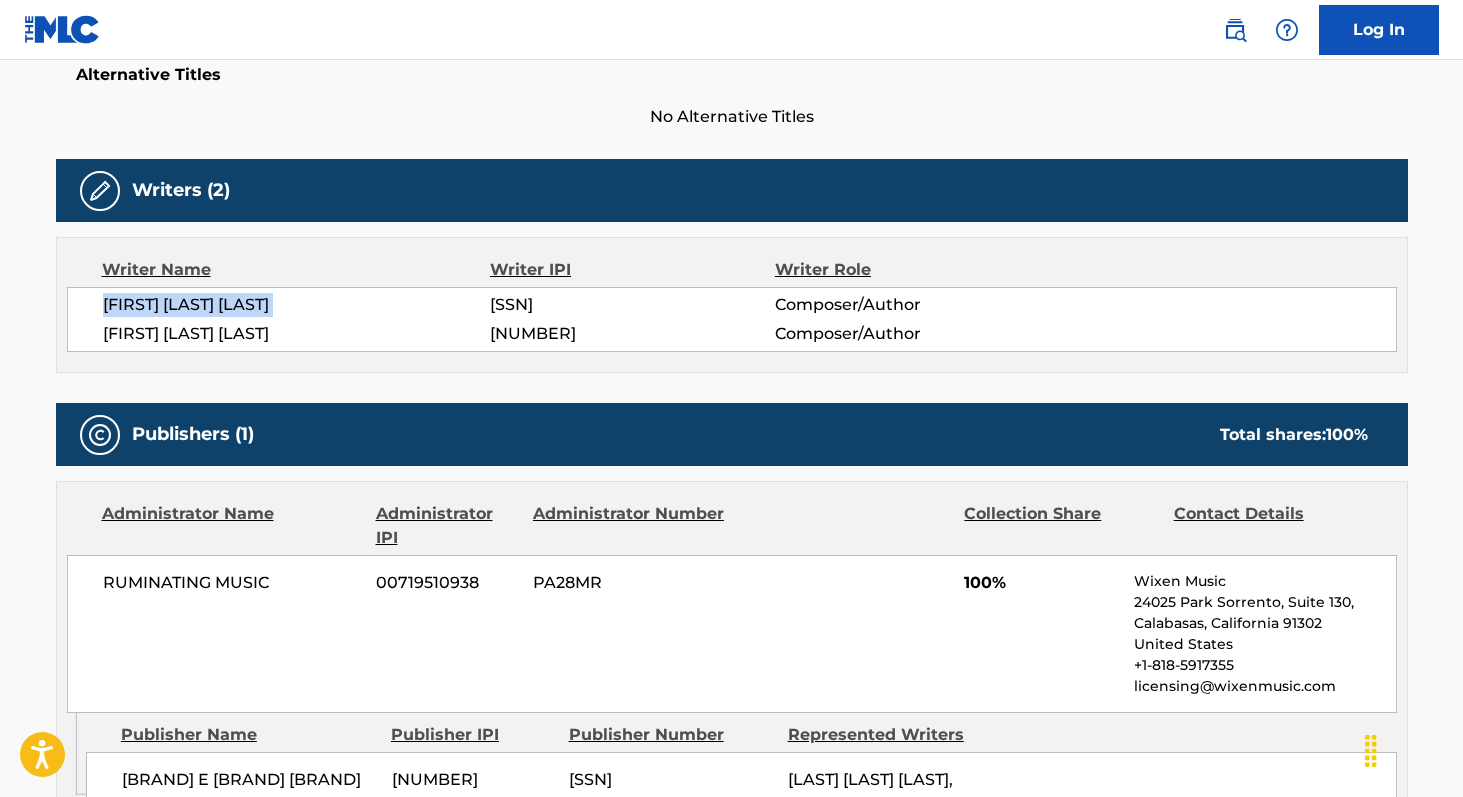 copy on "[FIRST] [LAST] [LAST] [NUMBER]" 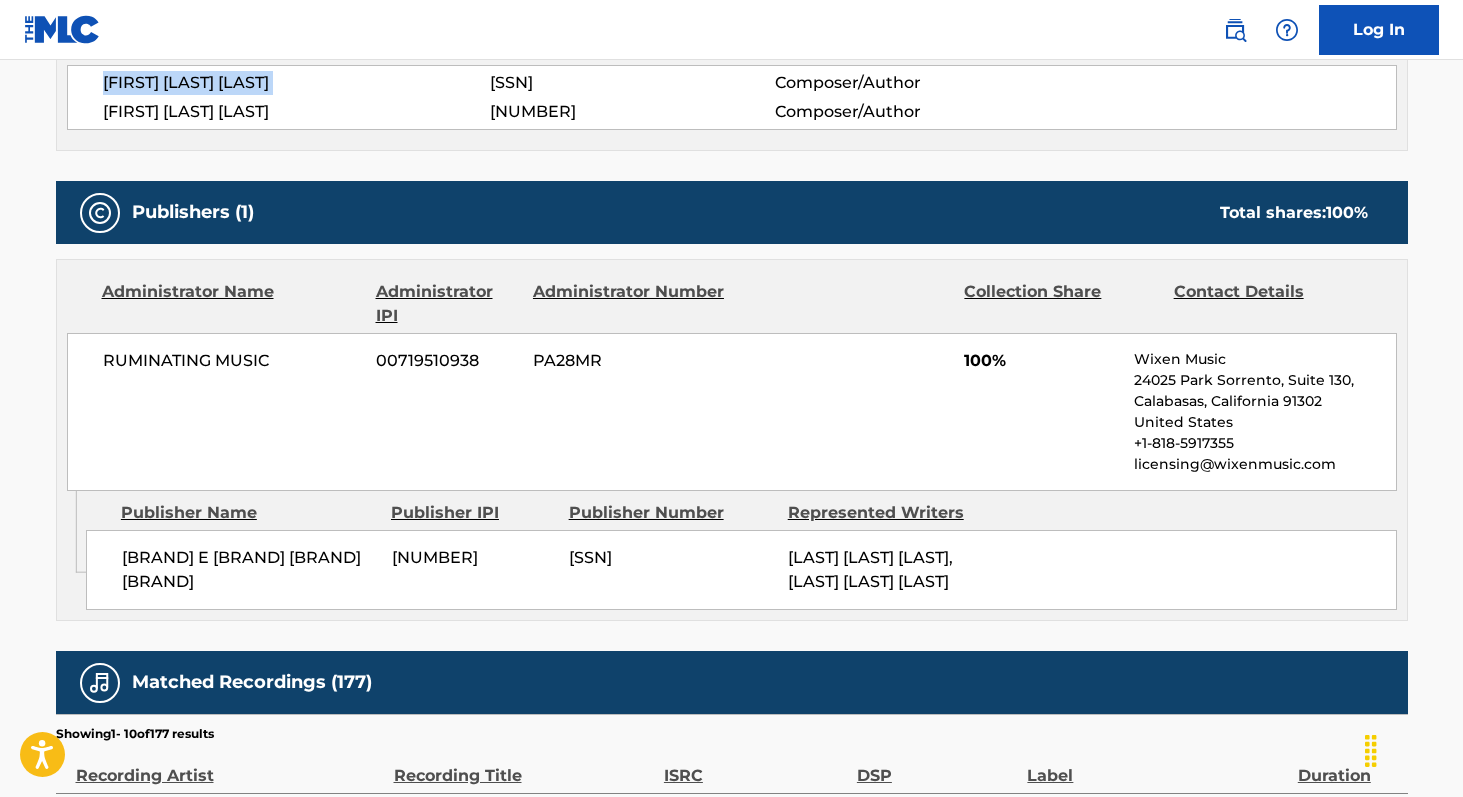 scroll, scrollTop: 765, scrollLeft: 0, axis: vertical 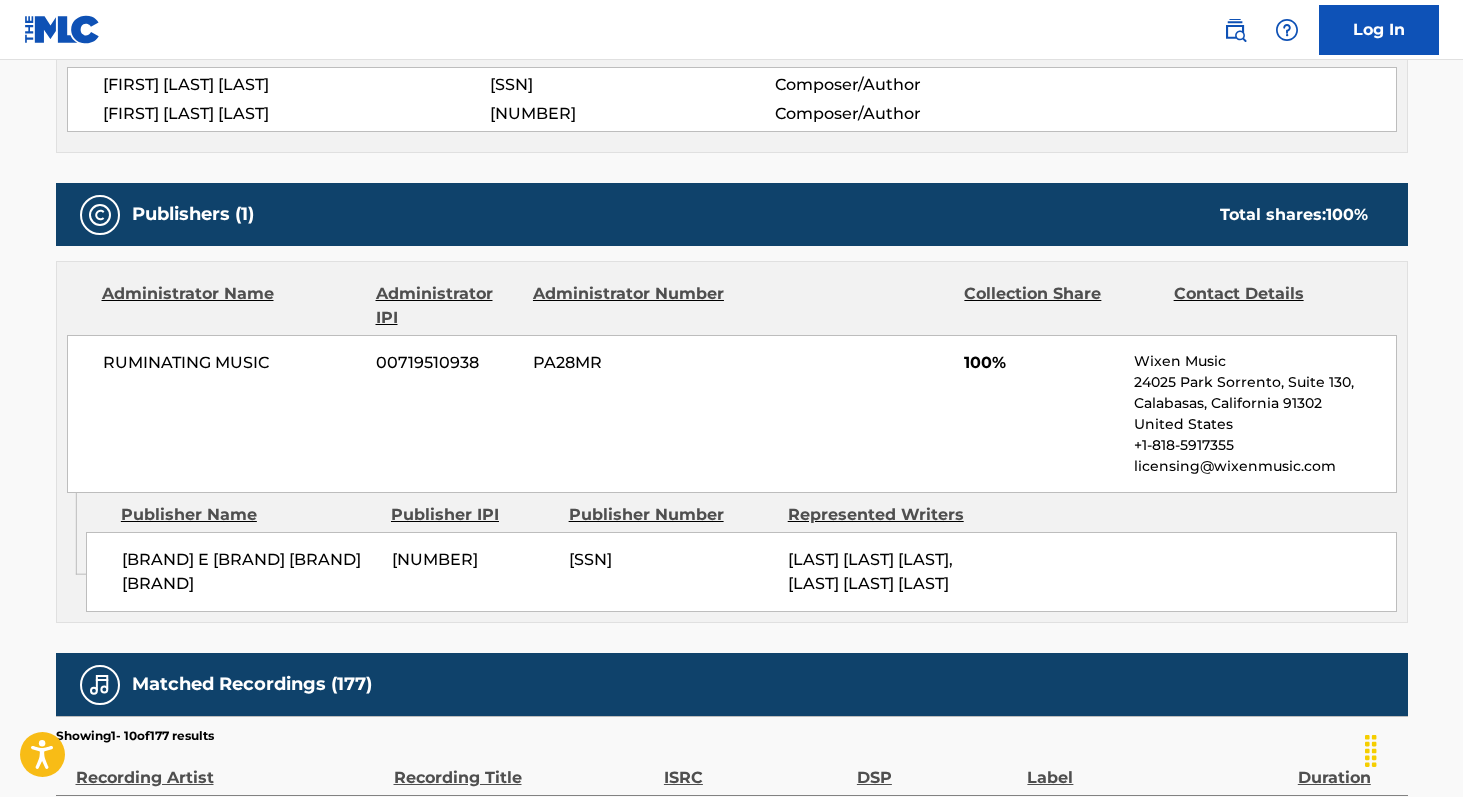 click on "RUMINATING MUSIC" at bounding box center (232, 363) 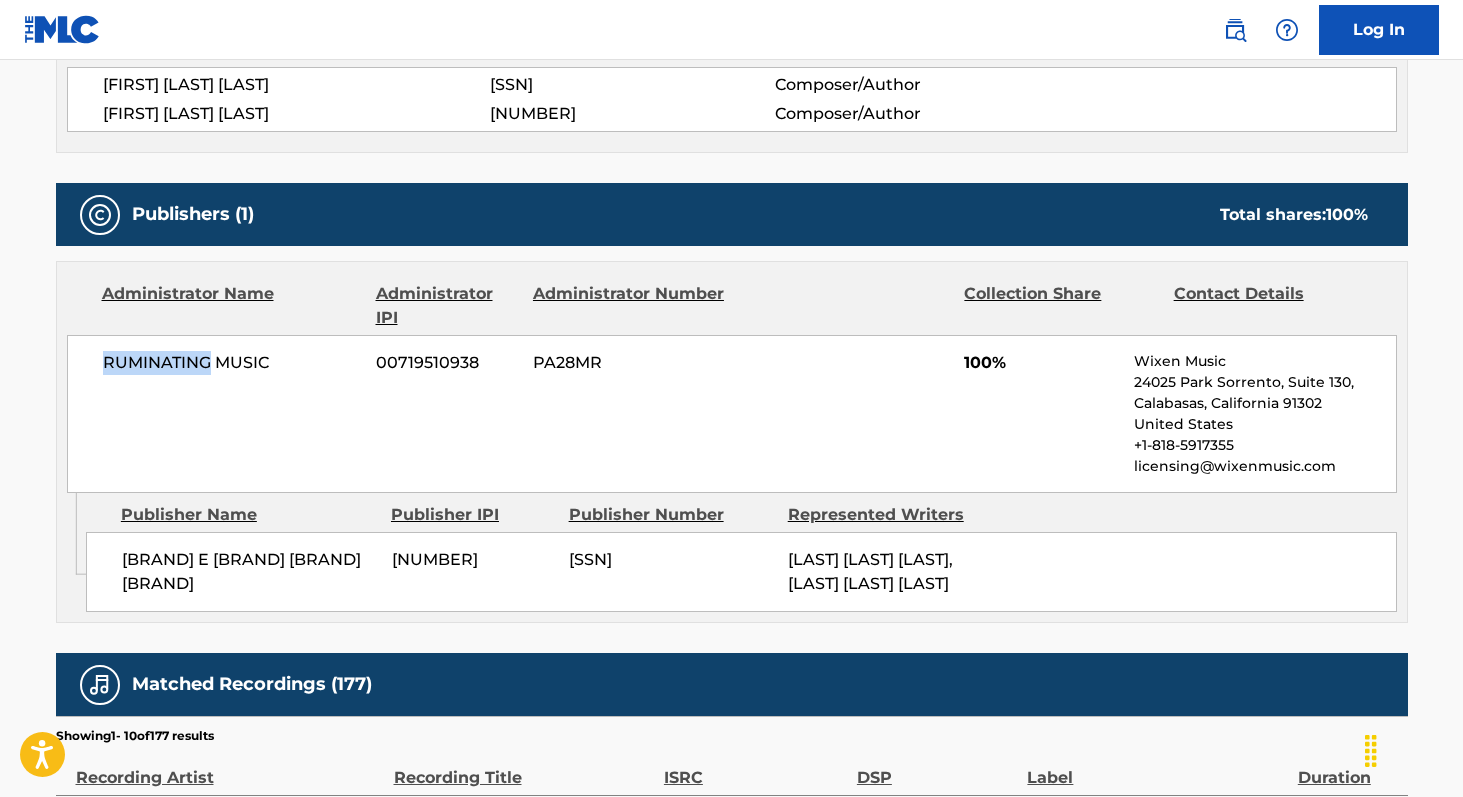 click on "RUMINATING MUSIC" at bounding box center [232, 363] 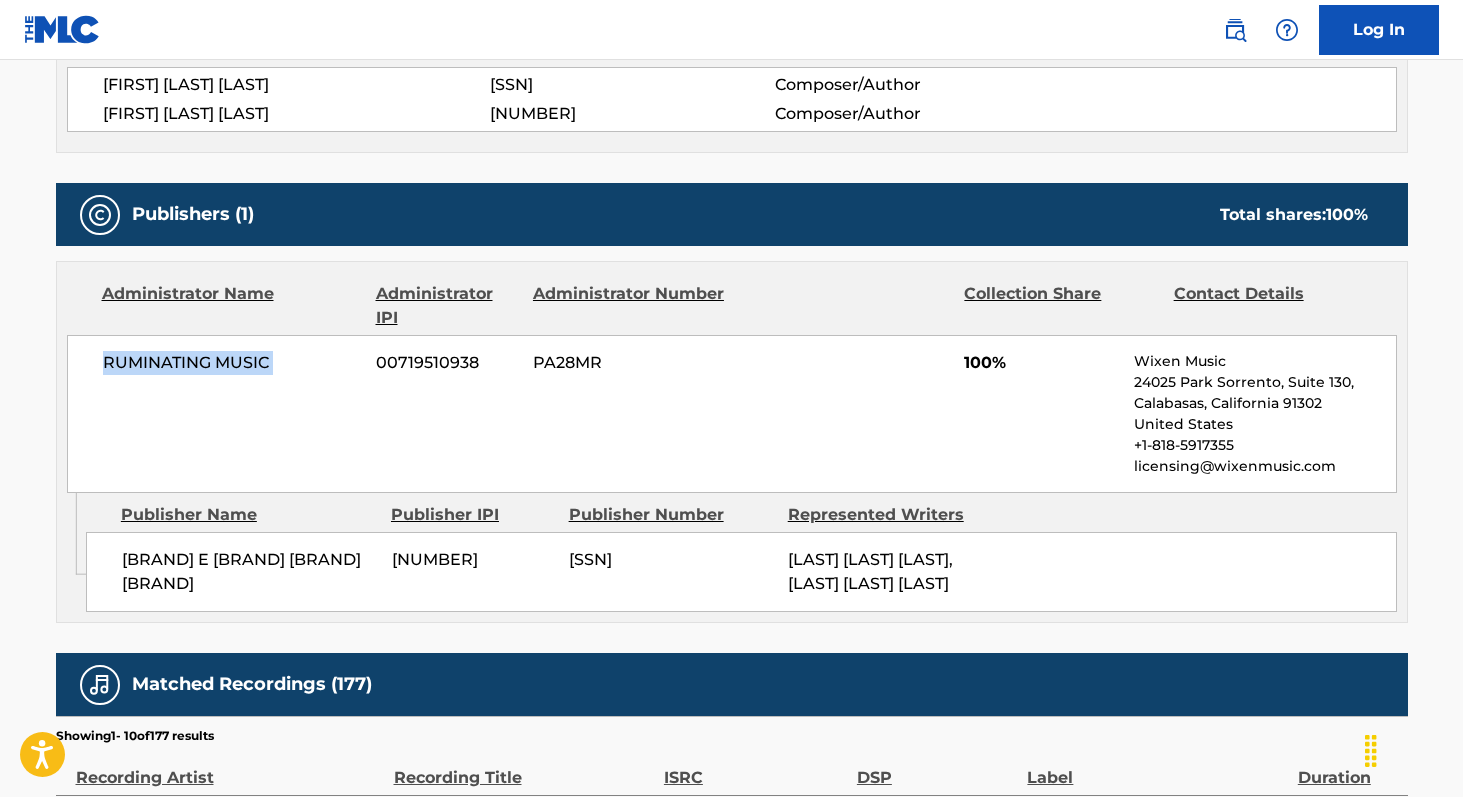 click on "RUMINATING MUSIC" at bounding box center [232, 363] 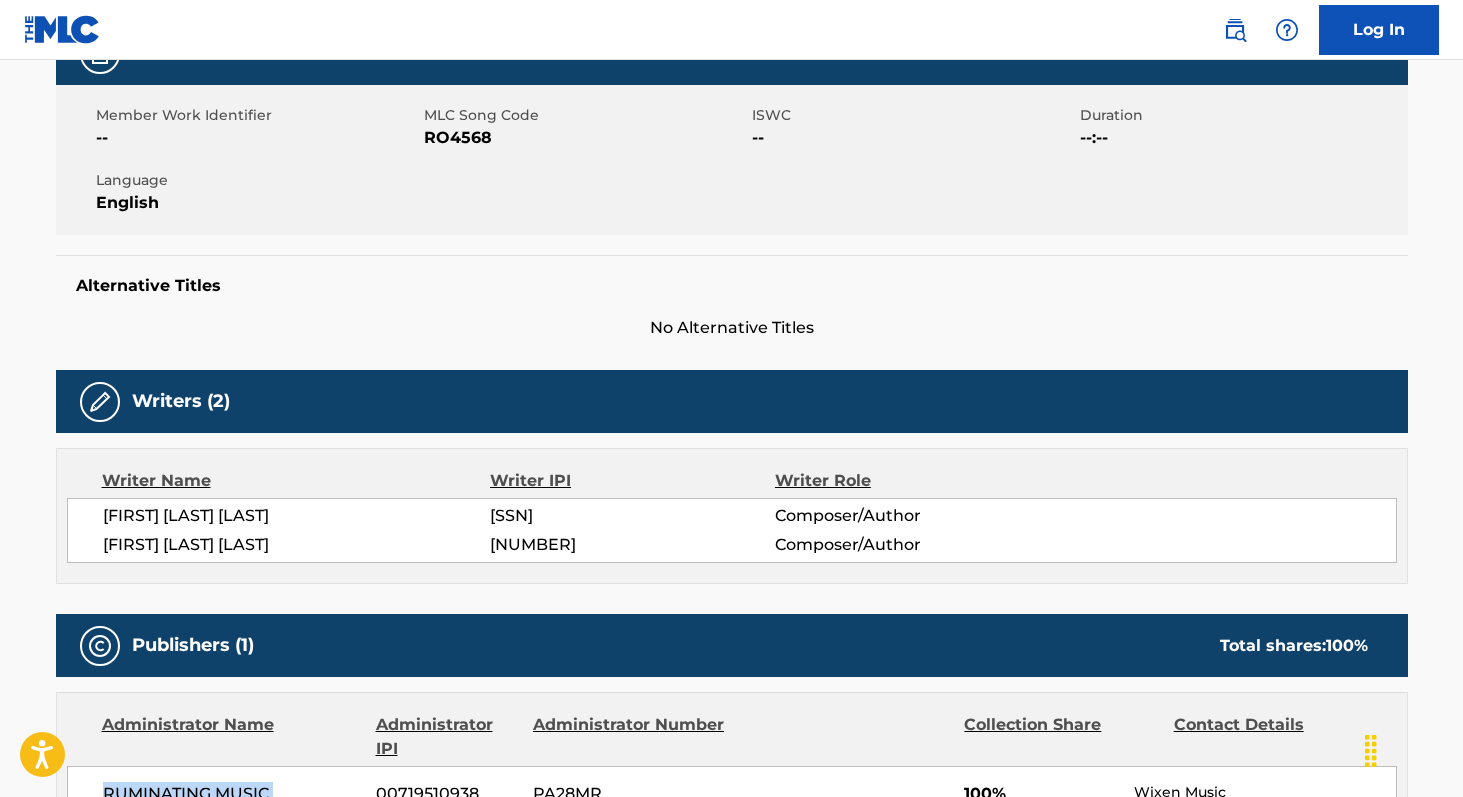 scroll, scrollTop: 0, scrollLeft: 0, axis: both 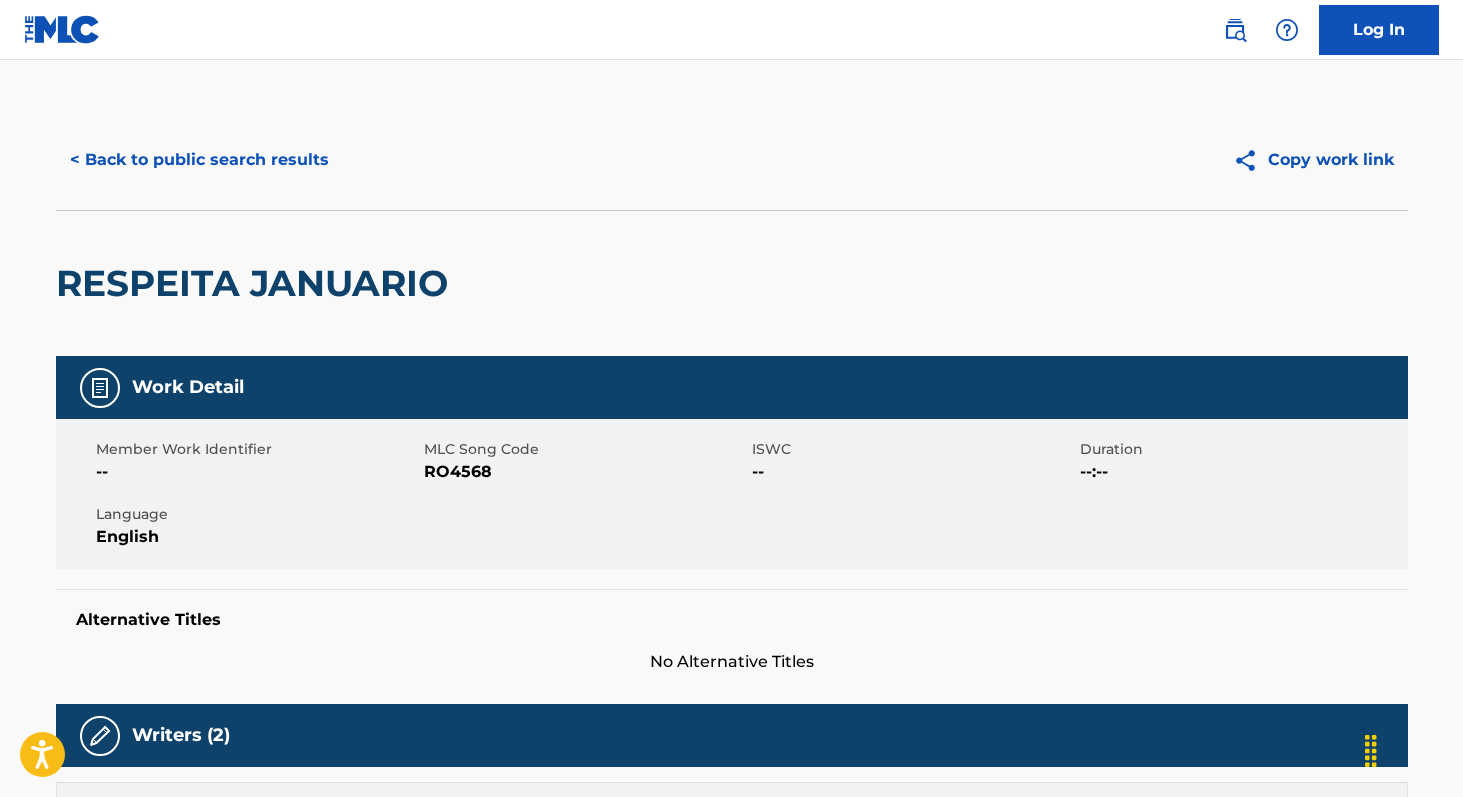 click on "RO4568" at bounding box center [585, 472] 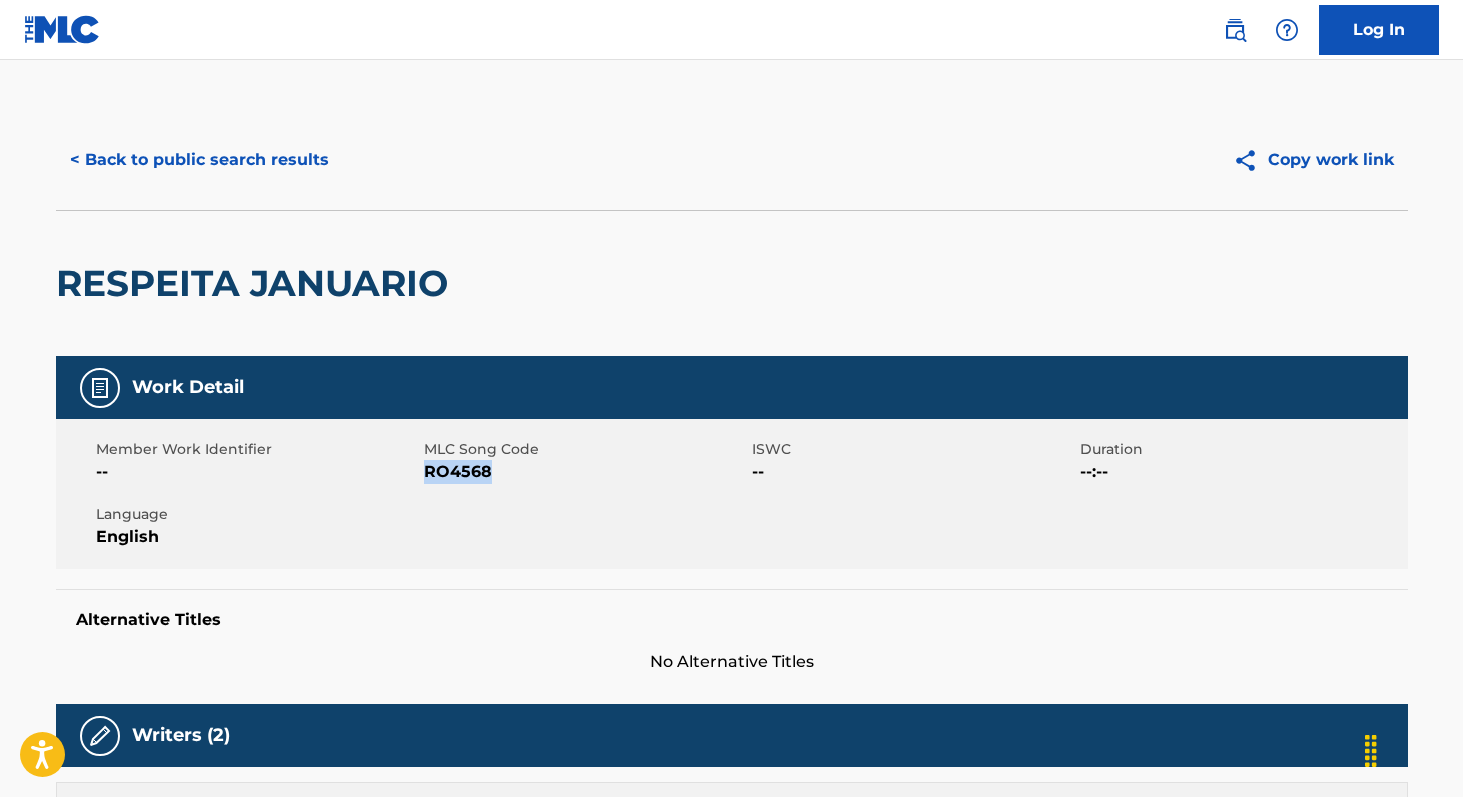 click on "RO4568" at bounding box center [585, 472] 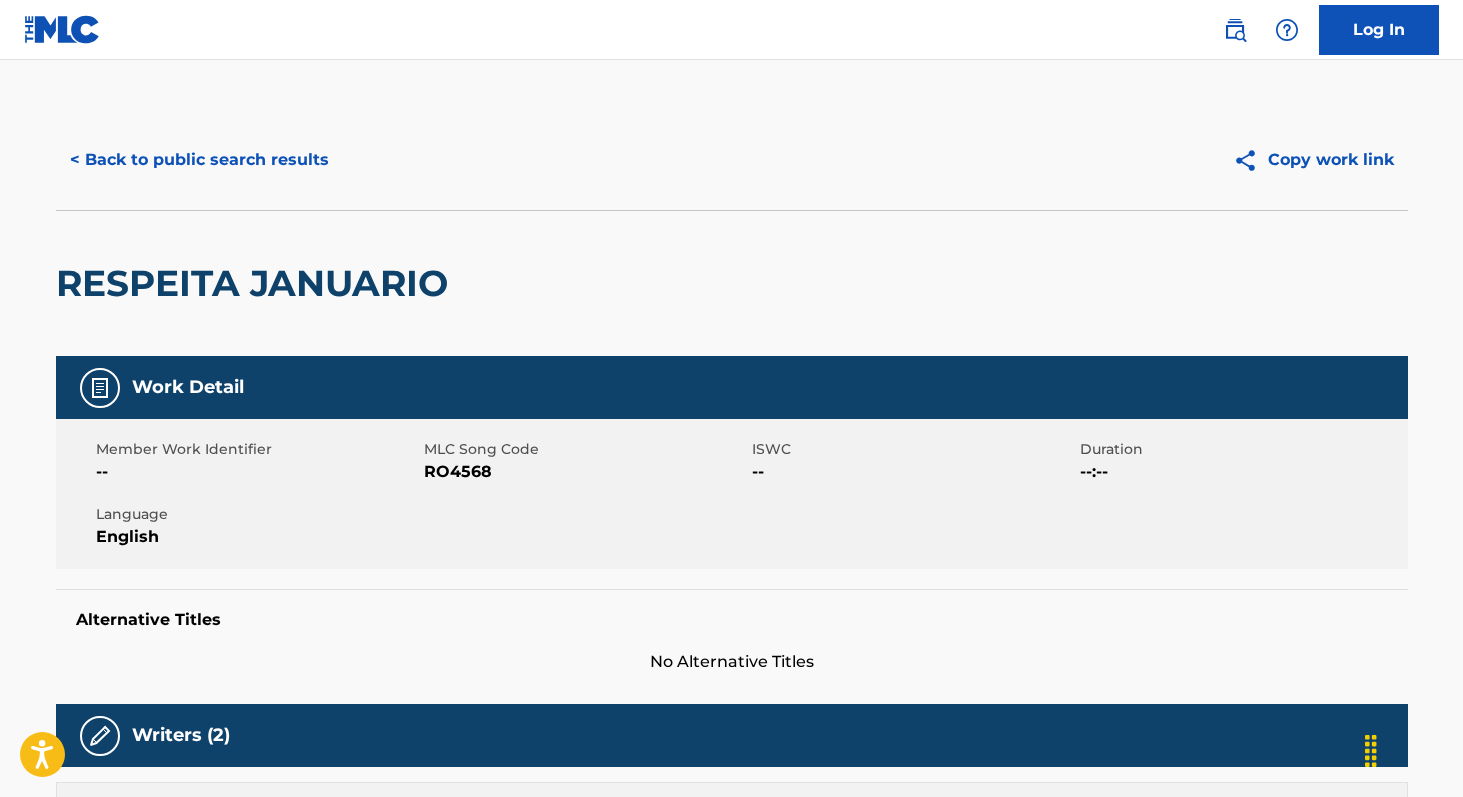 scroll, scrollTop: 313, scrollLeft: 0, axis: vertical 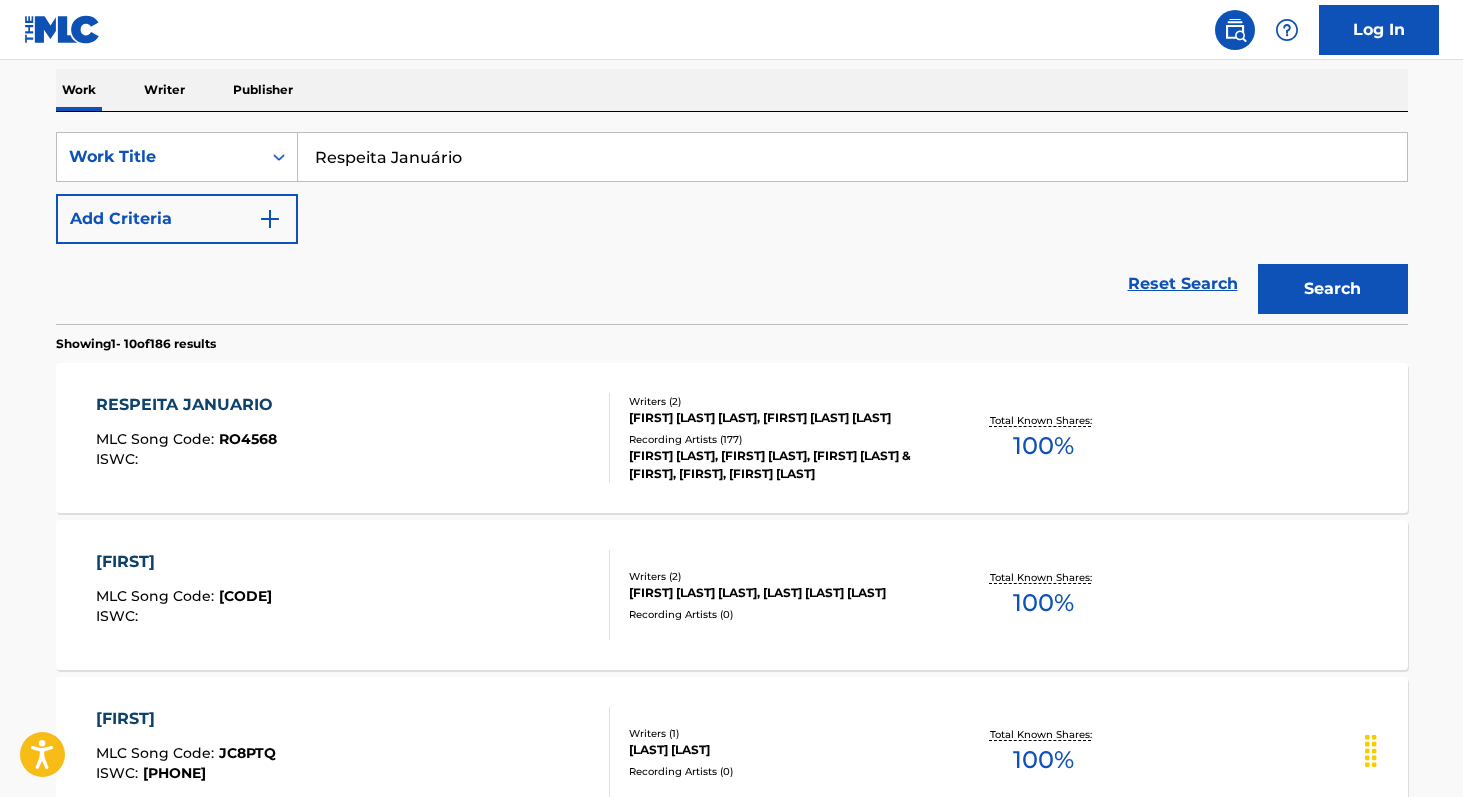 click on "Respeita Januário" at bounding box center (852, 157) 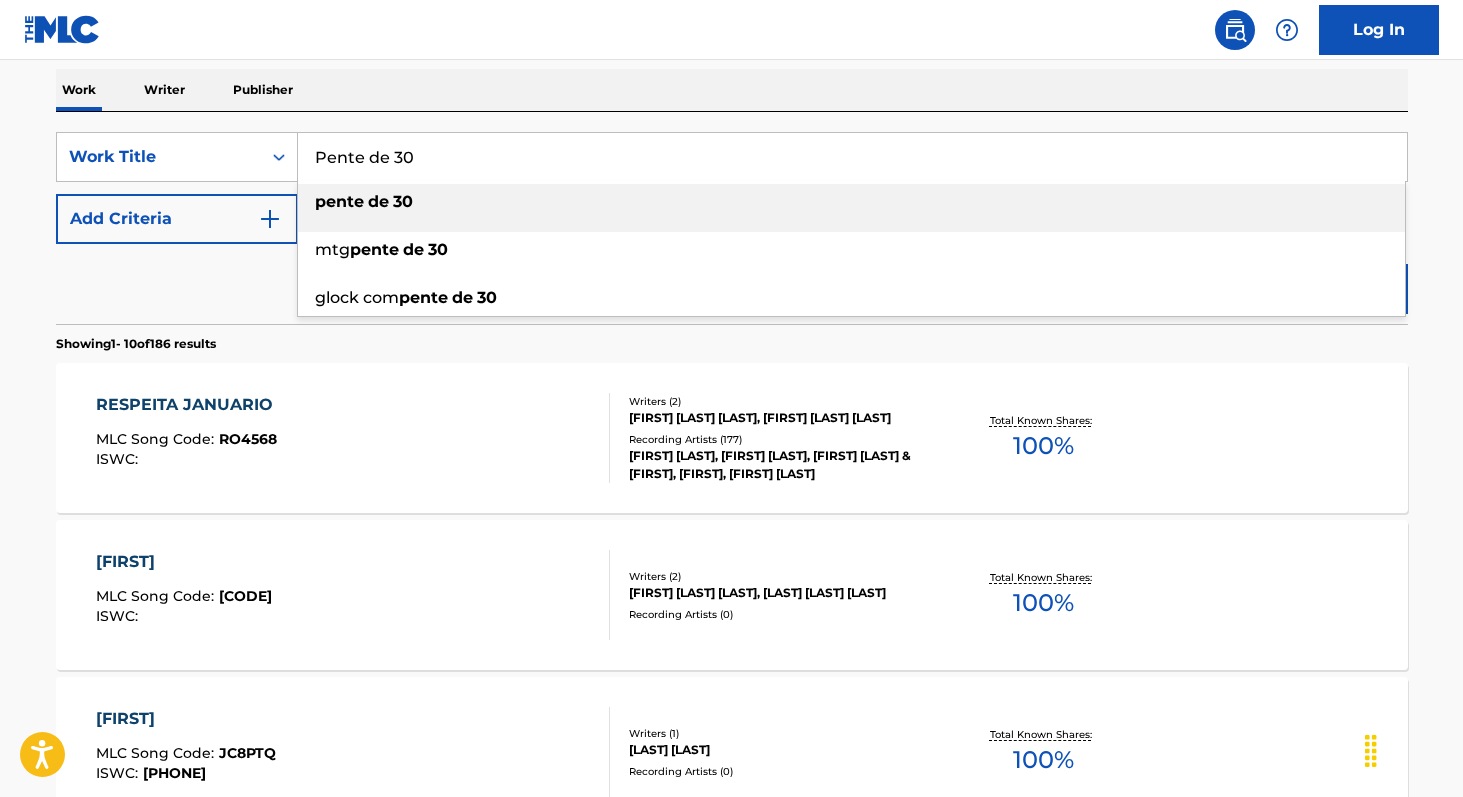 click on "[LAST]   [LAST]   [LAST]" at bounding box center (851, 202) 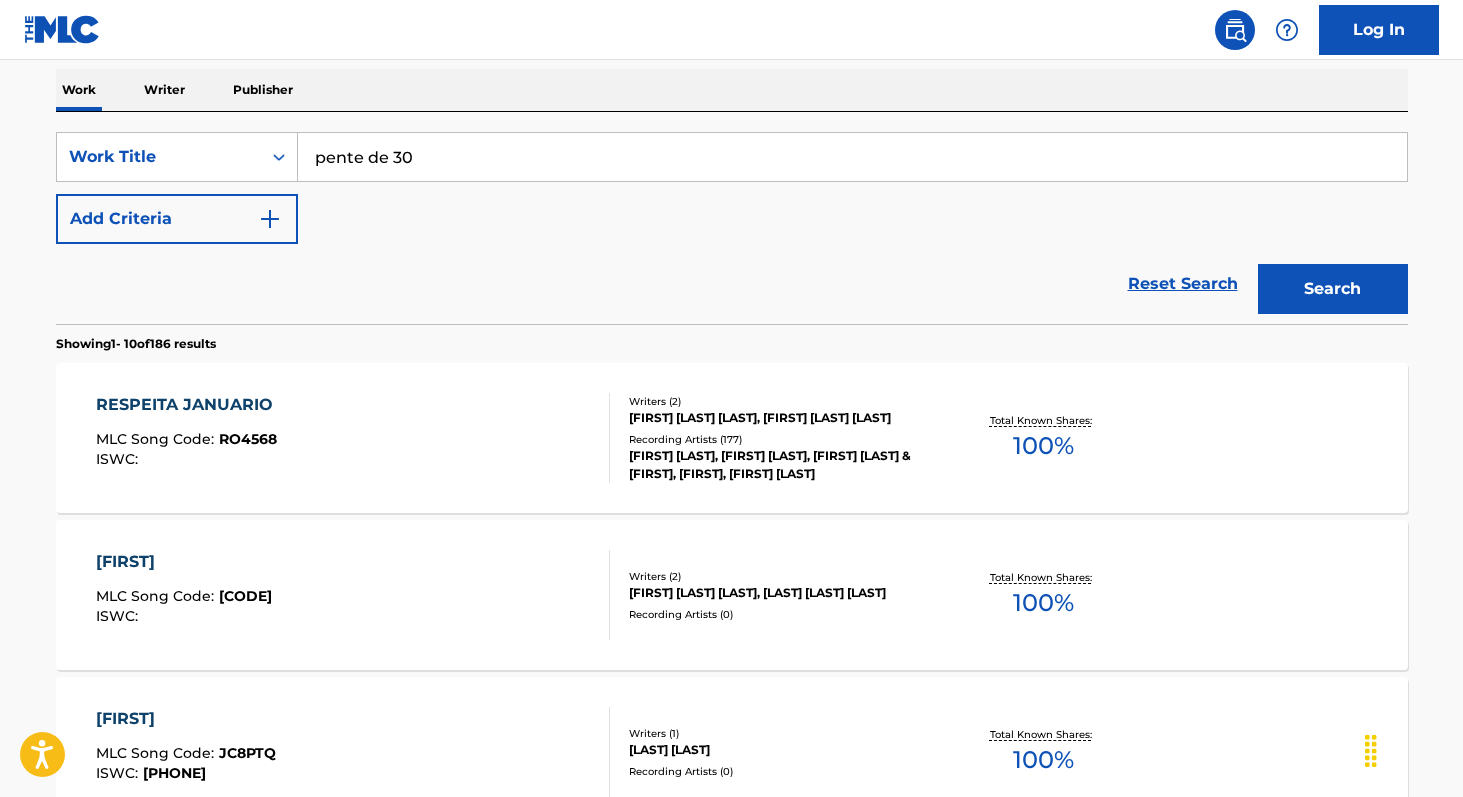 click on "Search" at bounding box center [1333, 289] 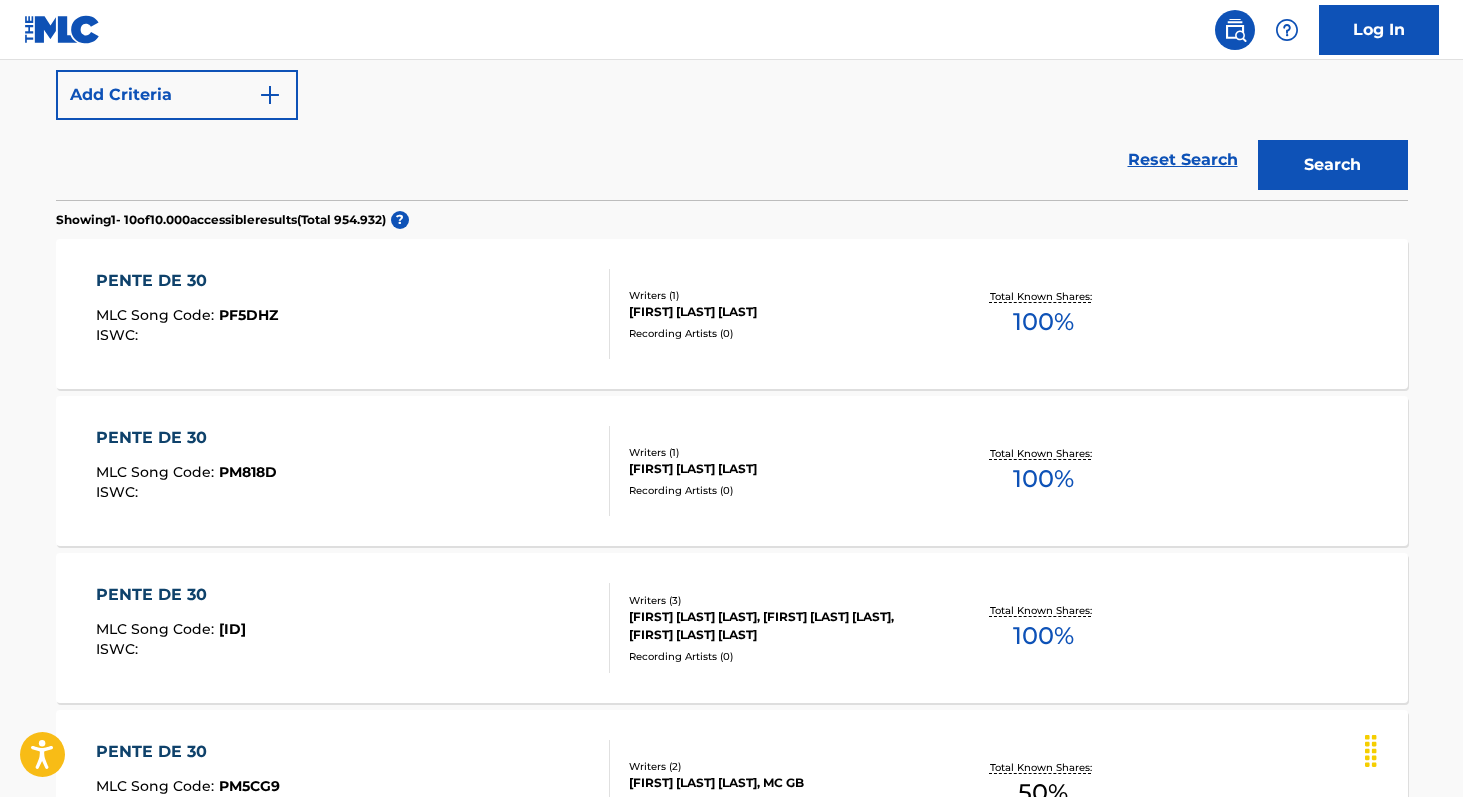 scroll, scrollTop: 0, scrollLeft: 0, axis: both 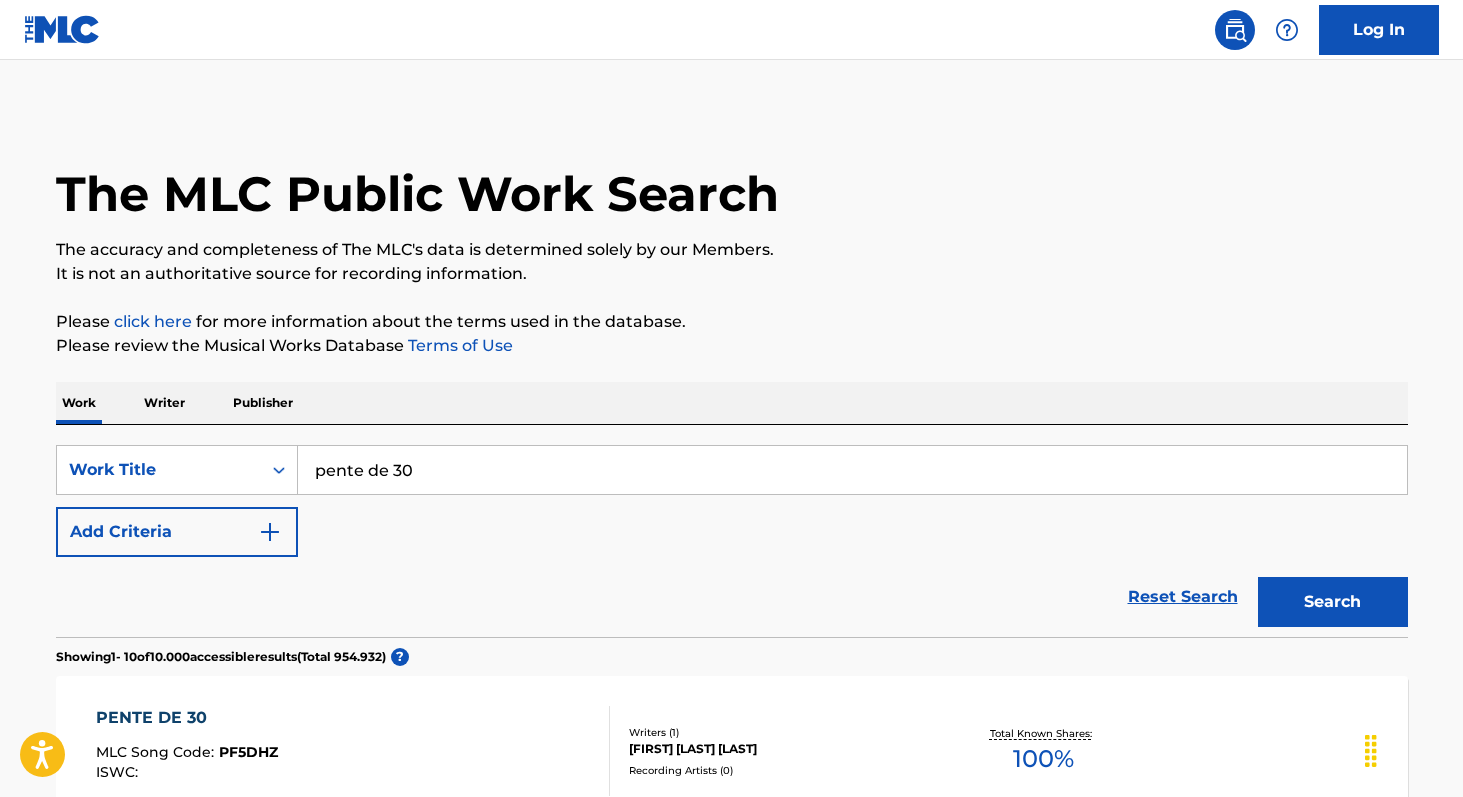 click on "Add Criteria" at bounding box center (177, 532) 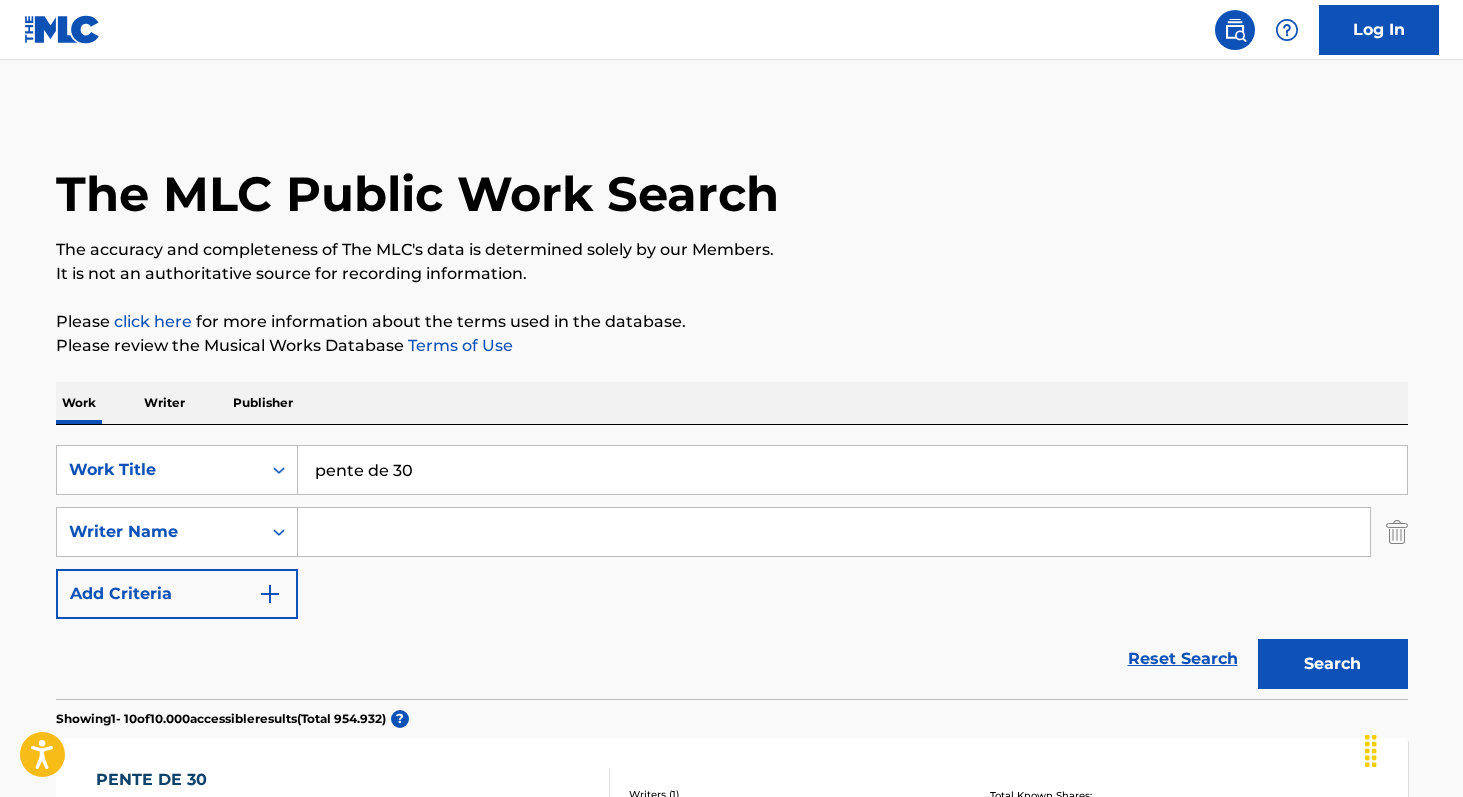 click at bounding box center (834, 532) 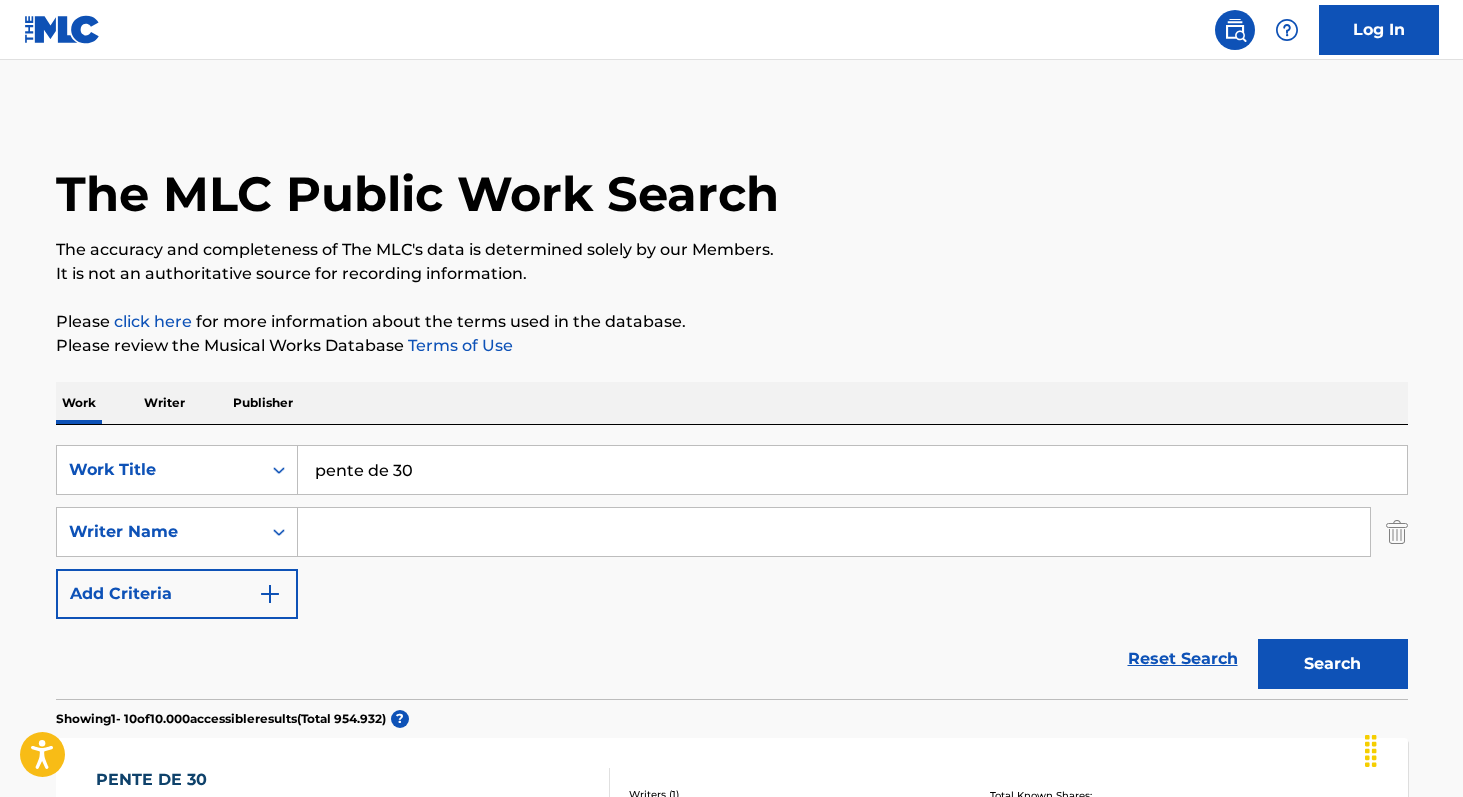 paste on "[FIRST] [LAST] [LAST]" 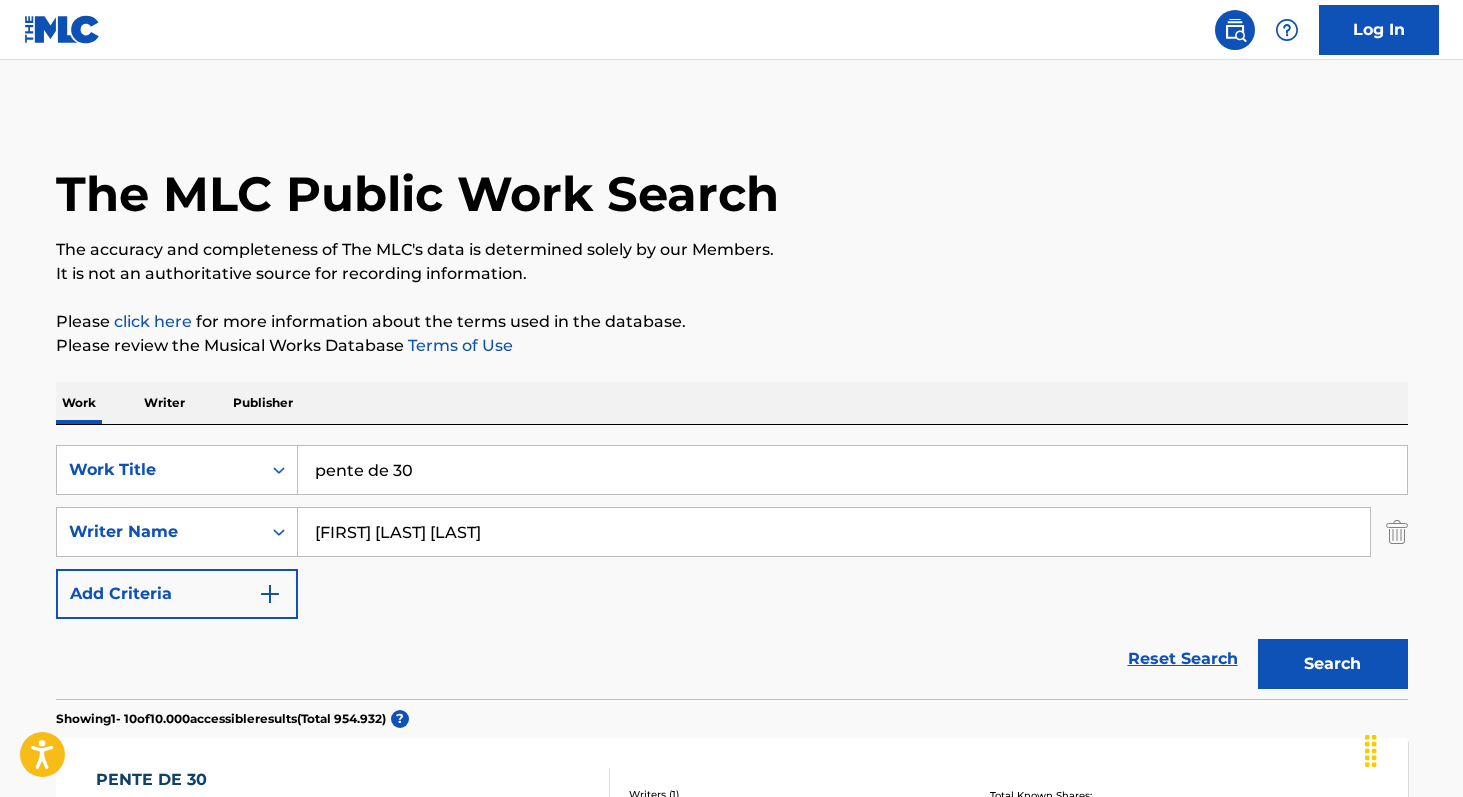 click on "[FIRST] [LAST] [LAST]" at bounding box center [834, 532] 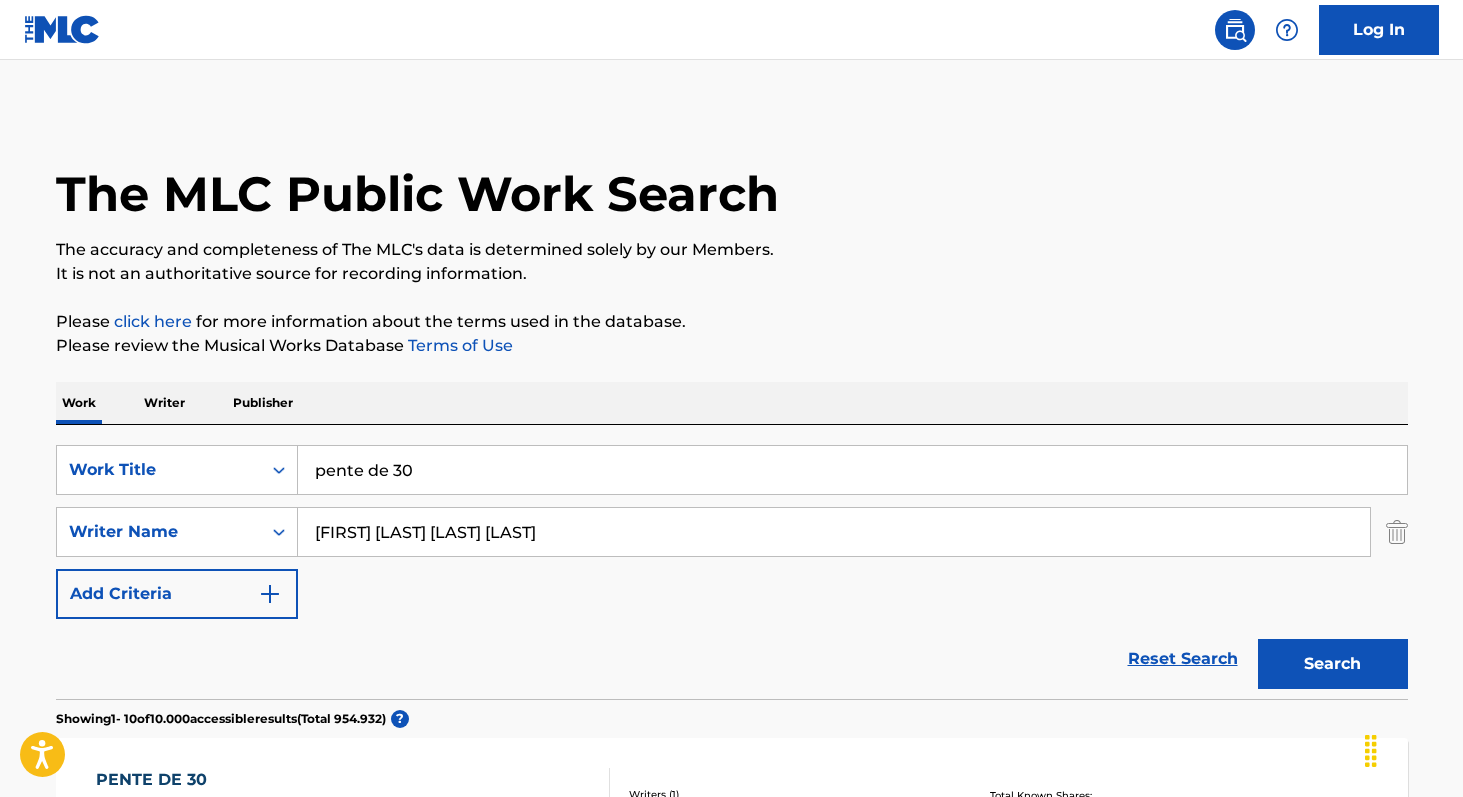 type on "[FIRST] [LAST] [LAST] [LAST]" 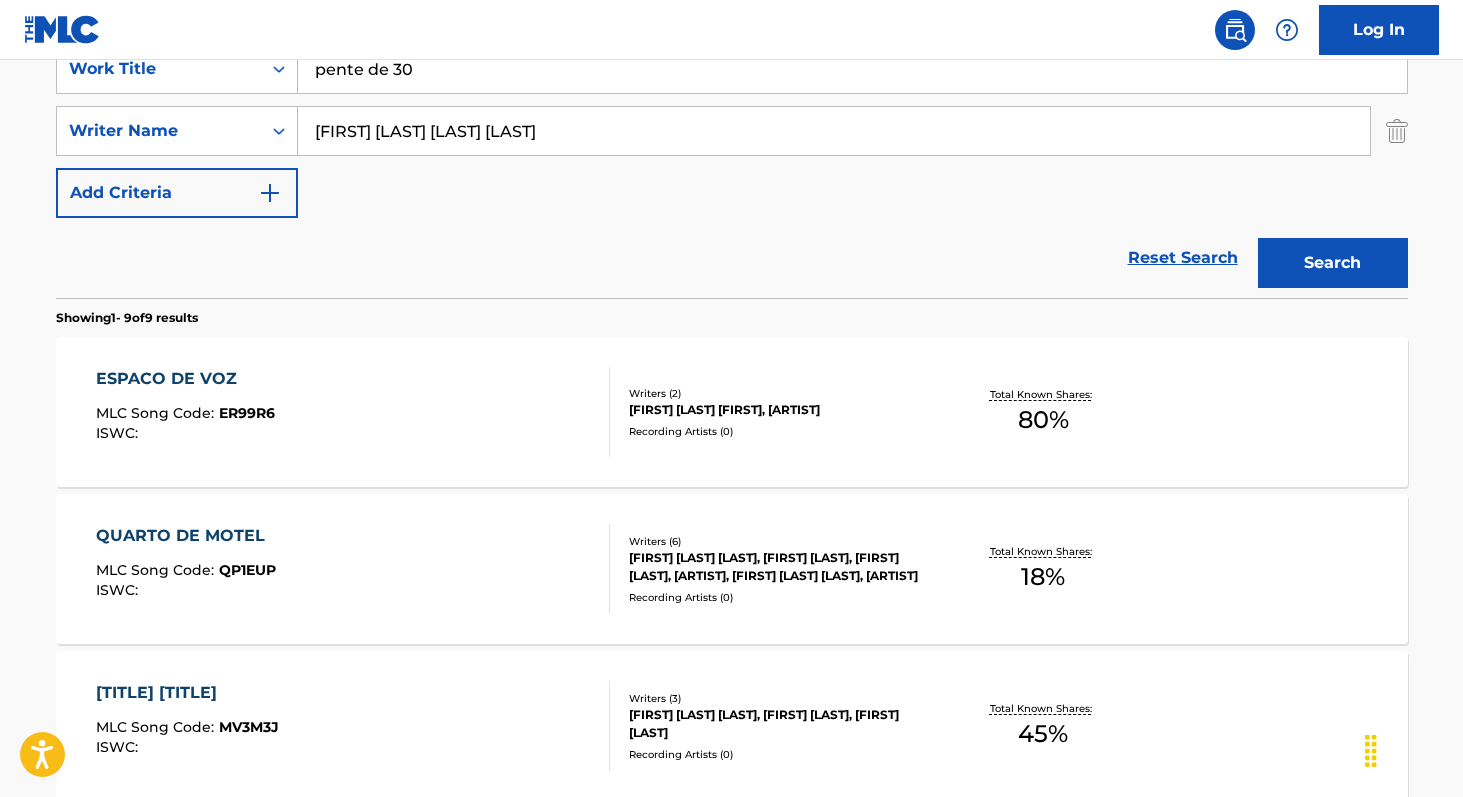 scroll, scrollTop: 408, scrollLeft: 0, axis: vertical 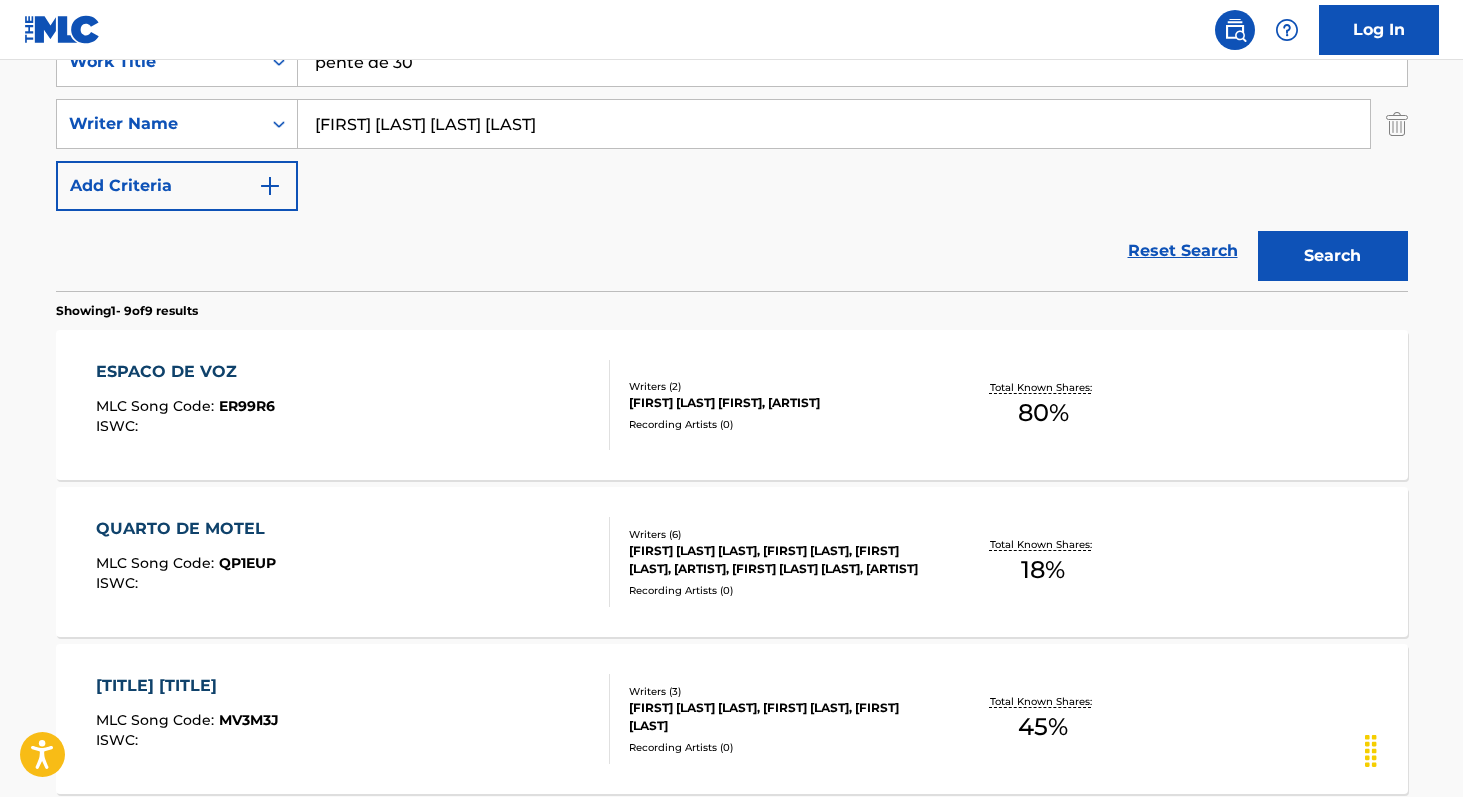 click on "80 %" at bounding box center (1043, 413) 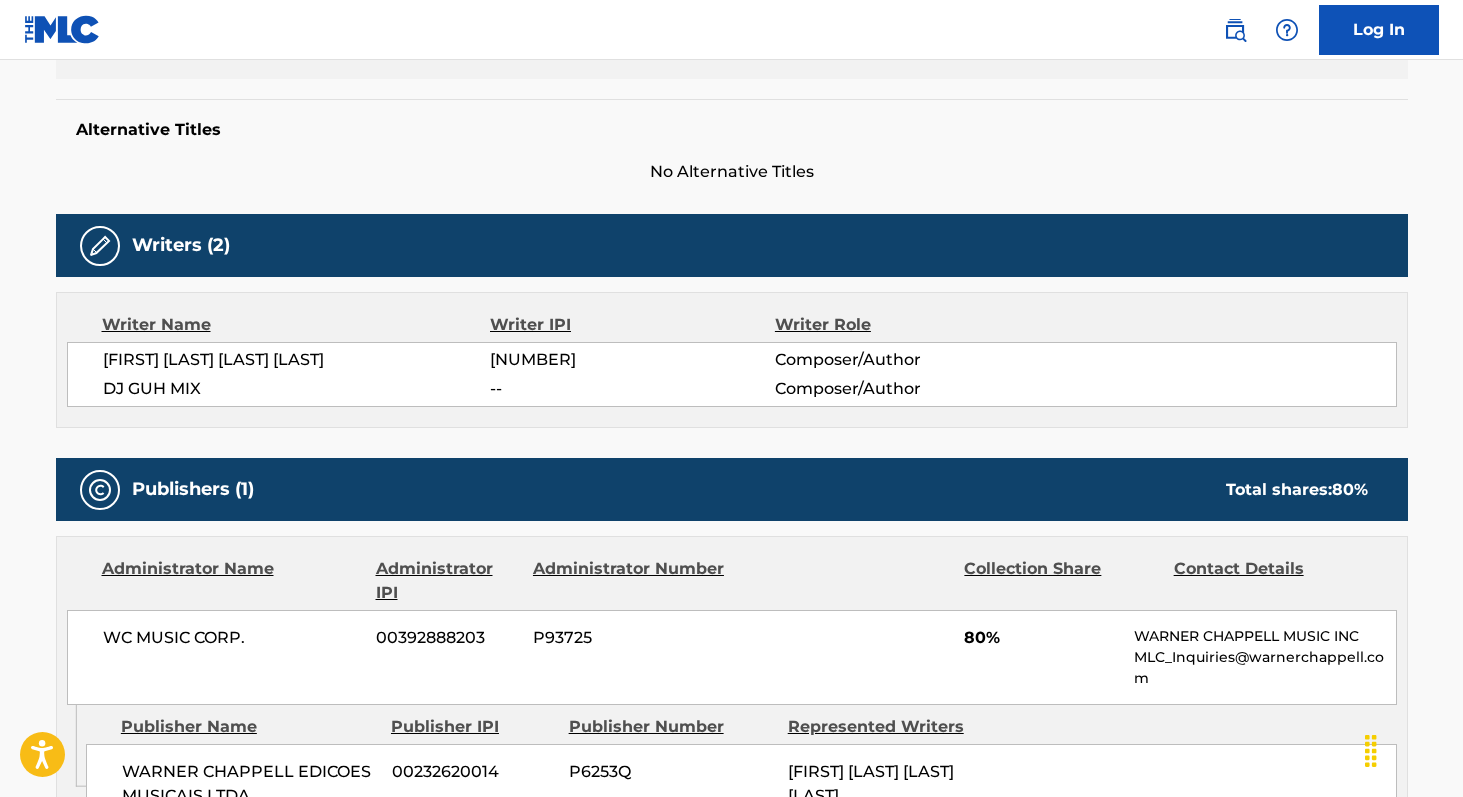 scroll, scrollTop: 482, scrollLeft: 0, axis: vertical 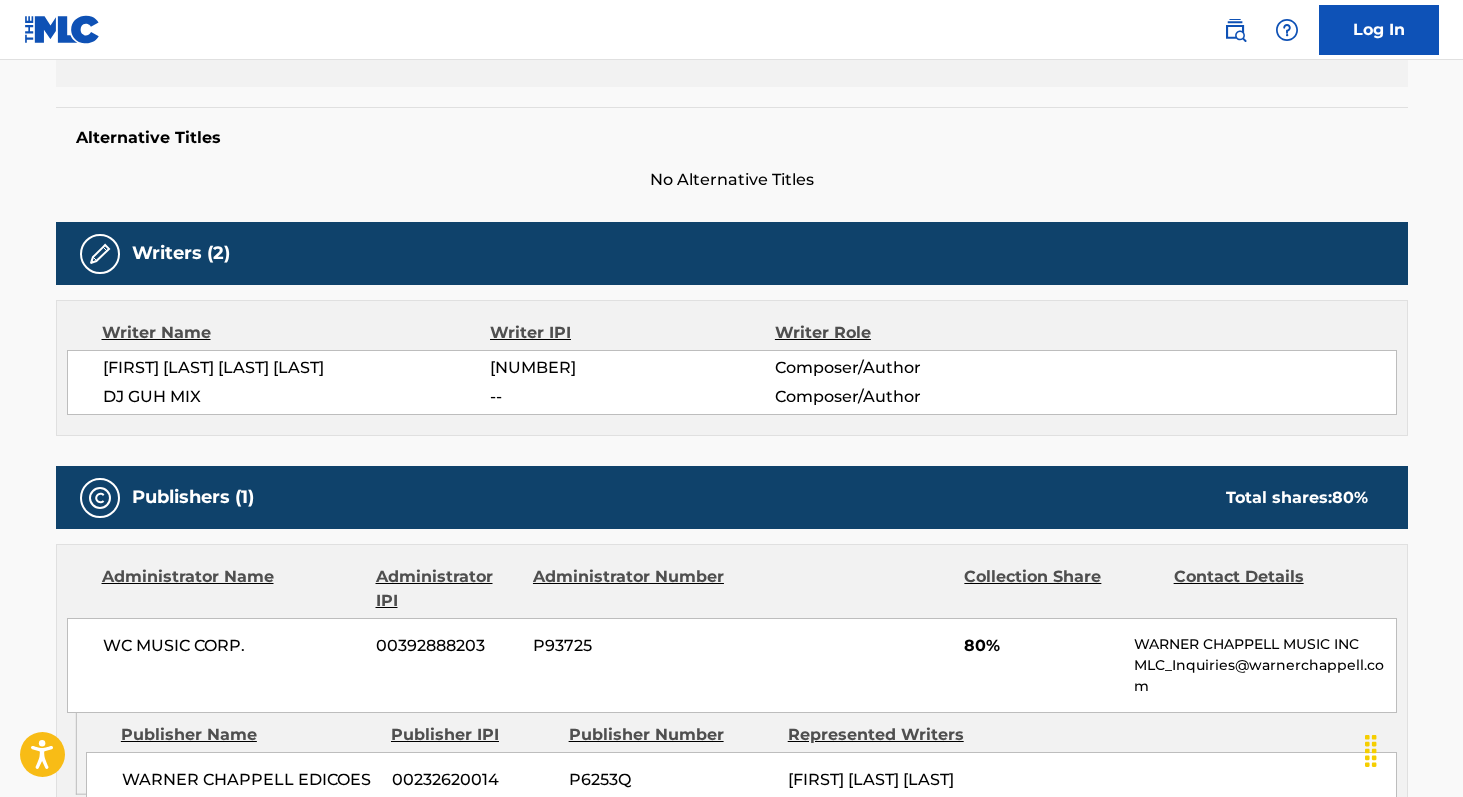 click on "[NUMBER]" at bounding box center (632, 368) 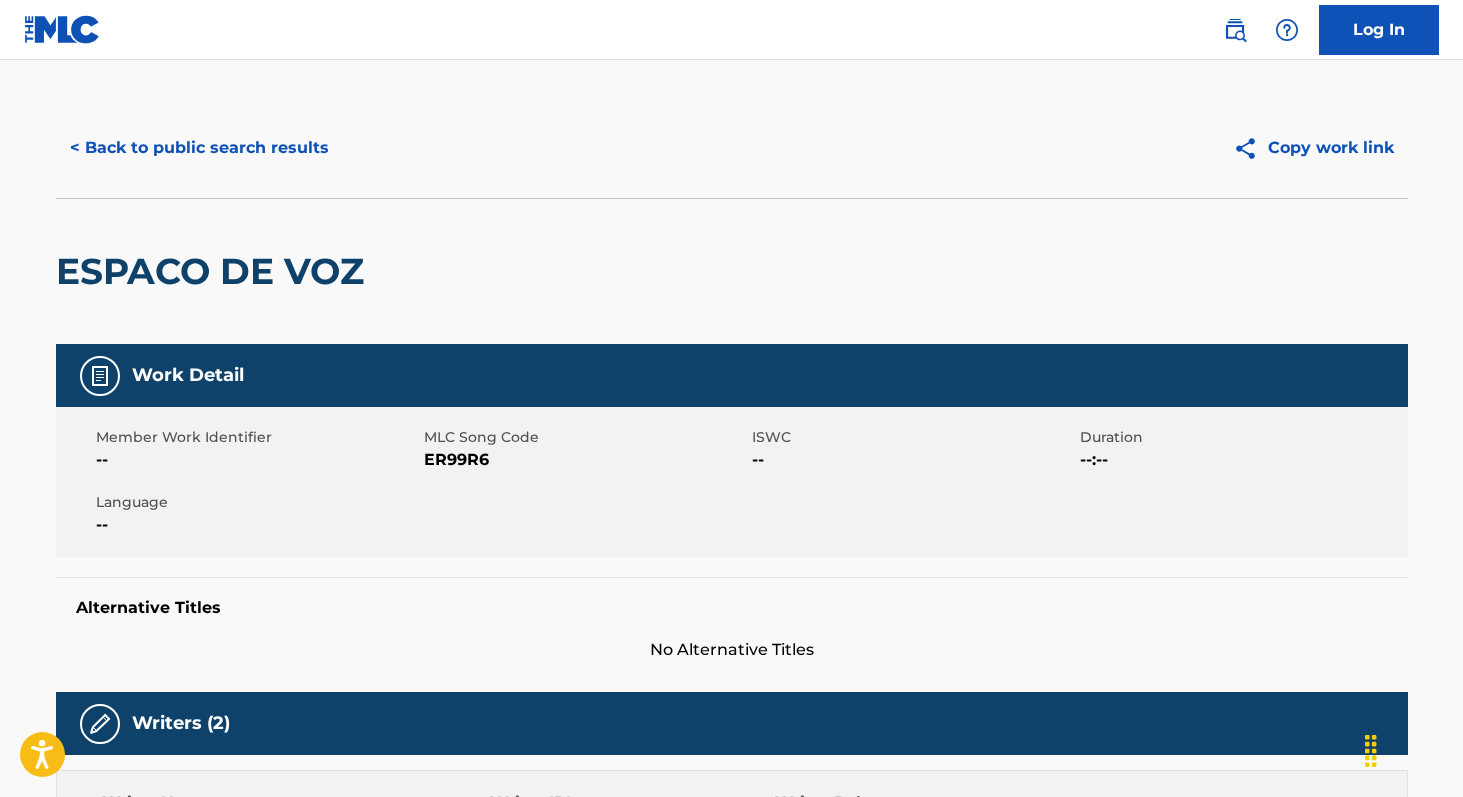 scroll, scrollTop: 0, scrollLeft: 0, axis: both 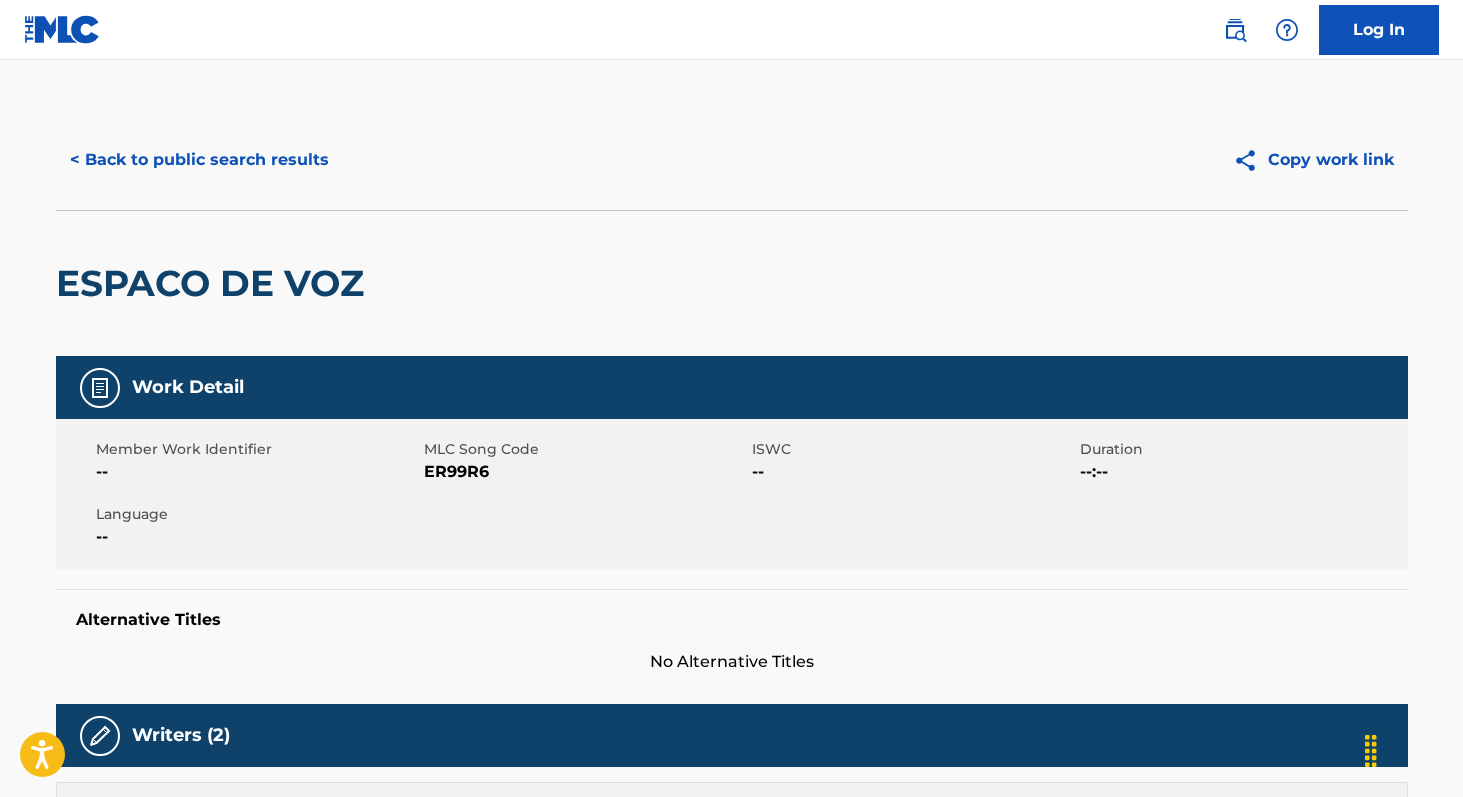 click on "ER99R6" at bounding box center [585, 472] 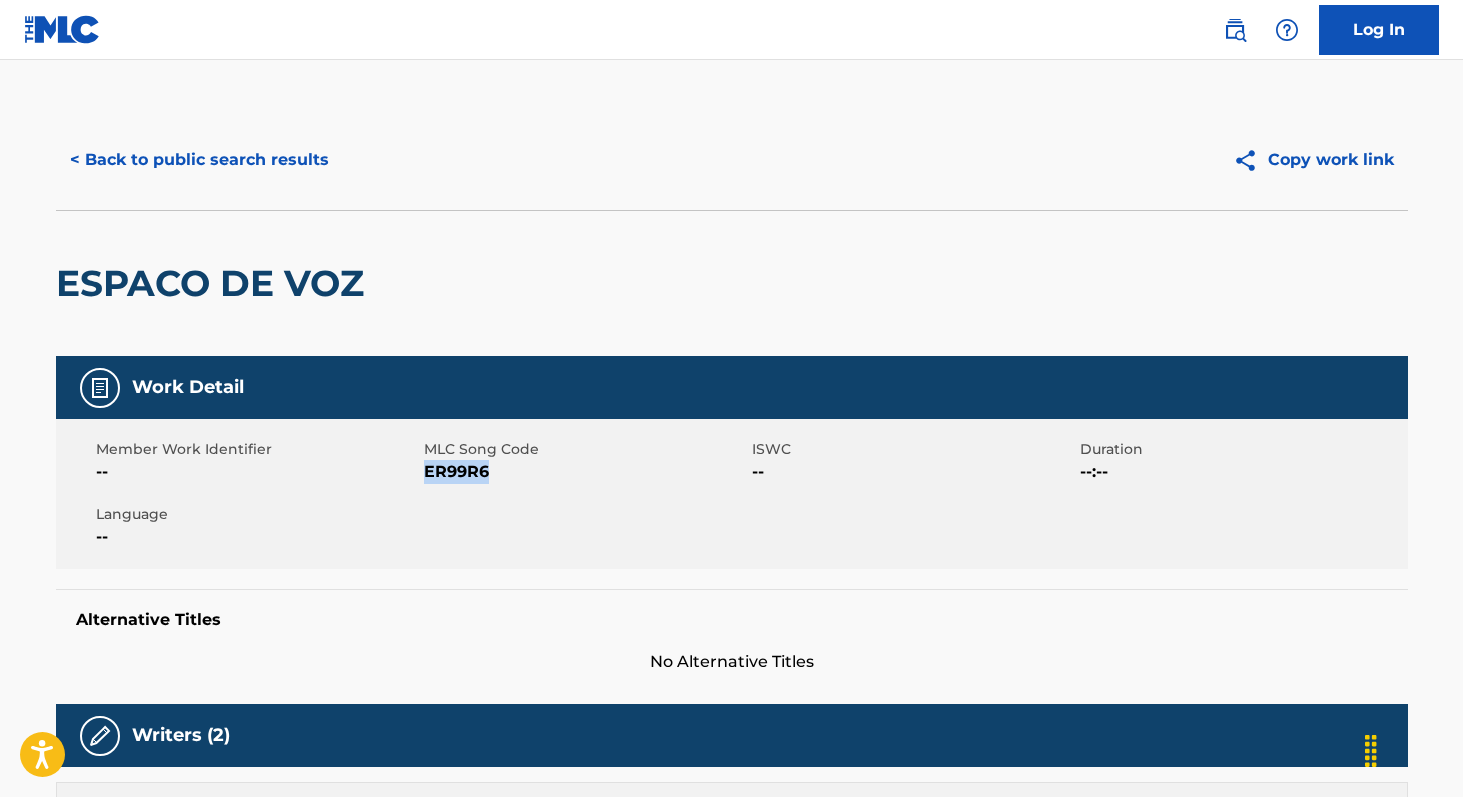 click on "ER99R6" at bounding box center (585, 472) 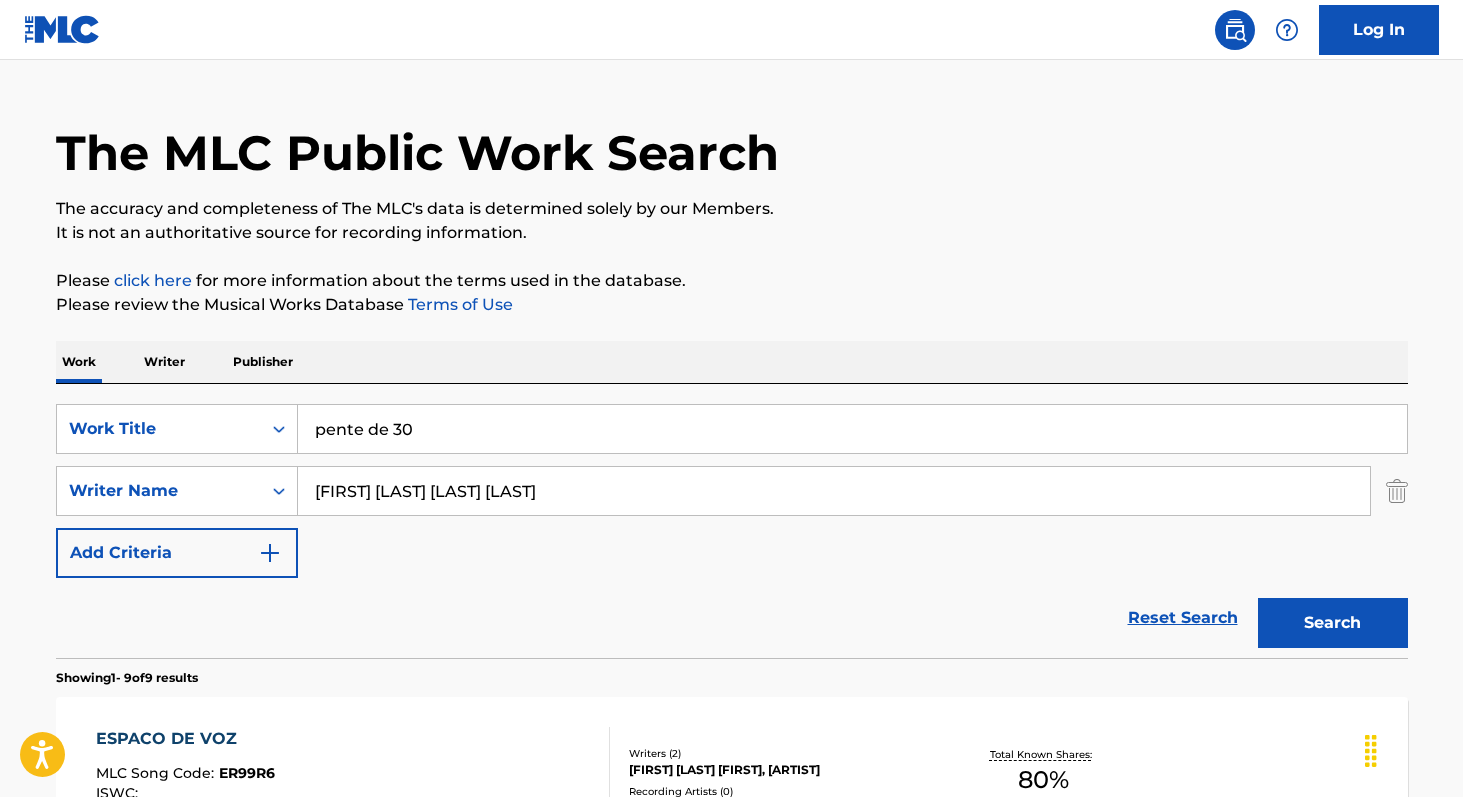 scroll, scrollTop: 0, scrollLeft: 0, axis: both 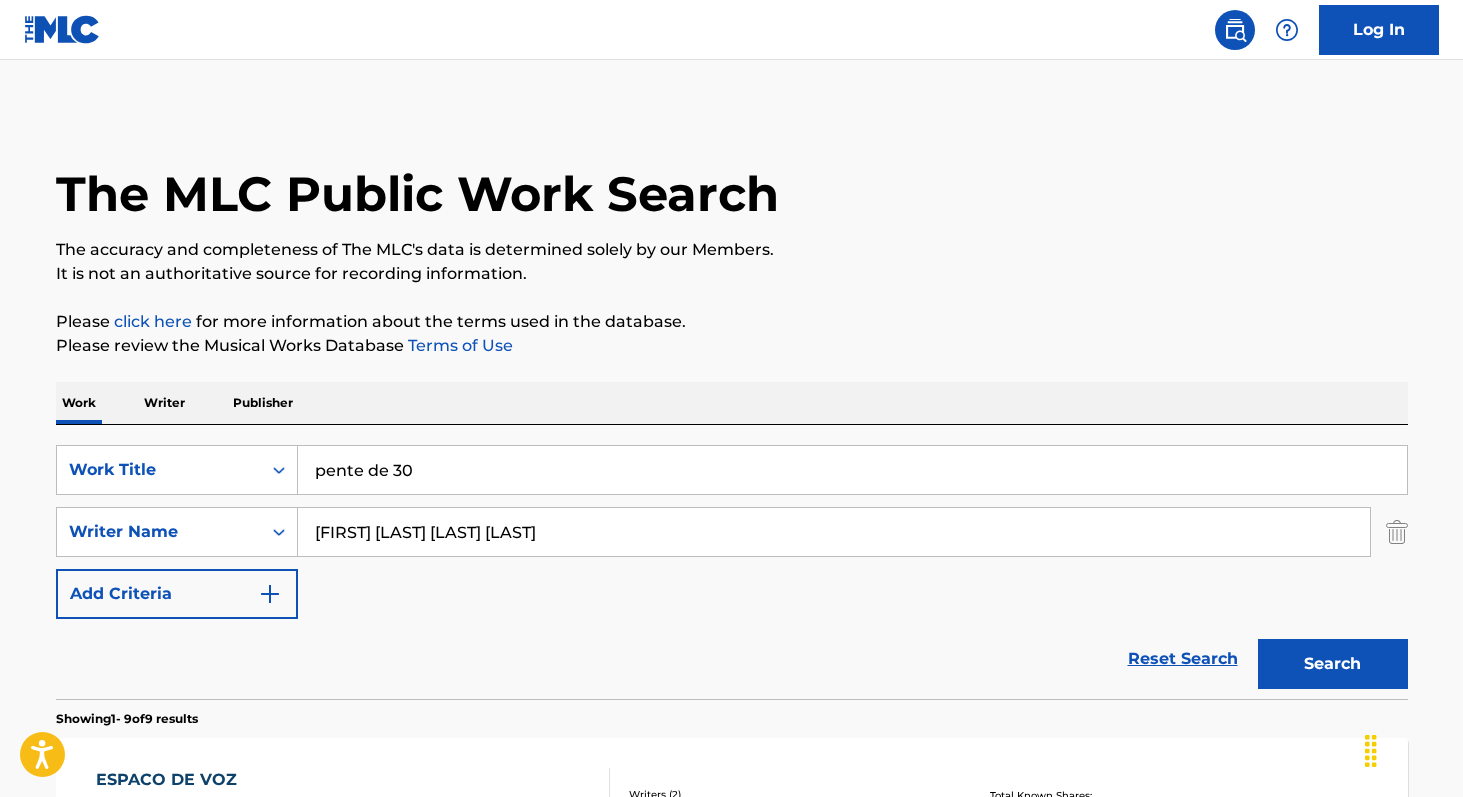 click on "Writer" at bounding box center (164, 403) 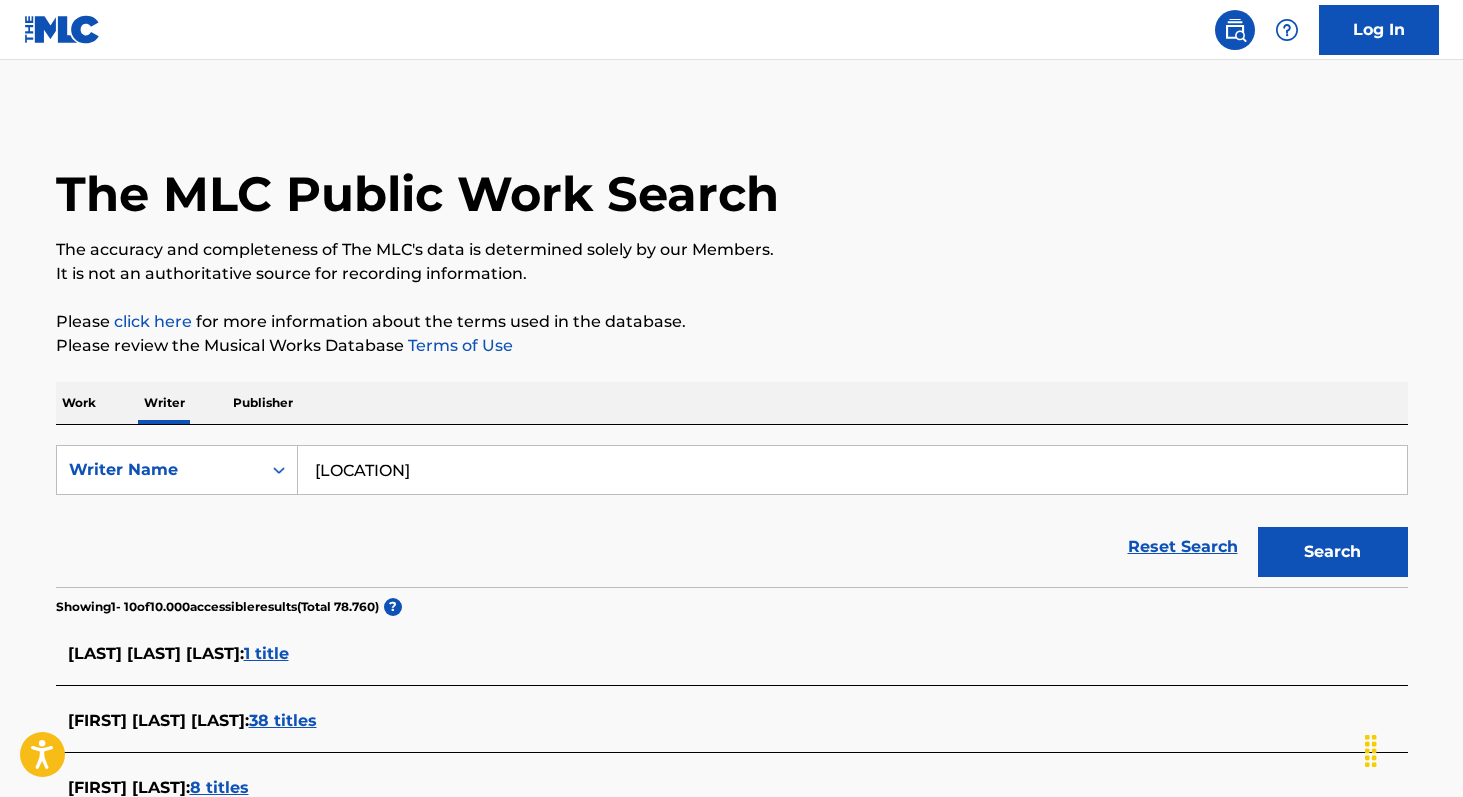 click on "[LOCATION]" at bounding box center [852, 470] 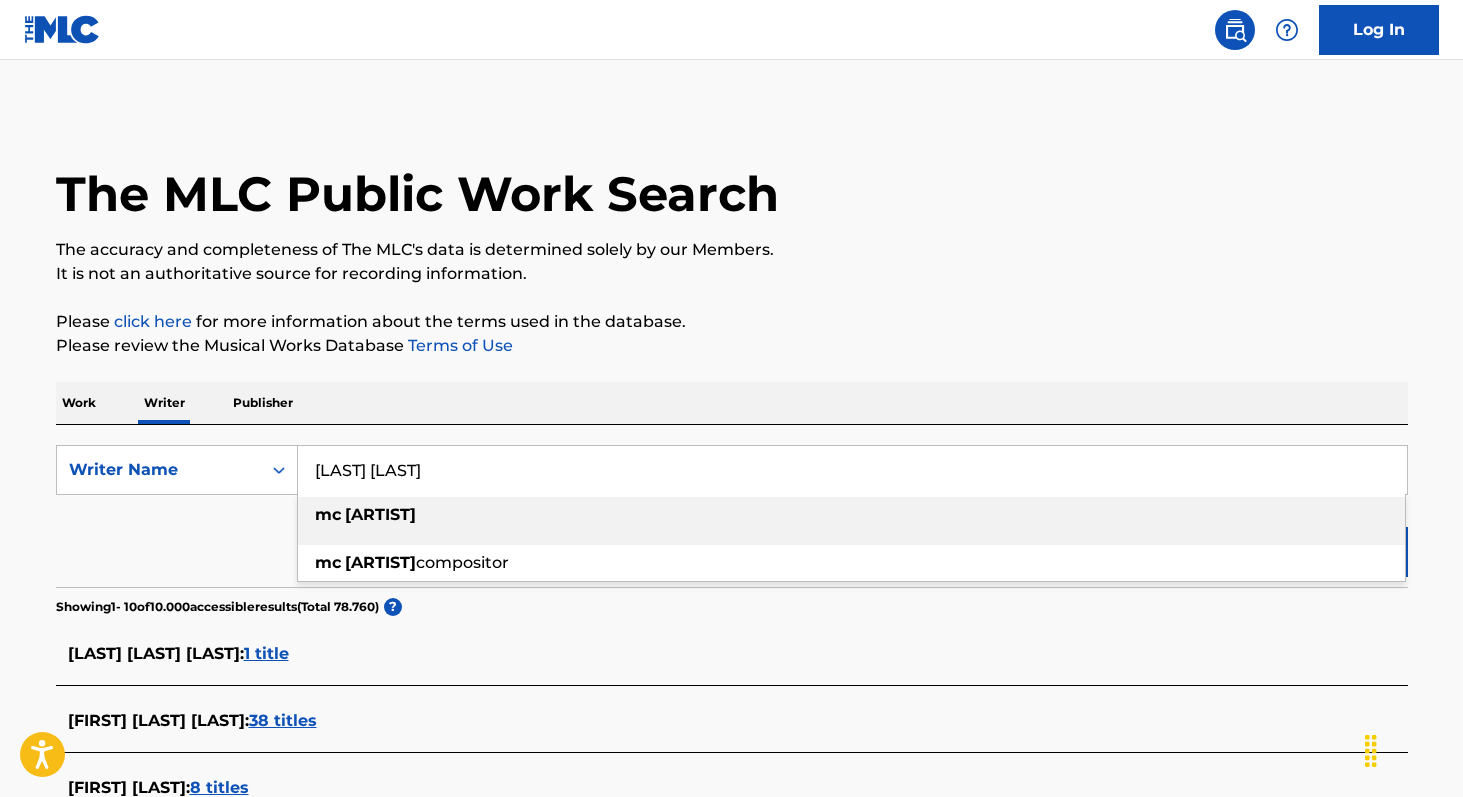 click on "[ARTIST]" at bounding box center (851, 515) 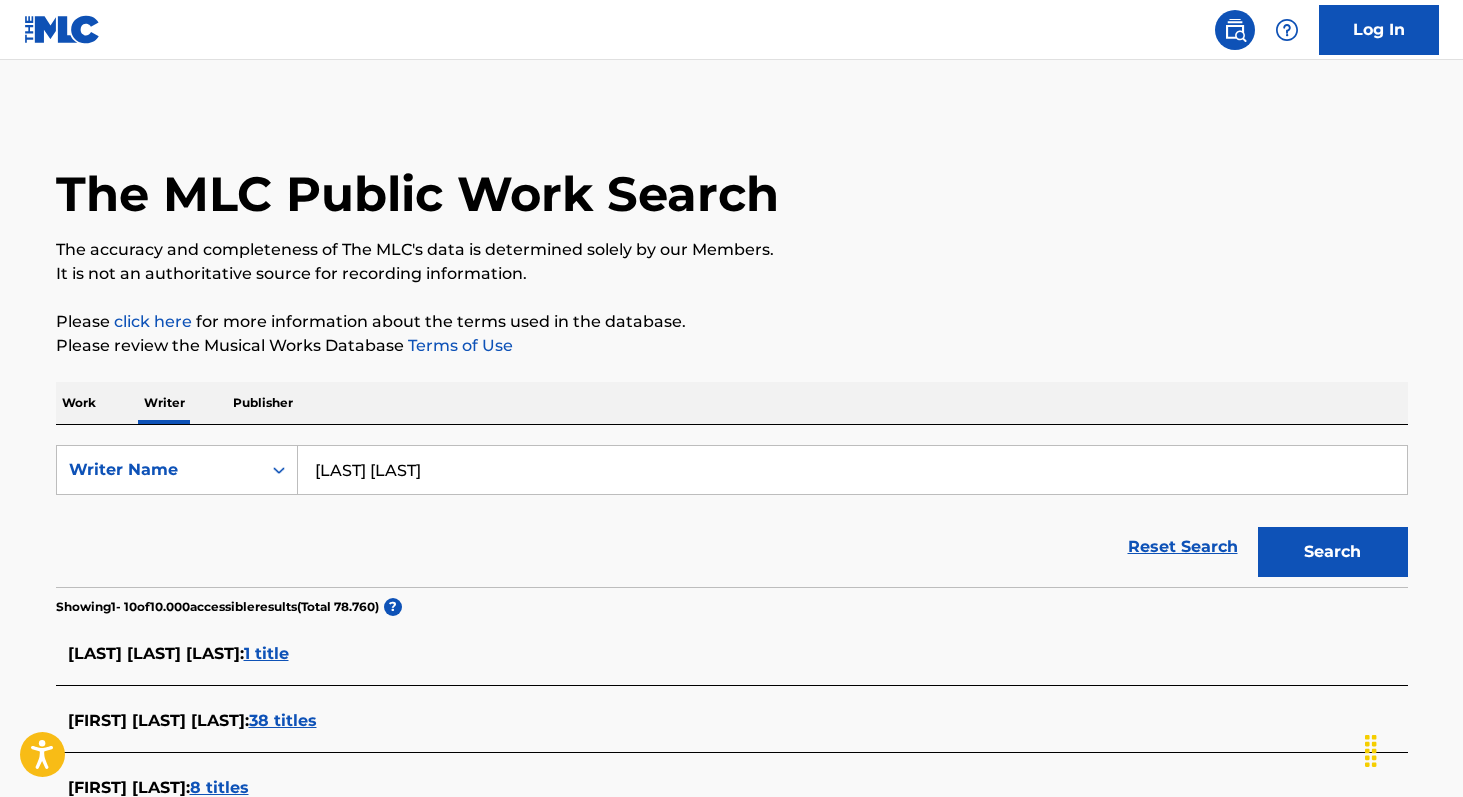 click on "Search" at bounding box center [1333, 552] 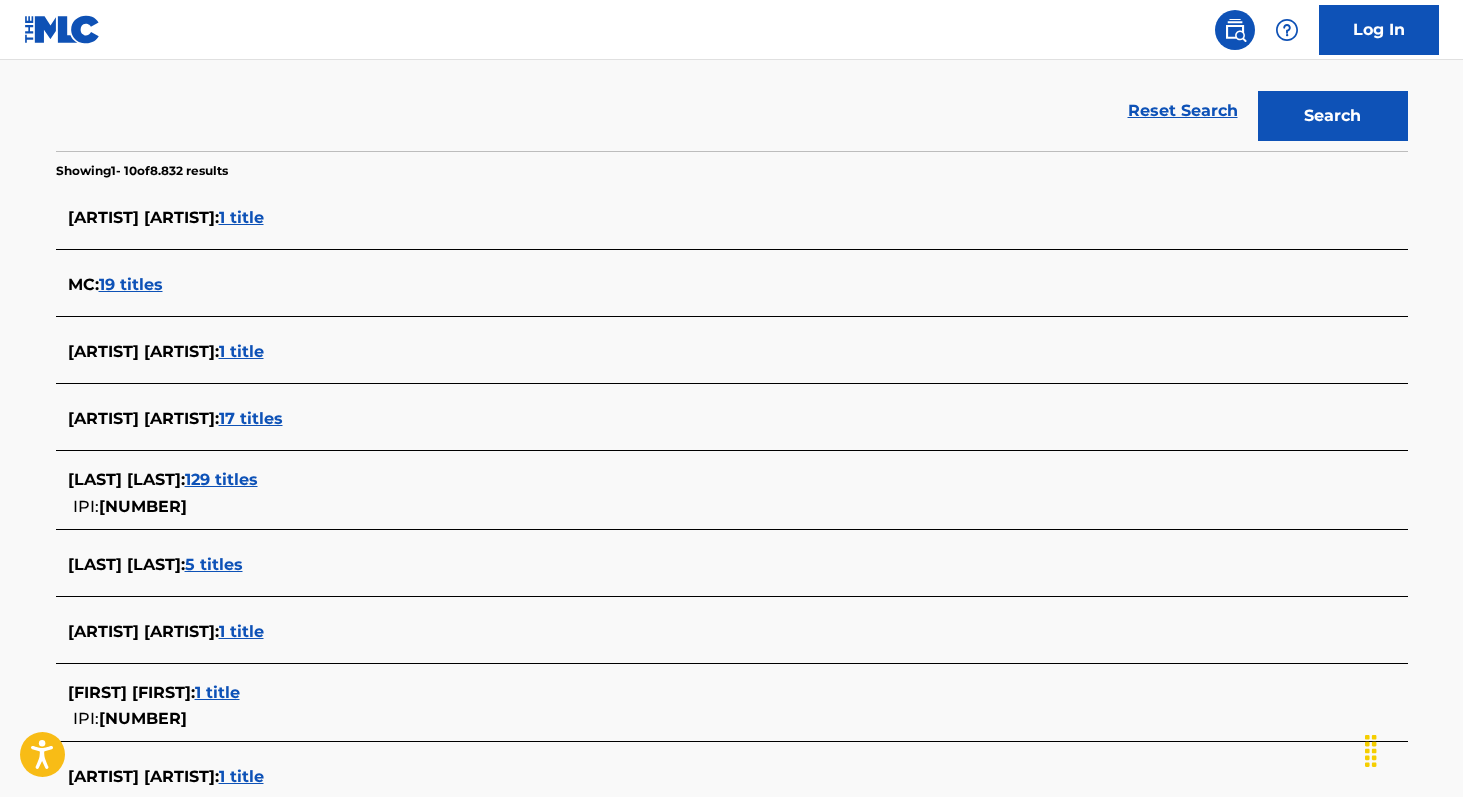scroll, scrollTop: 427, scrollLeft: 0, axis: vertical 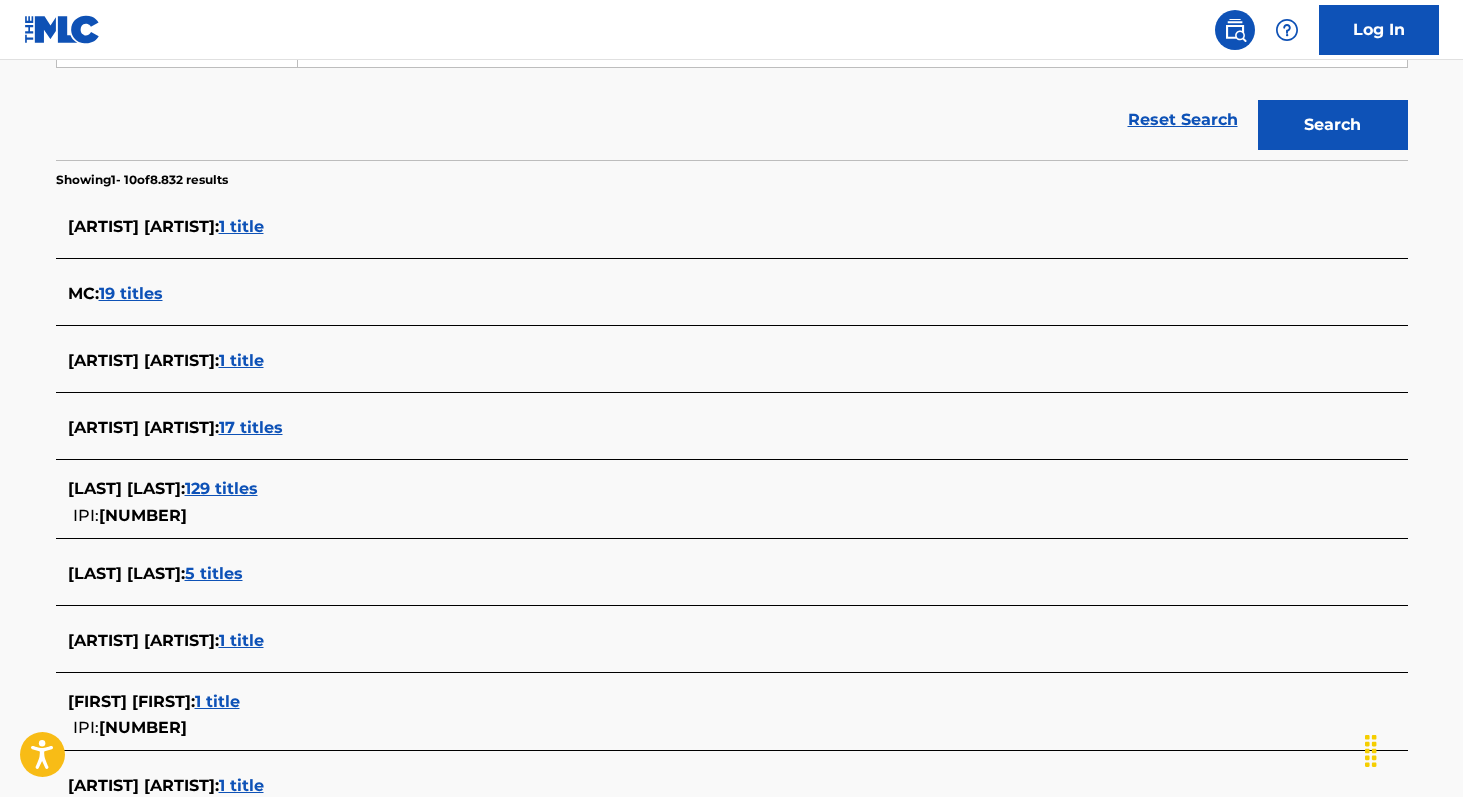 click on "17 titles" at bounding box center [251, 427] 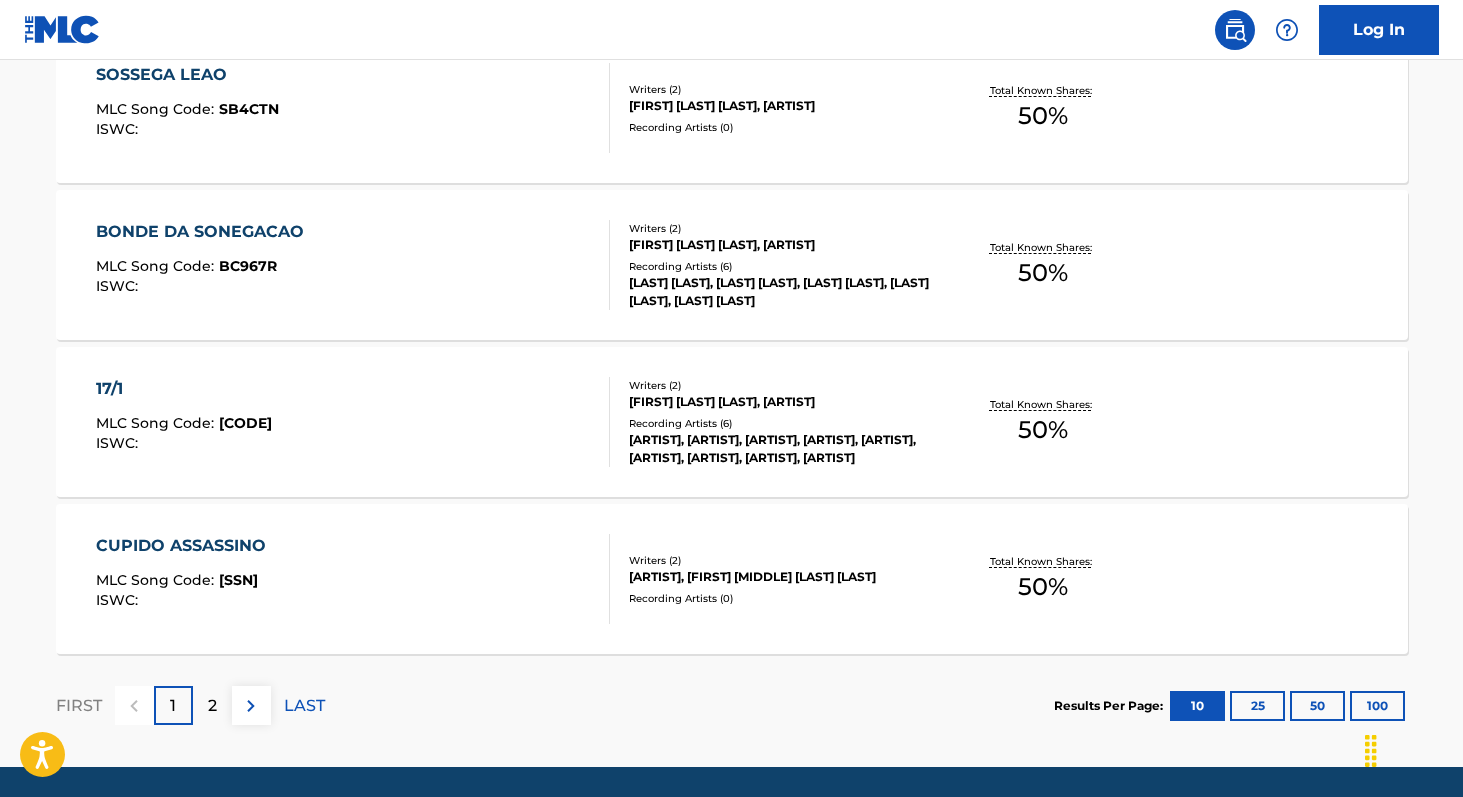 scroll, scrollTop: 1651, scrollLeft: 0, axis: vertical 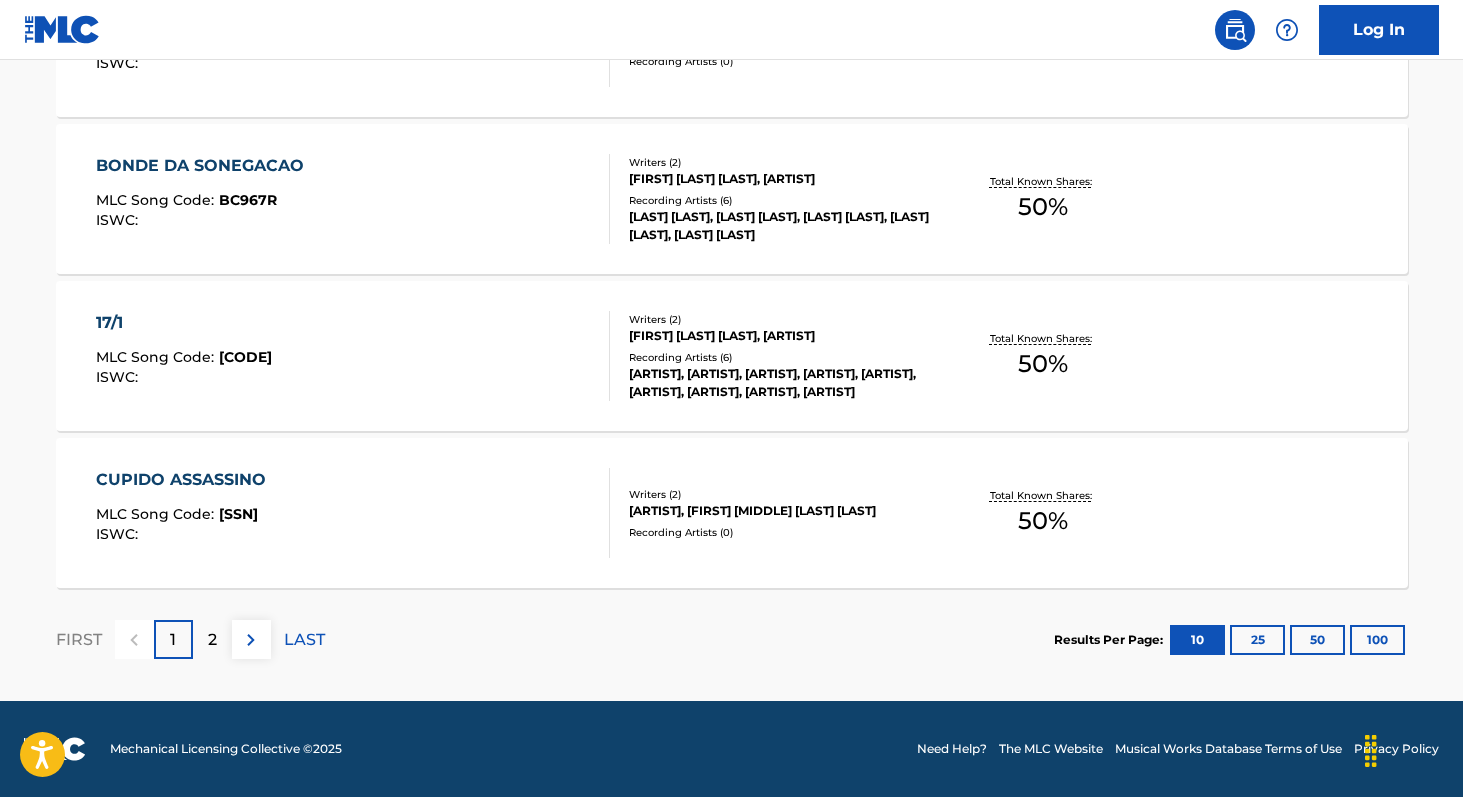 click on "100" at bounding box center [1377, 640] 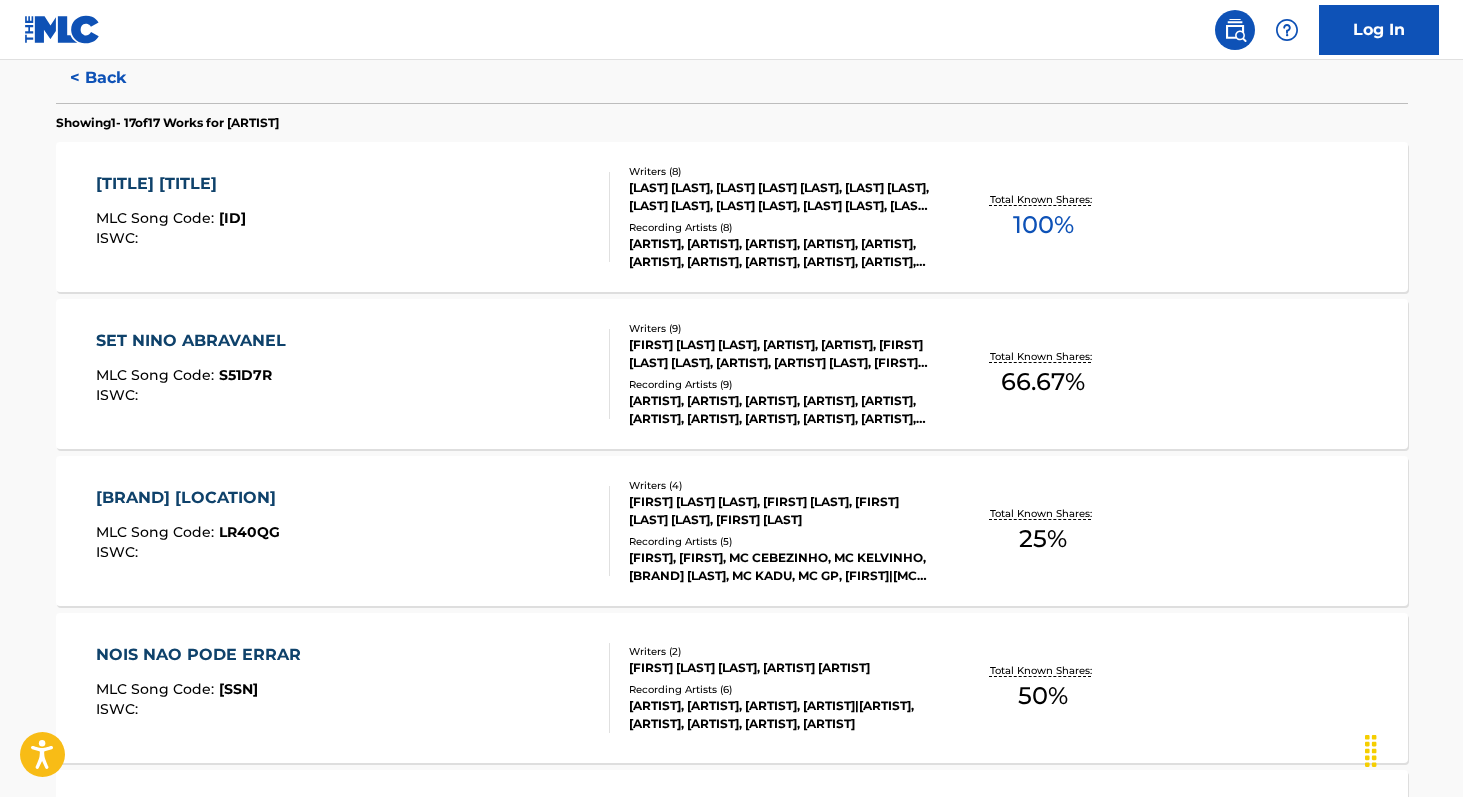 scroll, scrollTop: 528, scrollLeft: 0, axis: vertical 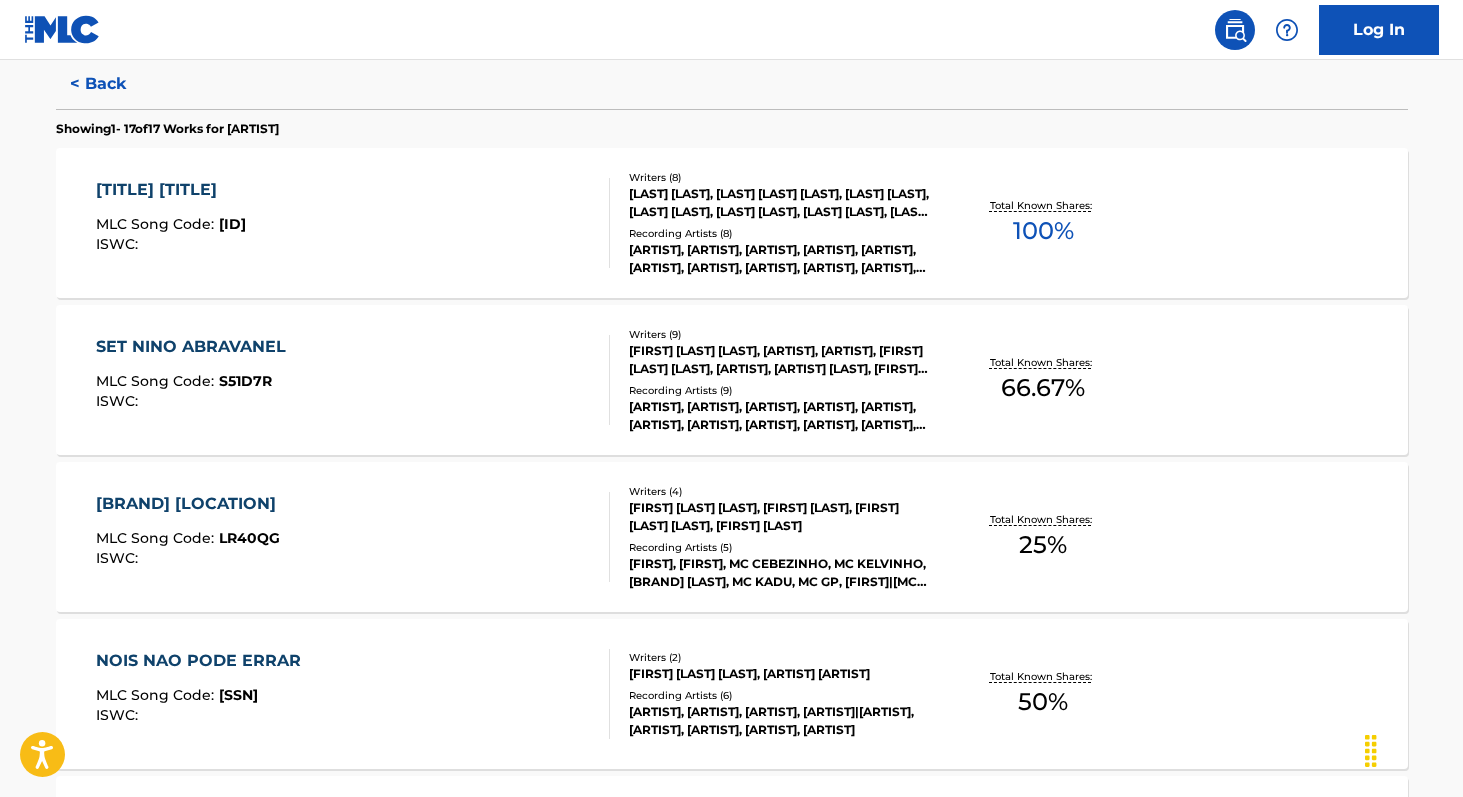 click on "100 %" at bounding box center [1043, 231] 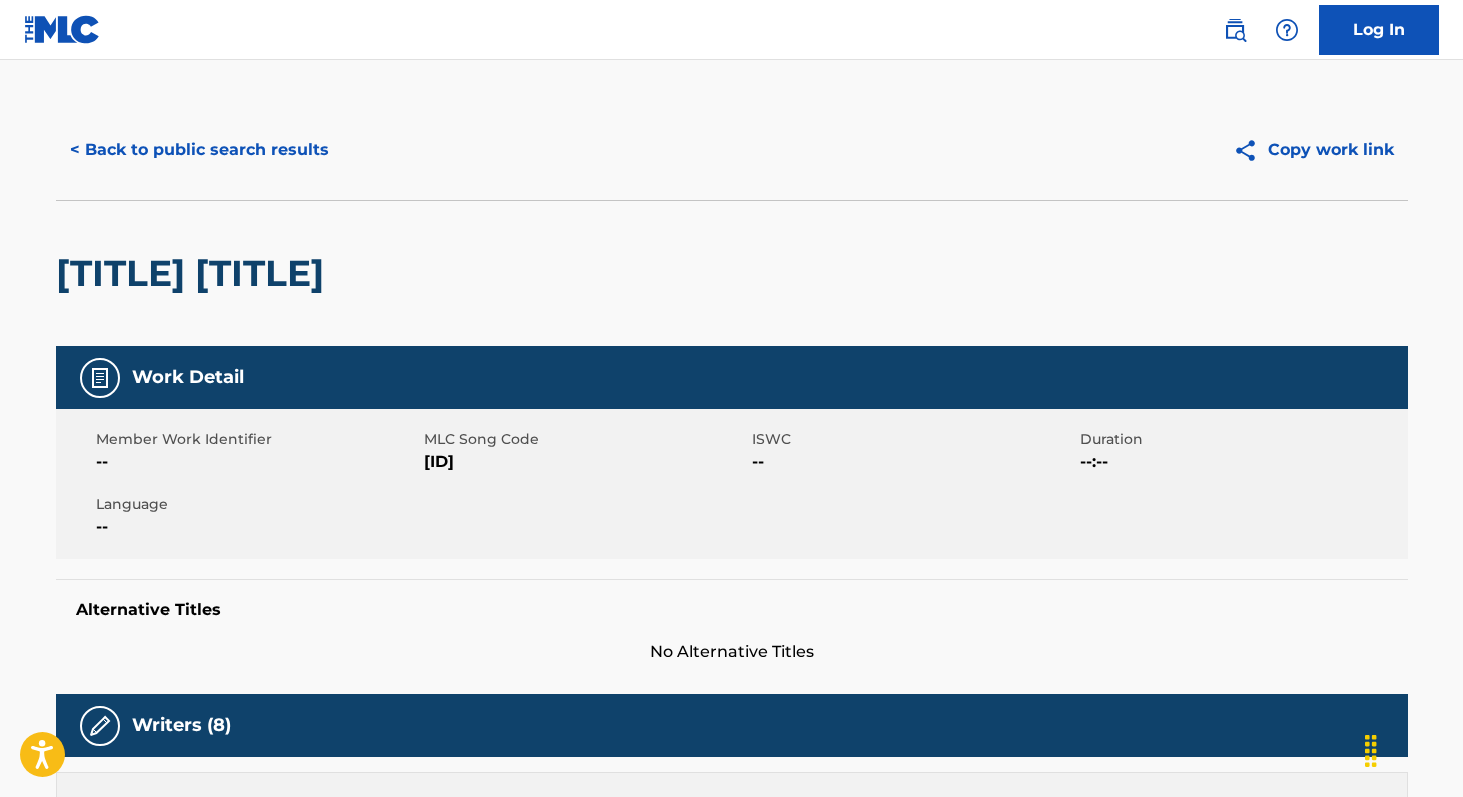 scroll, scrollTop: 0, scrollLeft: 0, axis: both 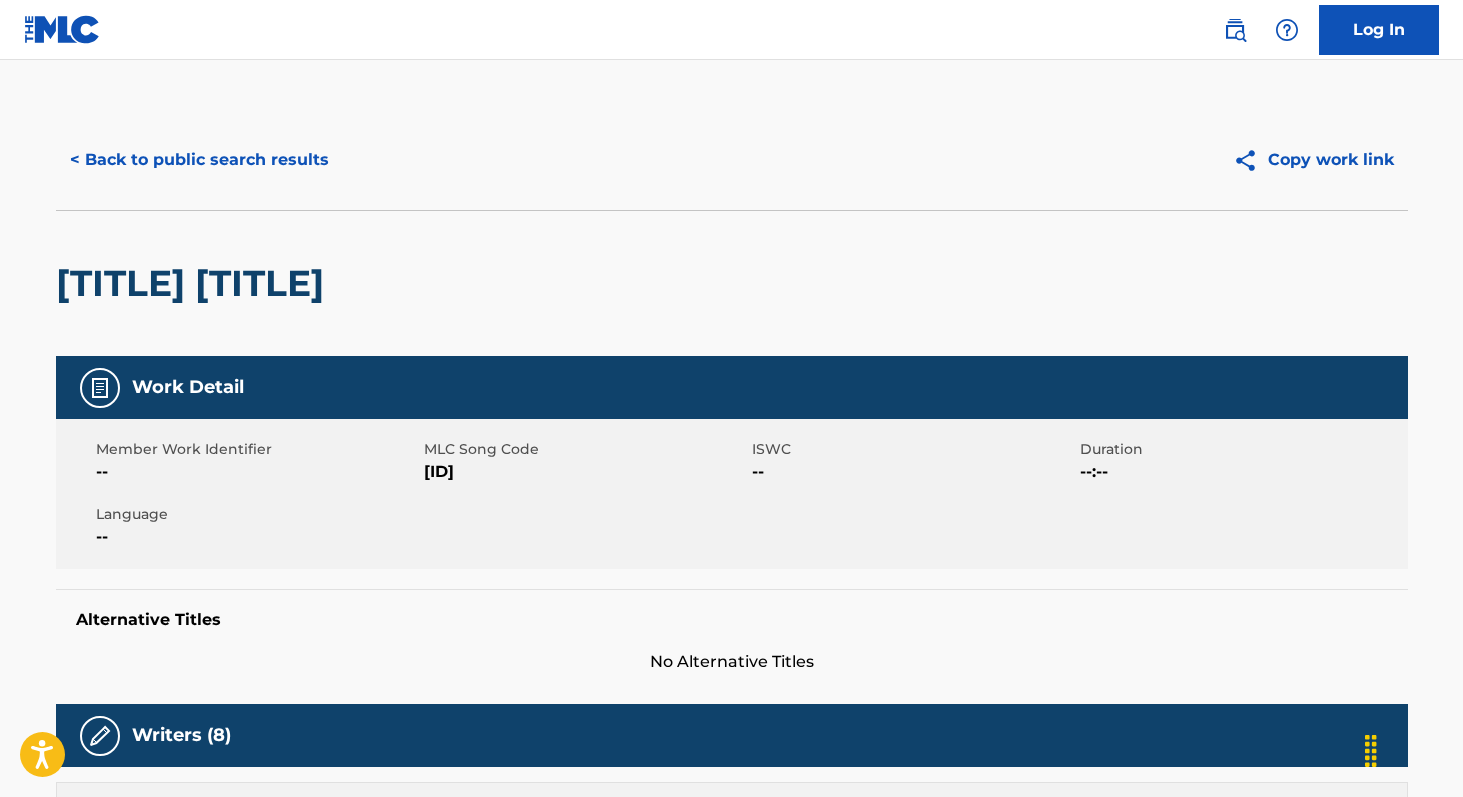 click on "< Back to public search results" at bounding box center [199, 160] 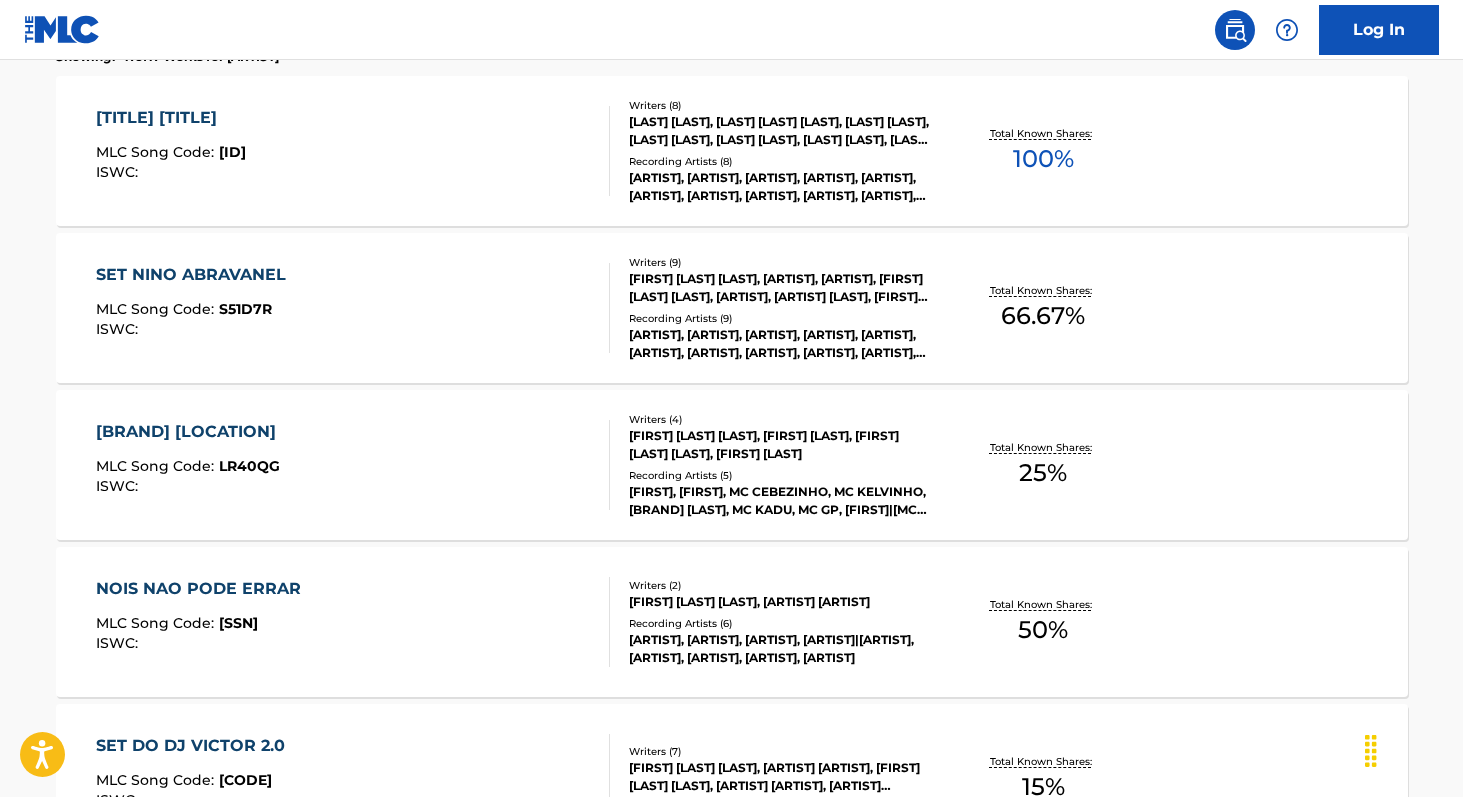 scroll, scrollTop: 614, scrollLeft: 0, axis: vertical 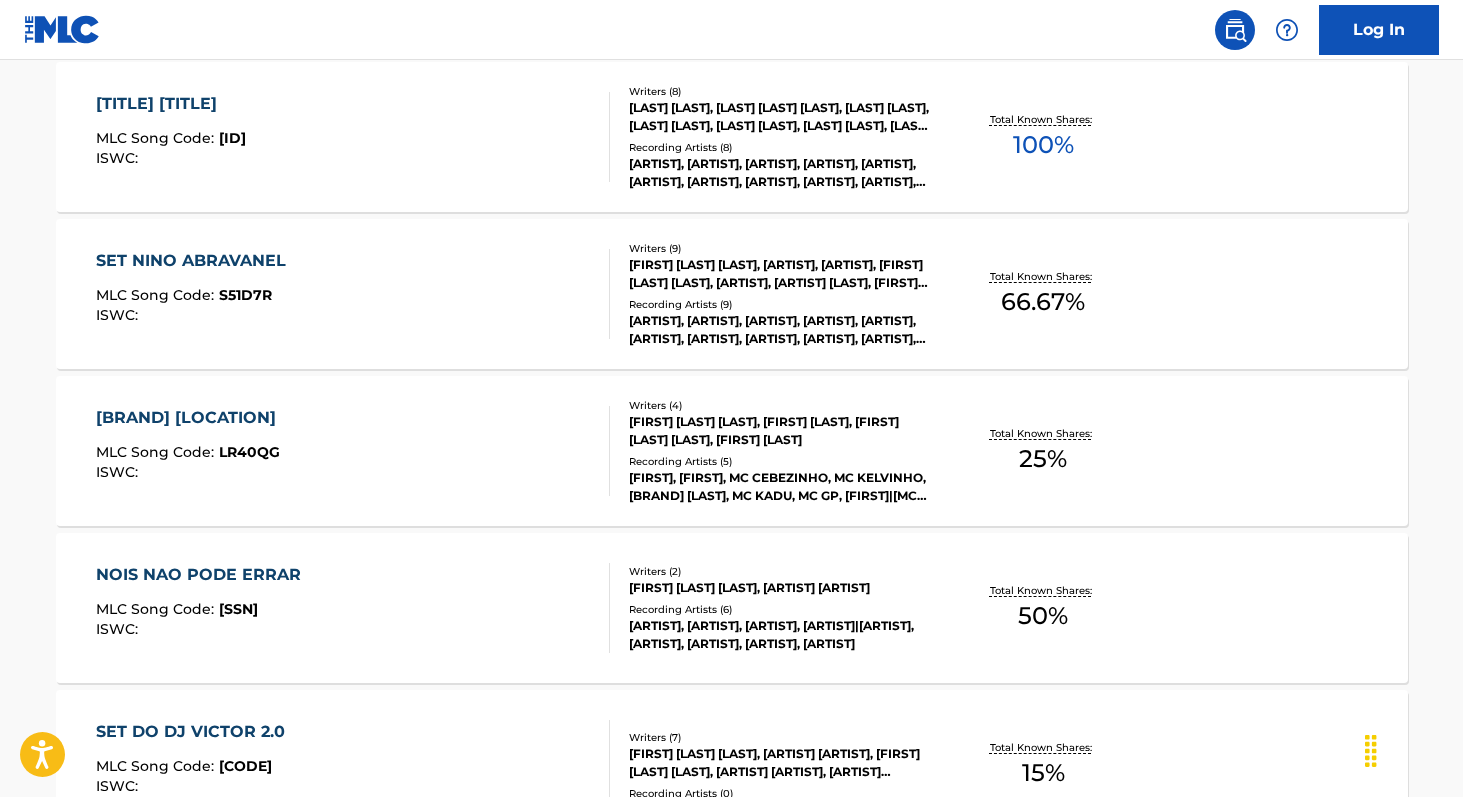 click on "50 %" at bounding box center (1043, 616) 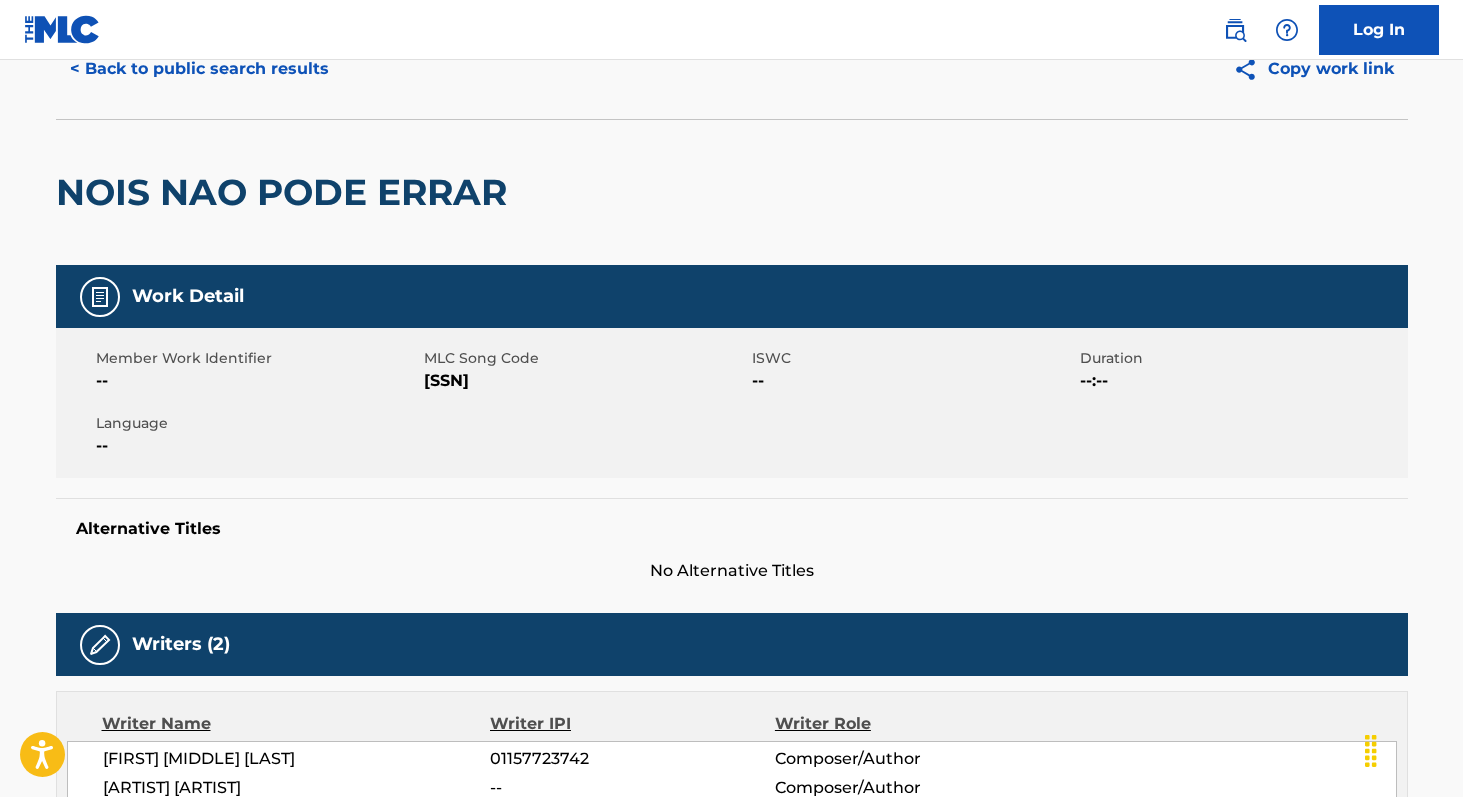 scroll, scrollTop: 0, scrollLeft: 0, axis: both 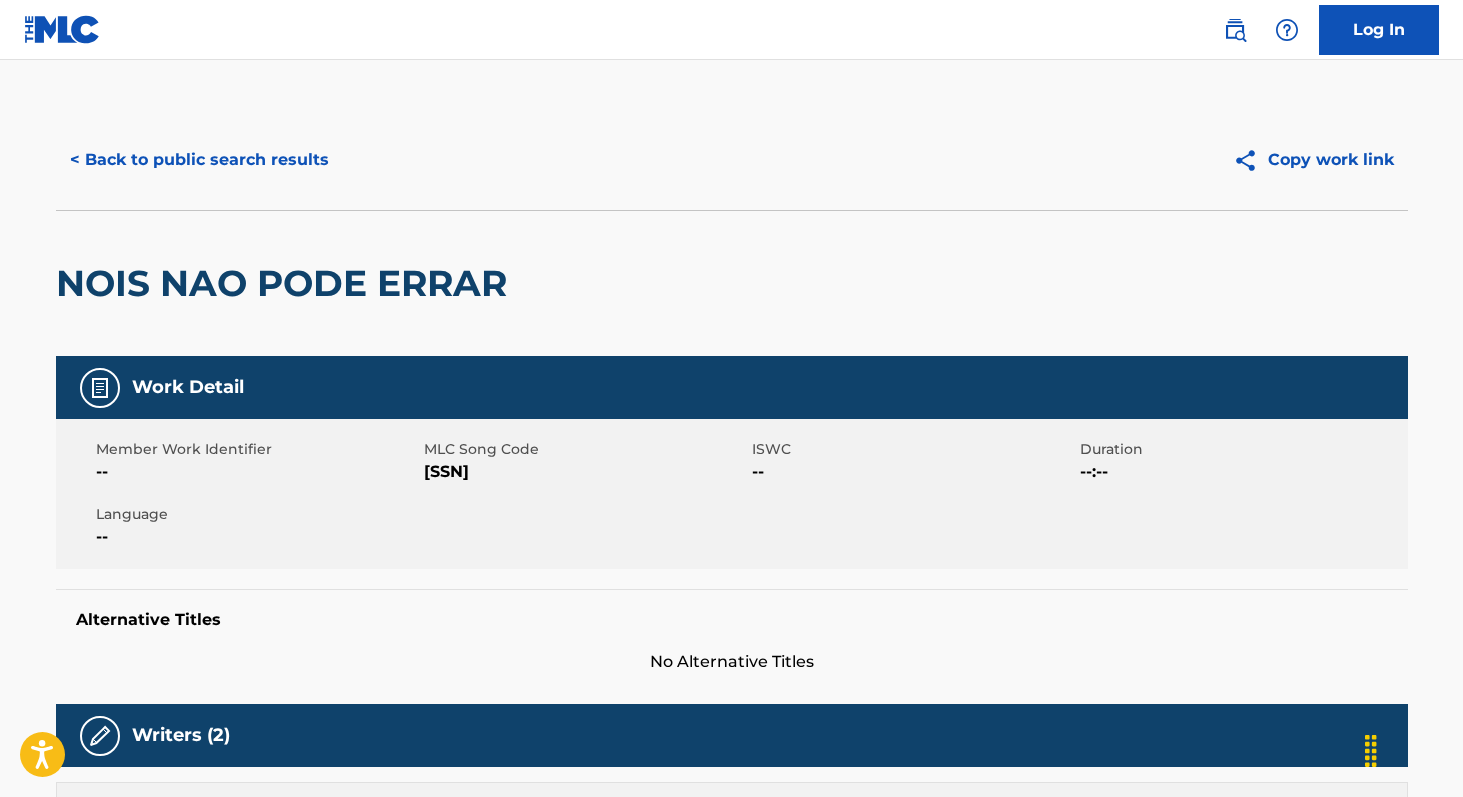 click on "< Back to public search results" at bounding box center (199, 160) 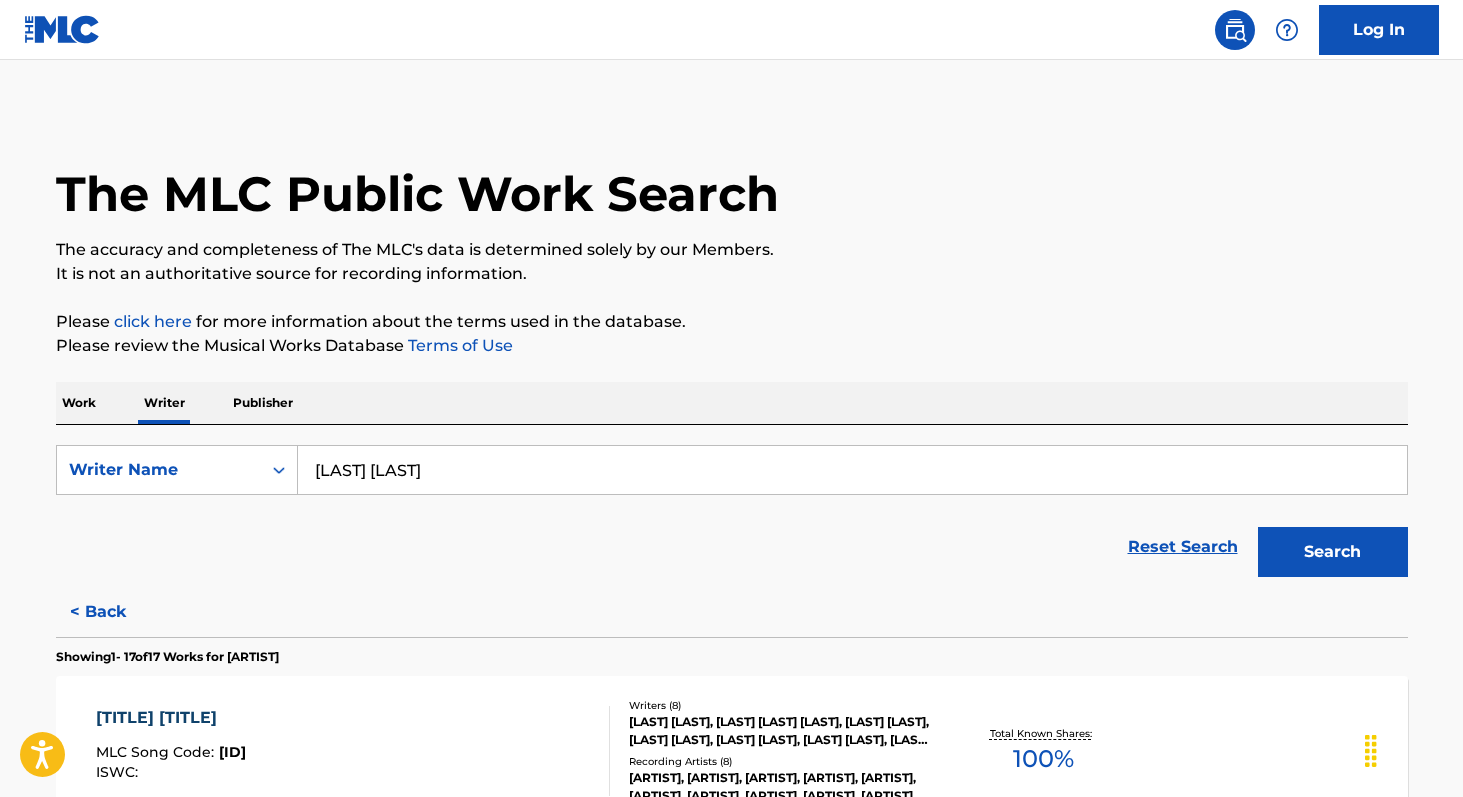click on "[LAST] [LAST]" at bounding box center [852, 470] 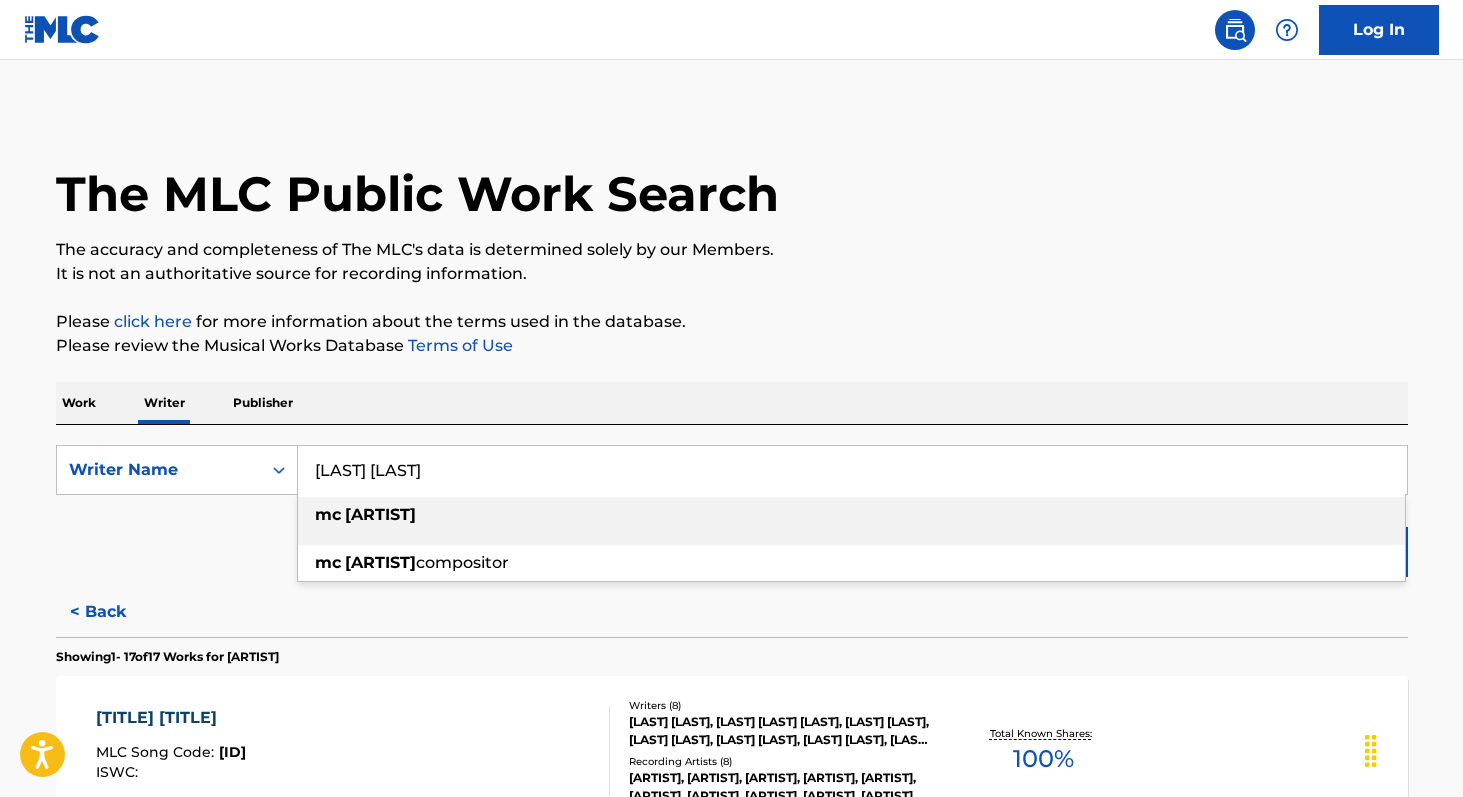 paste on "[FIRST] [LAST] [LAST]" 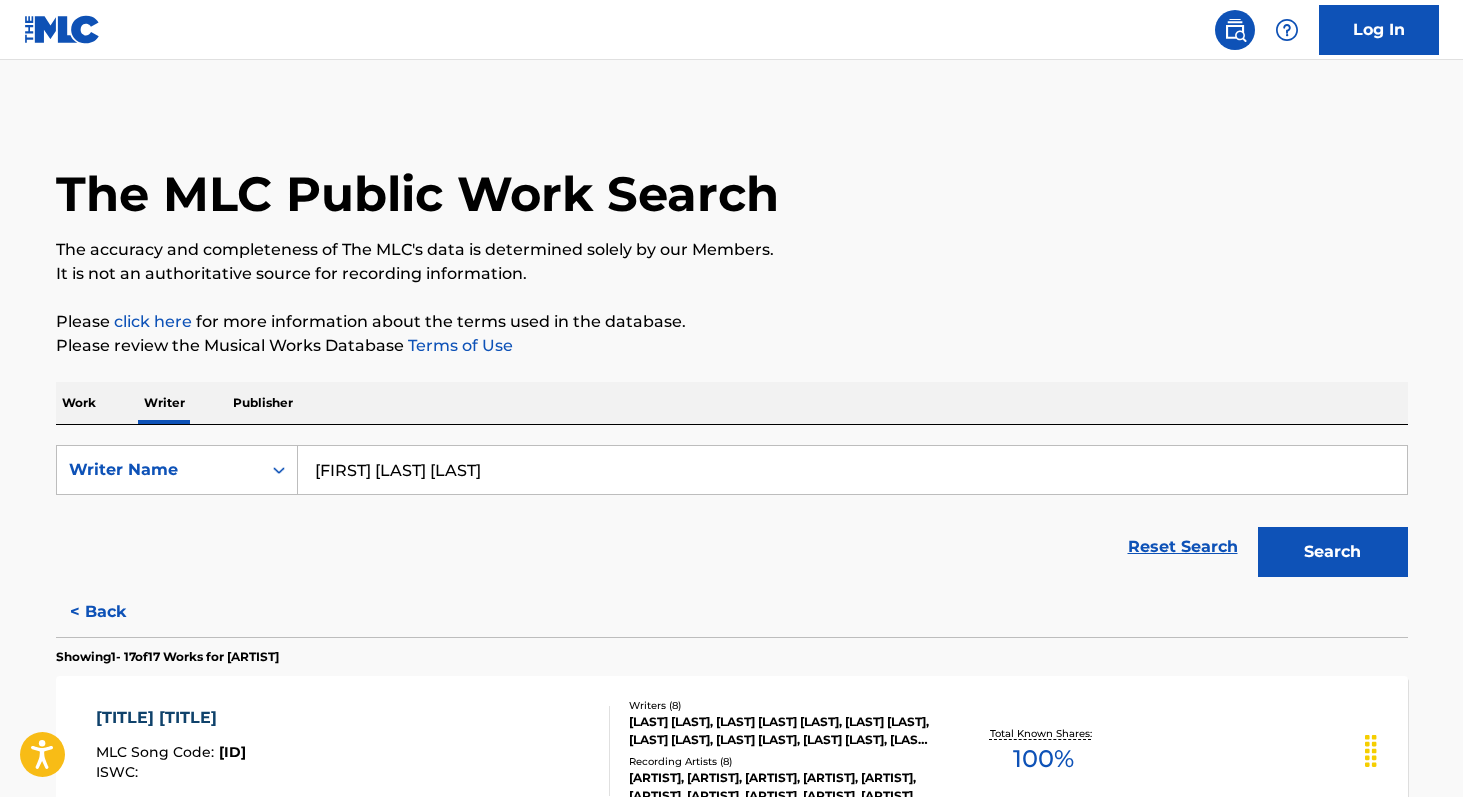 click on "Search" at bounding box center (1333, 552) 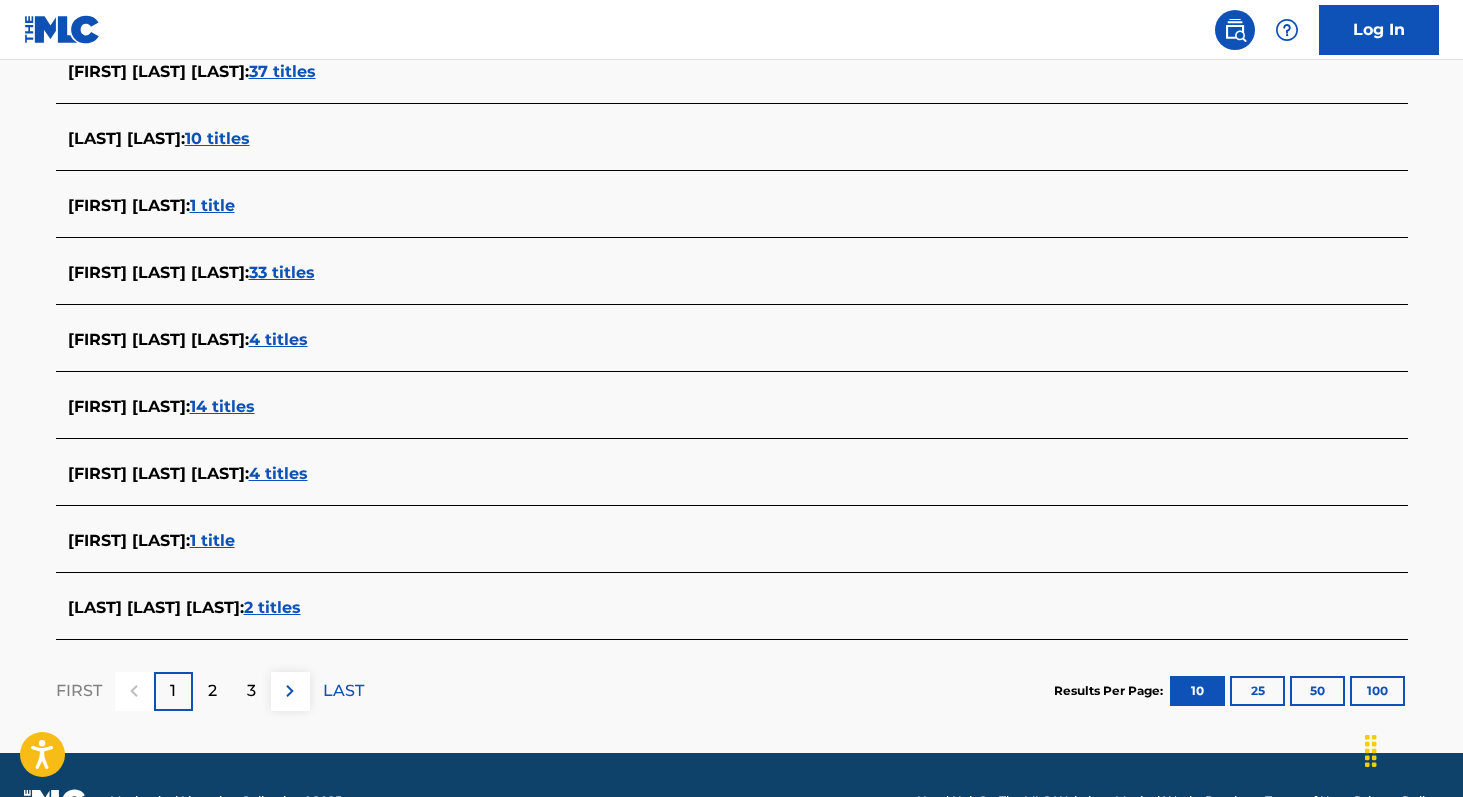 scroll, scrollTop: 671, scrollLeft: 0, axis: vertical 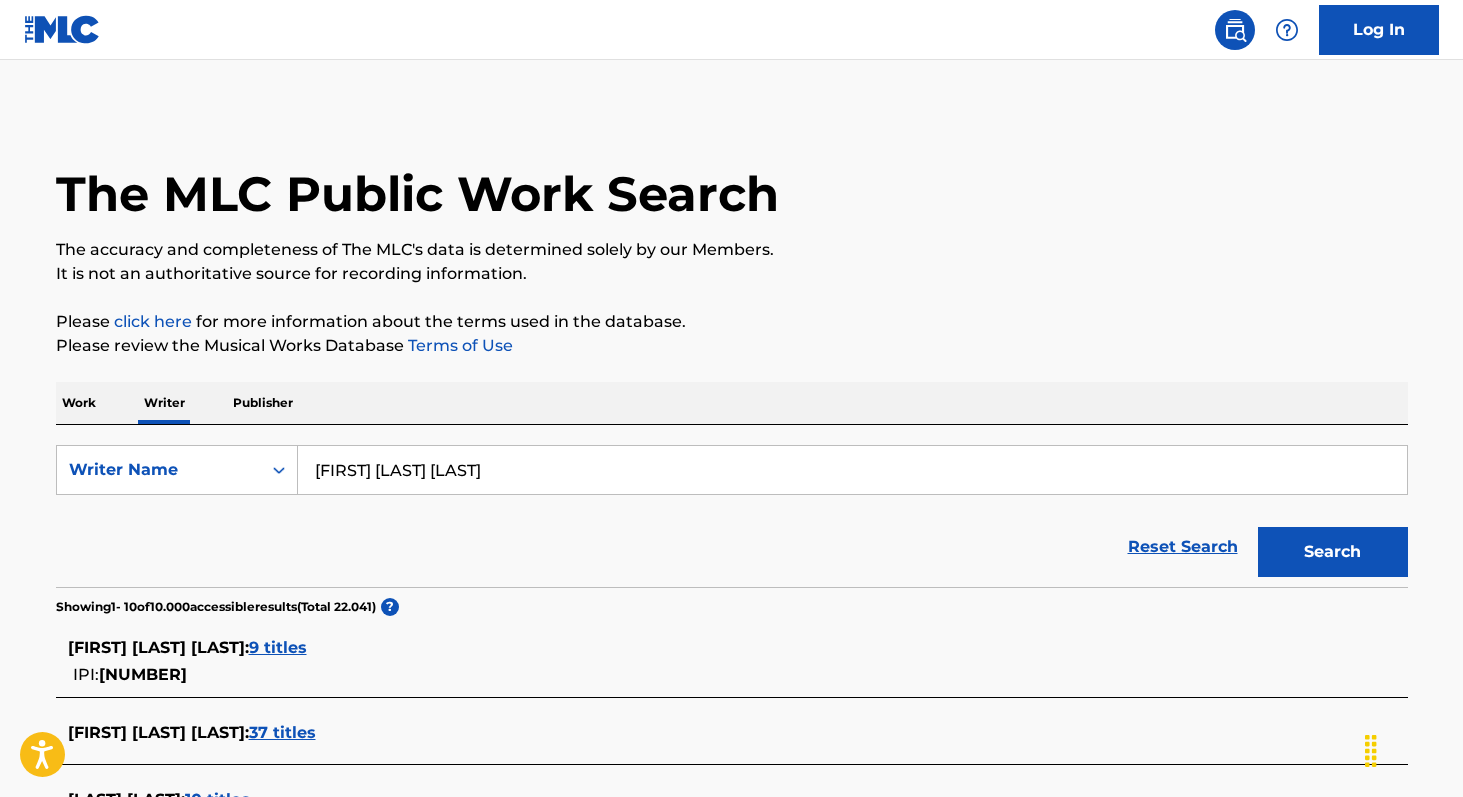 click on "[FIRST] [LAST] [LAST]" at bounding box center (852, 470) 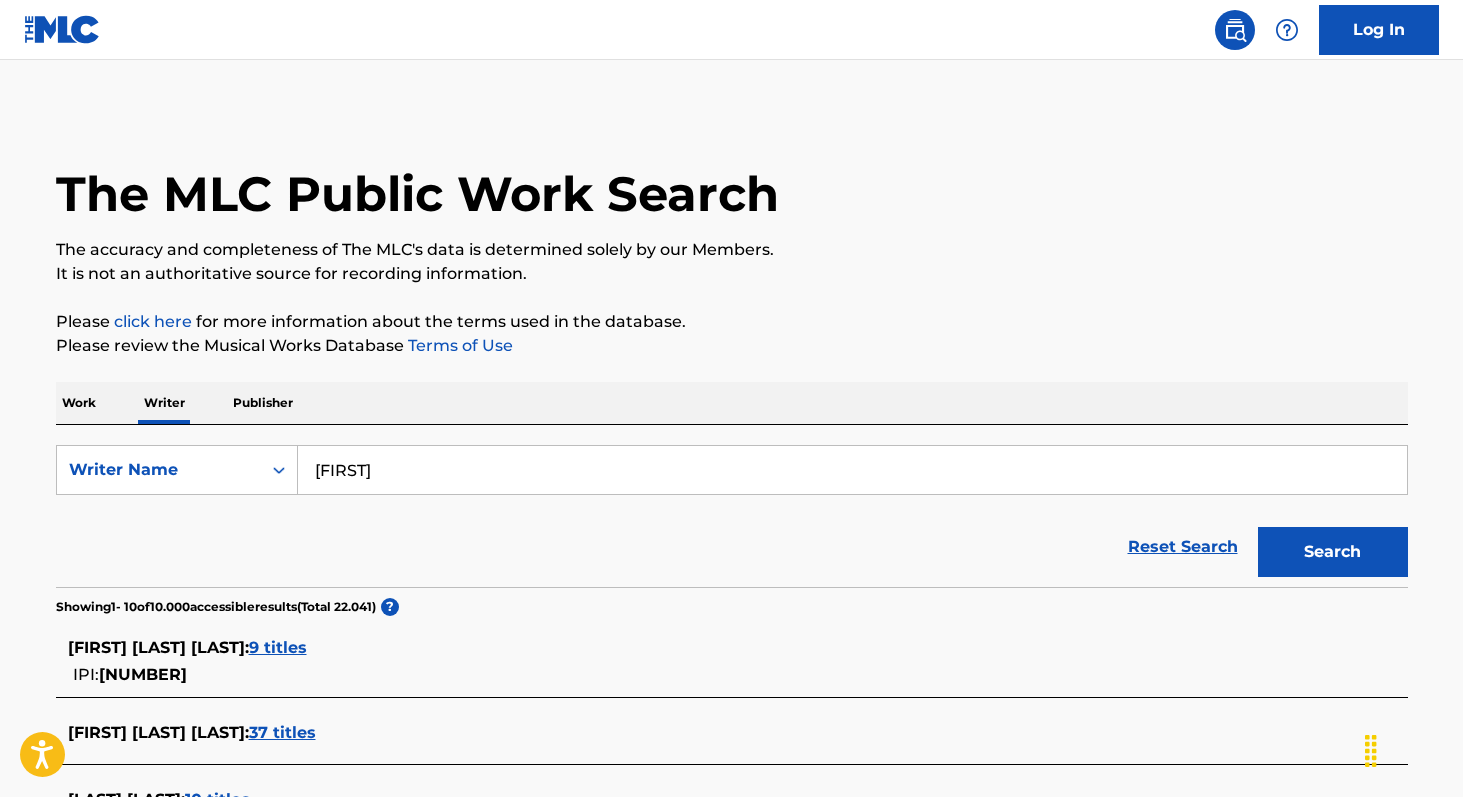 click on "Search" at bounding box center (1333, 552) 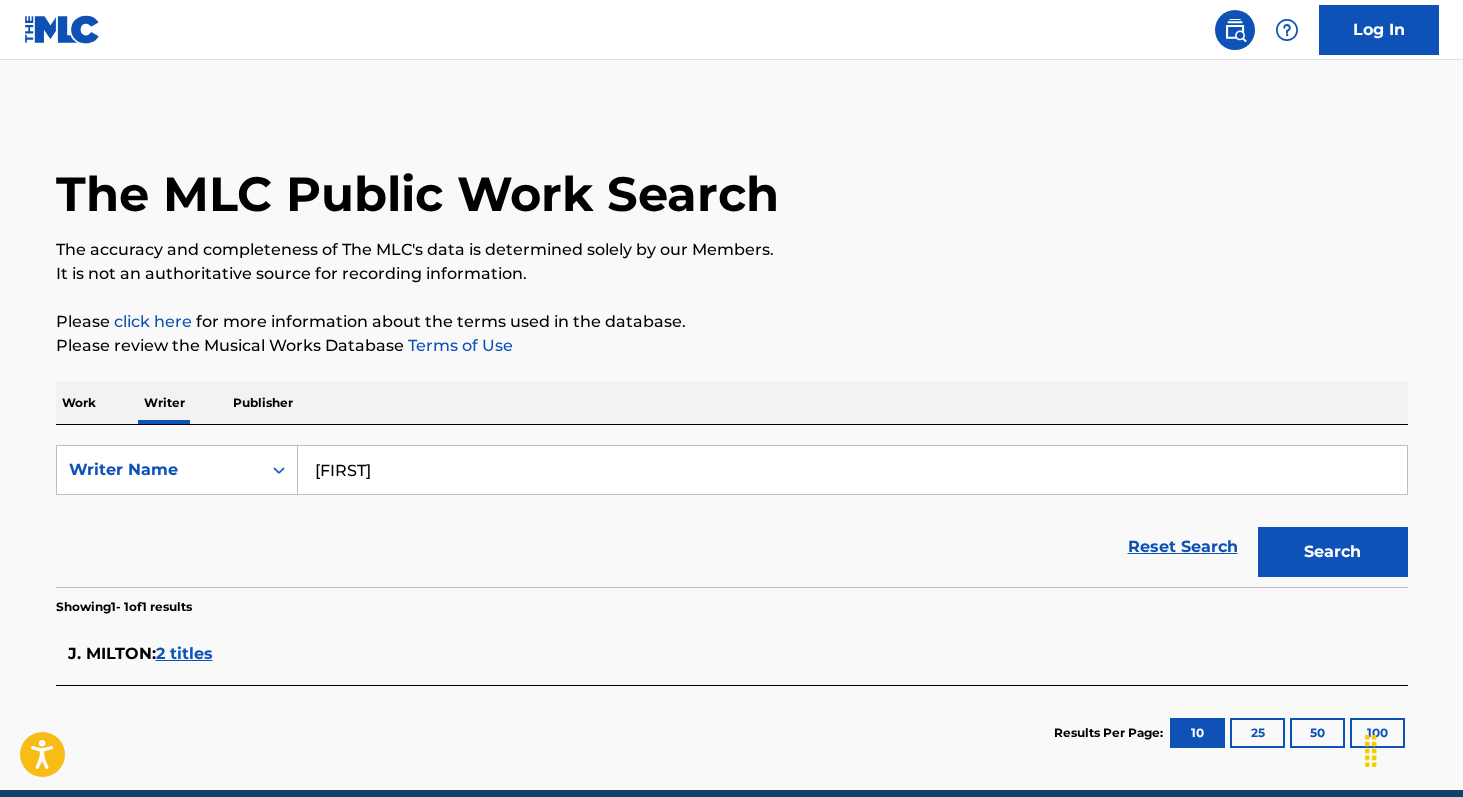click on "2 titles" at bounding box center [184, 653] 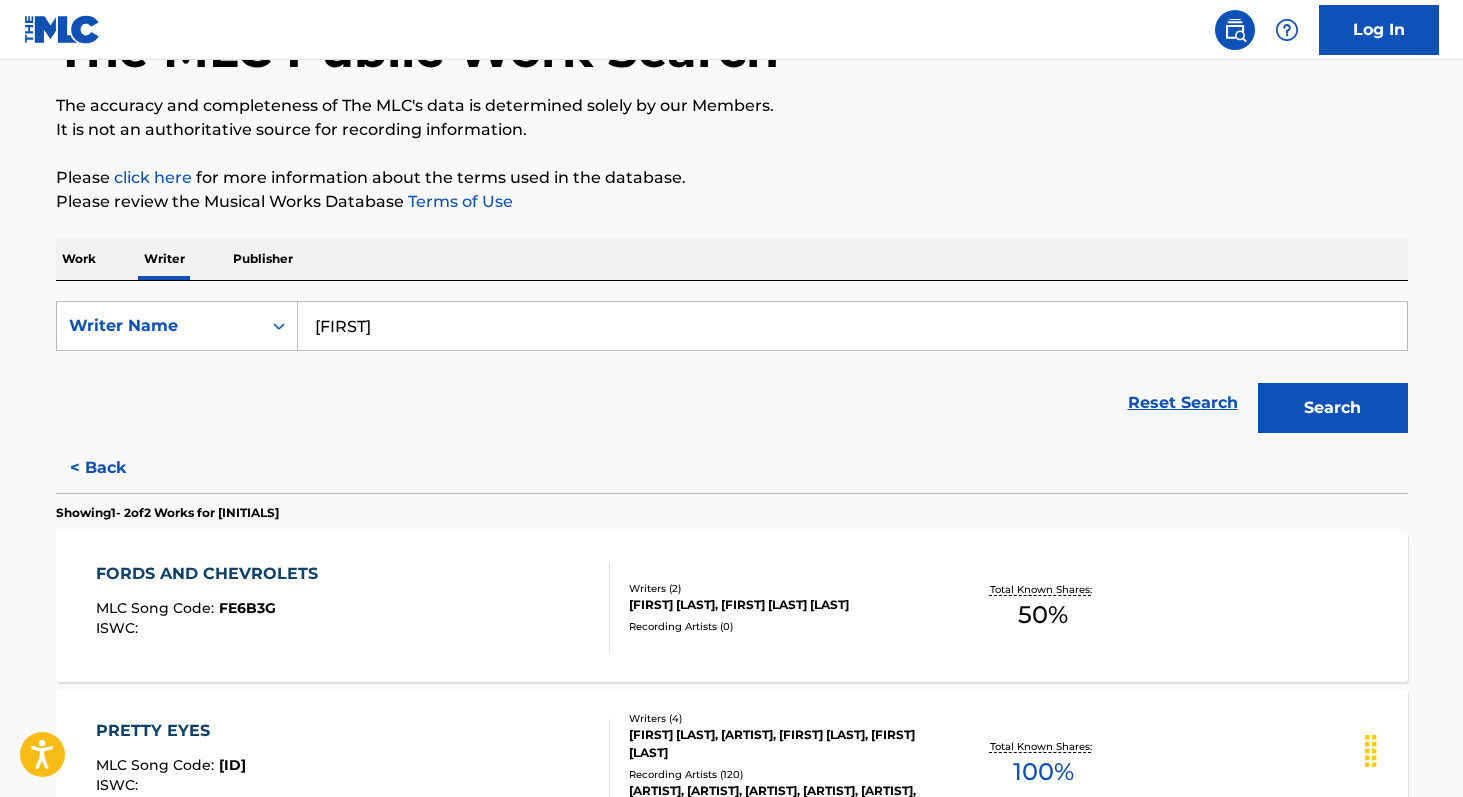 scroll, scrollTop: 0, scrollLeft: 0, axis: both 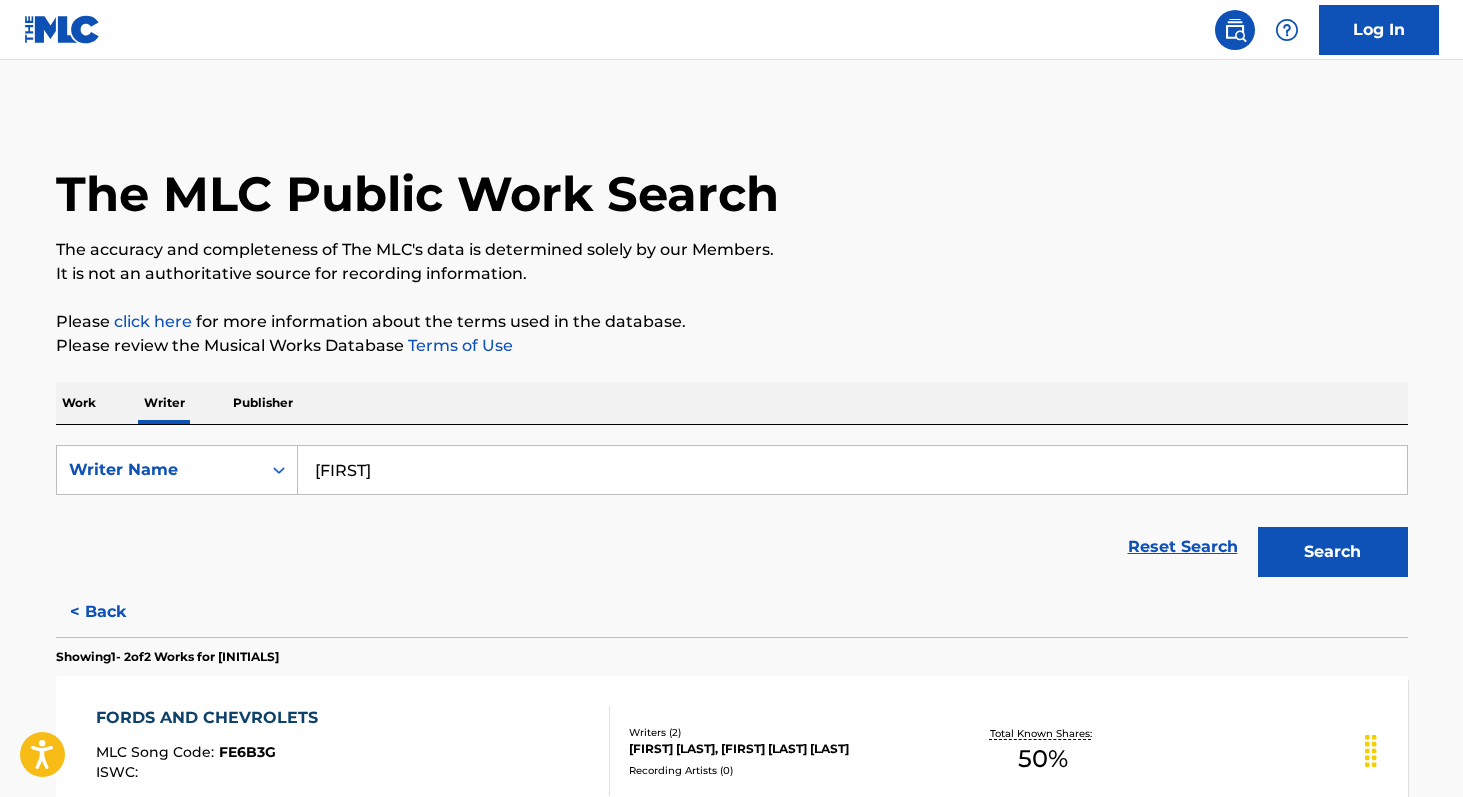 click on "[FIRST]" at bounding box center (852, 470) 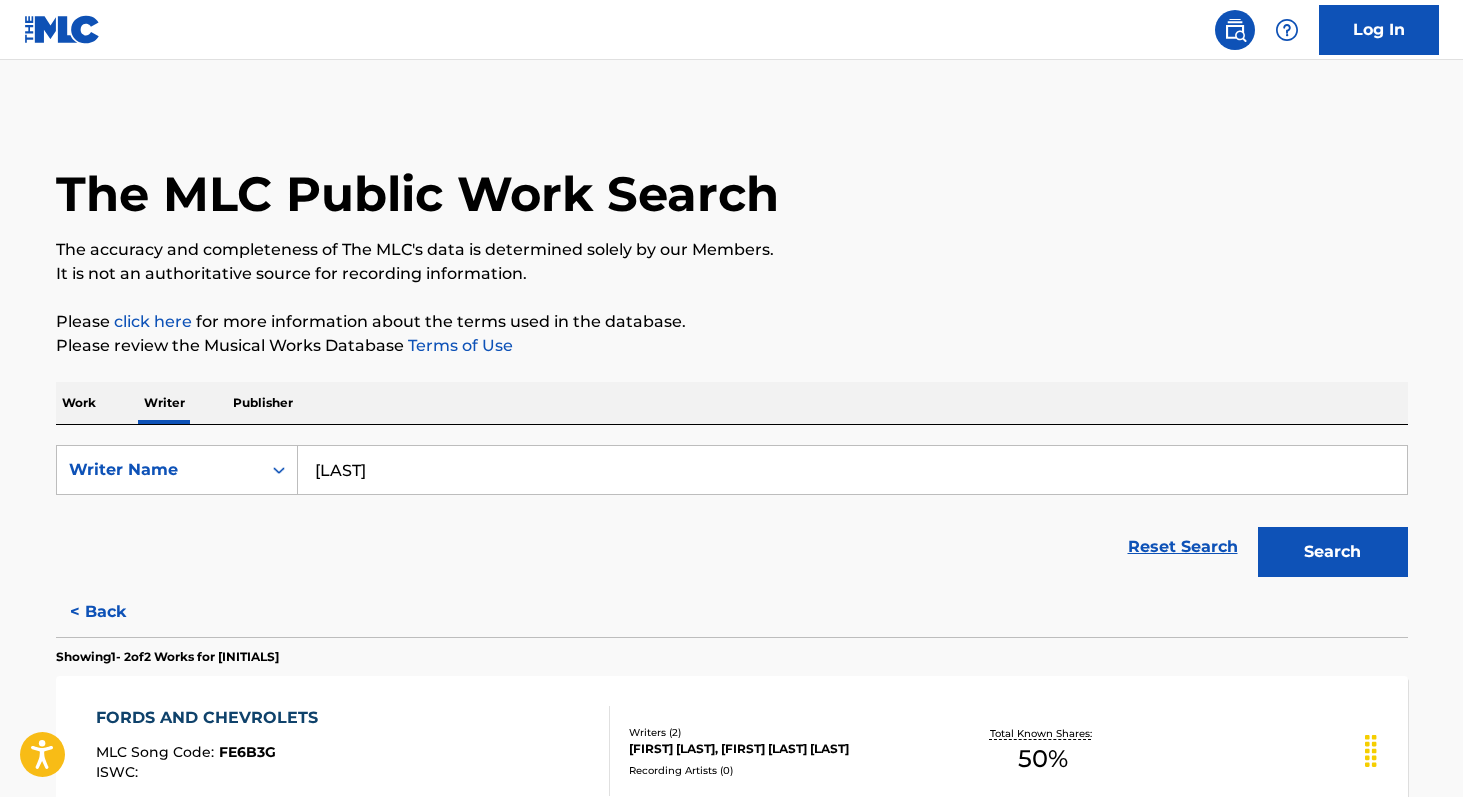 type on "[LAST]" 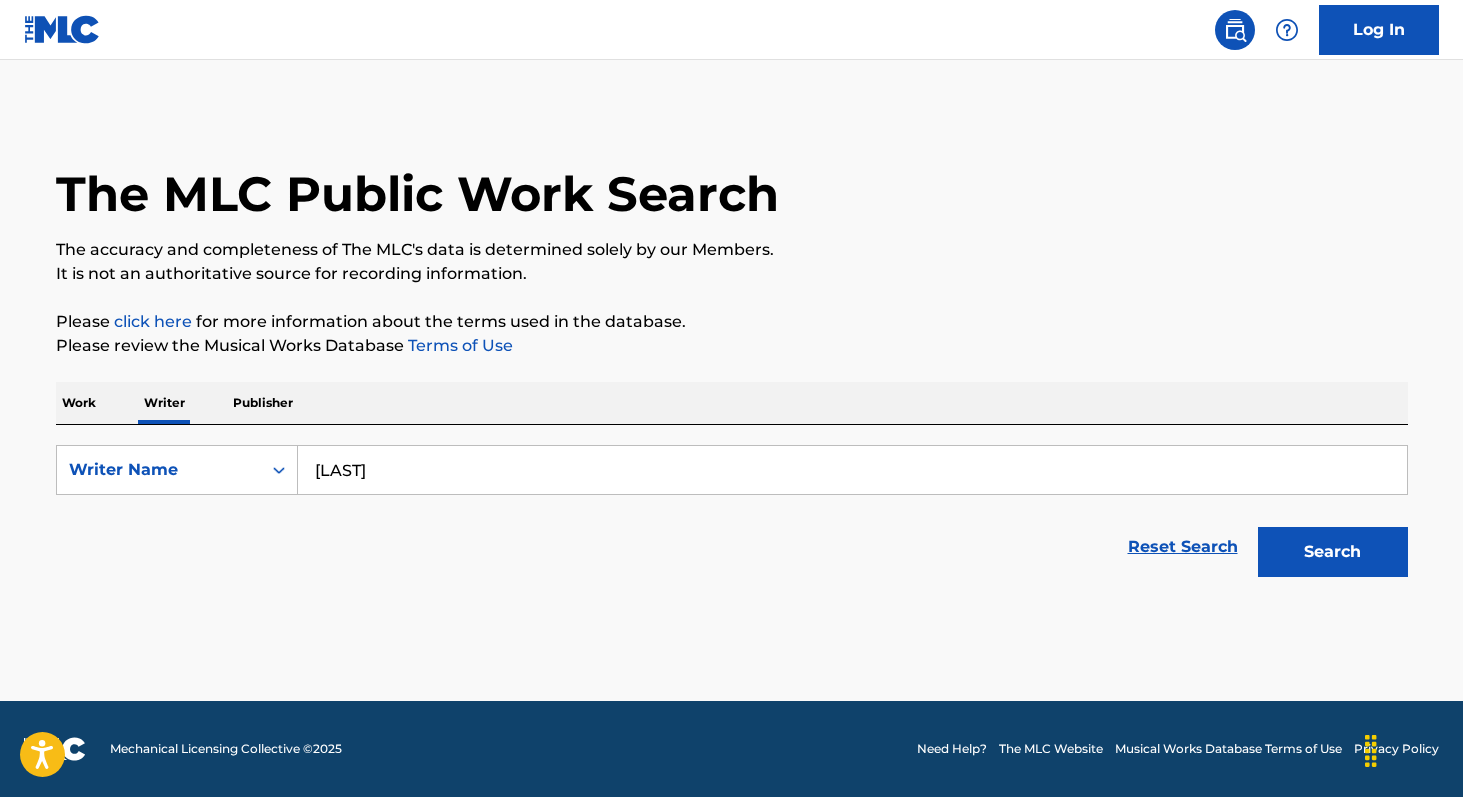 click on "Work" at bounding box center [79, 403] 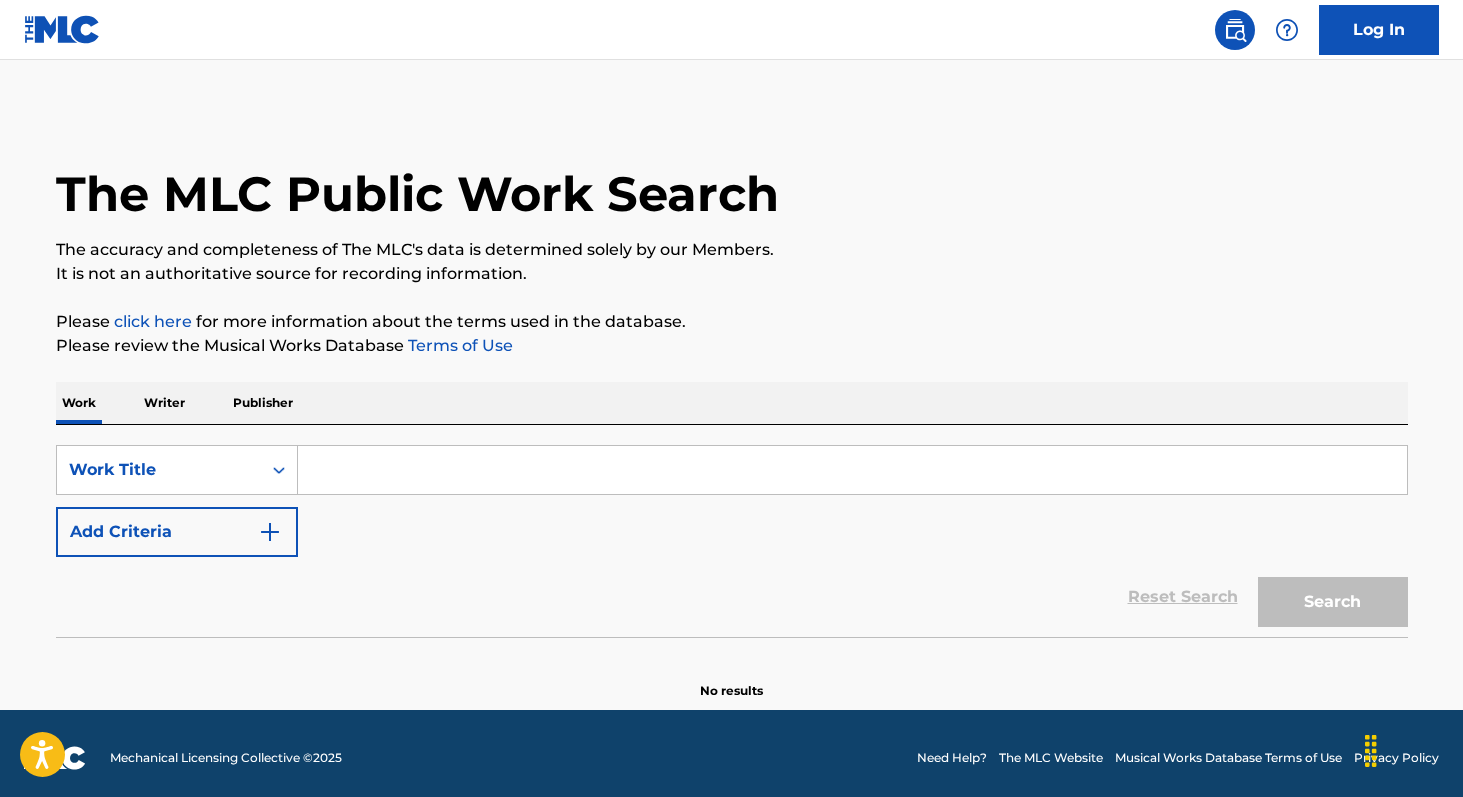 click at bounding box center (852, 470) 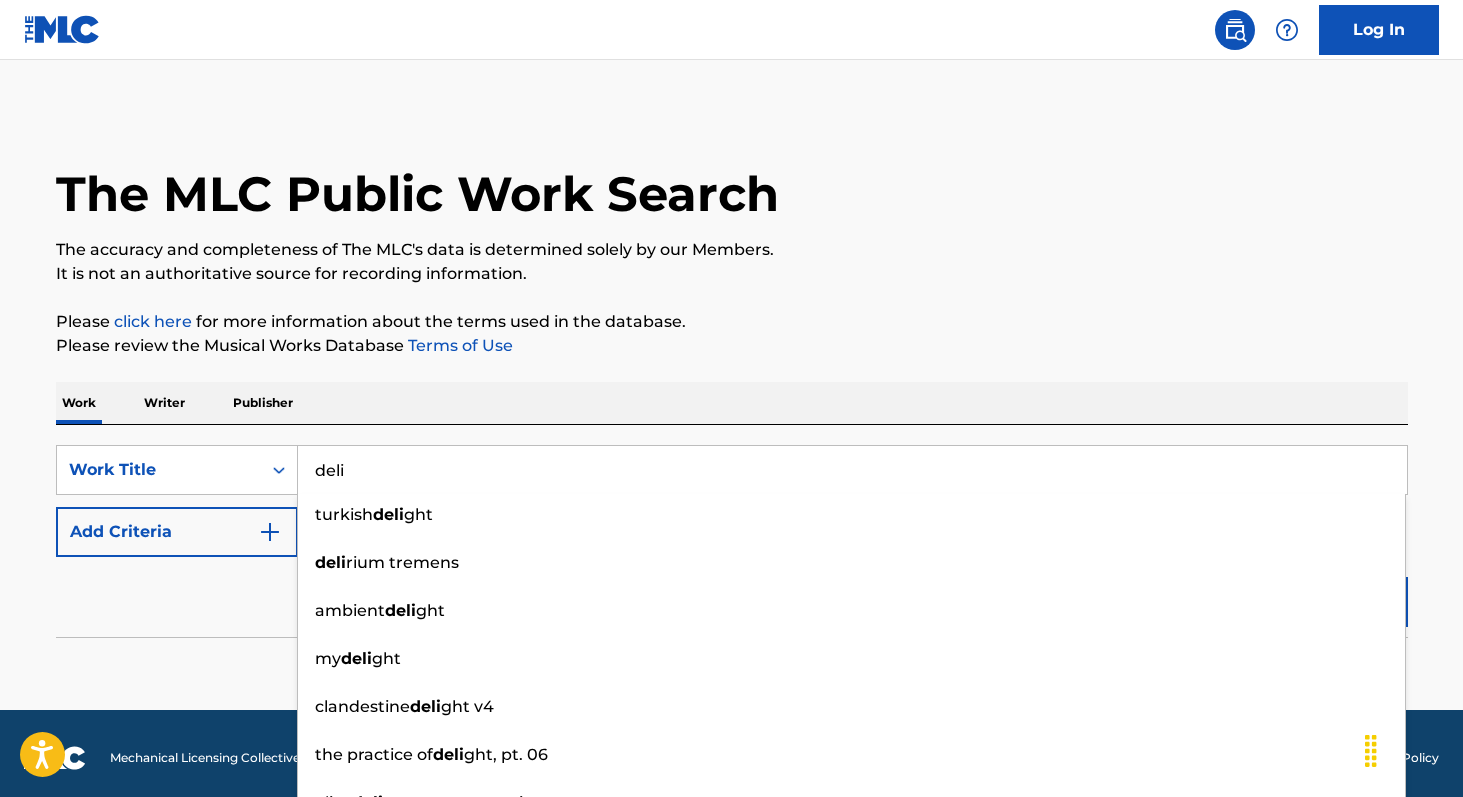 type on "deli" 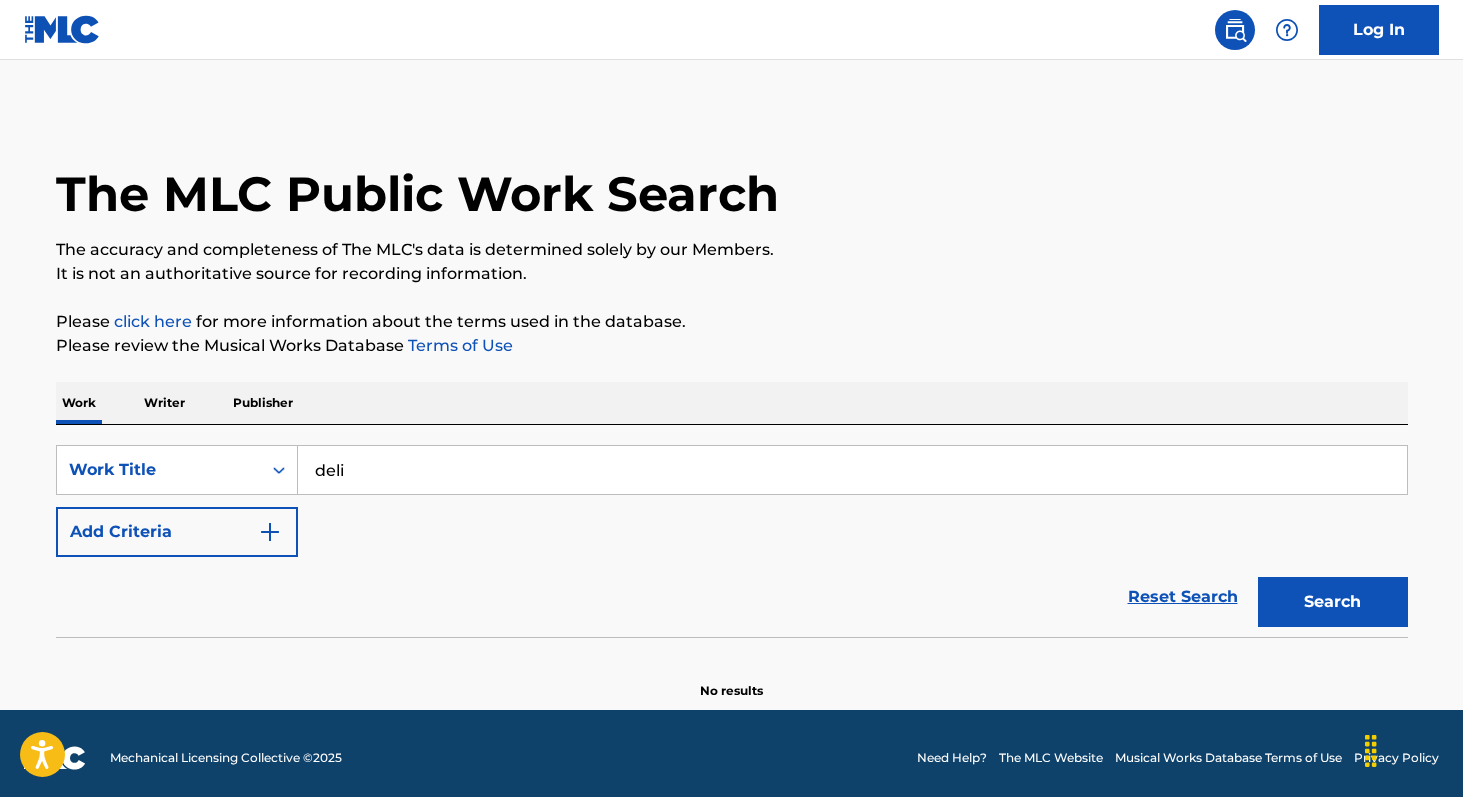 click on "Work Writer Publisher" at bounding box center [732, 403] 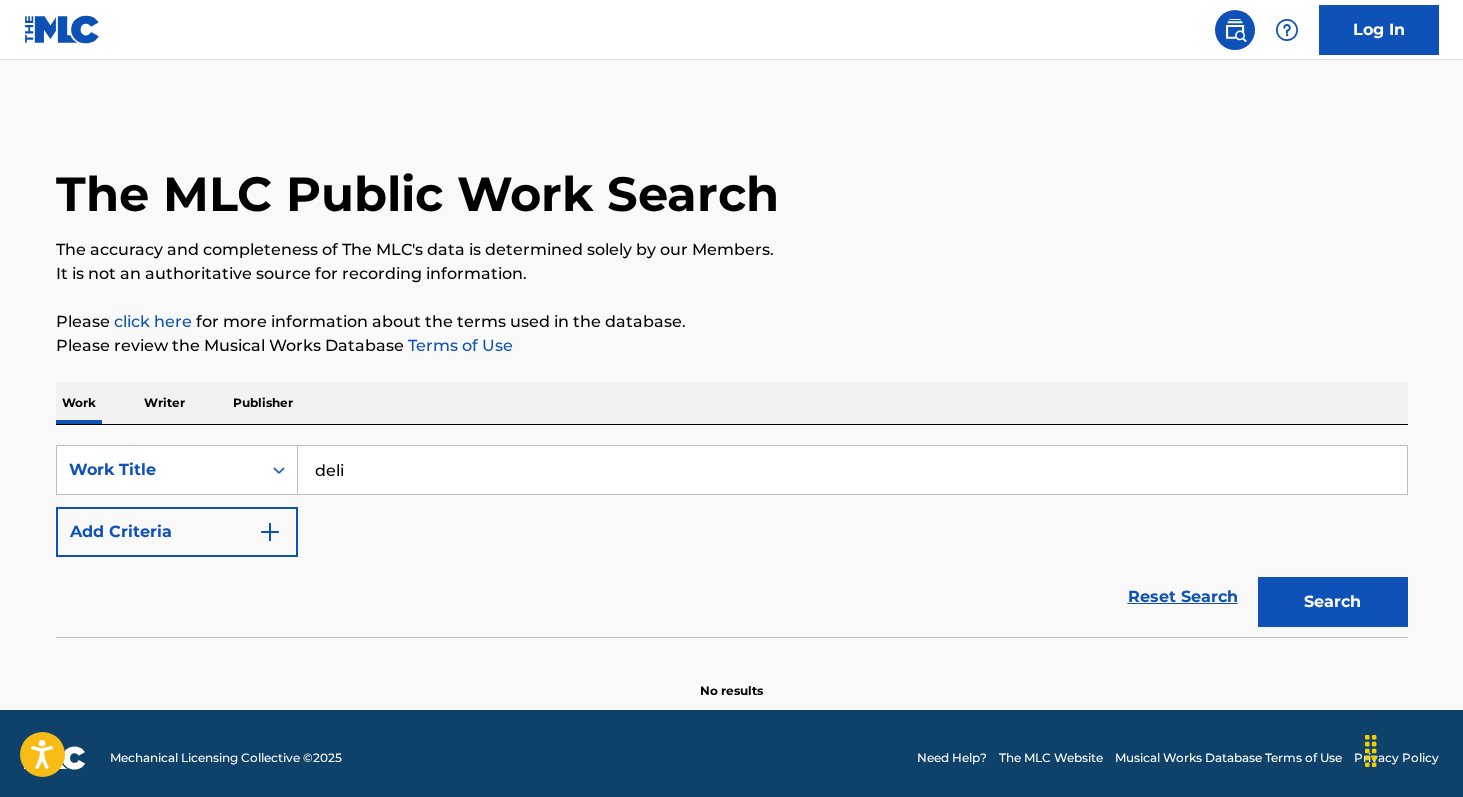 click on "Add Criteria" at bounding box center [177, 532] 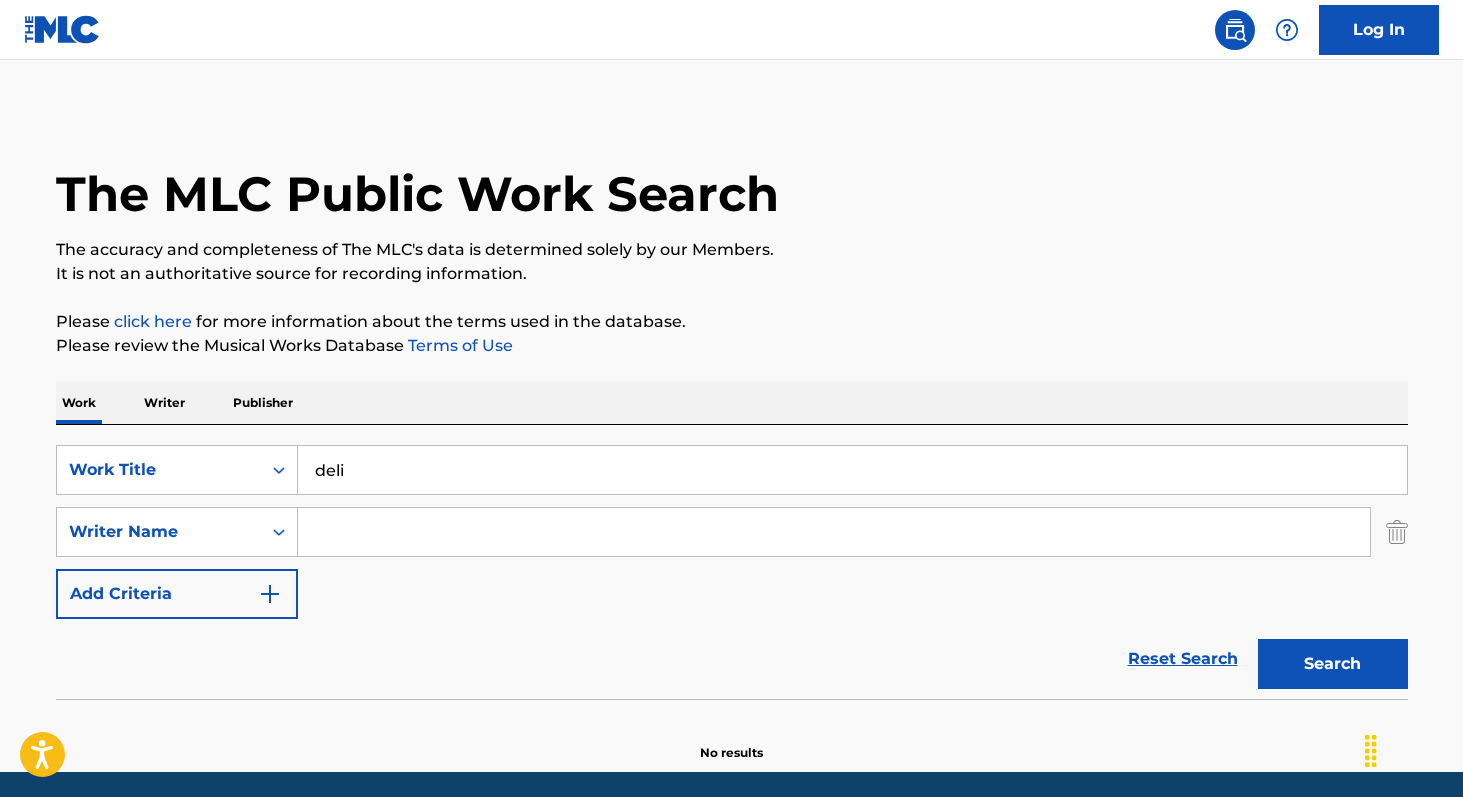 click at bounding box center [834, 532] 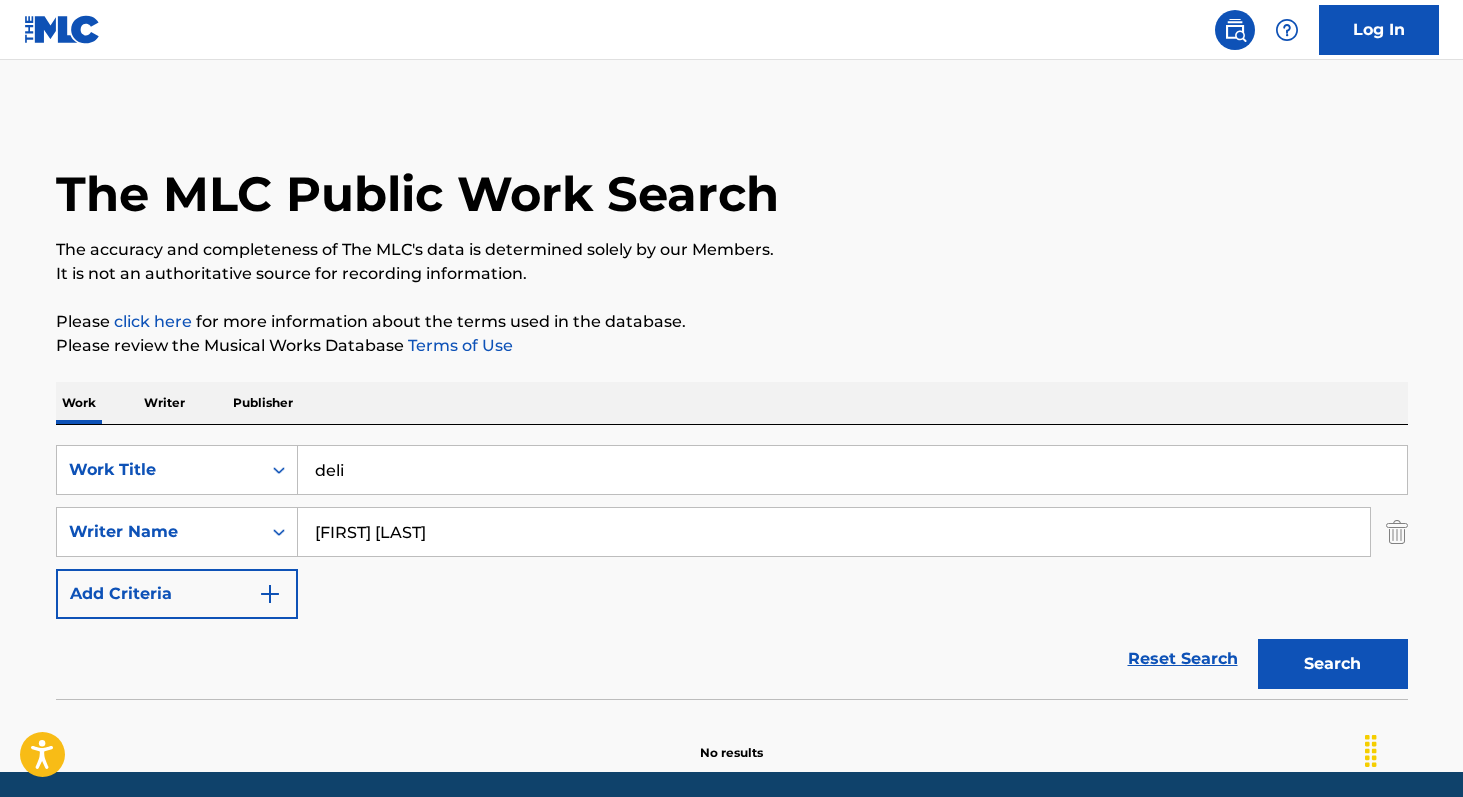 type on "[FIRST] [LAST]" 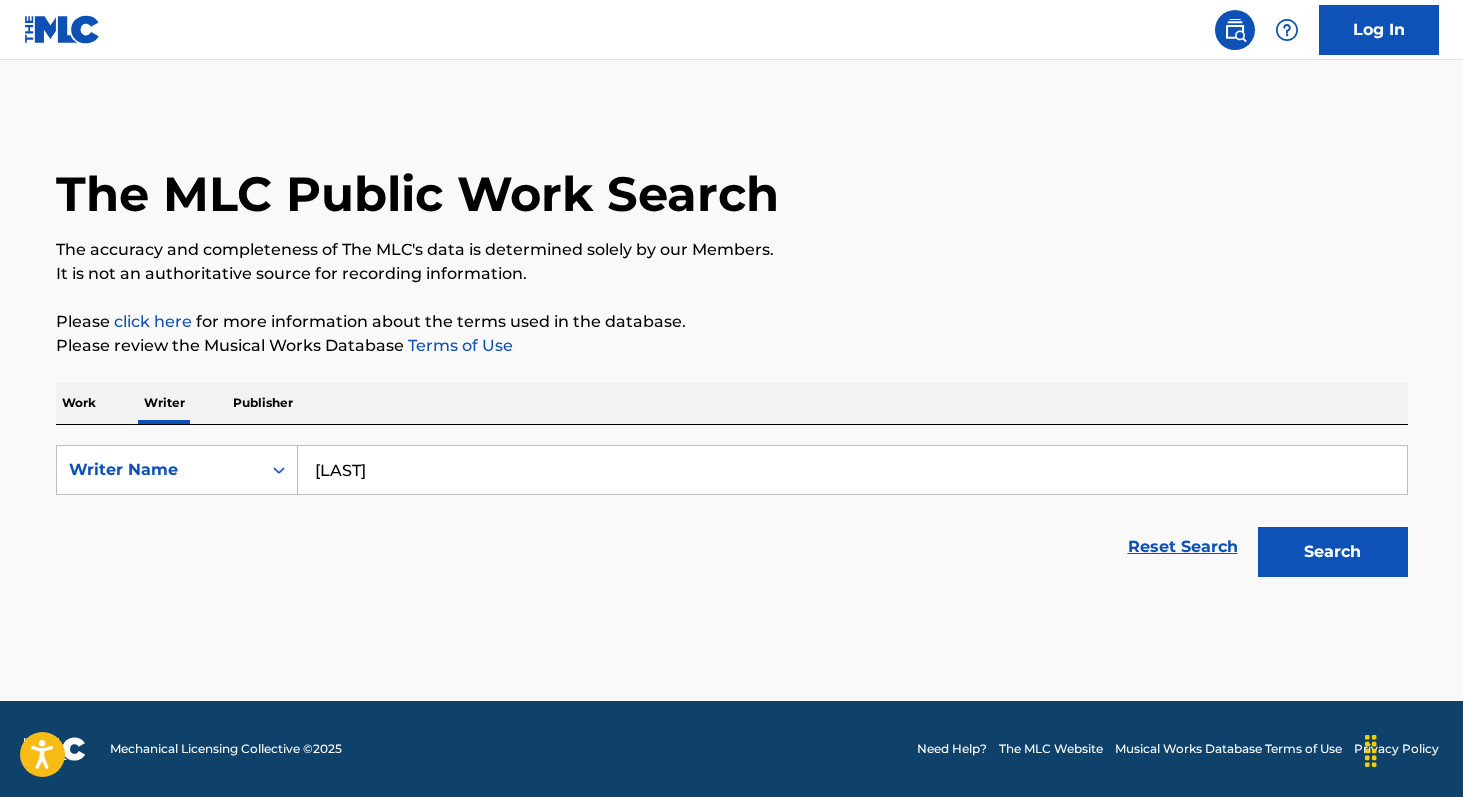 click on "[LAST]" at bounding box center (852, 470) 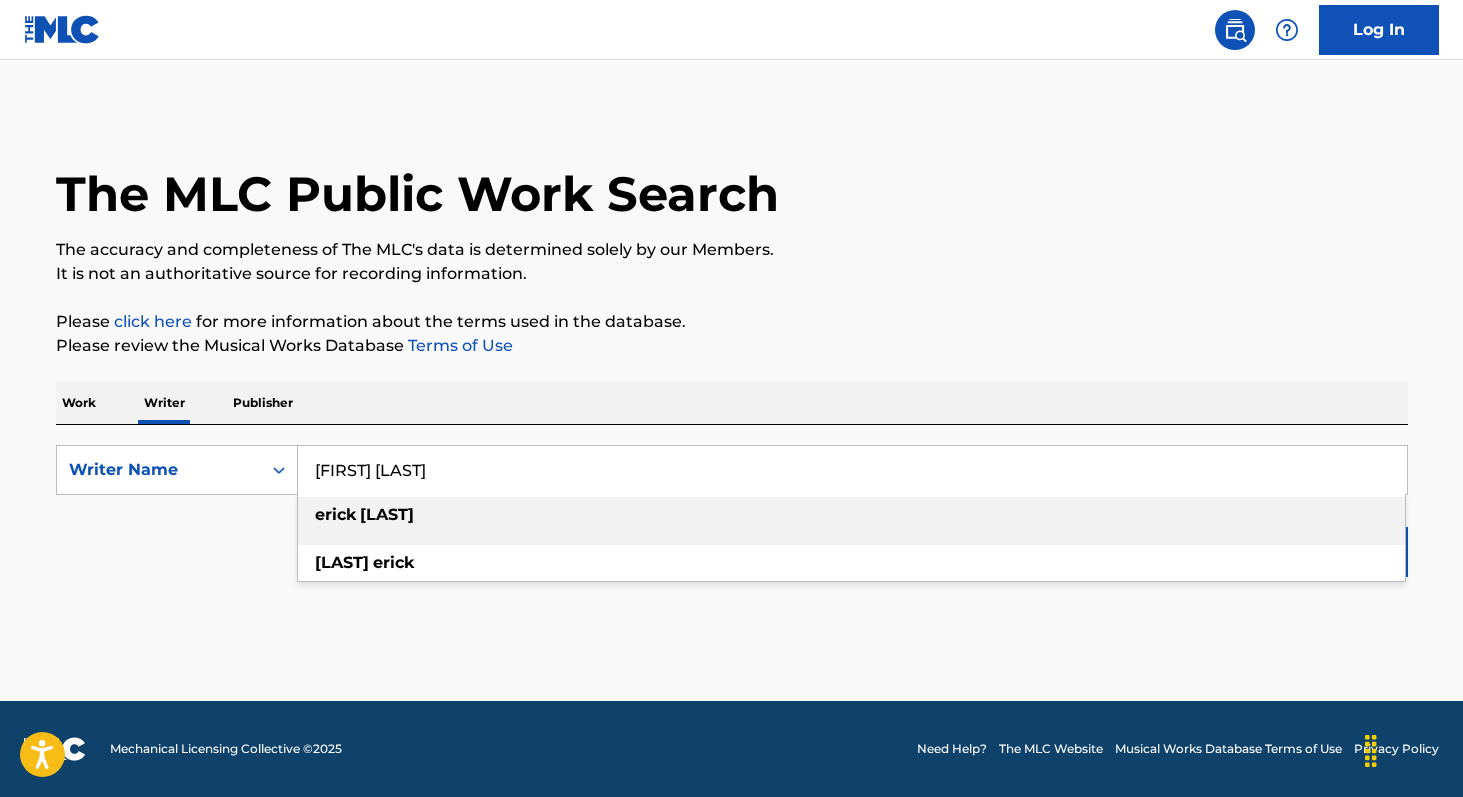 type on "[LAST] [FIRST]" 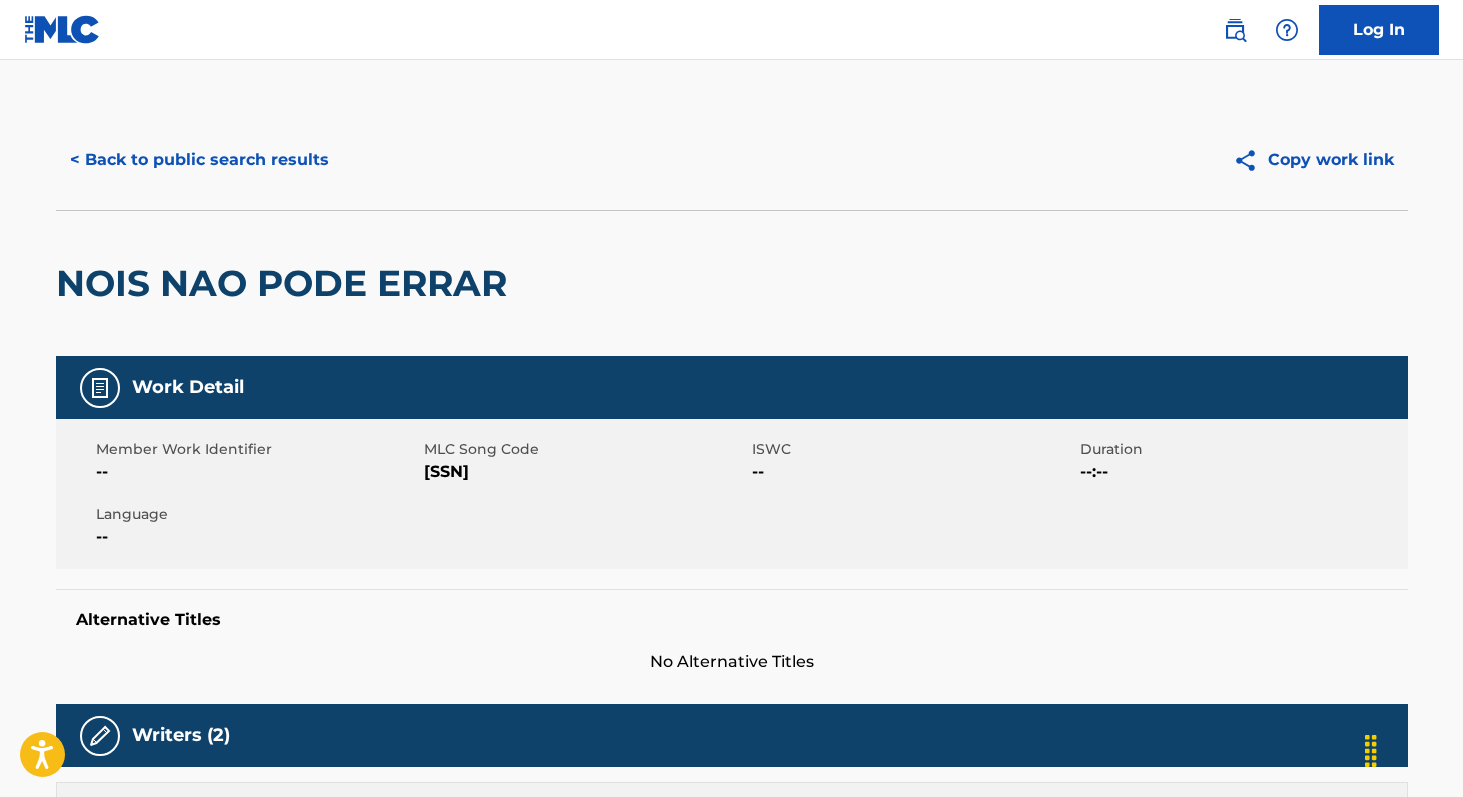 click on "< Back to public search results Copy work link" at bounding box center (732, 160) 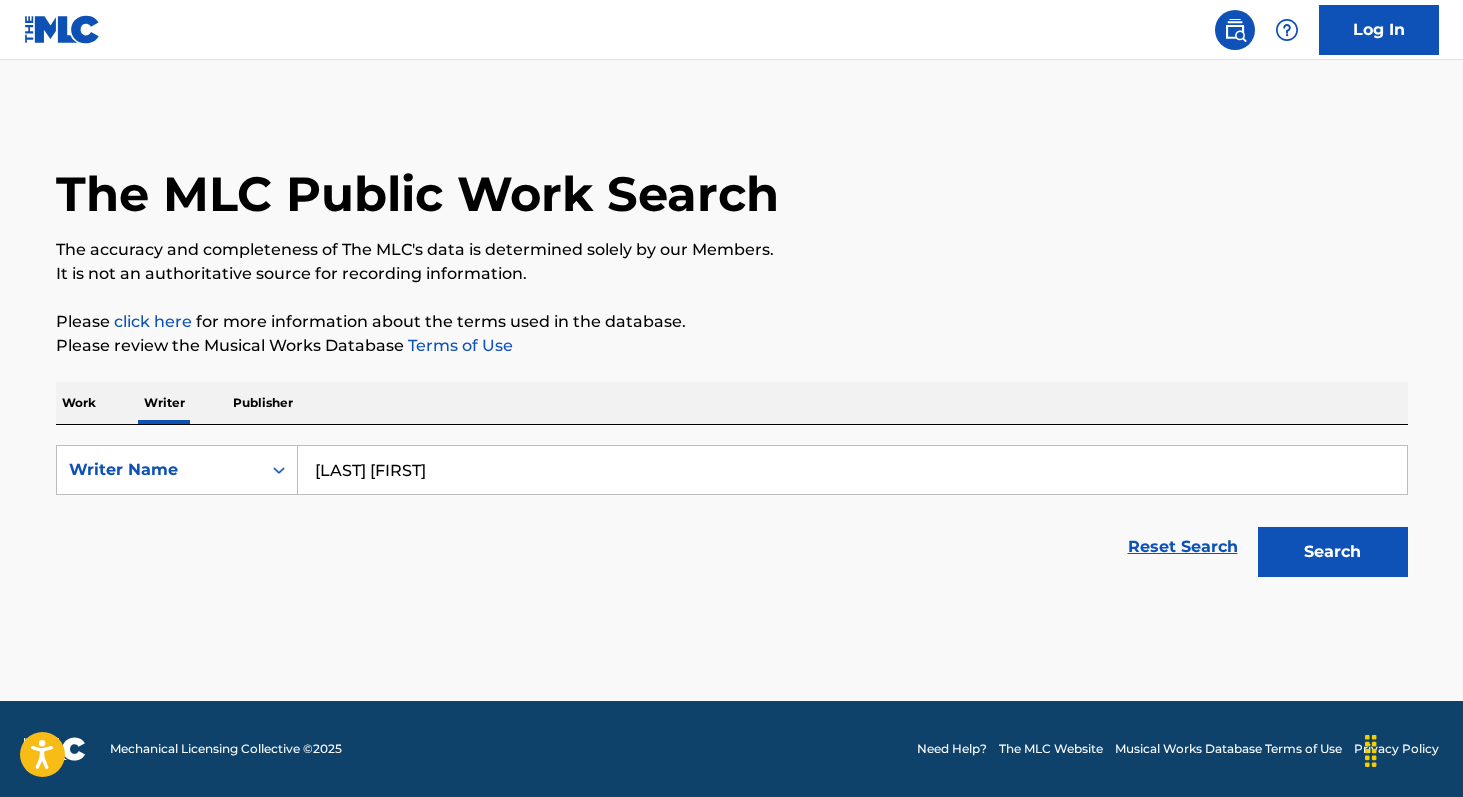 click on "Search" at bounding box center [1333, 552] 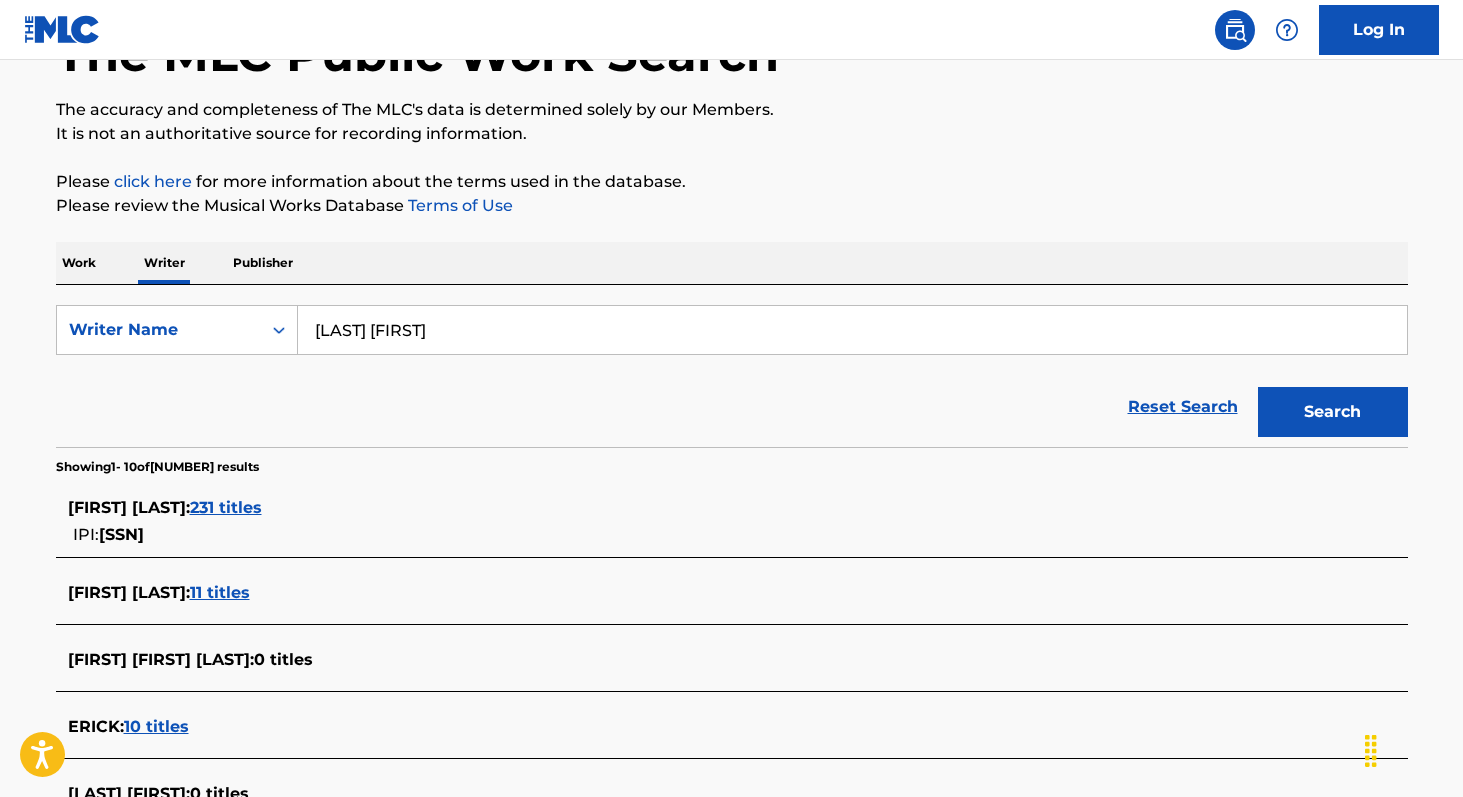 scroll, scrollTop: 145, scrollLeft: 0, axis: vertical 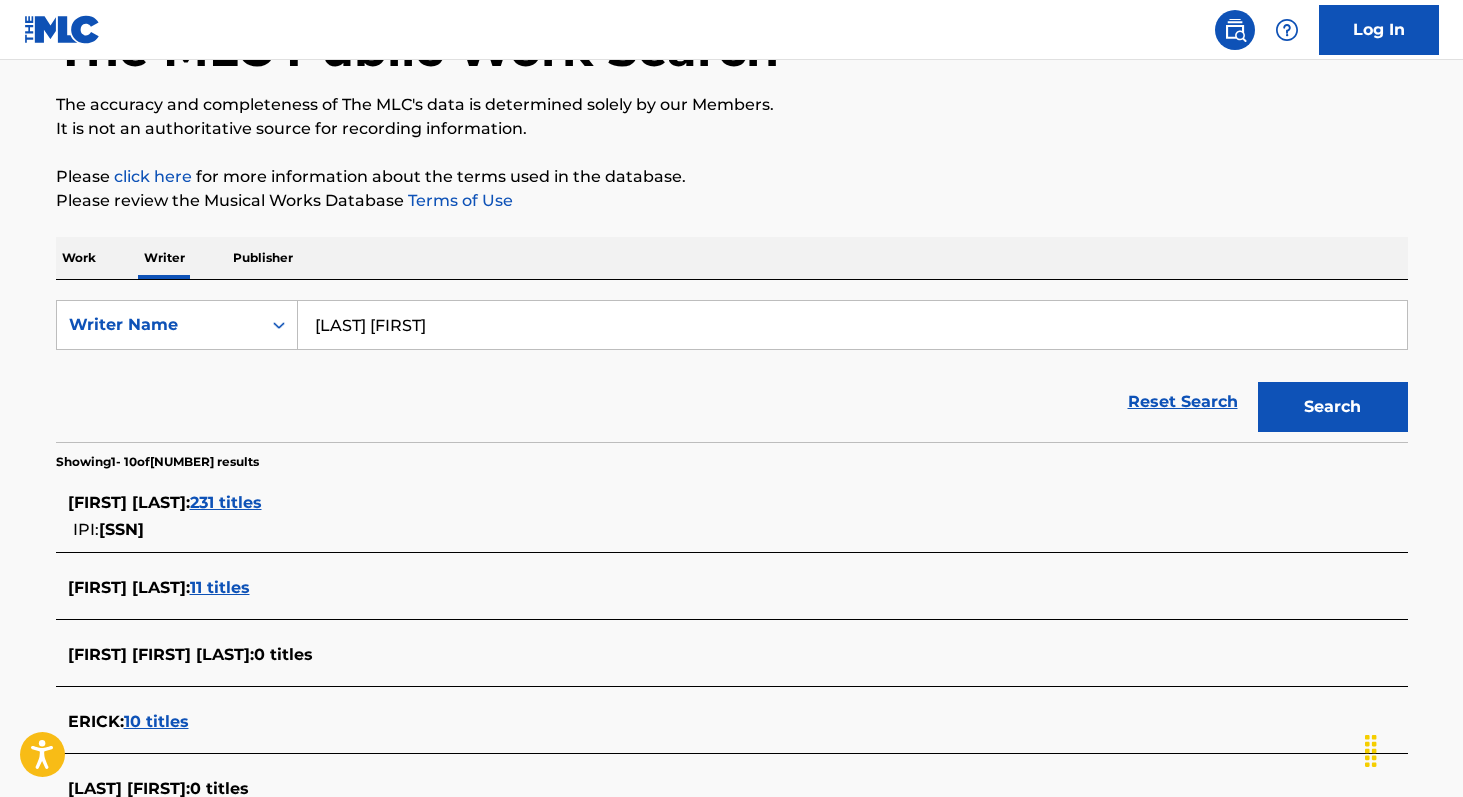 click on "231 titles" at bounding box center [226, 502] 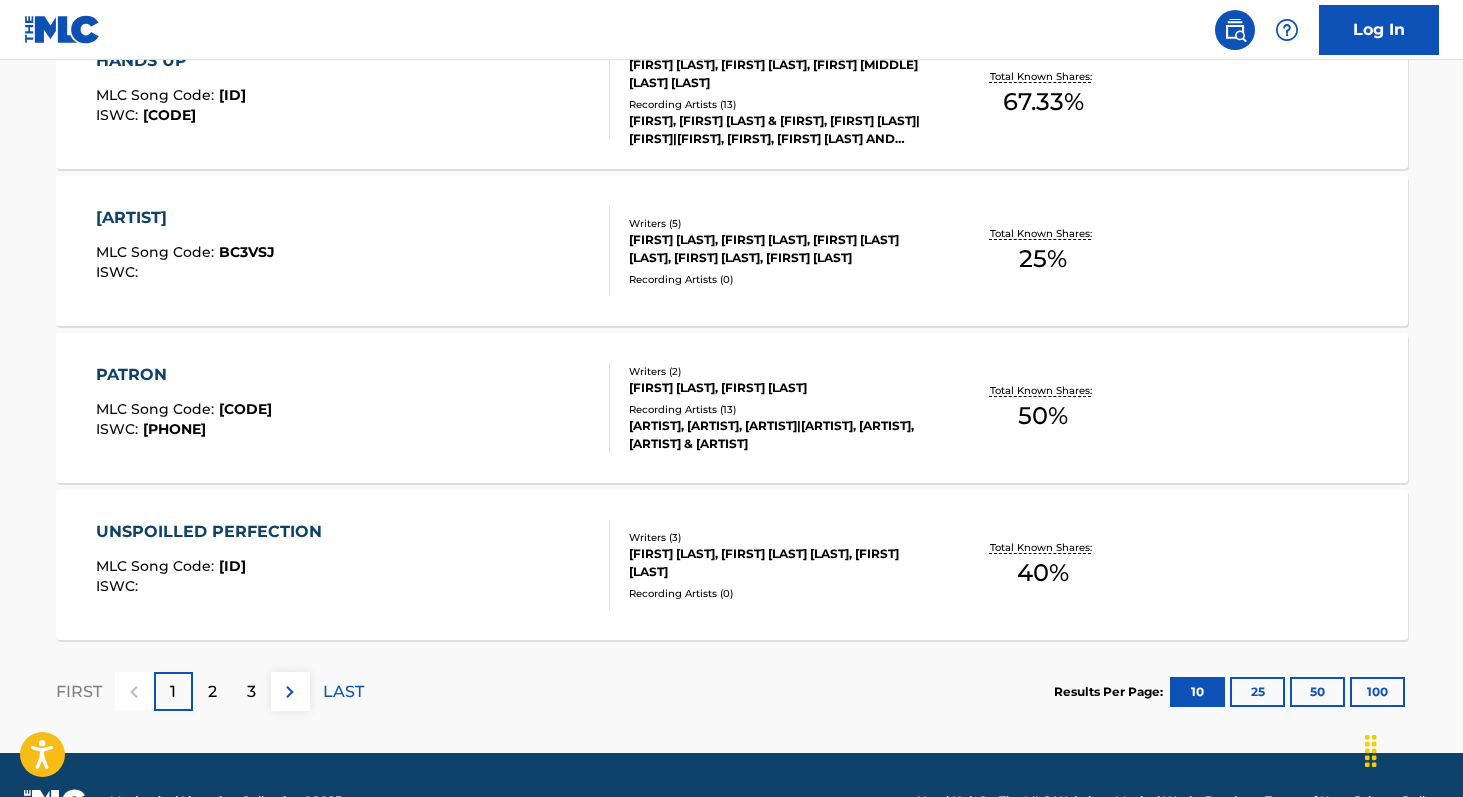 scroll, scrollTop: 1651, scrollLeft: 0, axis: vertical 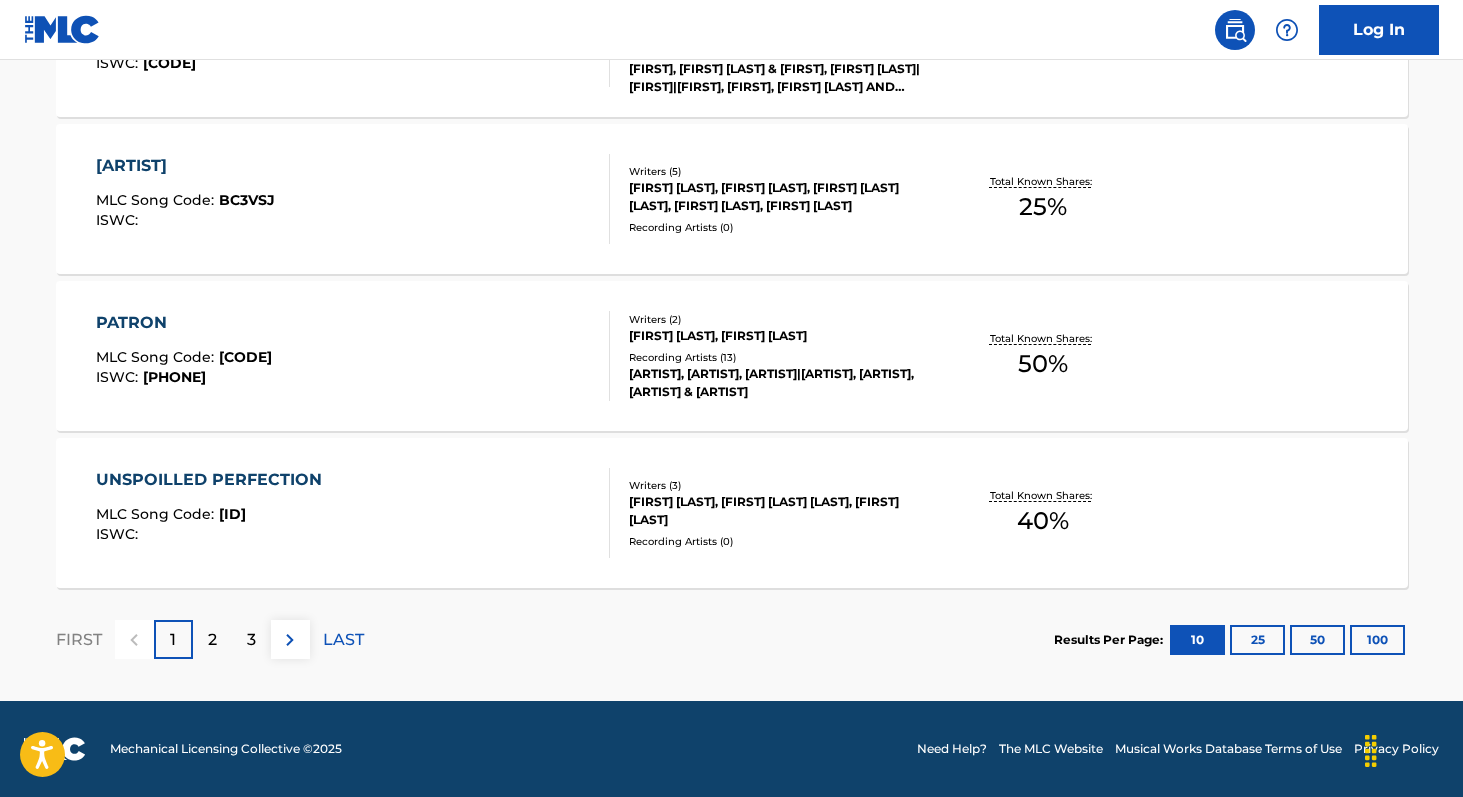 click on "100" at bounding box center [1377, 640] 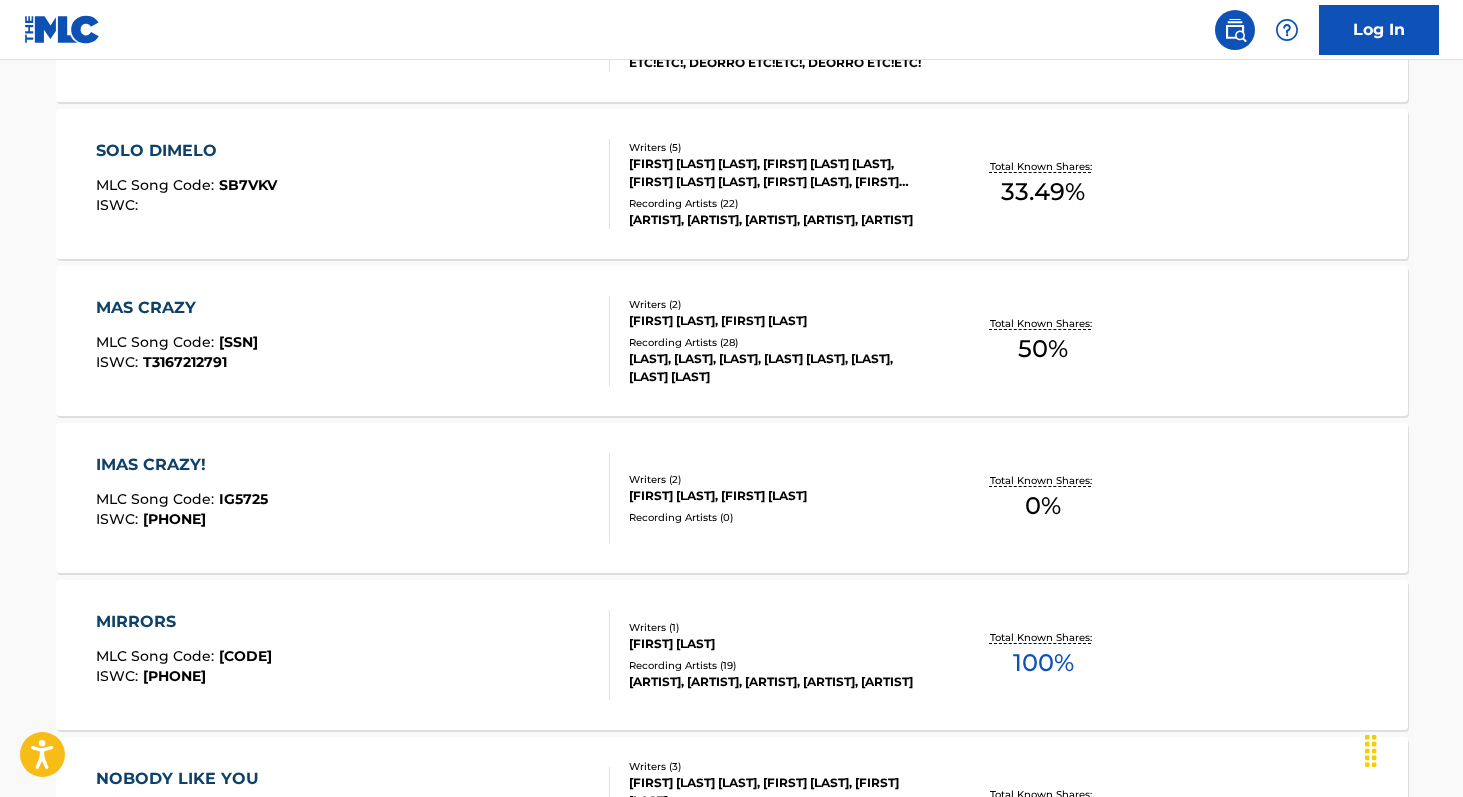 scroll, scrollTop: 2758, scrollLeft: 0, axis: vertical 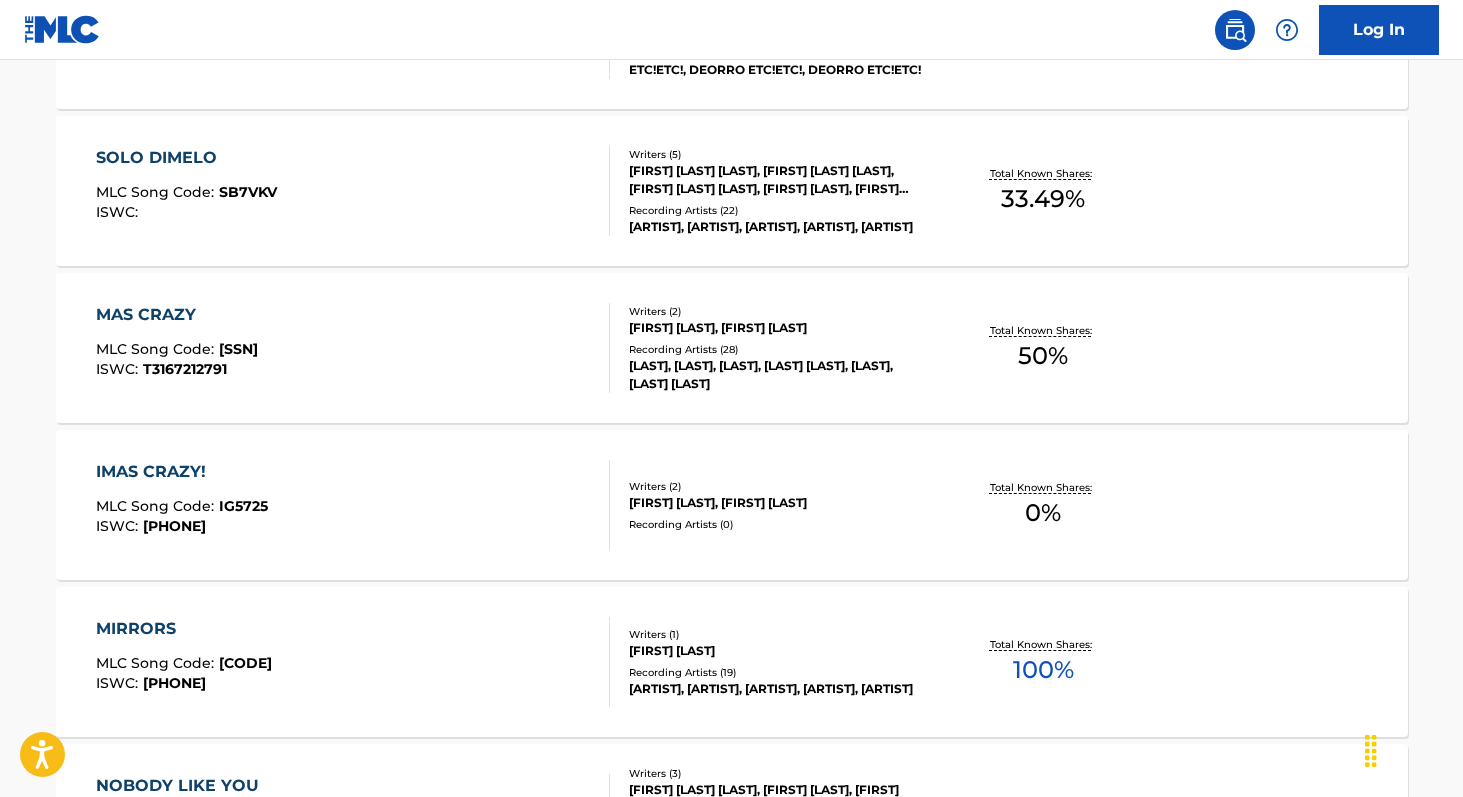 click on "100 %" at bounding box center [1043, 670] 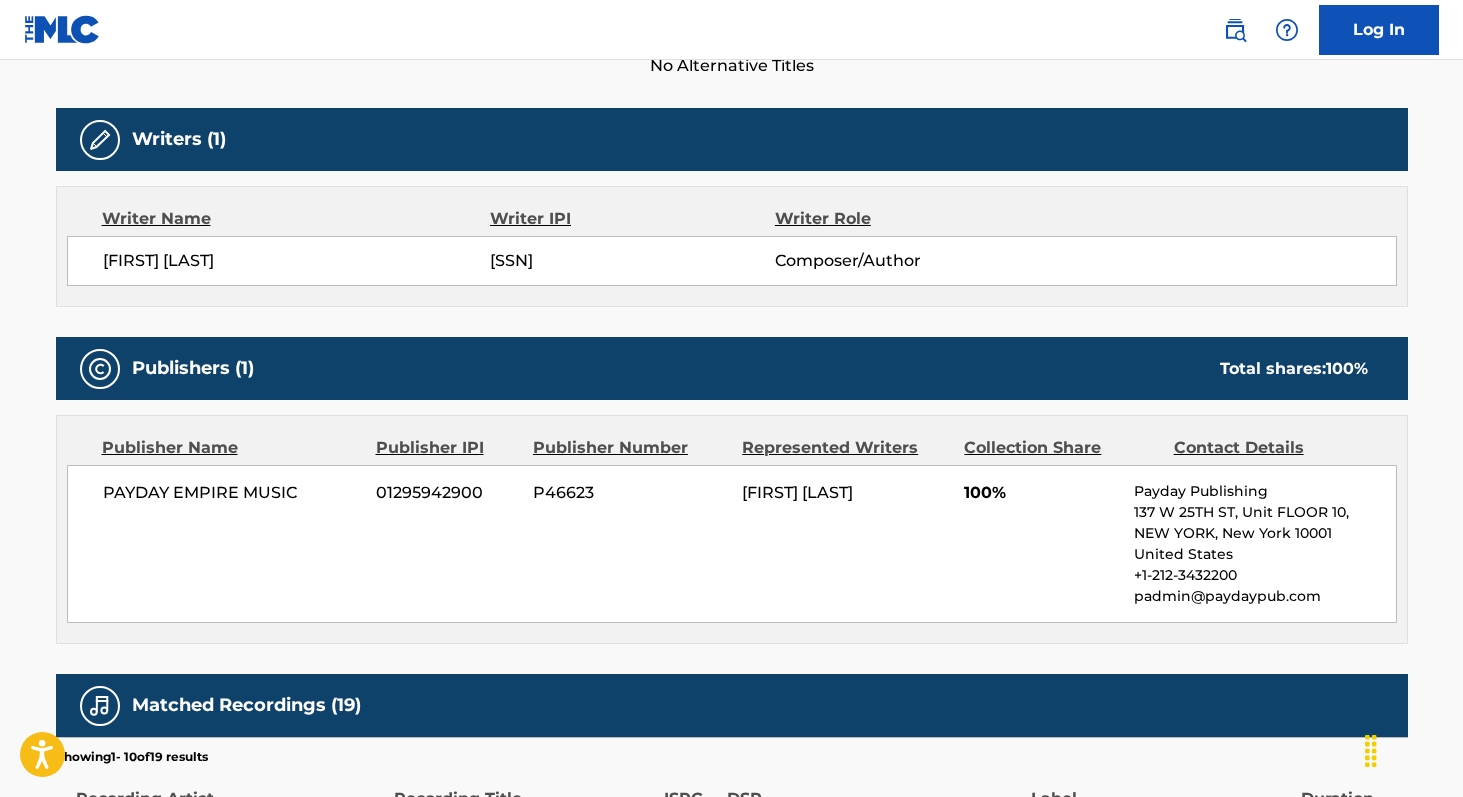 scroll, scrollTop: 595, scrollLeft: 0, axis: vertical 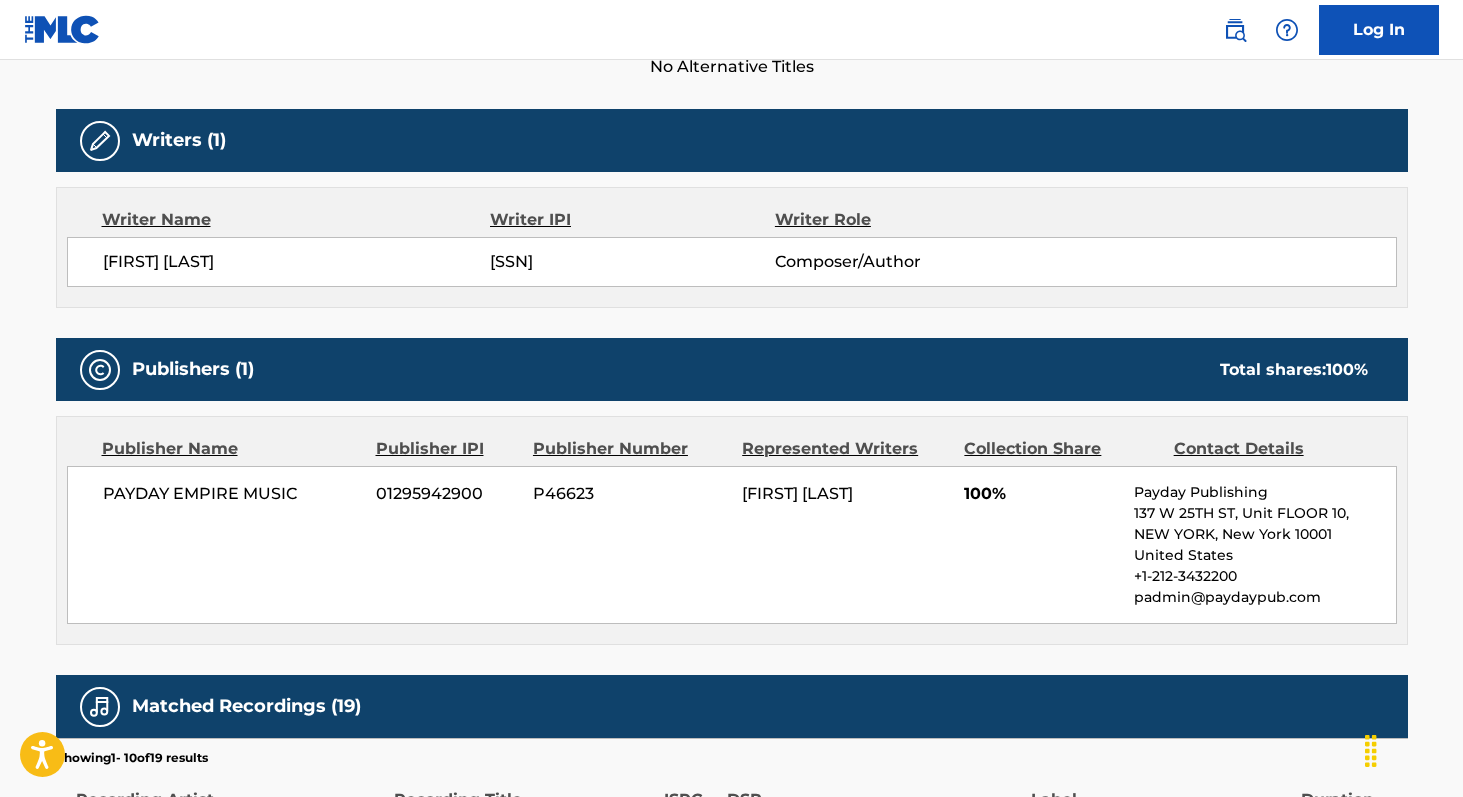 click on "PAYDAY EMPIRE MUSIC" at bounding box center (232, 494) 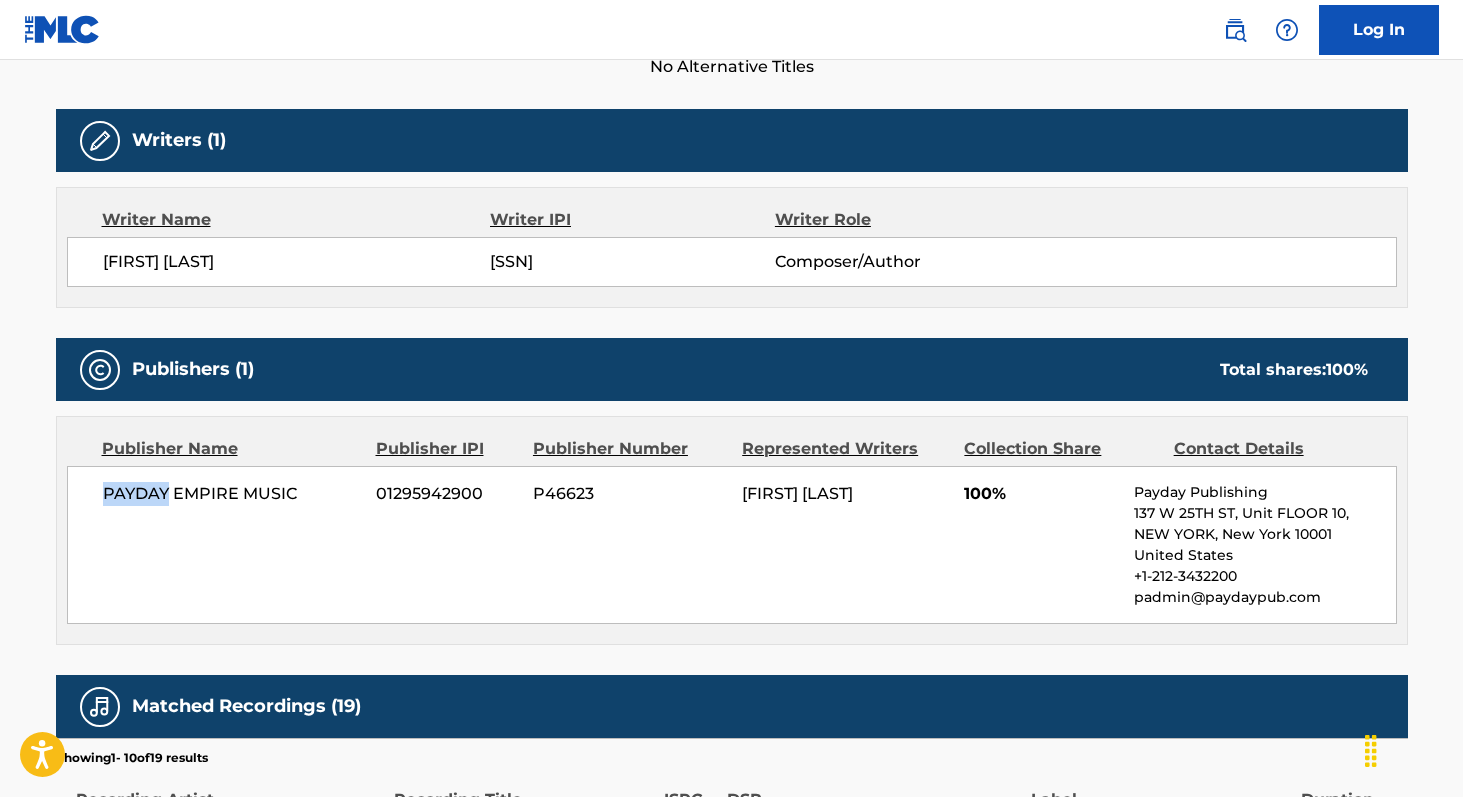 click on "PAYDAY EMPIRE MUSIC" at bounding box center [232, 494] 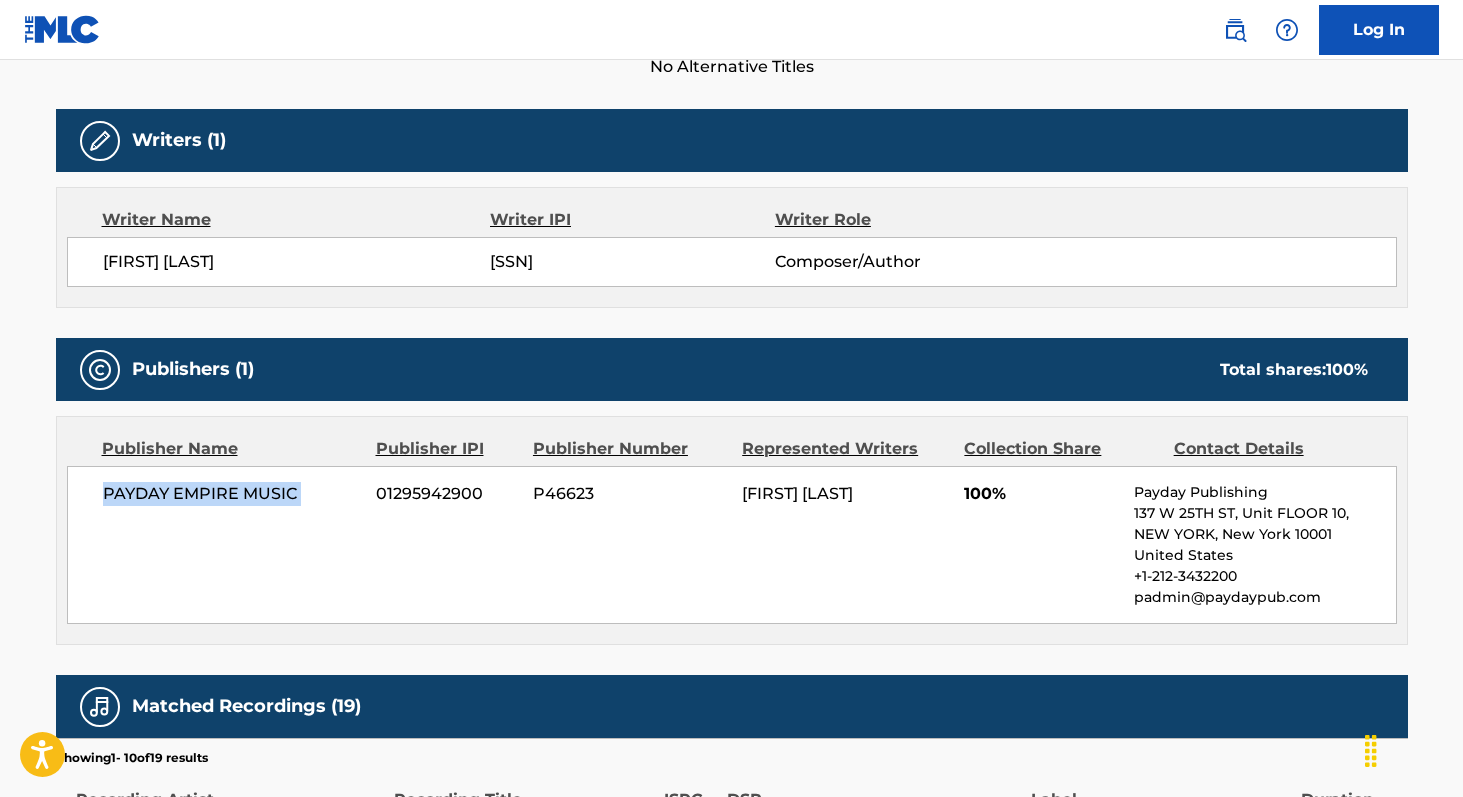 click on "PAYDAY EMPIRE MUSIC" at bounding box center [232, 494] 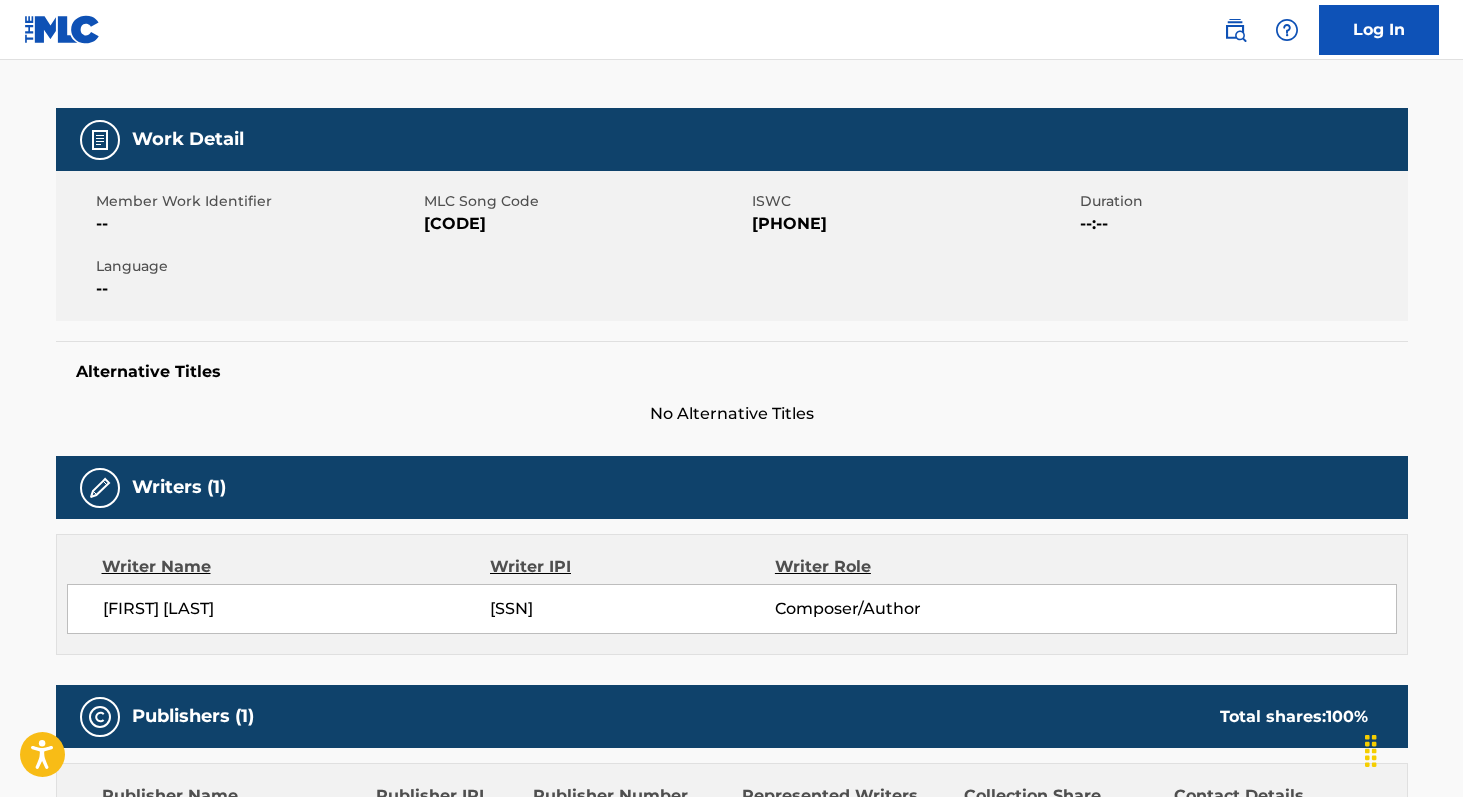 scroll, scrollTop: 221, scrollLeft: 0, axis: vertical 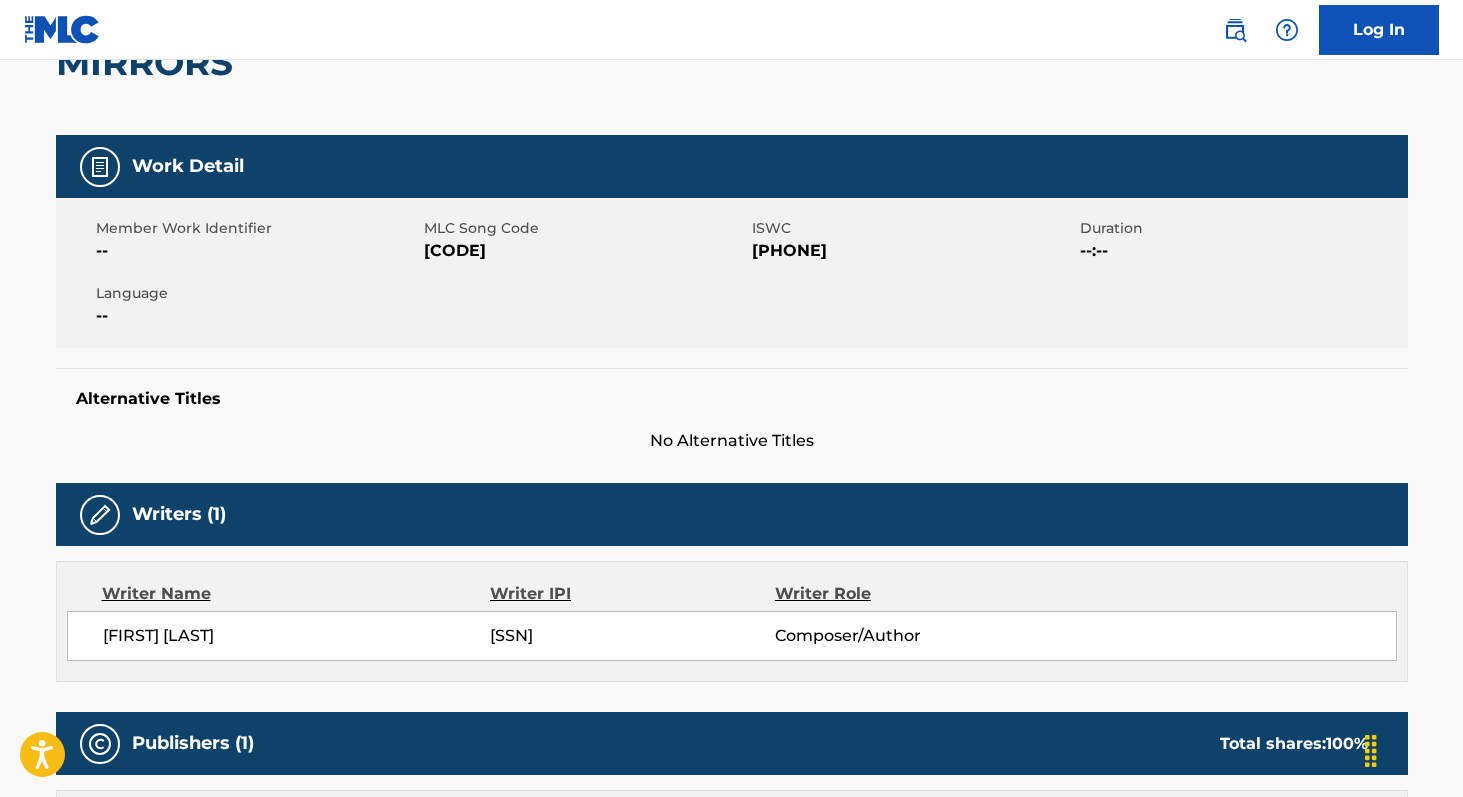 click on "[CODE]" at bounding box center (585, 251) 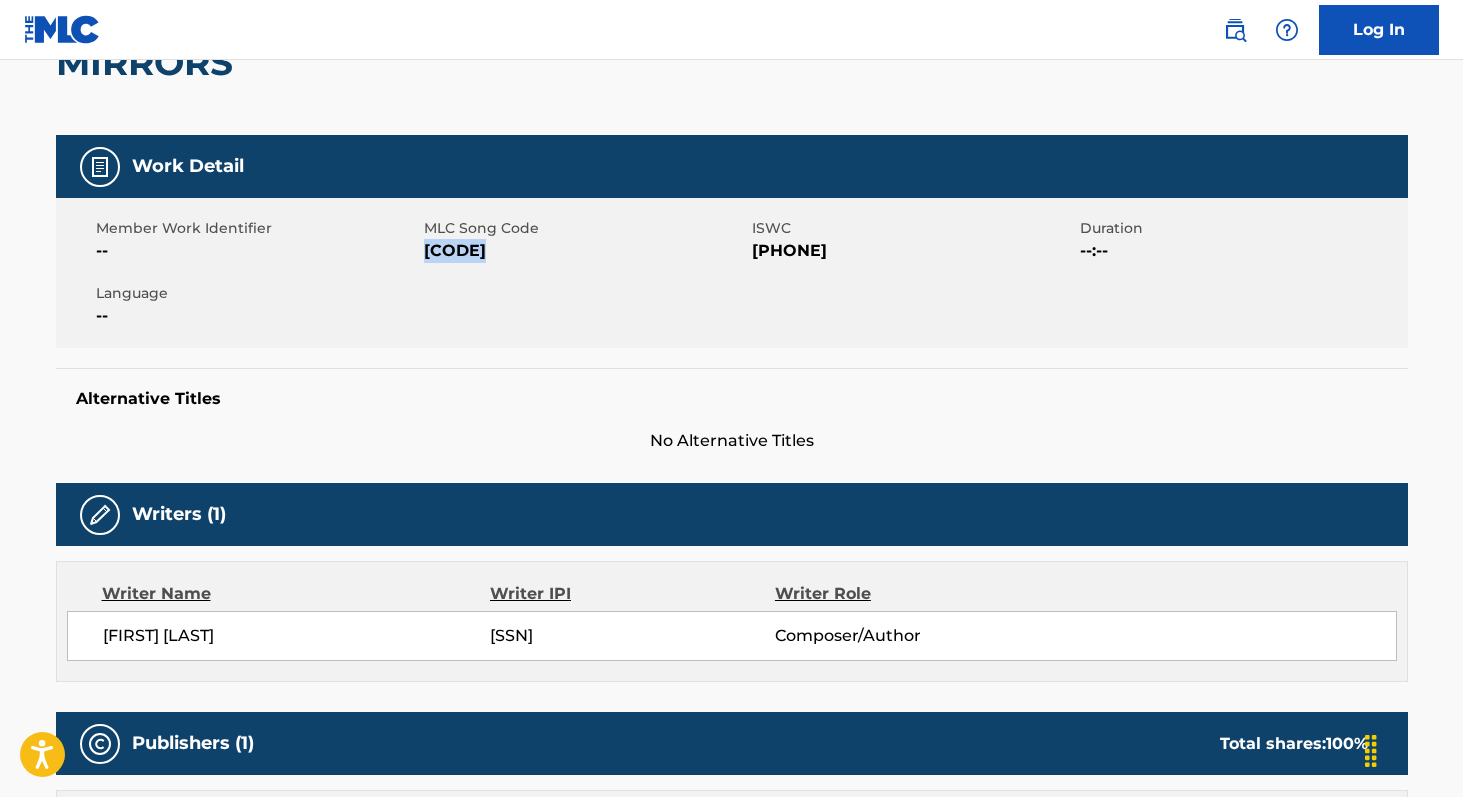 click on "[CODE]" at bounding box center (585, 251) 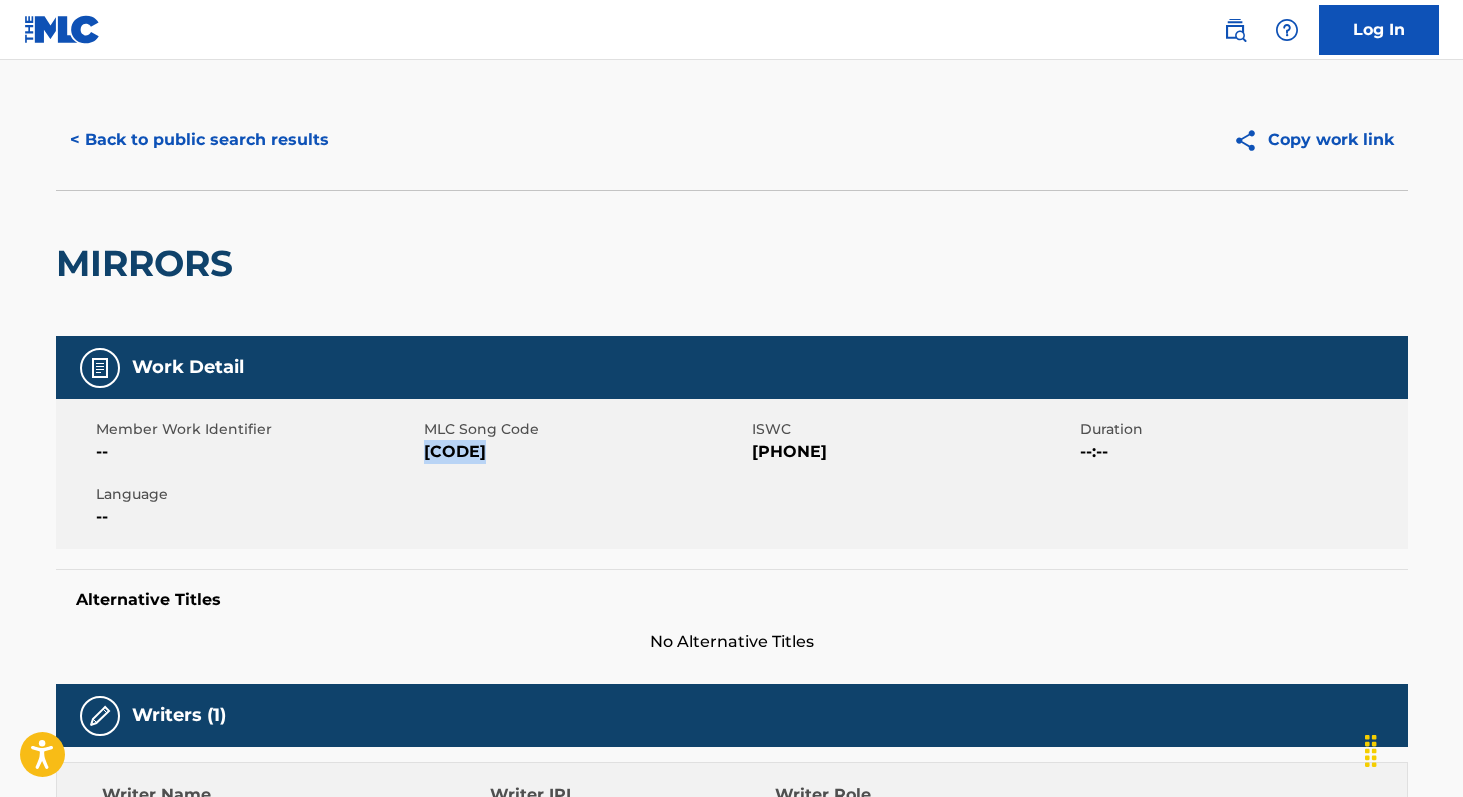 scroll, scrollTop: 0, scrollLeft: 0, axis: both 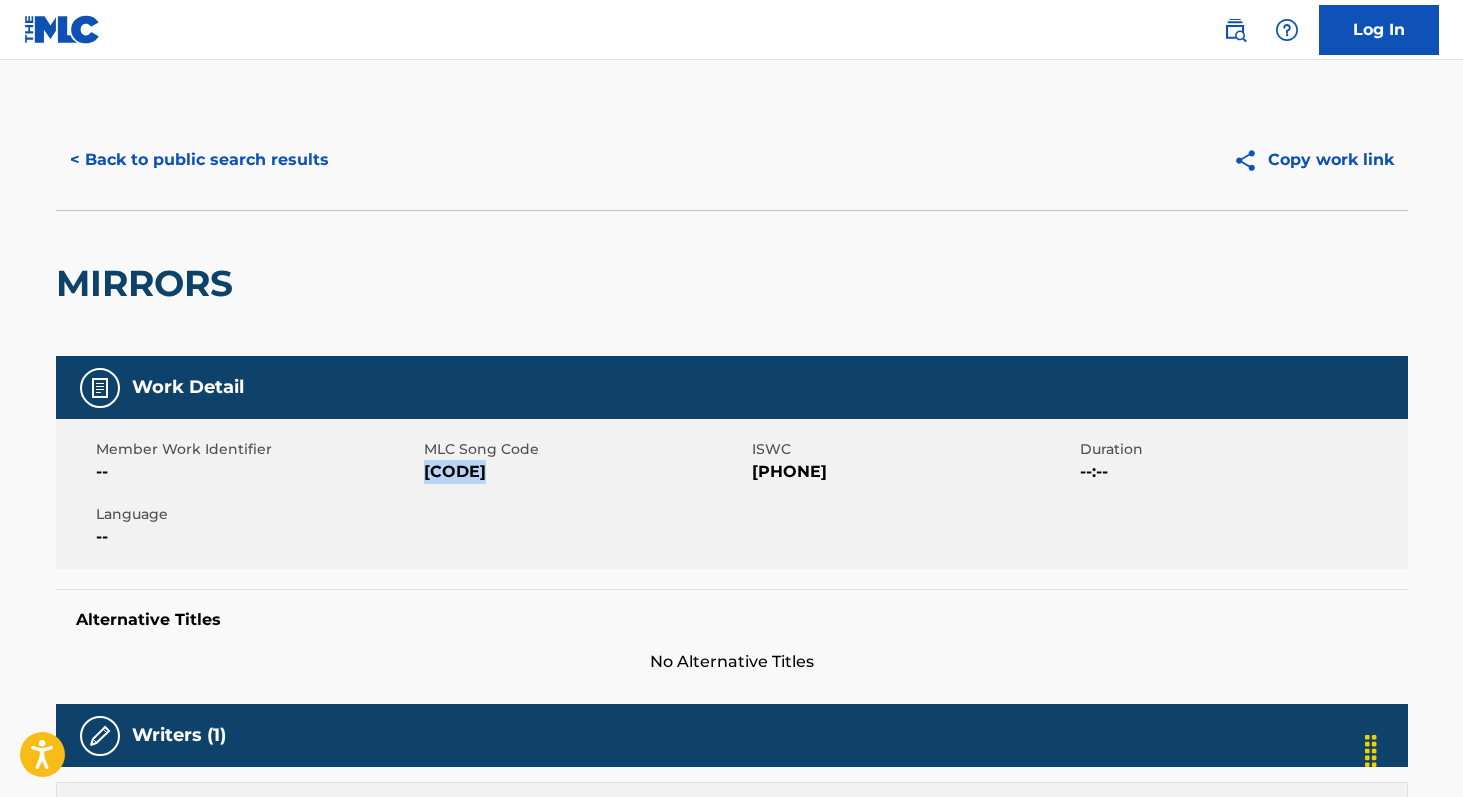 click on "< Back to public search results" at bounding box center [199, 160] 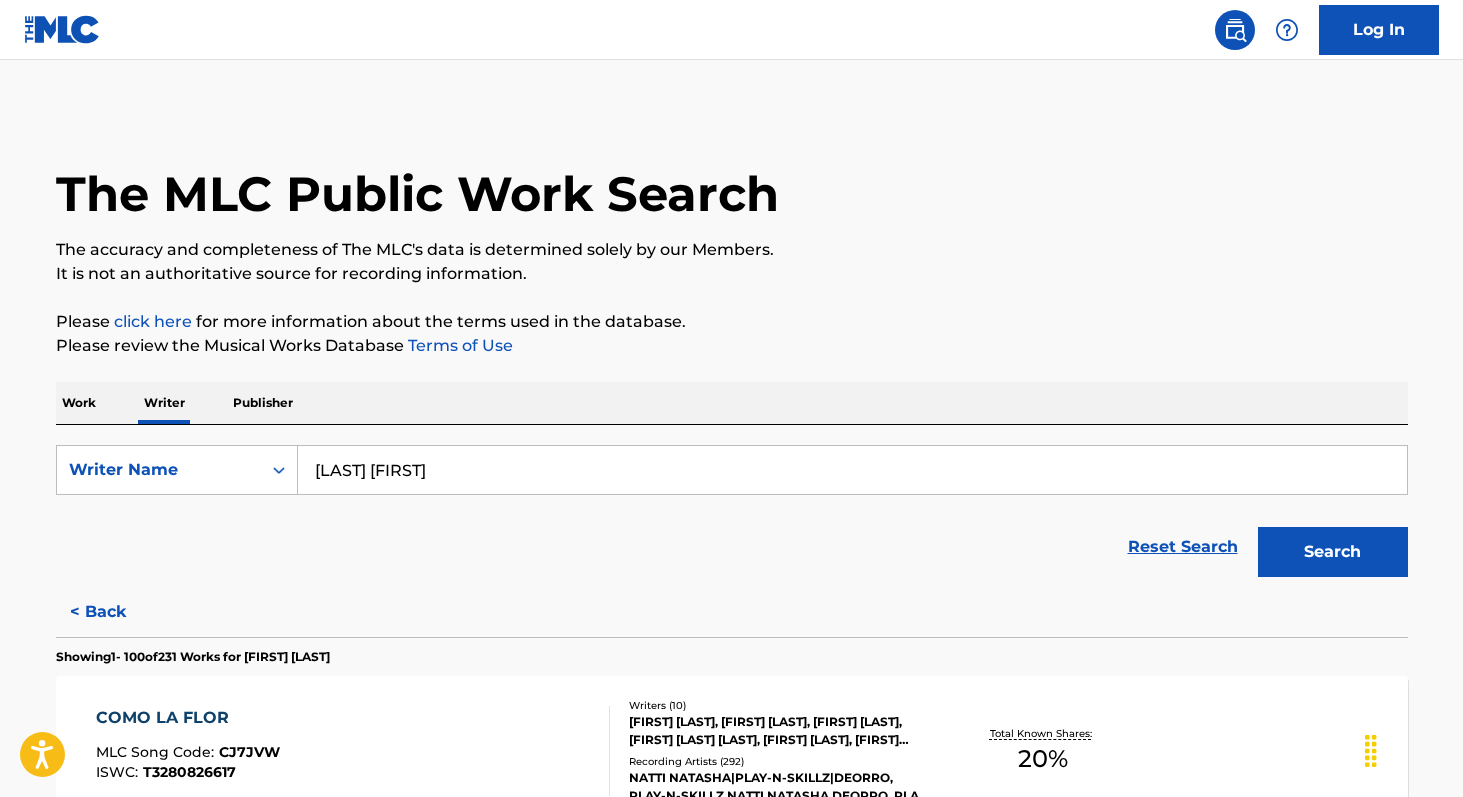 click on "[LAST] [FIRST]" at bounding box center (852, 470) 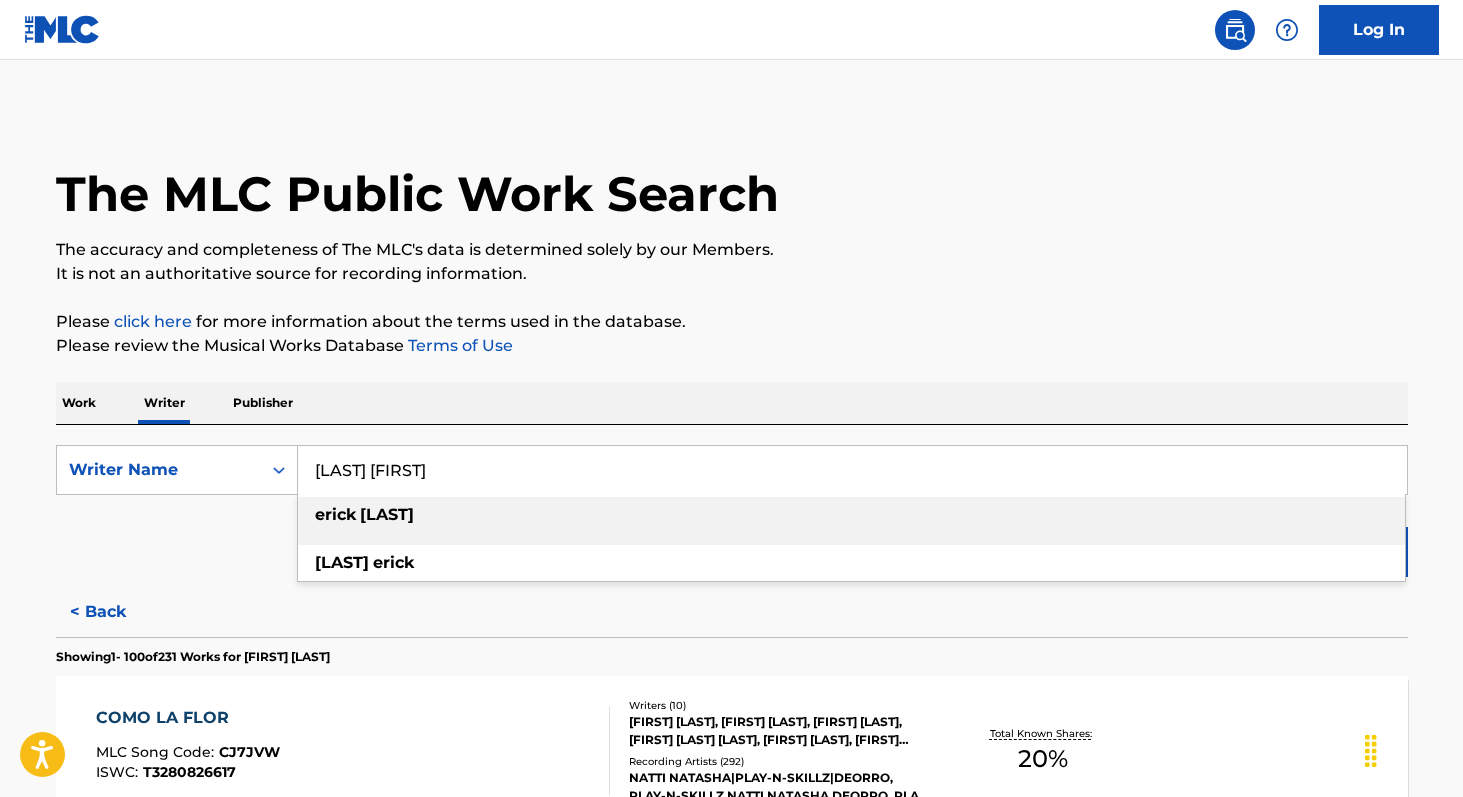 paste on "[FIRST] [LAST]" 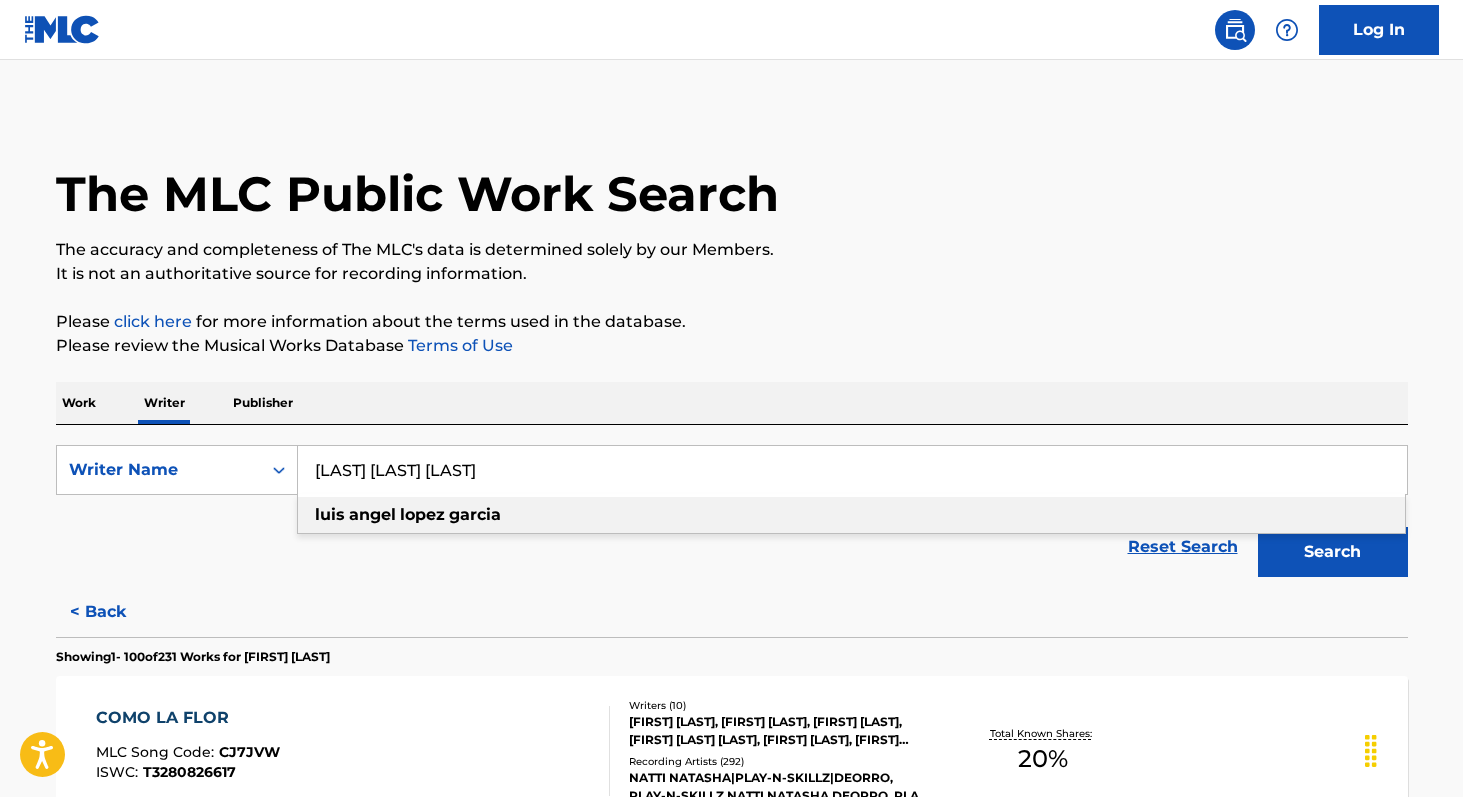 click on "garcia" at bounding box center [475, 514] 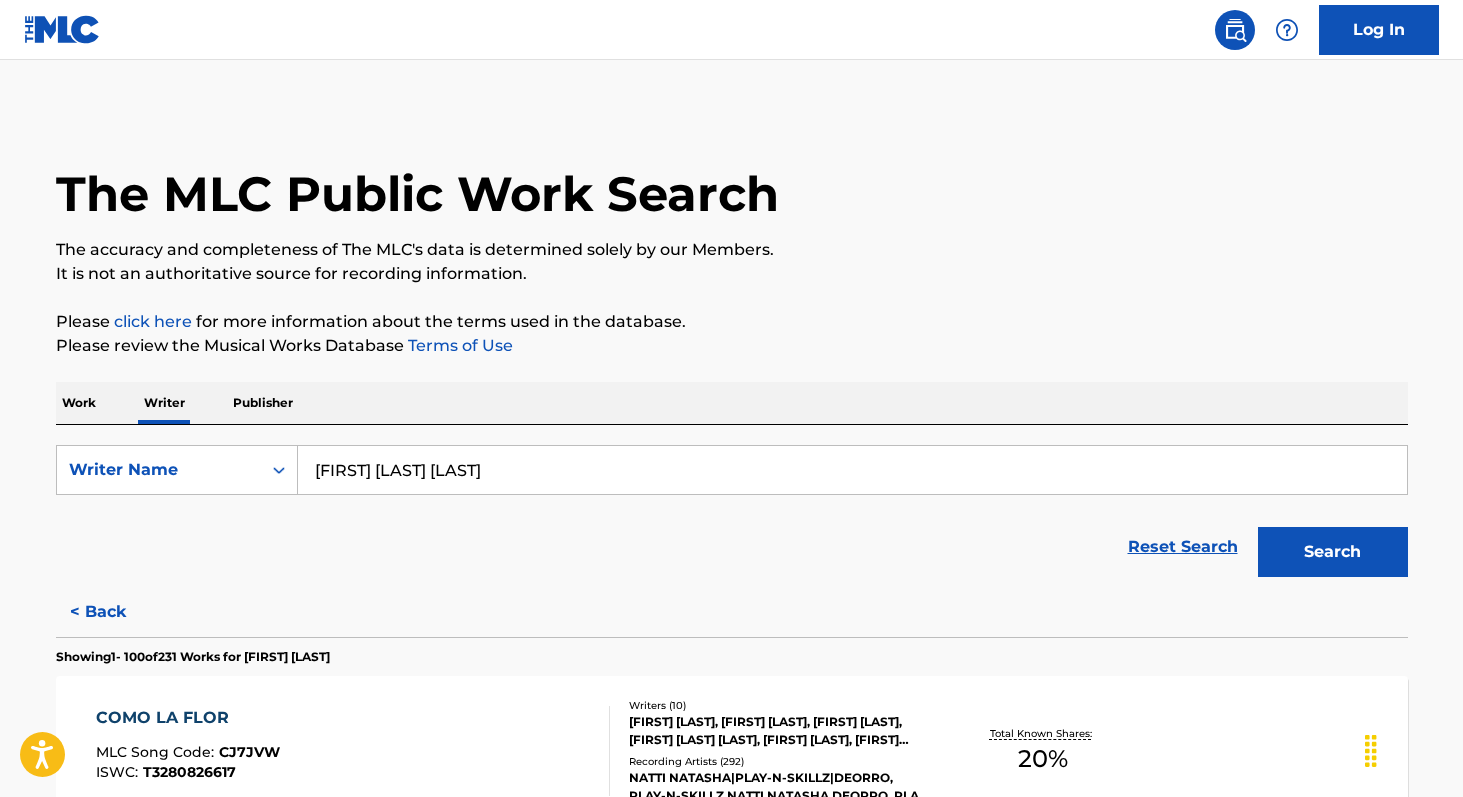 click on "Search" at bounding box center [1333, 552] 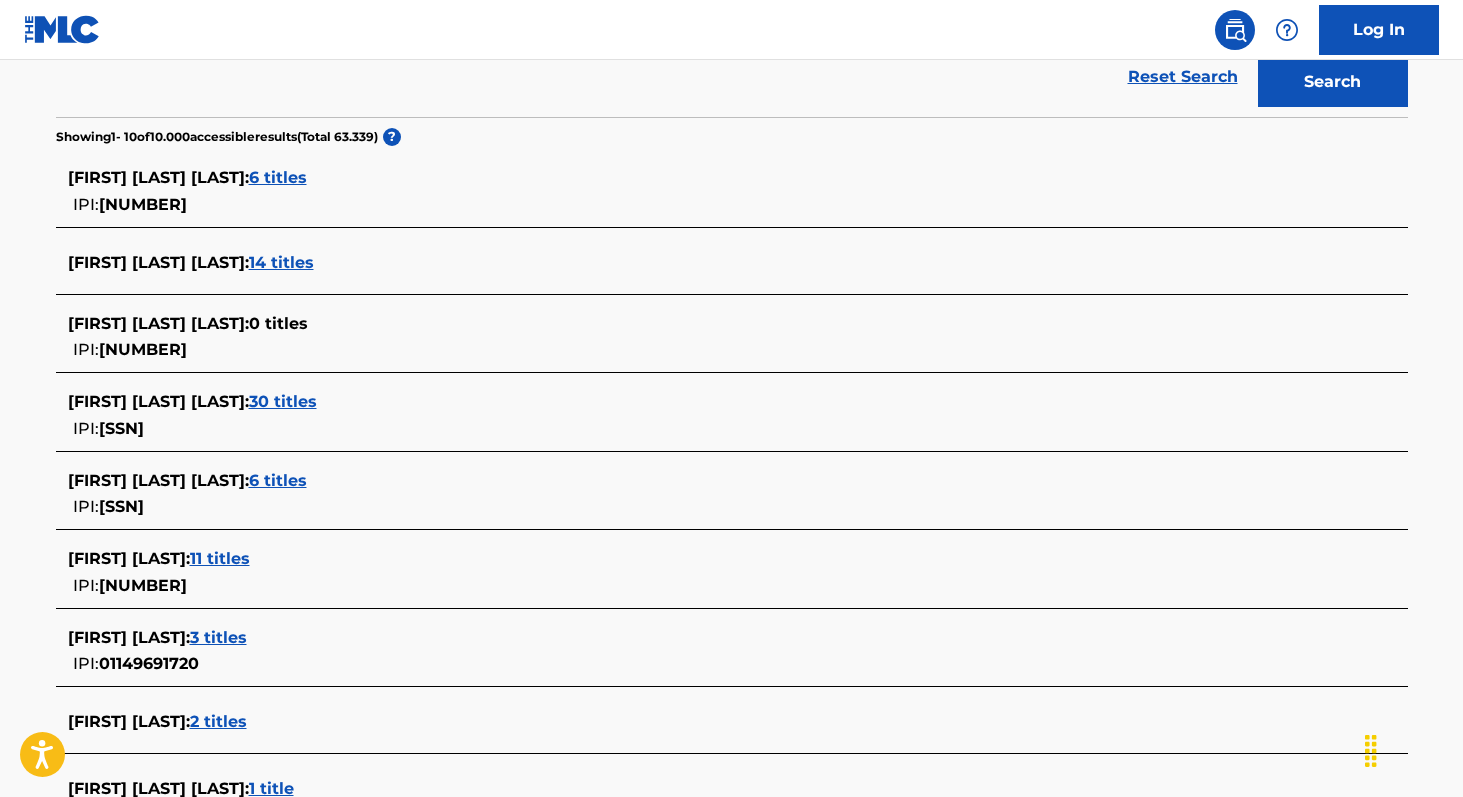 scroll, scrollTop: 469, scrollLeft: 0, axis: vertical 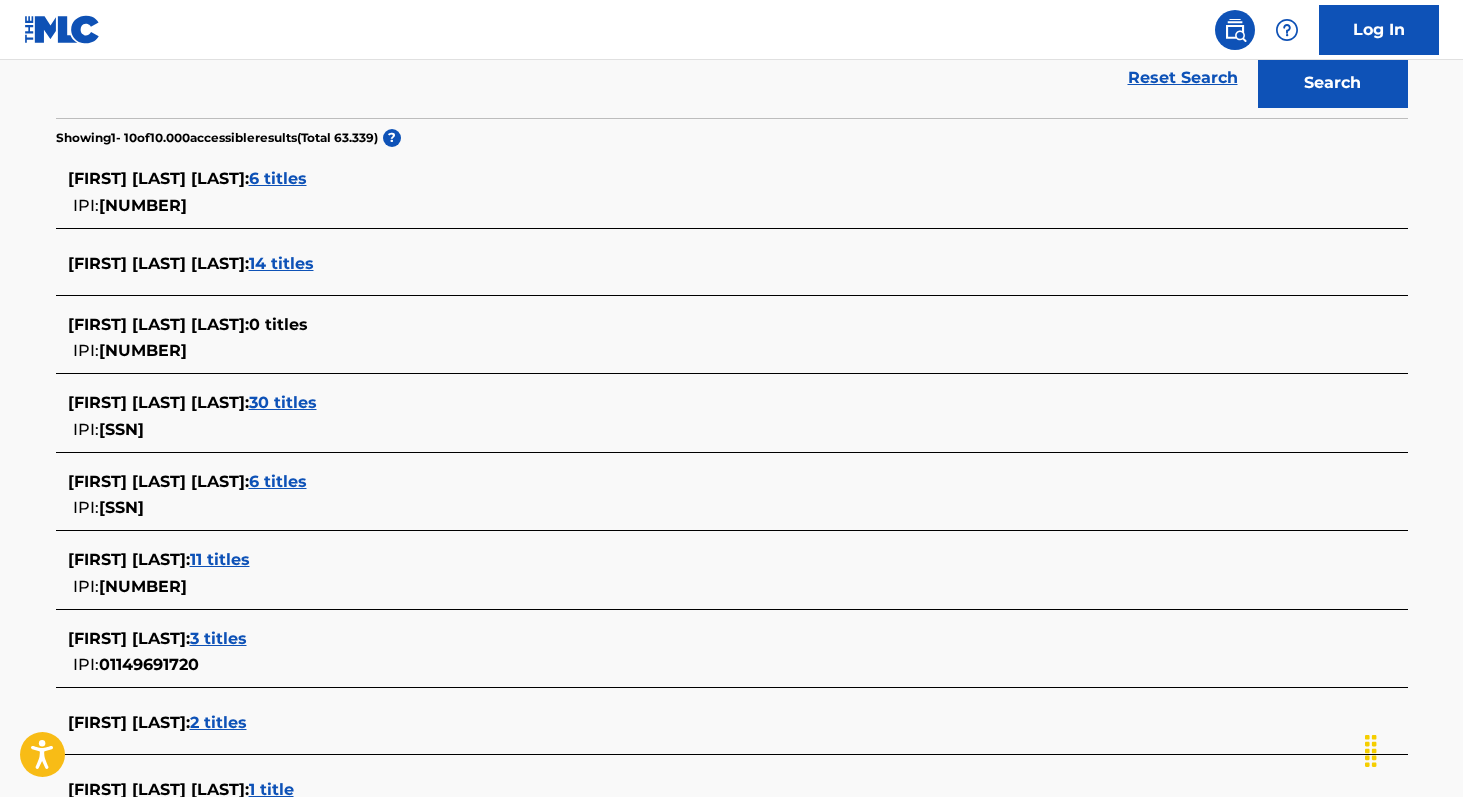 click on "30 titles" at bounding box center [283, 402] 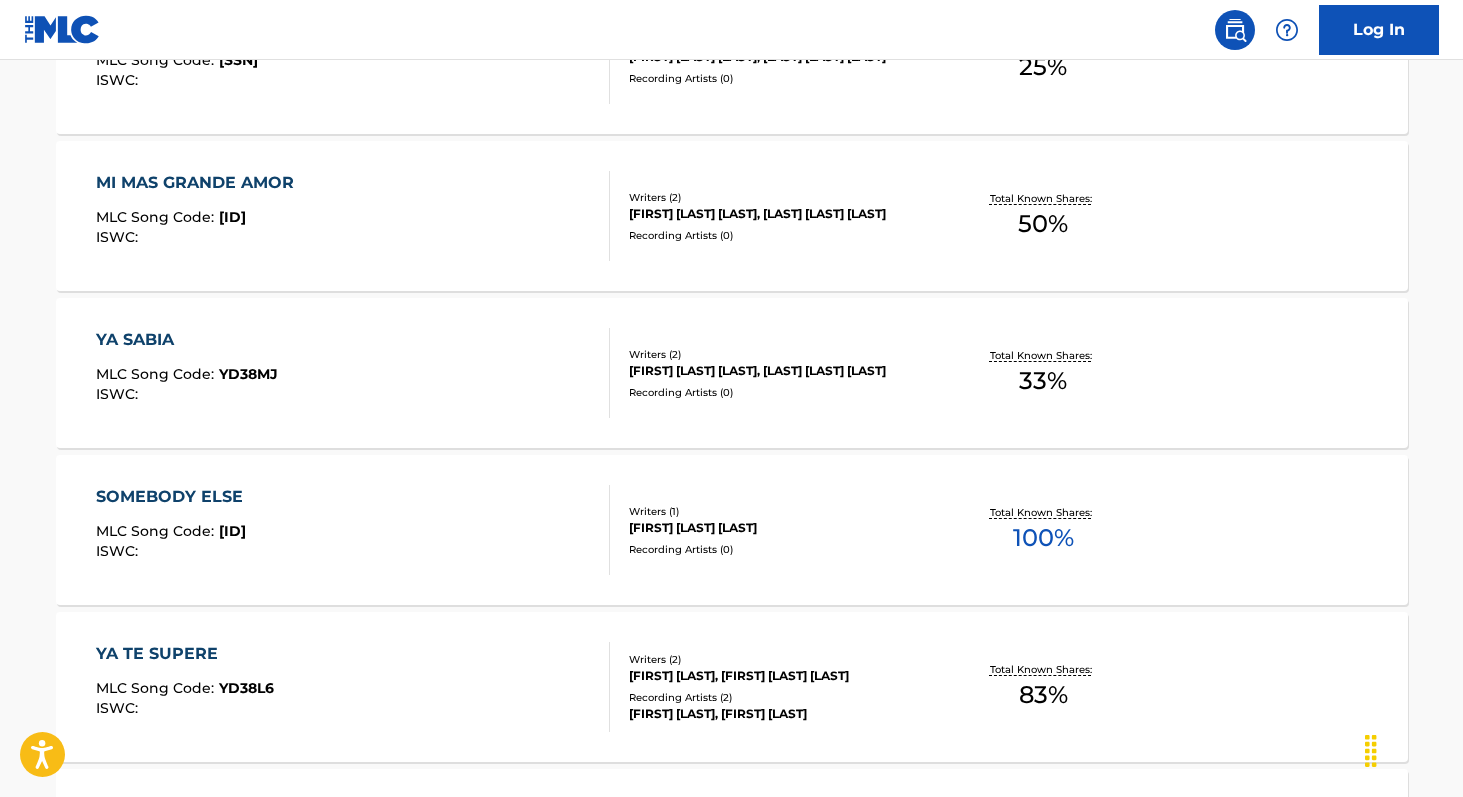 scroll, scrollTop: 1169, scrollLeft: 0, axis: vertical 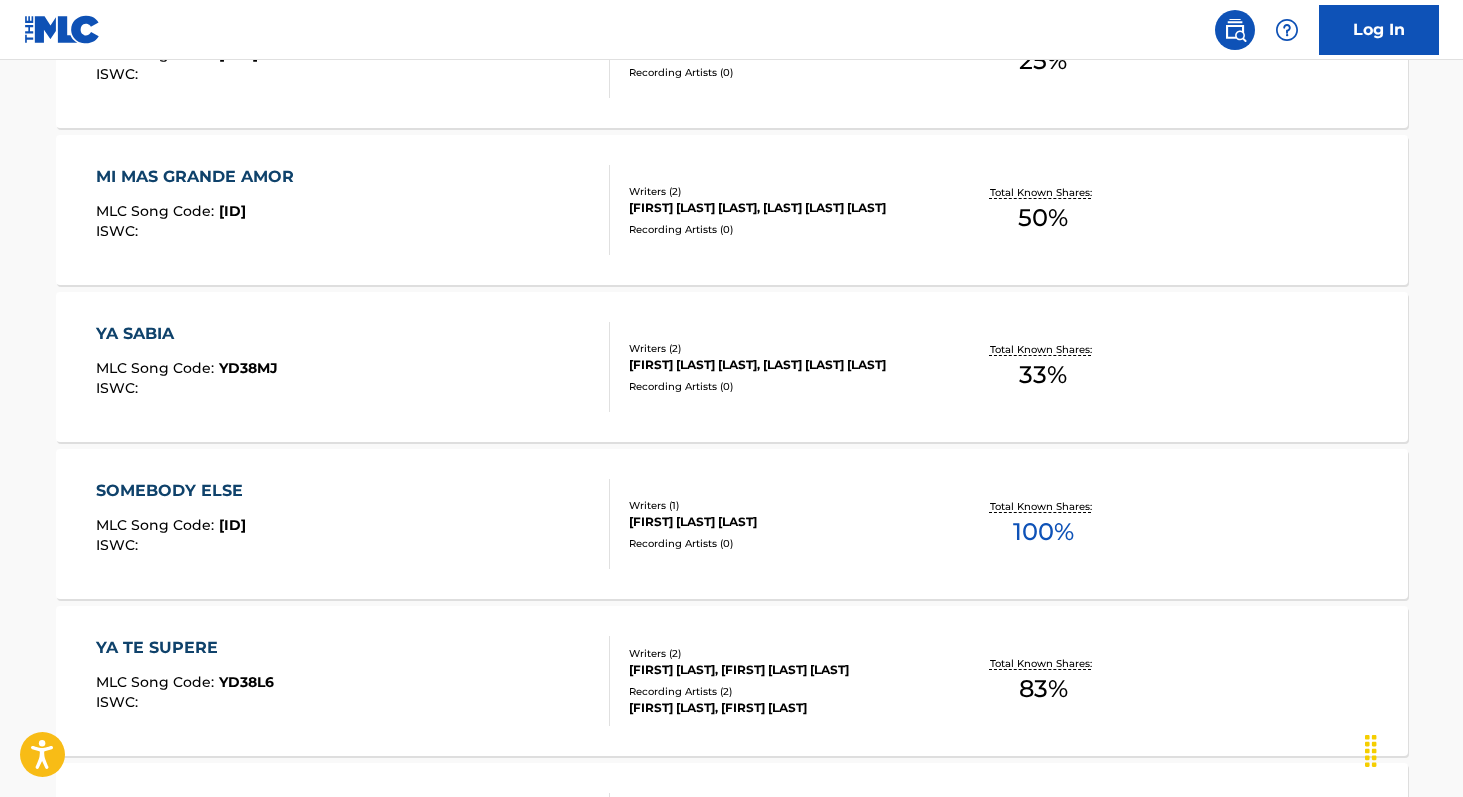 click on "100 %" at bounding box center [1043, 532] 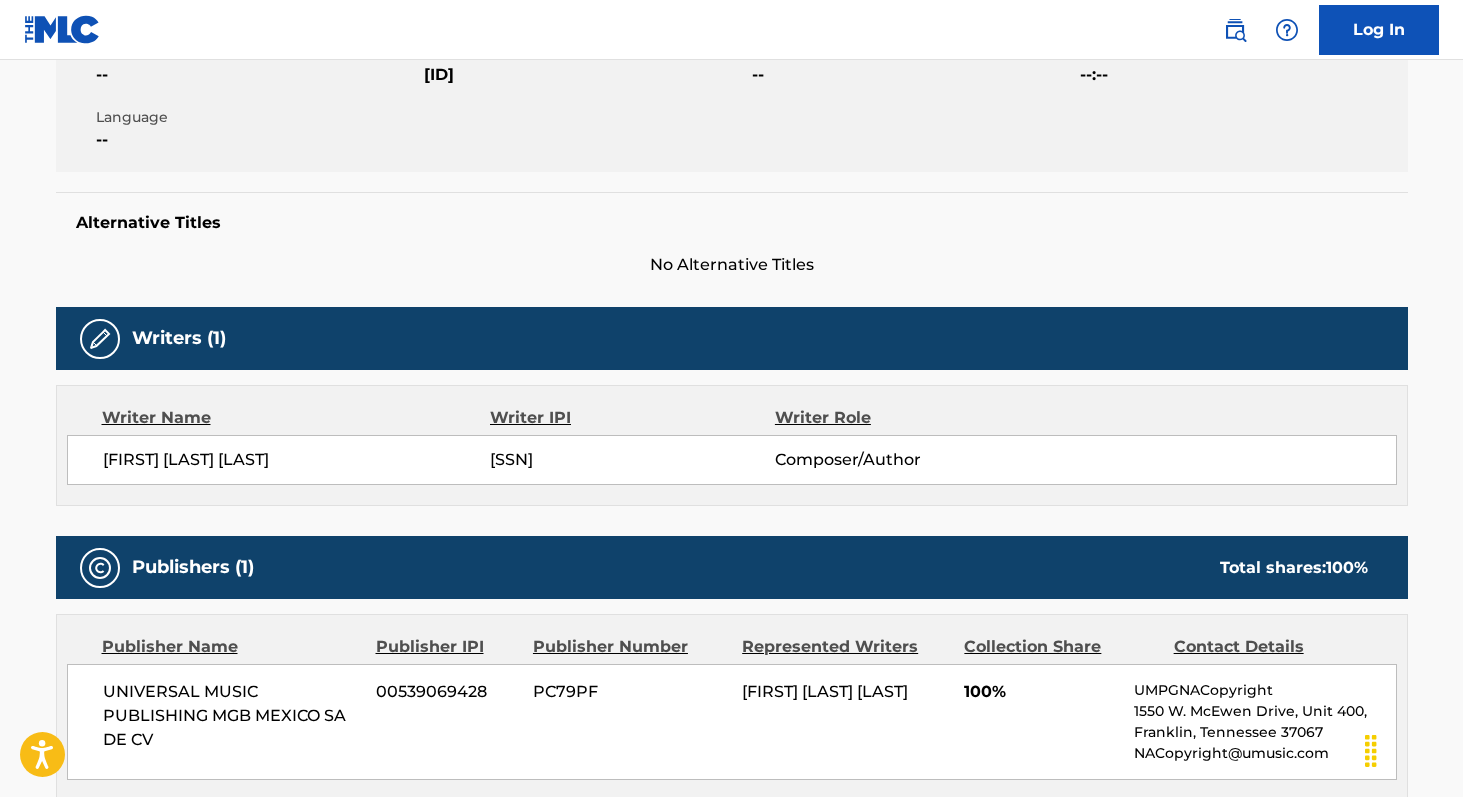 scroll, scrollTop: 396, scrollLeft: 0, axis: vertical 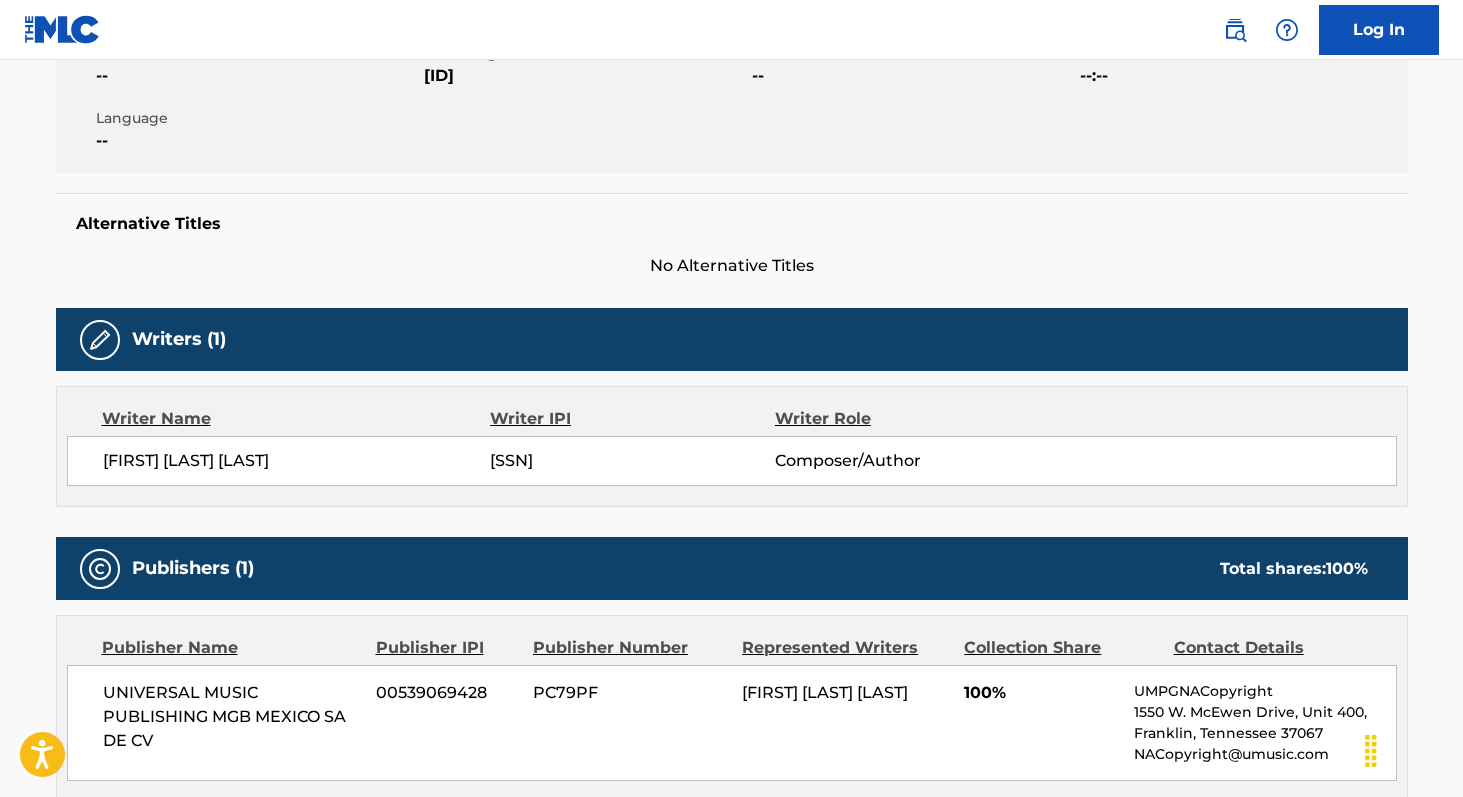 click on "[ID]" at bounding box center (585, 76) 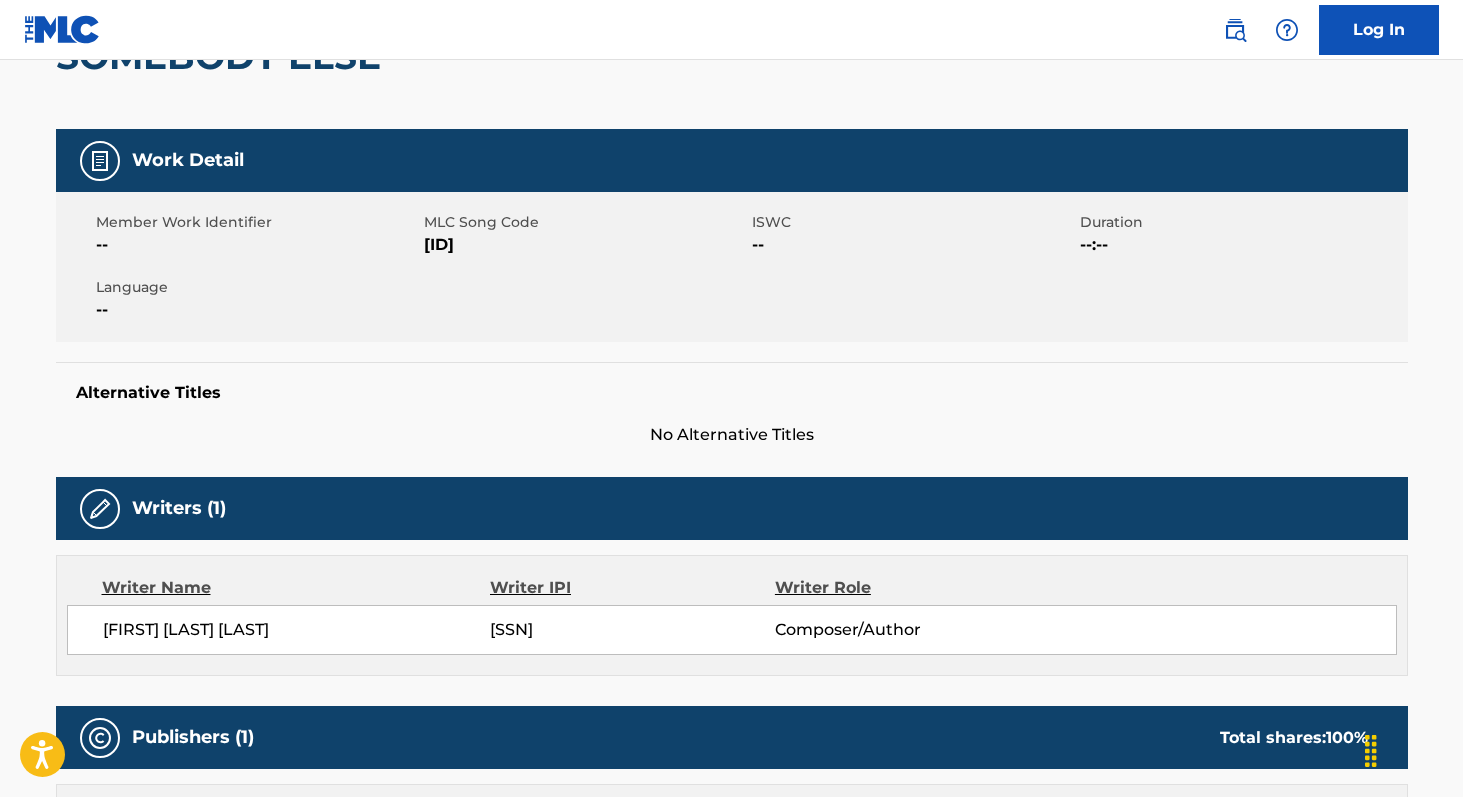 scroll, scrollTop: 0, scrollLeft: 0, axis: both 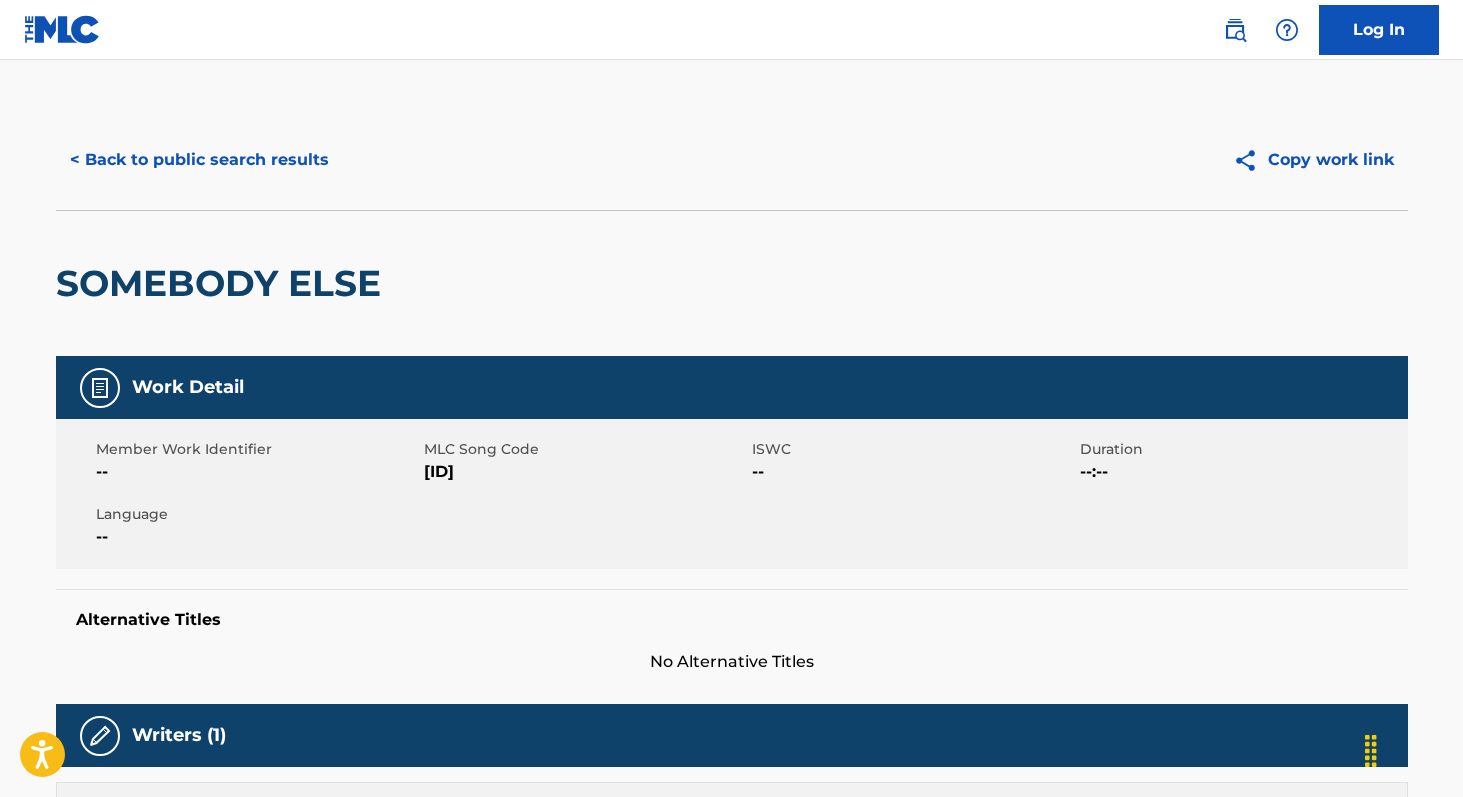 click on "< Back to public search results" at bounding box center (199, 160) 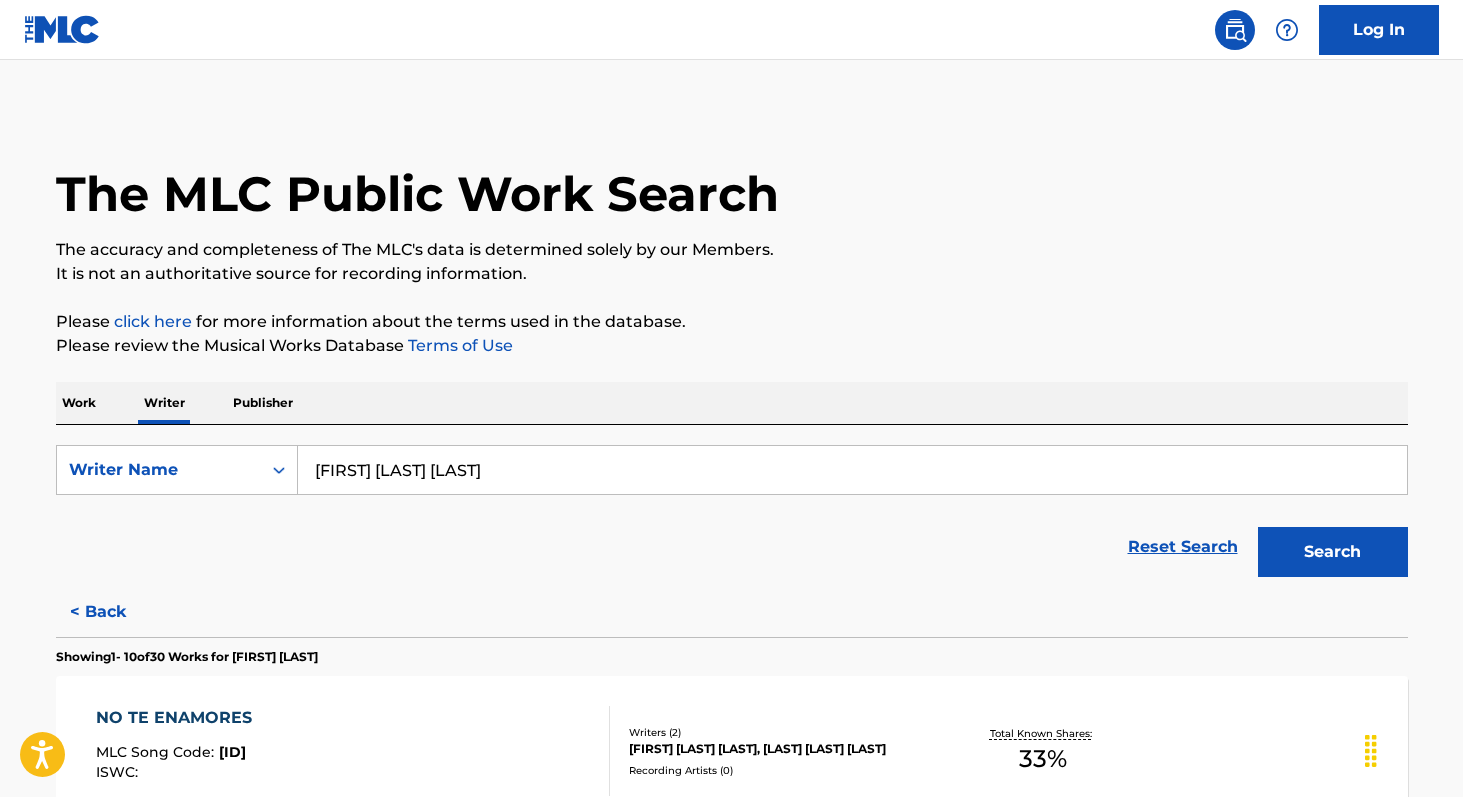 click on "[FIRST] [LAST] [LAST]" at bounding box center (852, 470) 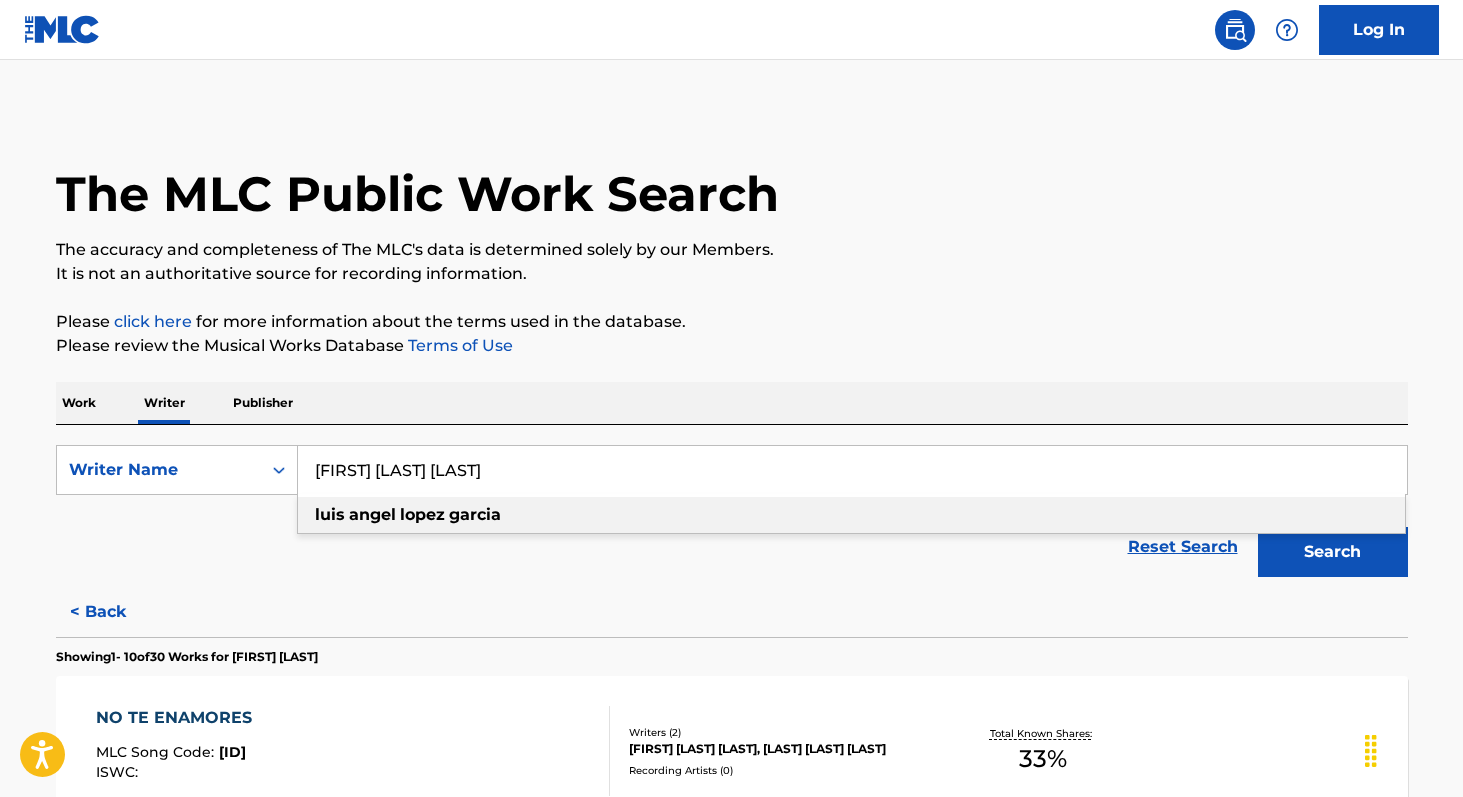 paste on "[FIRST] [LAST] [LAST]" 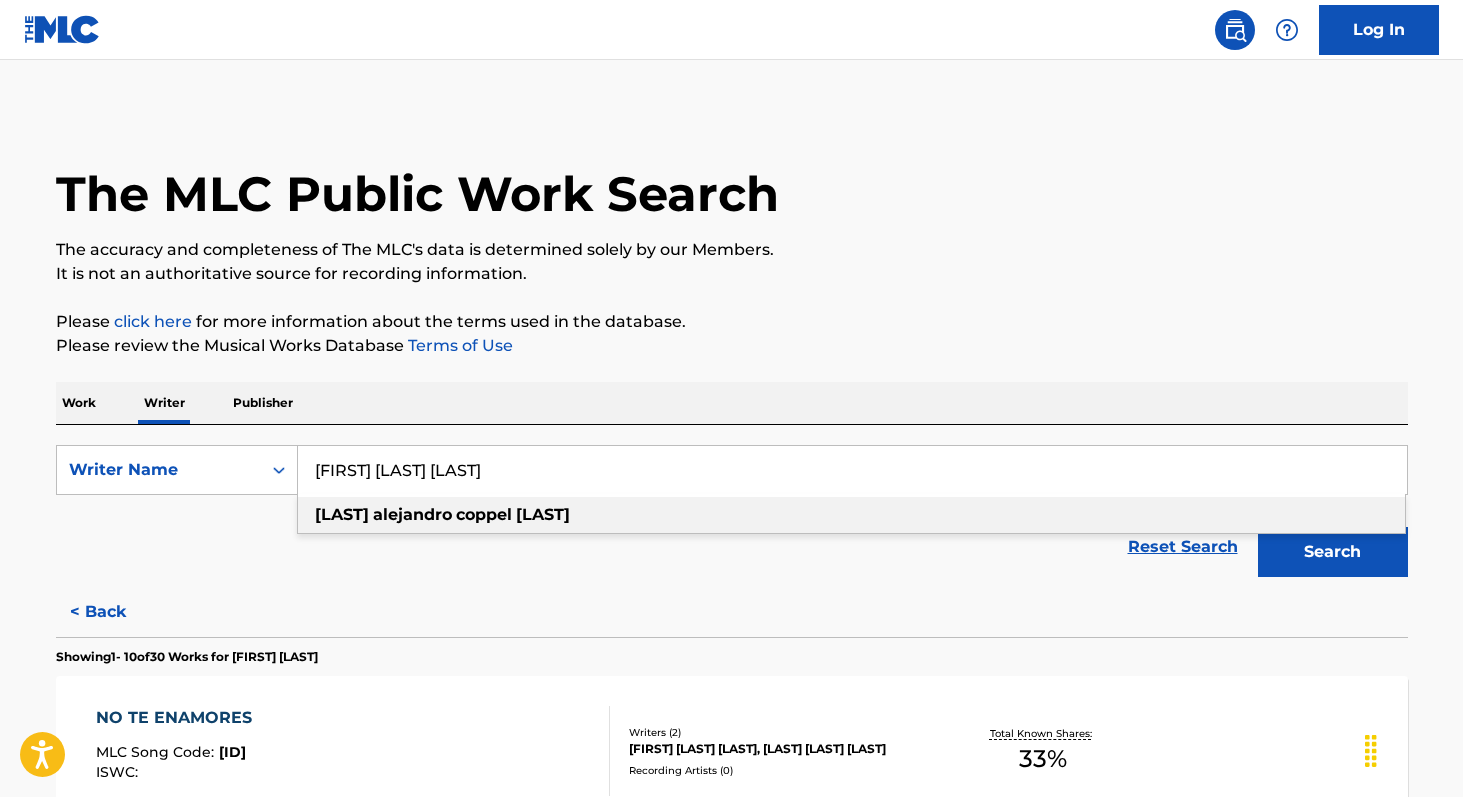 click on "alejandro" at bounding box center (412, 514) 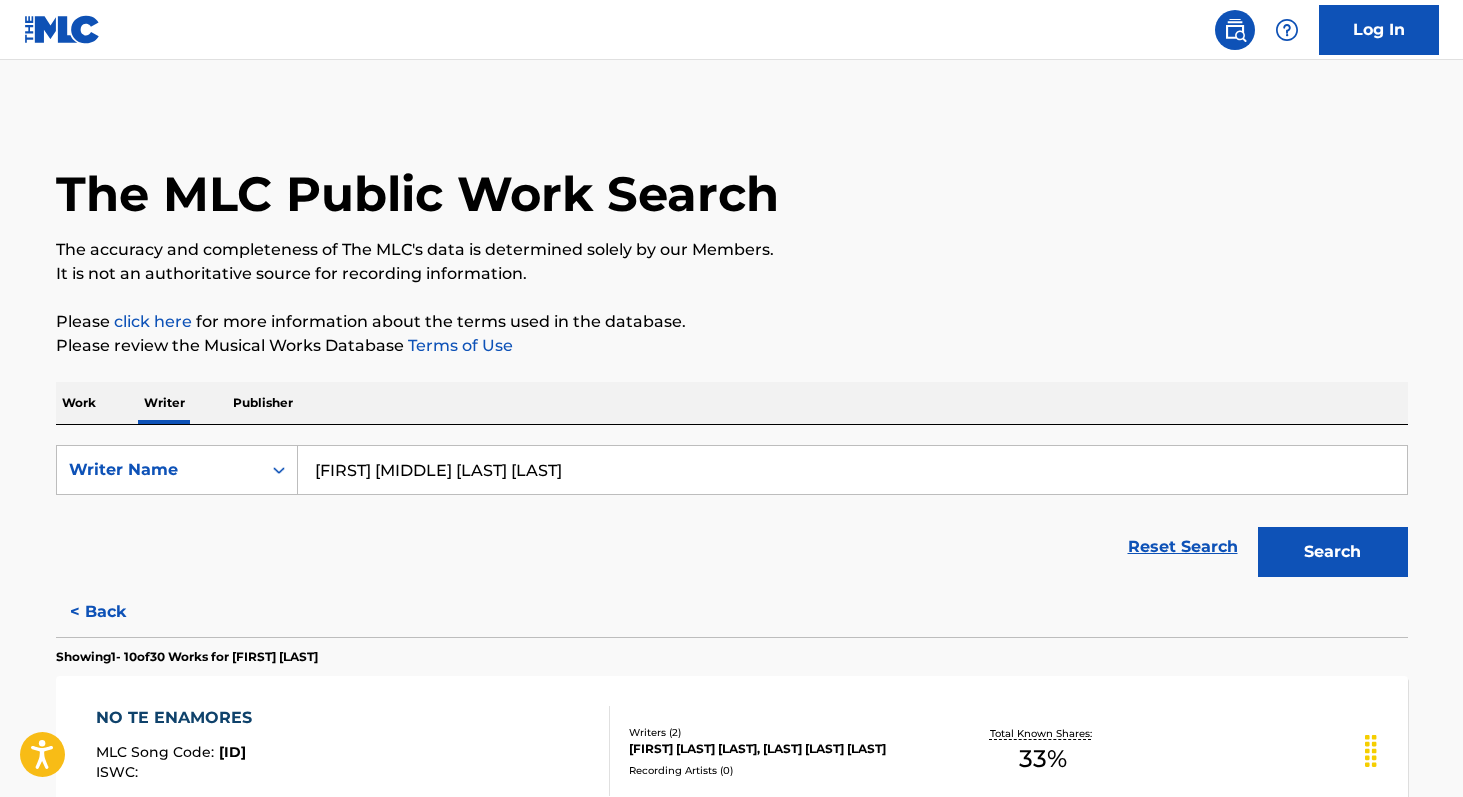 click on "Search" at bounding box center (1333, 552) 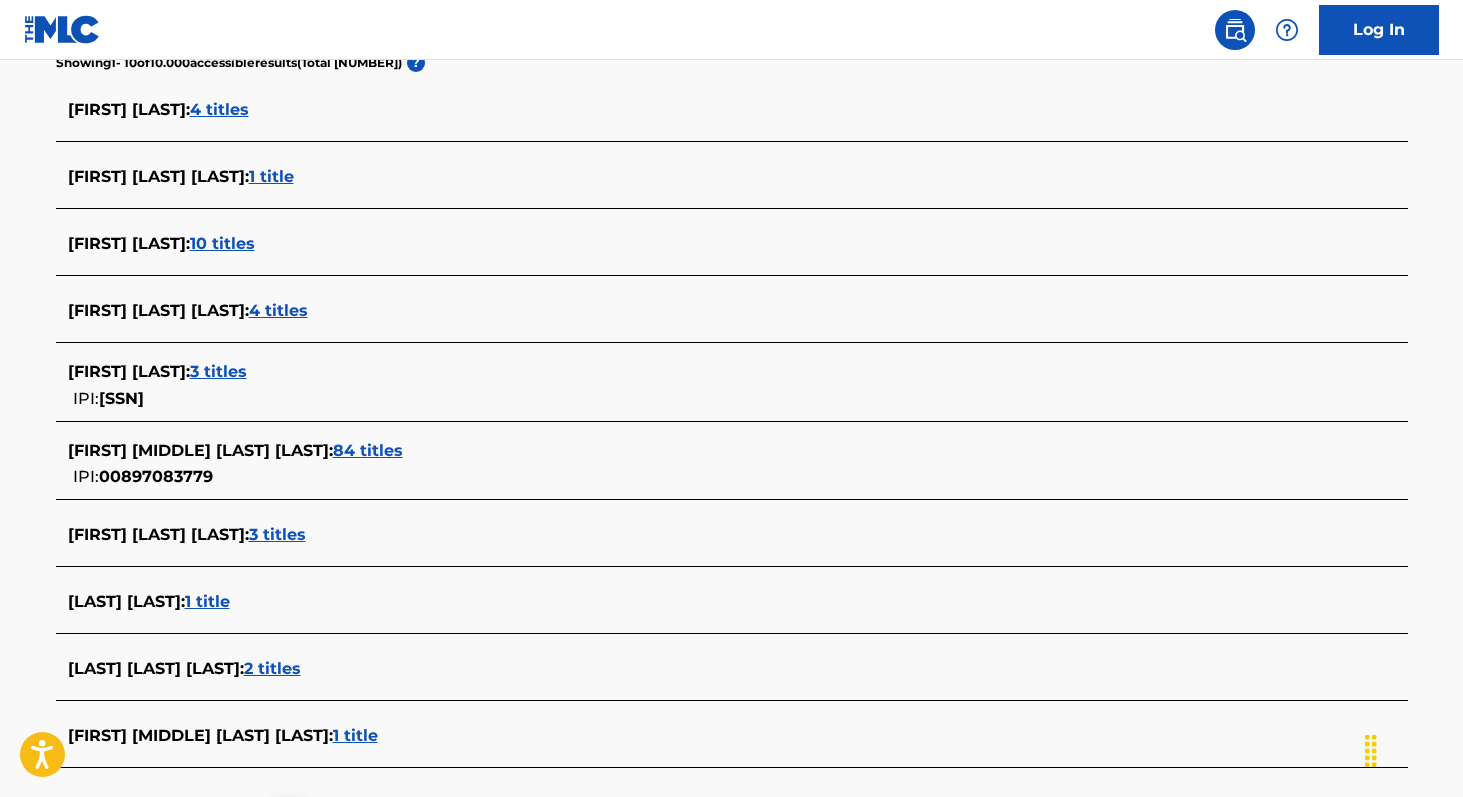 scroll, scrollTop: 577, scrollLeft: 0, axis: vertical 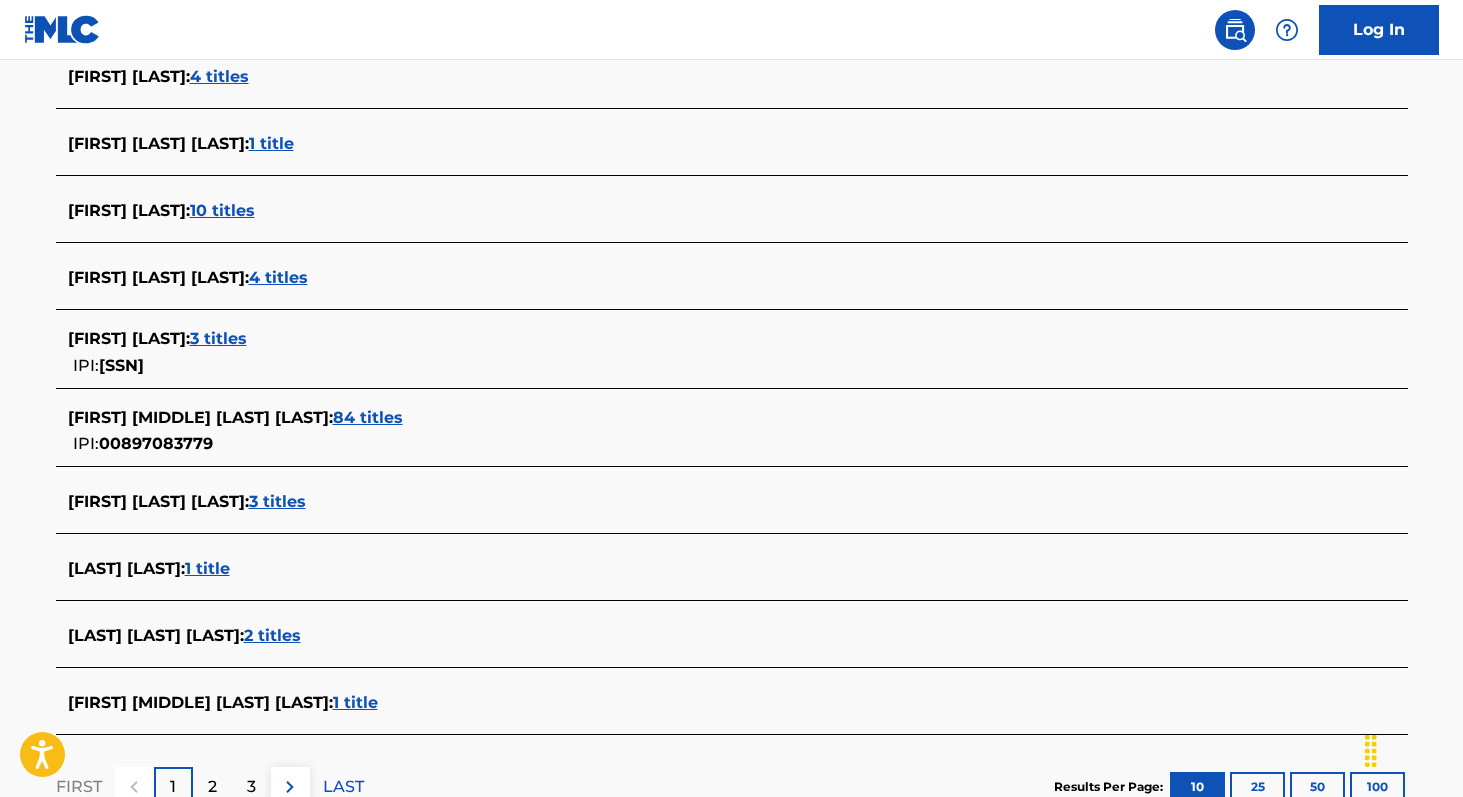 click on "84 titles" at bounding box center (368, 417) 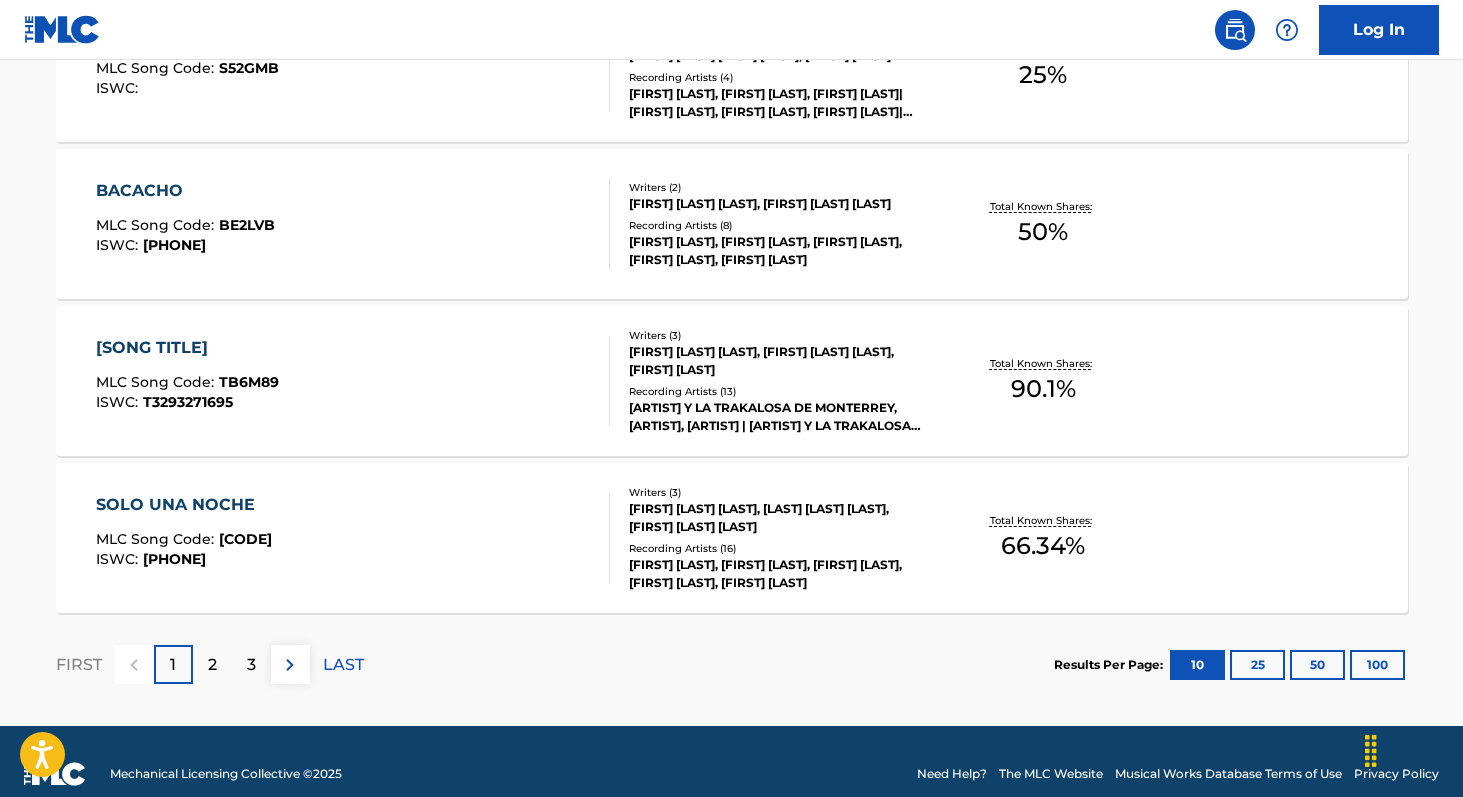 scroll, scrollTop: 1633, scrollLeft: 0, axis: vertical 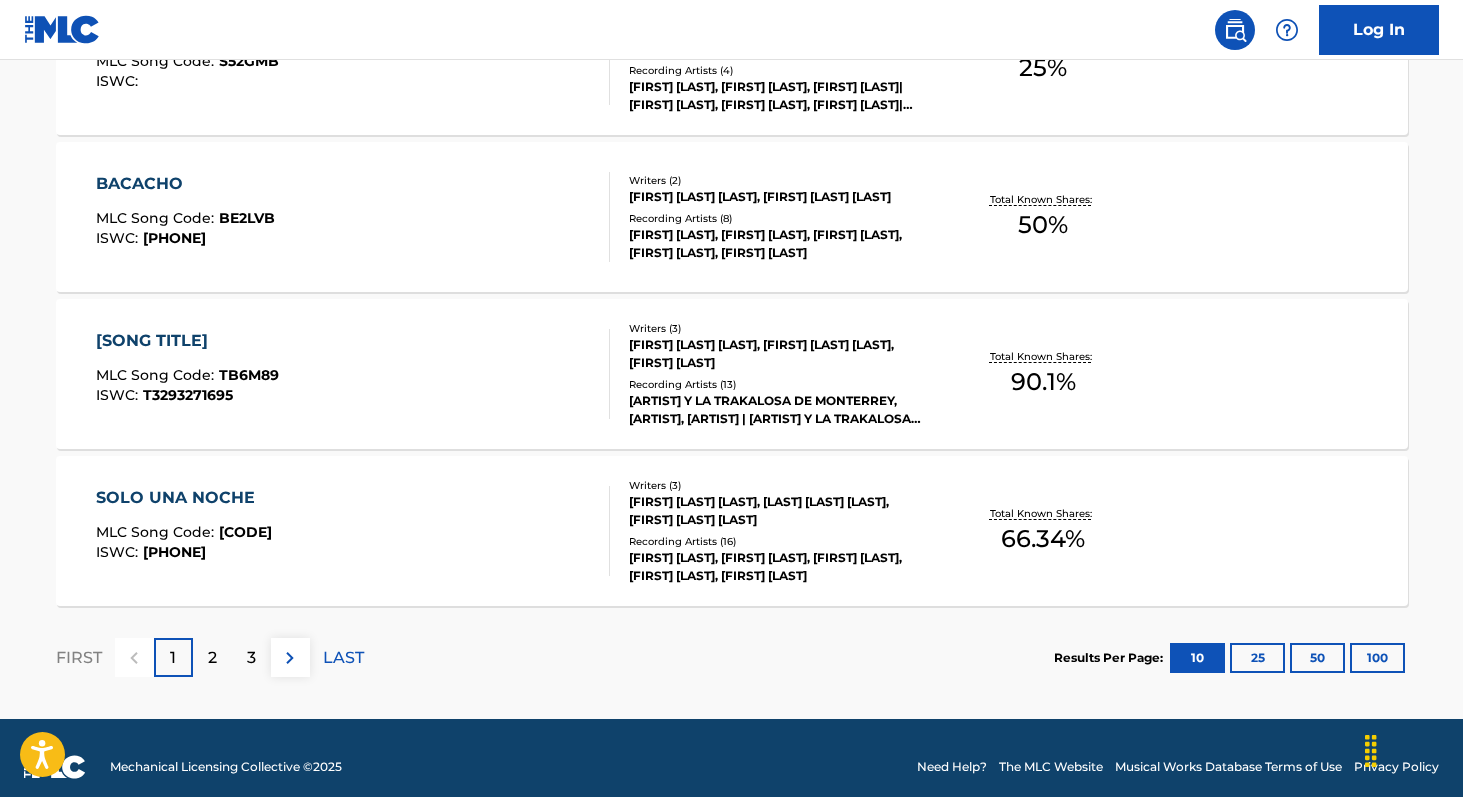 click on "100" at bounding box center [1377, 658] 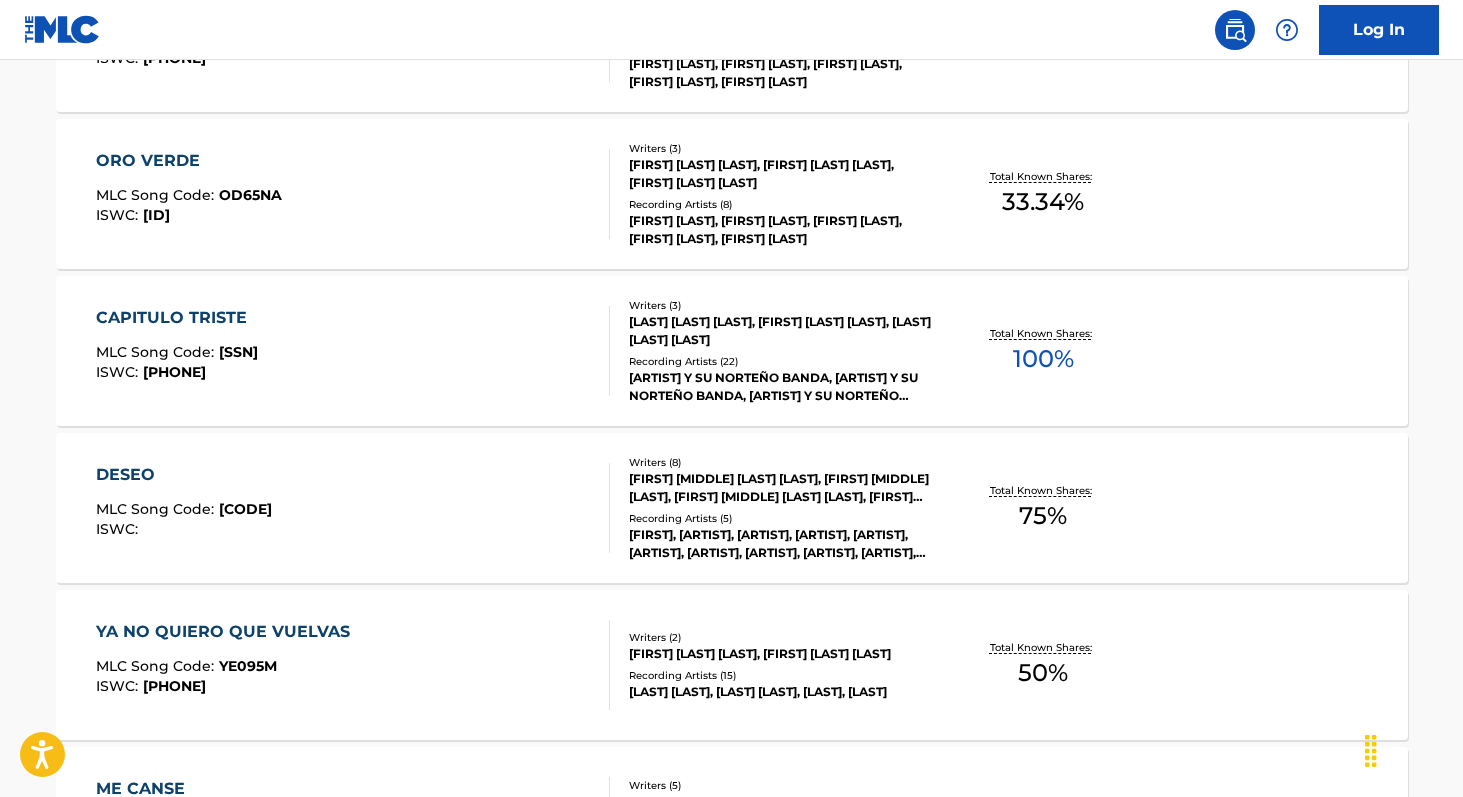 scroll, scrollTop: 2132, scrollLeft: 0, axis: vertical 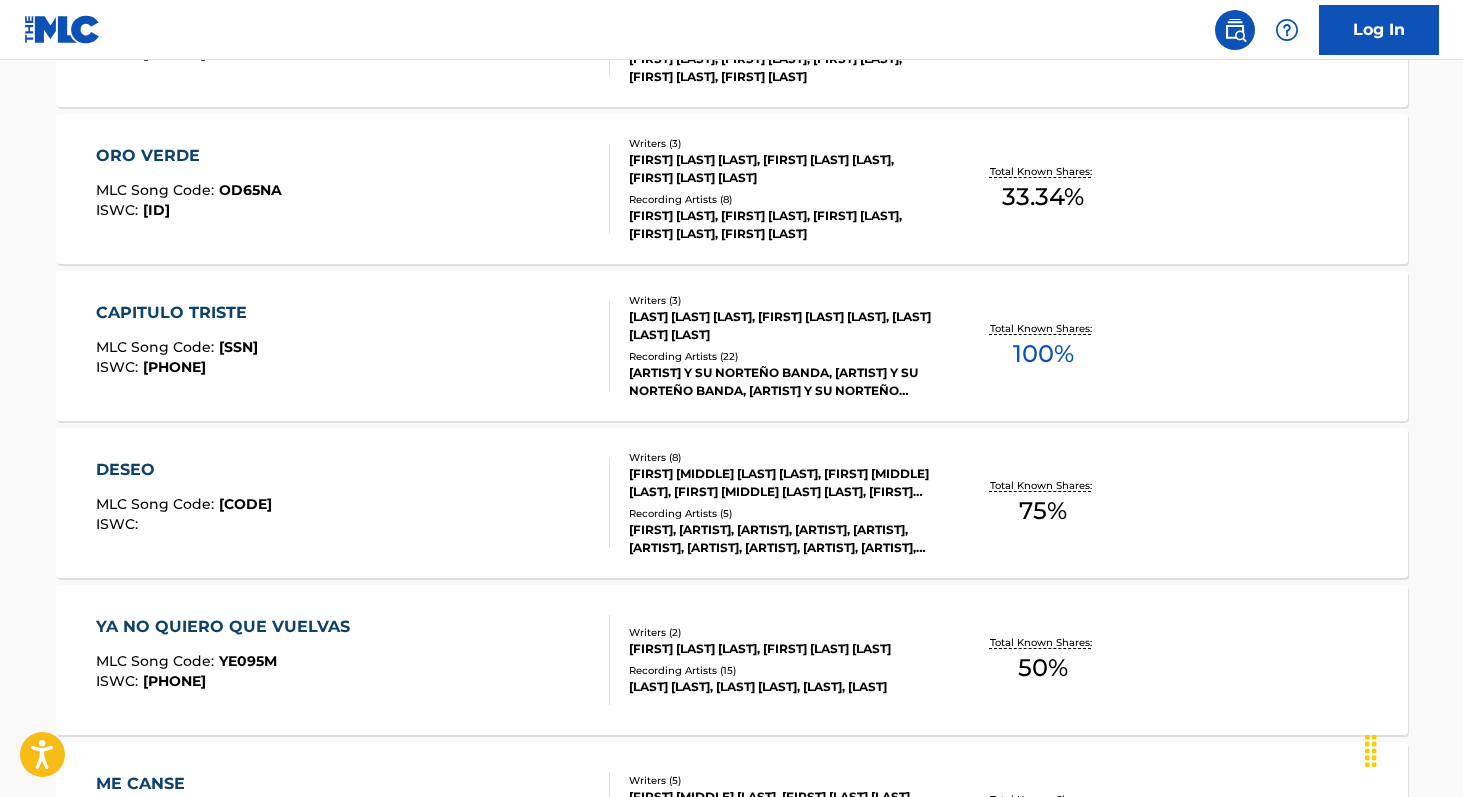 click on "[SONG TITLE] MLC Song Code : [ID] ISWC : T[ID] Writers ( 3 ) [FIRST] [LAST] [LAST], [FIRST] [LAST] [LAST], [FIRST] [LAST] [LAST] Recording Artists ( 22 ) [ARTIST] Y SU NORTEÑO BANDA, [ARTIST] Y SU NORTEÑO BANDA, [ARTIST] Y SU NORTEÑO BANDA, [ARTIST] Y SU NORTEÑO BANDA, [ARTIST] Y SU NORTEÑO BANDA Total Known Shares: 100 %" at bounding box center [732, 346] 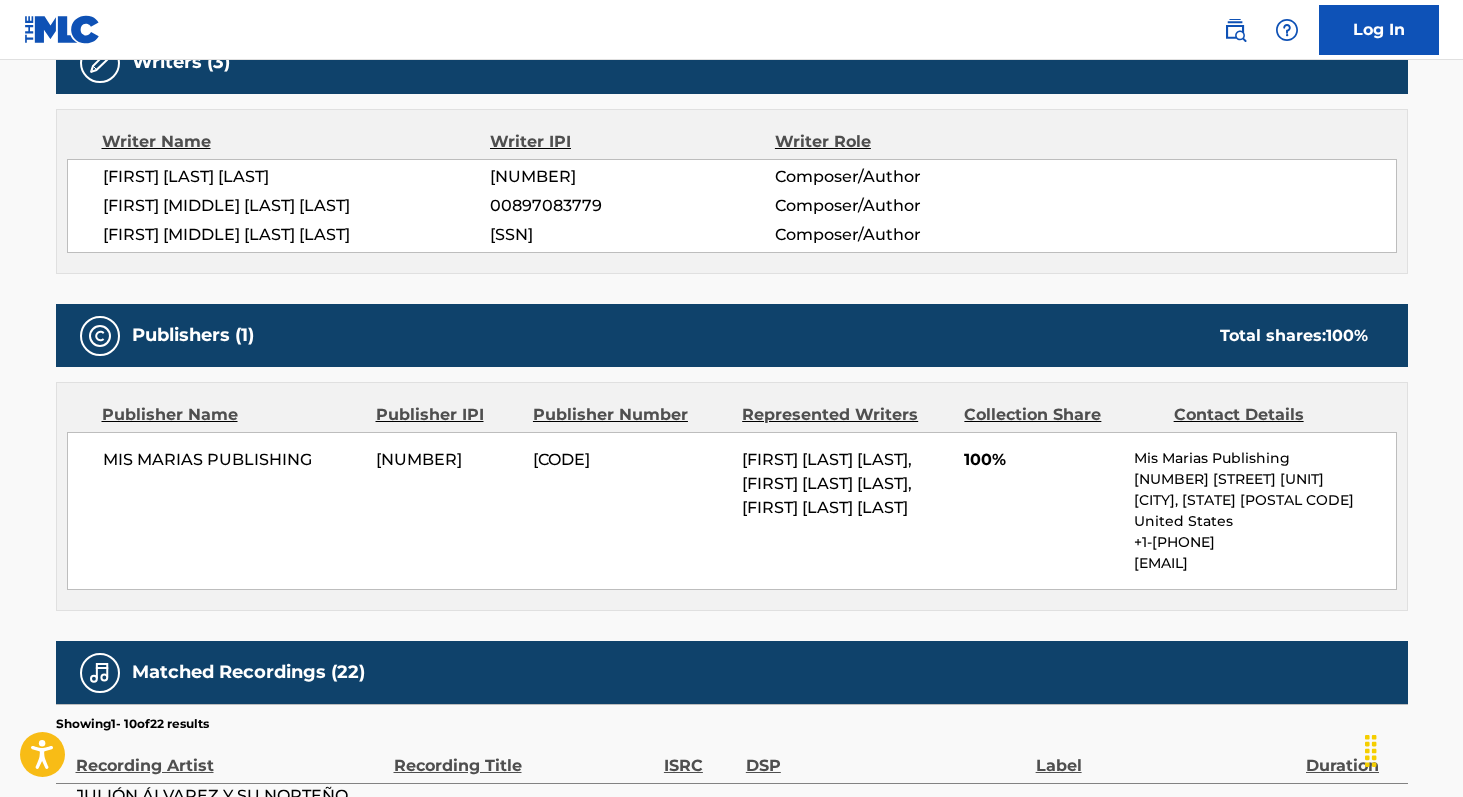 scroll, scrollTop: 700, scrollLeft: 0, axis: vertical 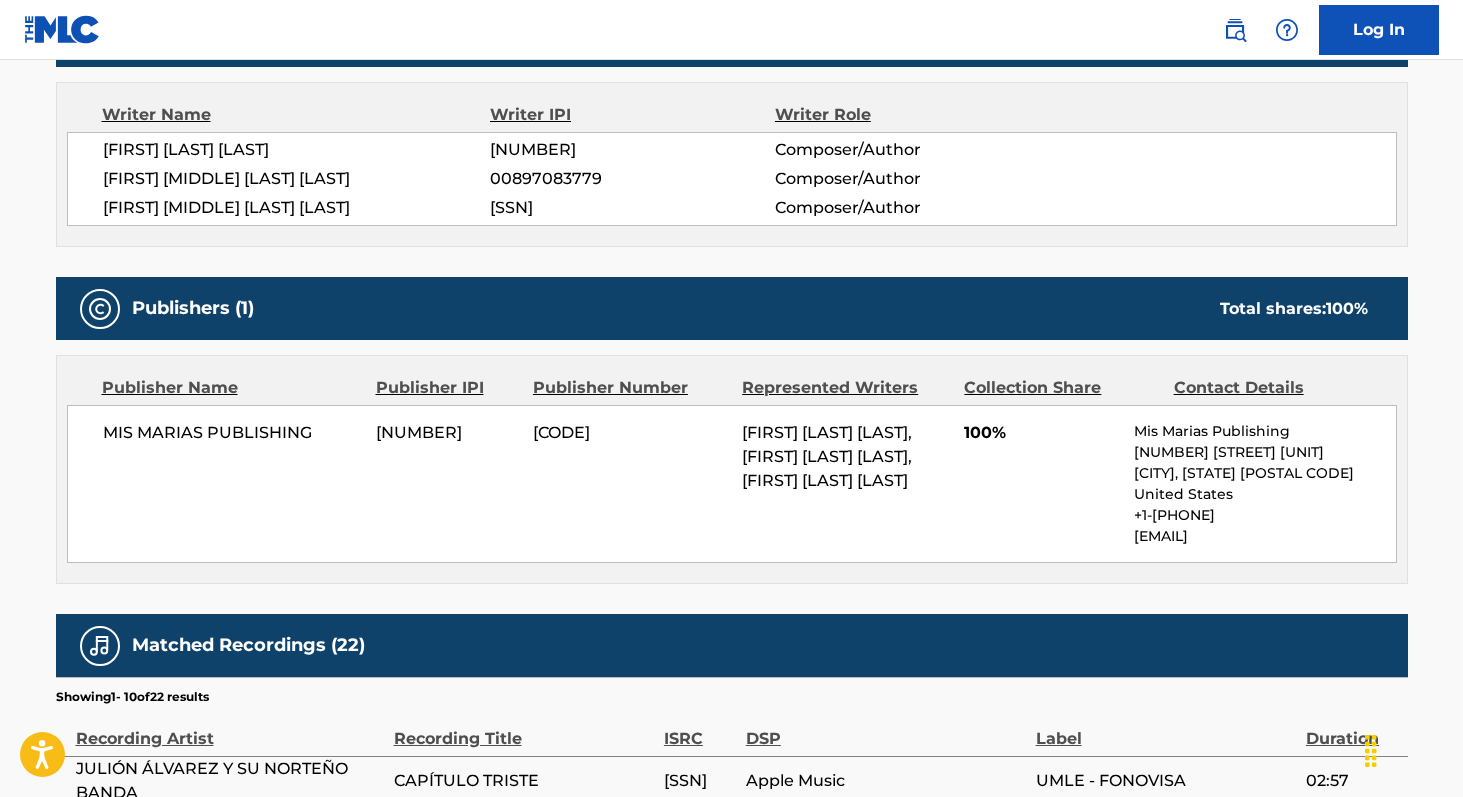 click on "MIS MARIAS PUBLISHING" at bounding box center (232, 433) 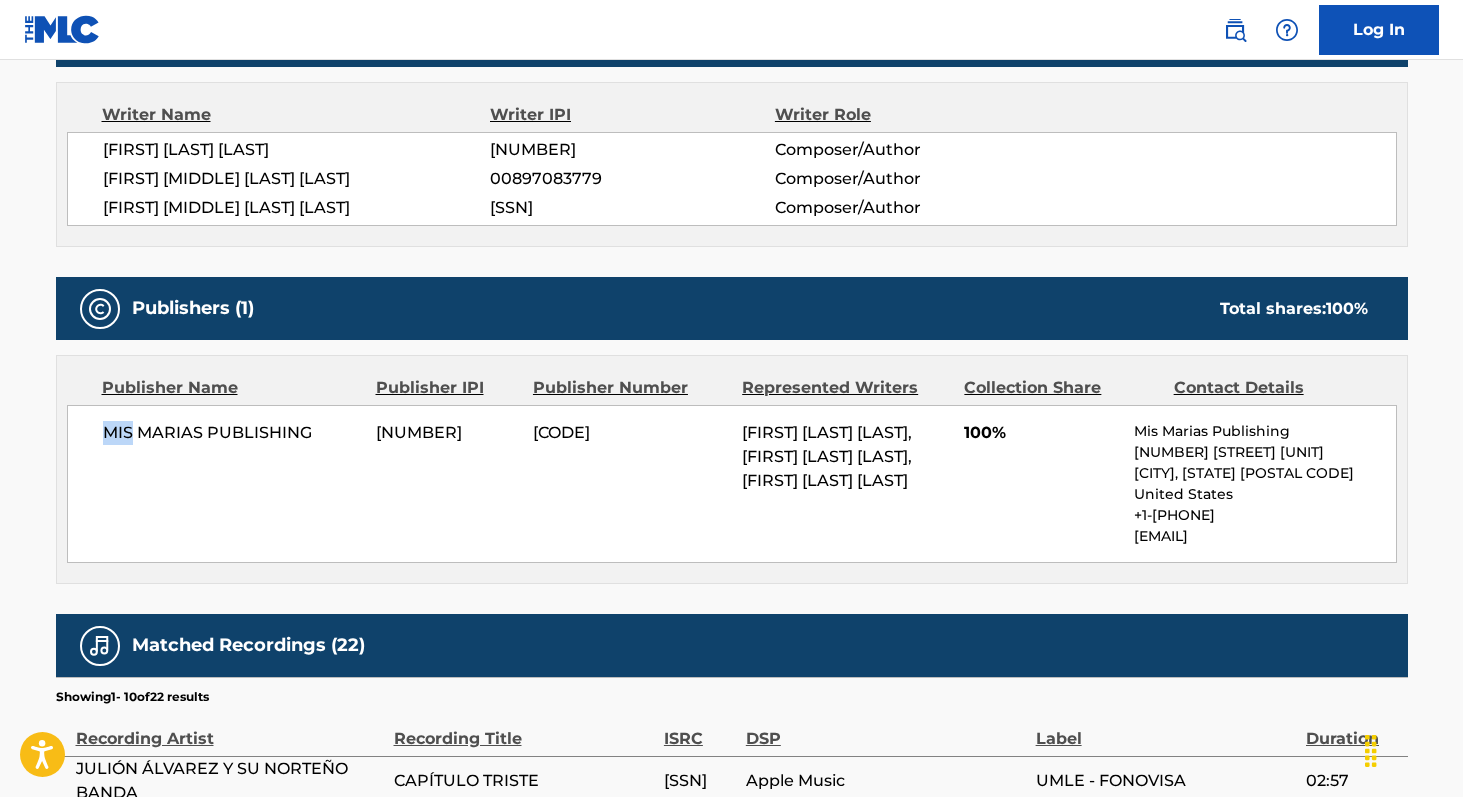 click on "MIS MARIAS PUBLISHING" at bounding box center [232, 433] 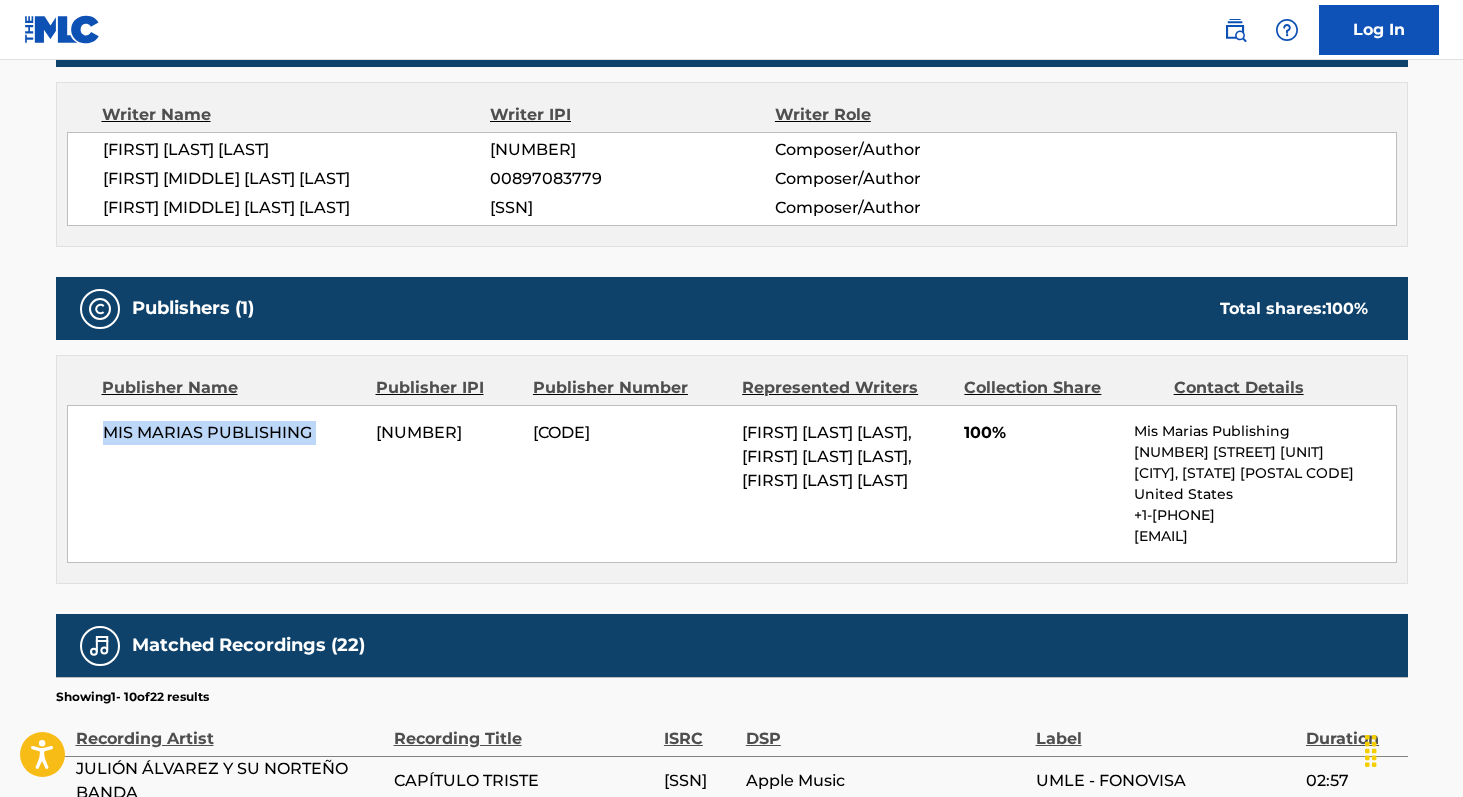 click on "MIS MARIAS PUBLISHING" at bounding box center [232, 433] 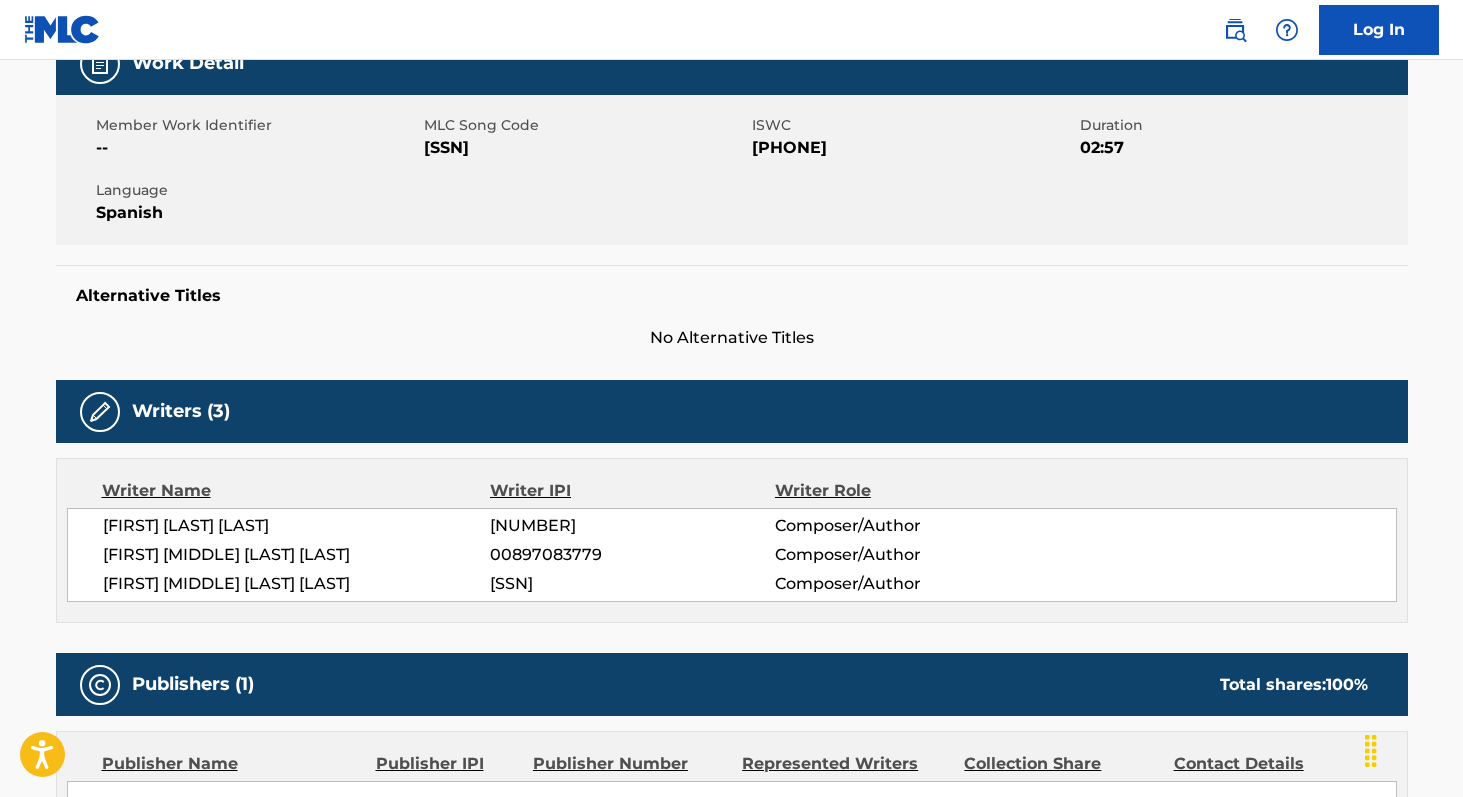 scroll, scrollTop: 322, scrollLeft: 0, axis: vertical 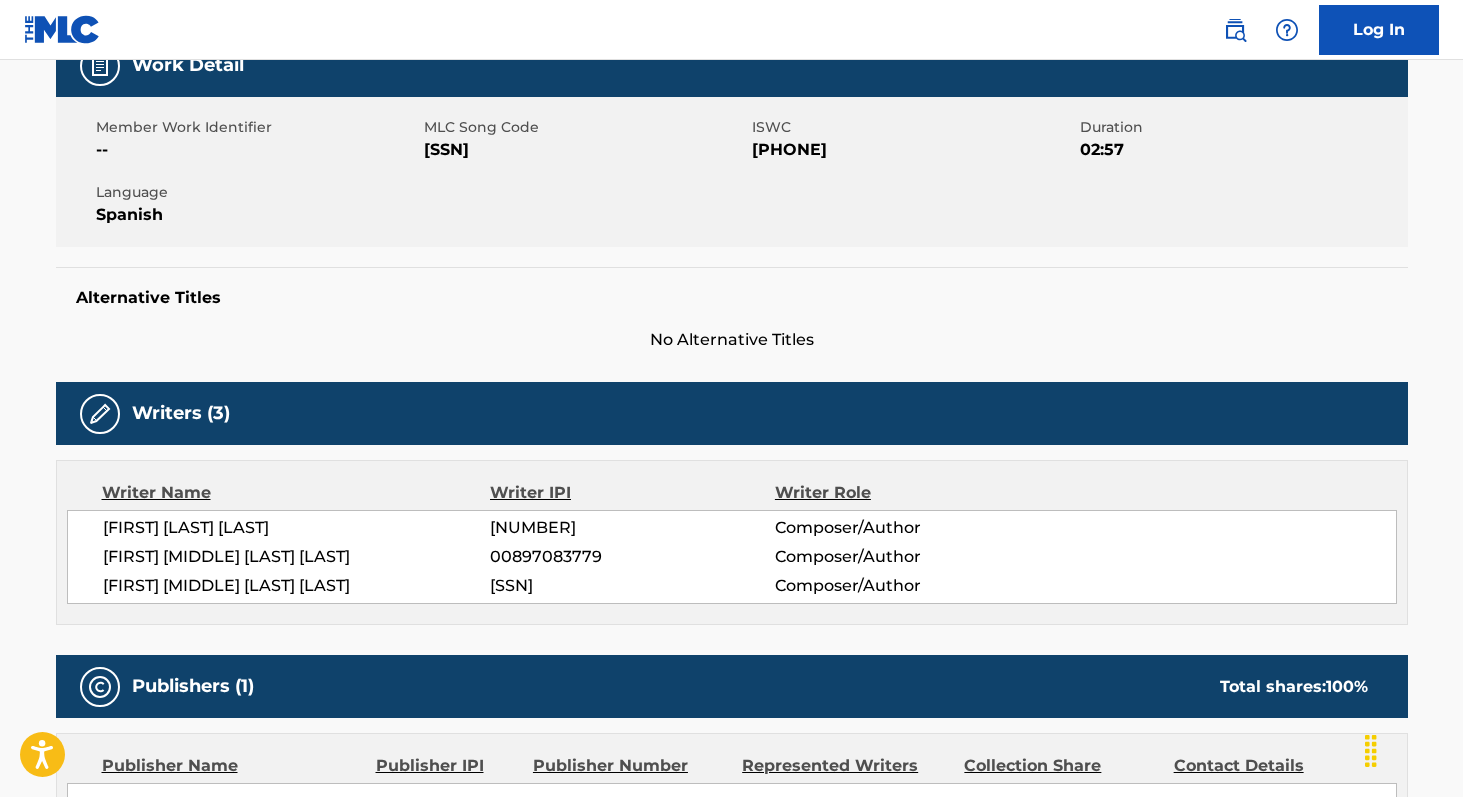 click on "[SSN]" at bounding box center [585, 150] 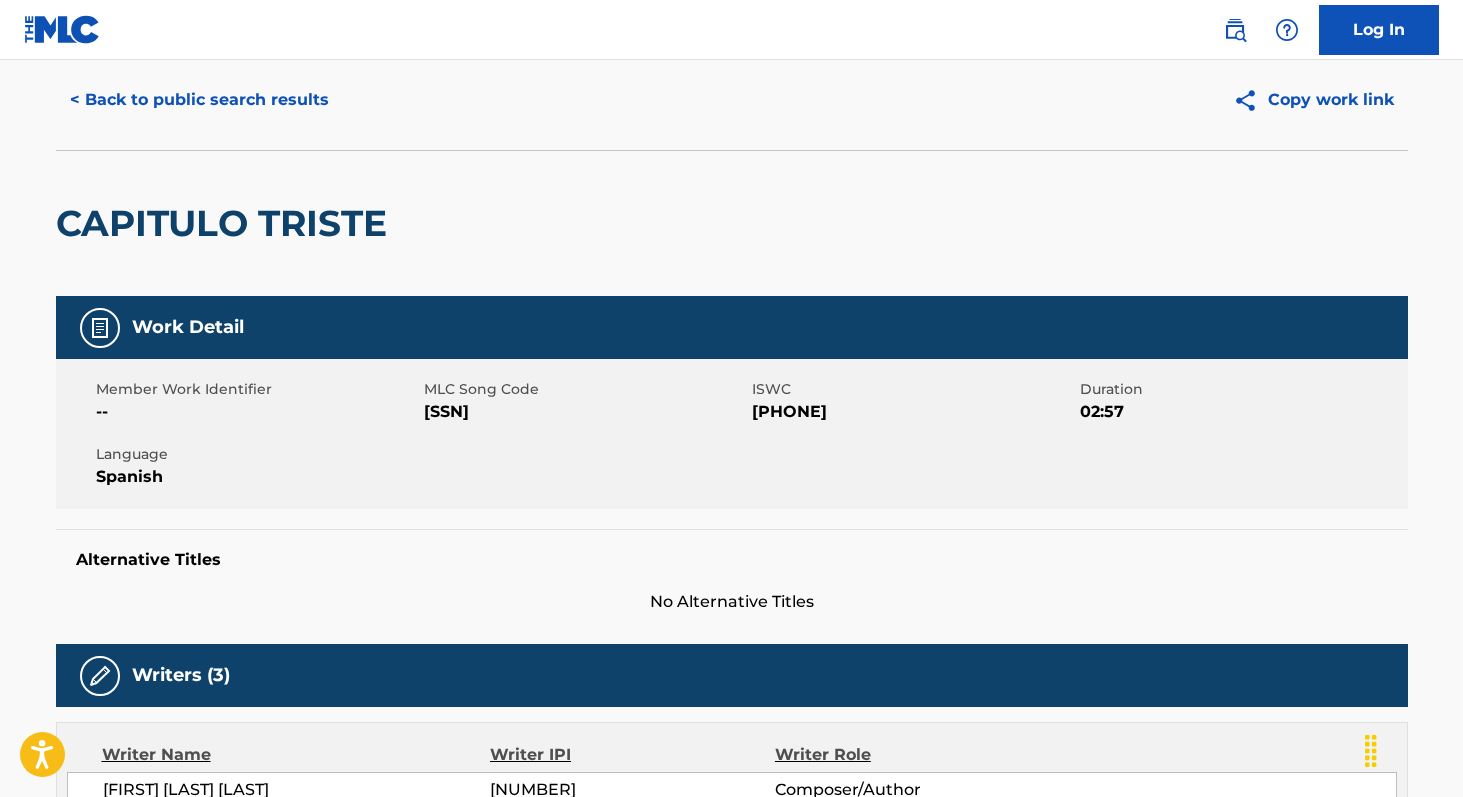 scroll, scrollTop: 0, scrollLeft: 0, axis: both 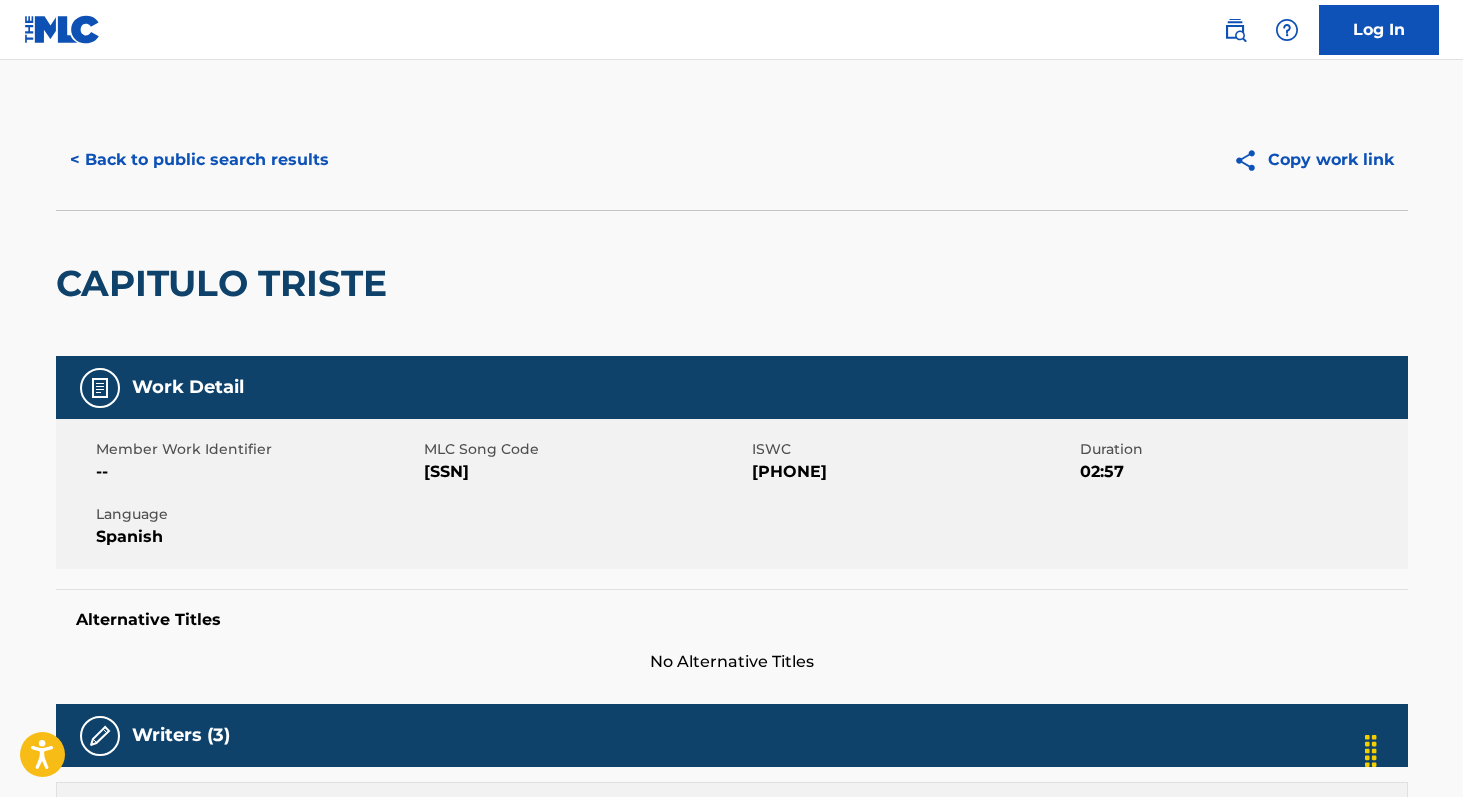 click on "< Back to public search results" at bounding box center [199, 160] 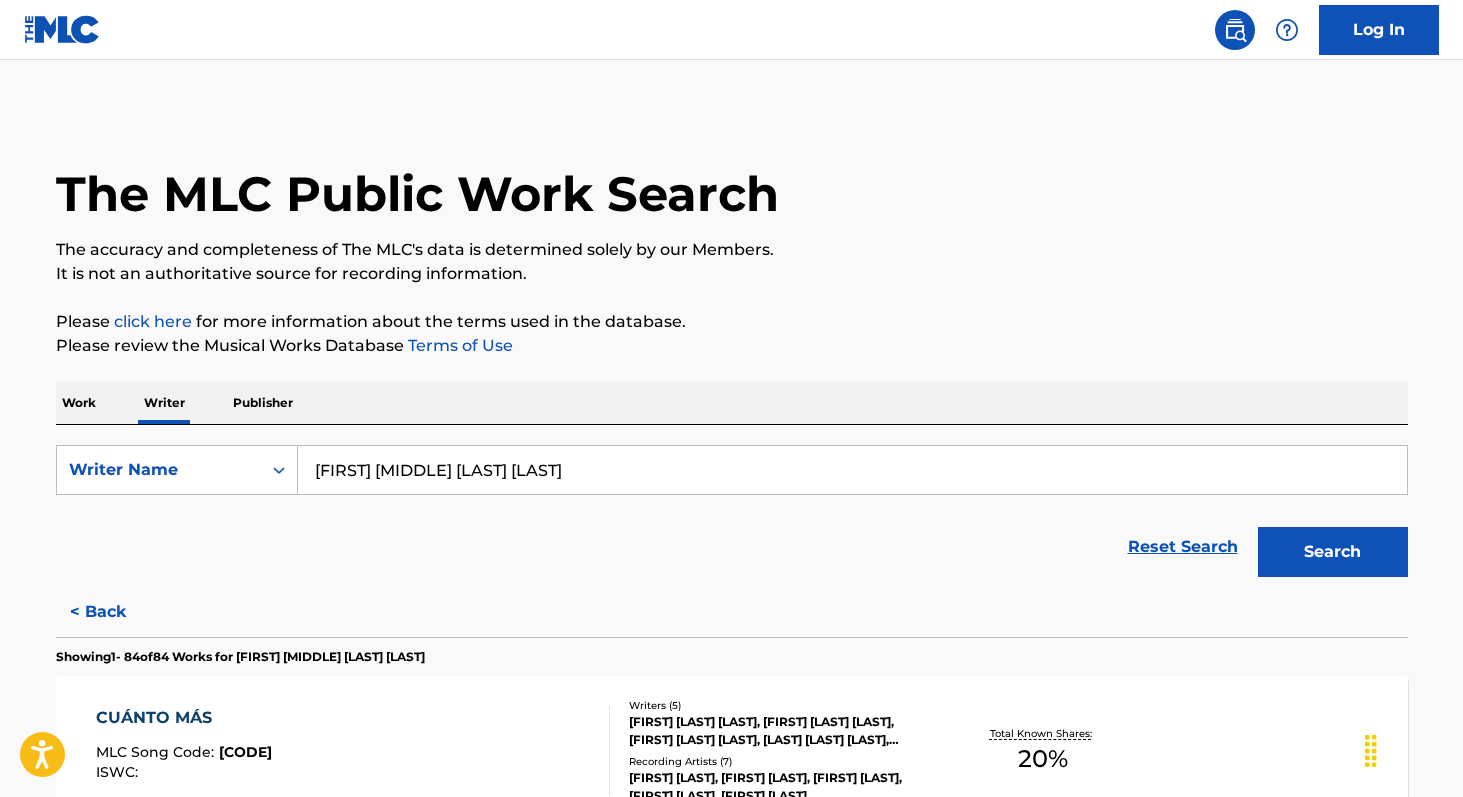 click on "[FIRST] [MIDDLE] [LAST] [LAST]" at bounding box center [852, 470] 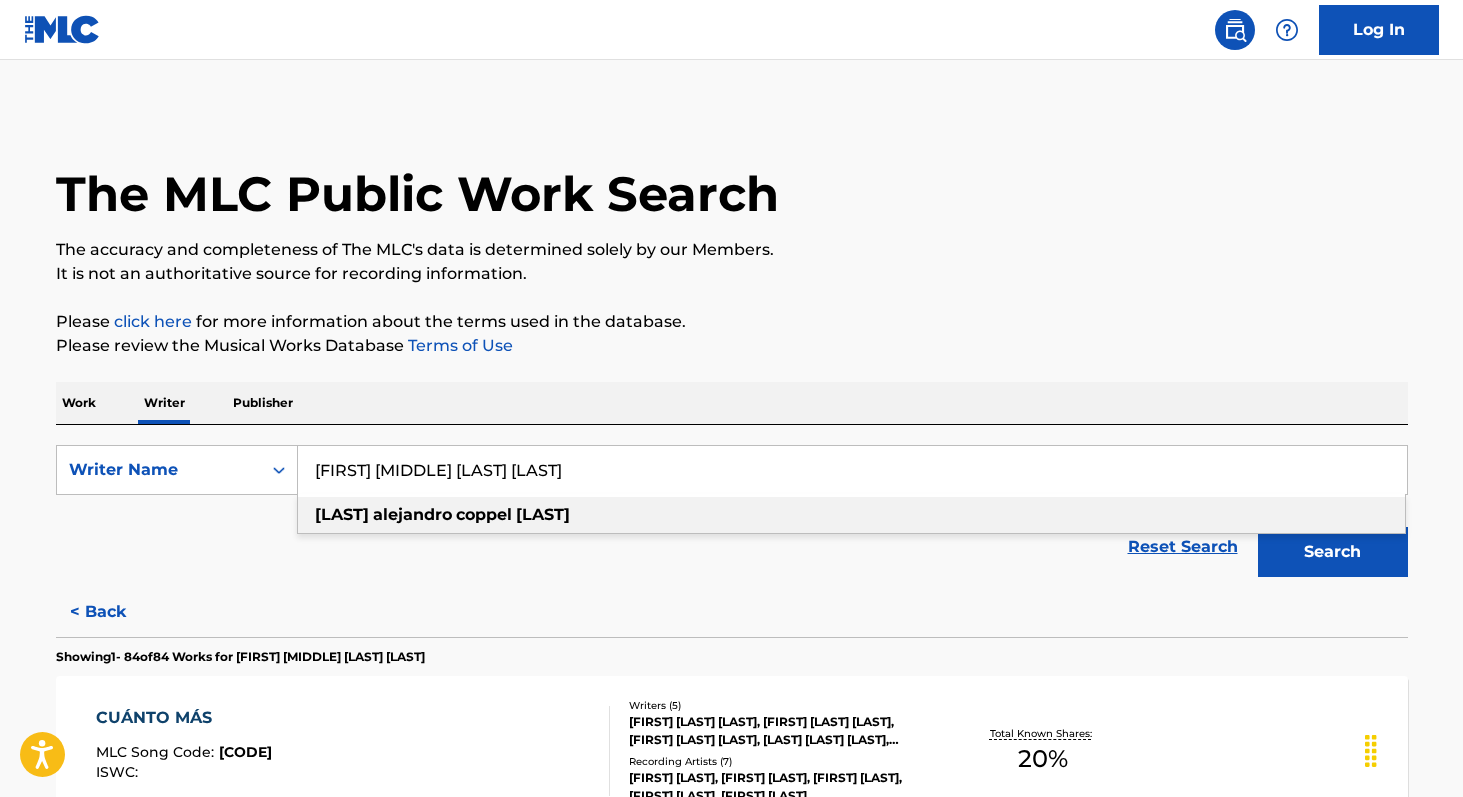 paste on "[FIRST] [LAST]" 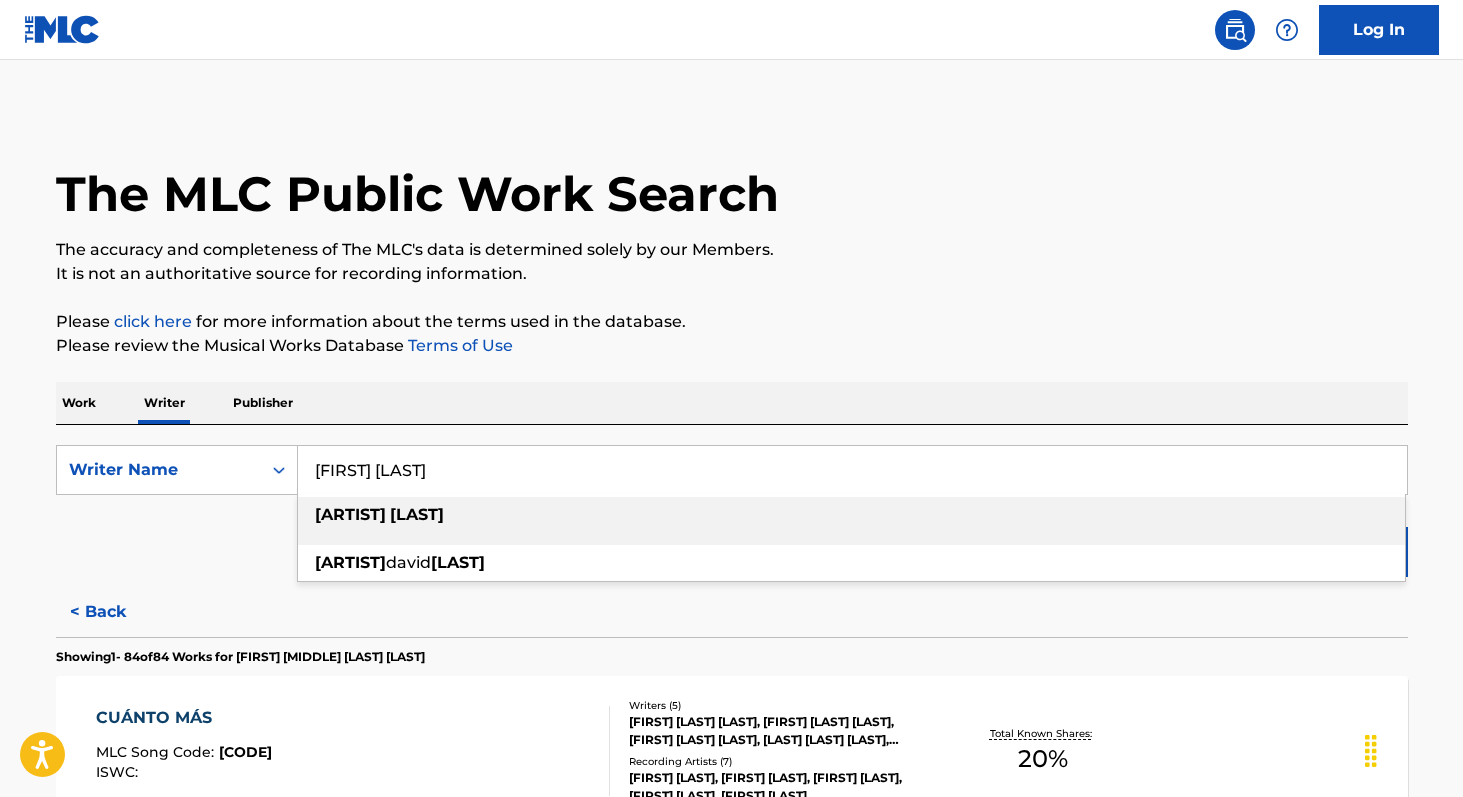 click on "[FIRST] [LAST]" at bounding box center (851, 515) 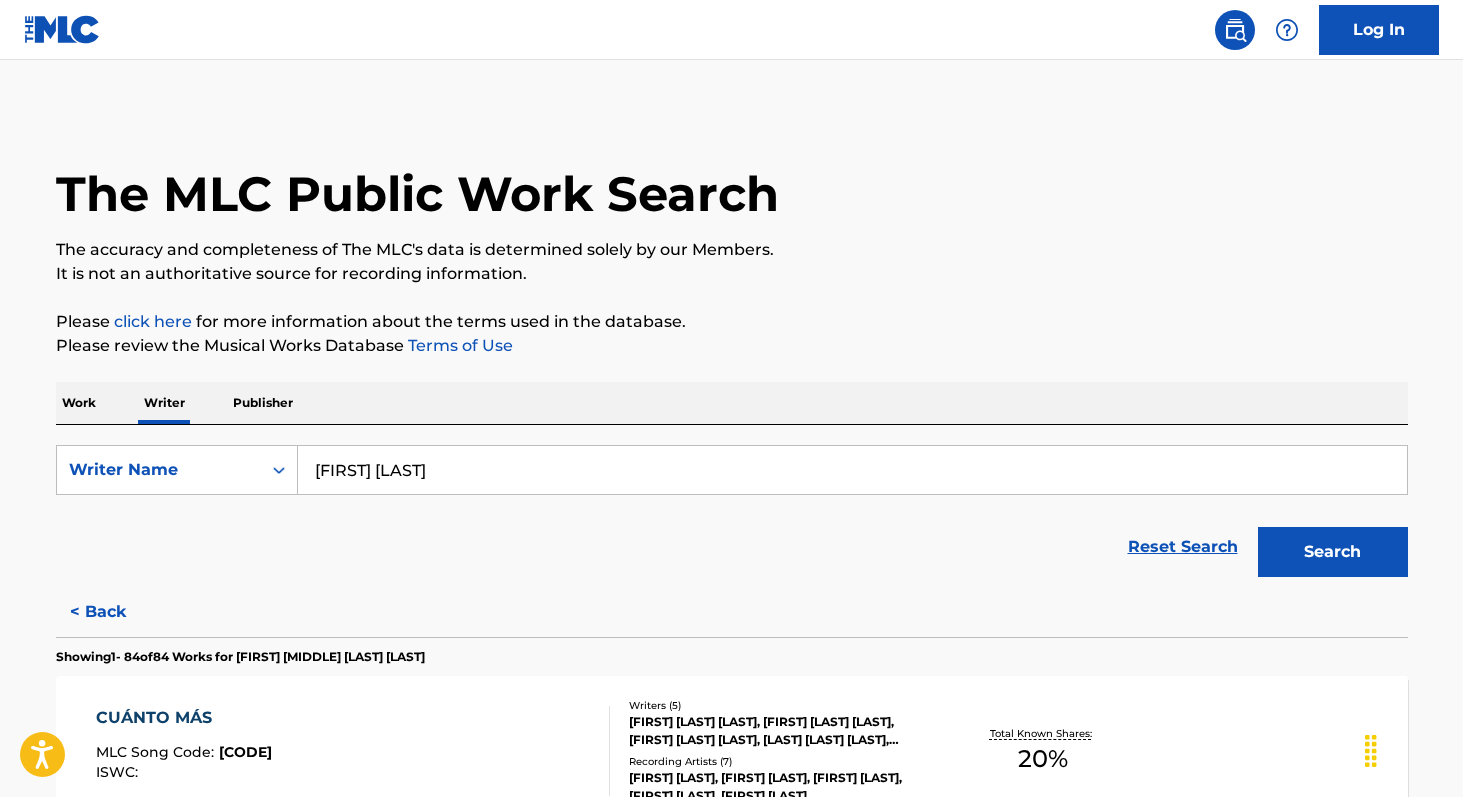 click on "Search" at bounding box center [1333, 552] 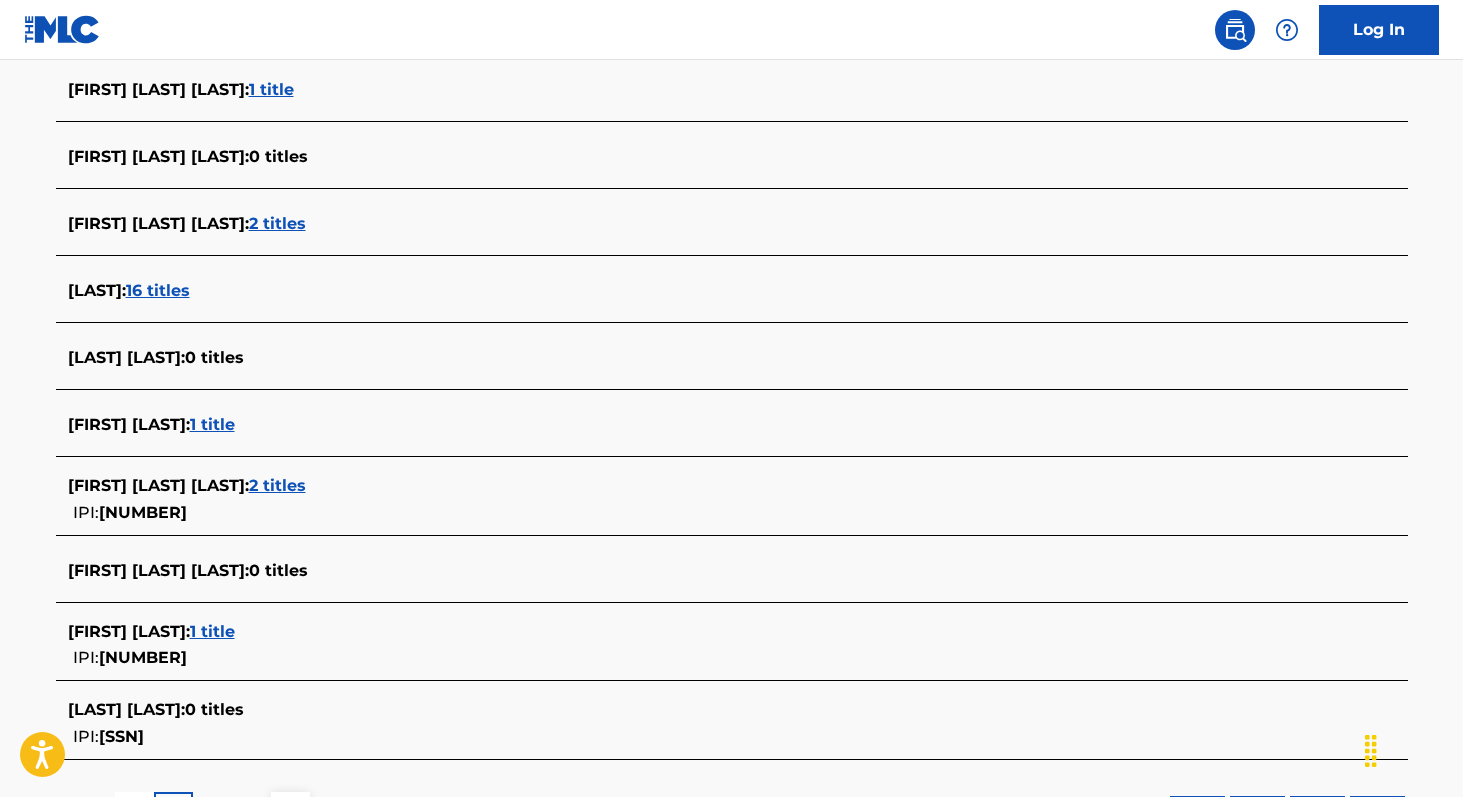 scroll, scrollTop: 570, scrollLeft: 0, axis: vertical 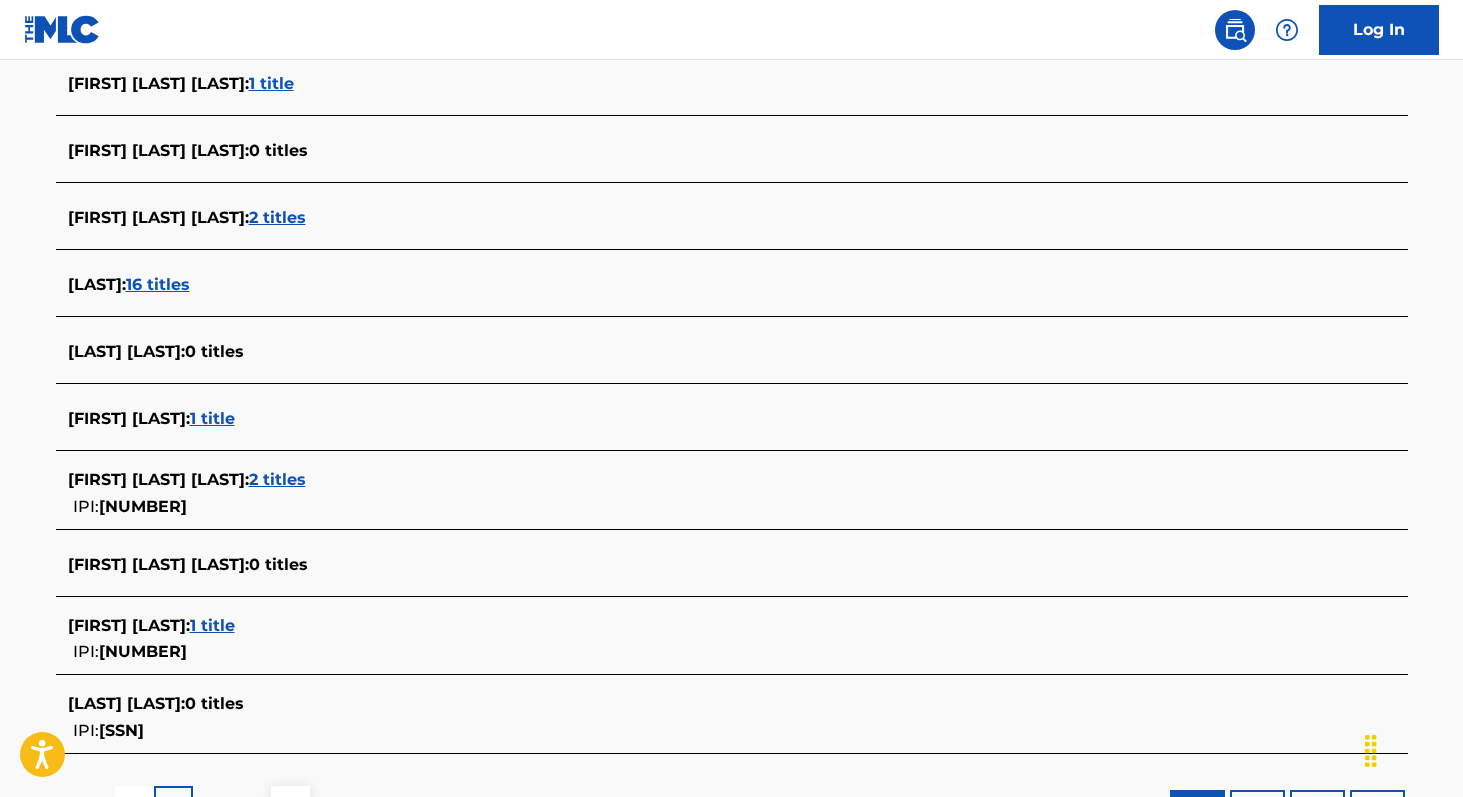 click on "1 title" at bounding box center [212, 625] 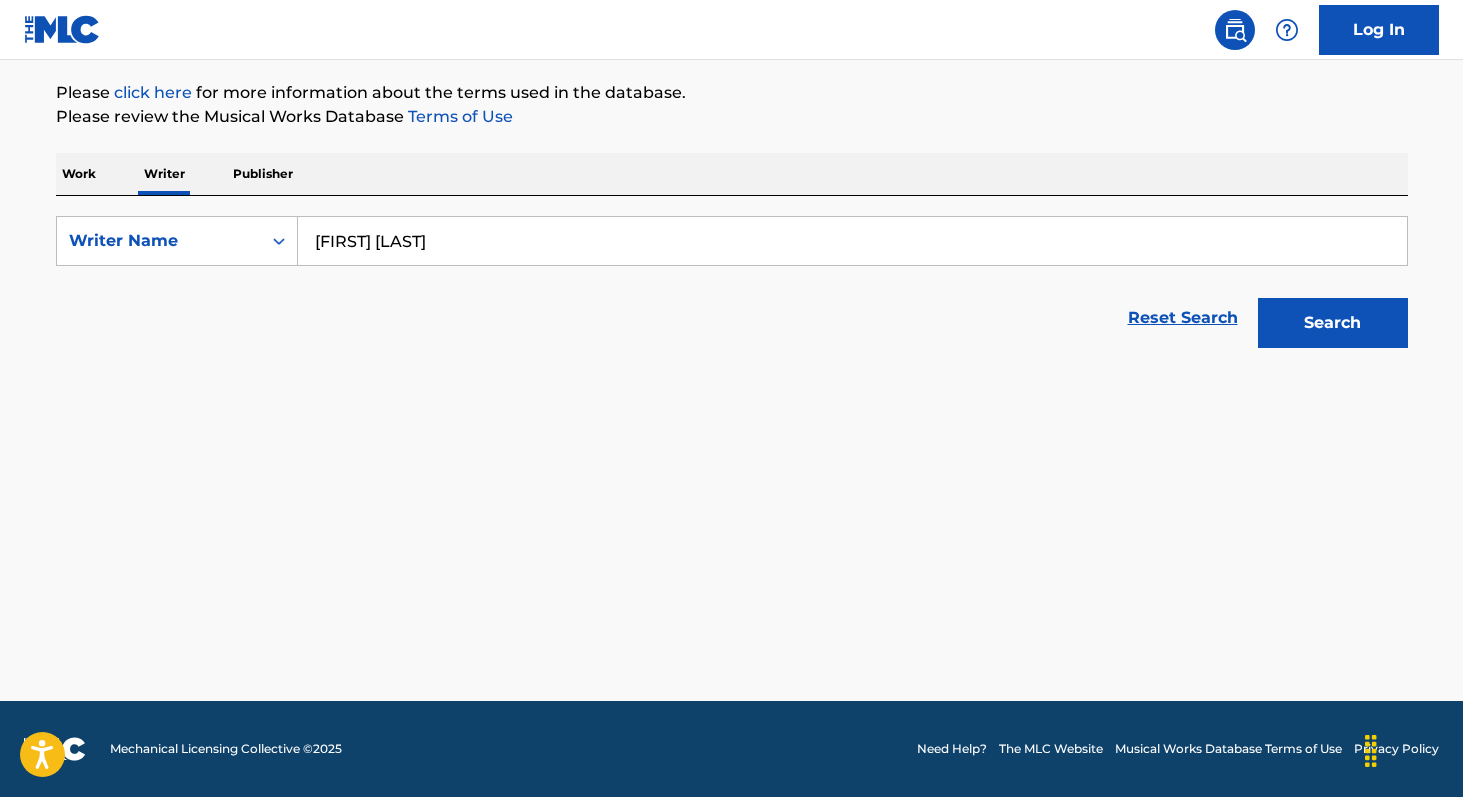 scroll, scrollTop: 229, scrollLeft: 0, axis: vertical 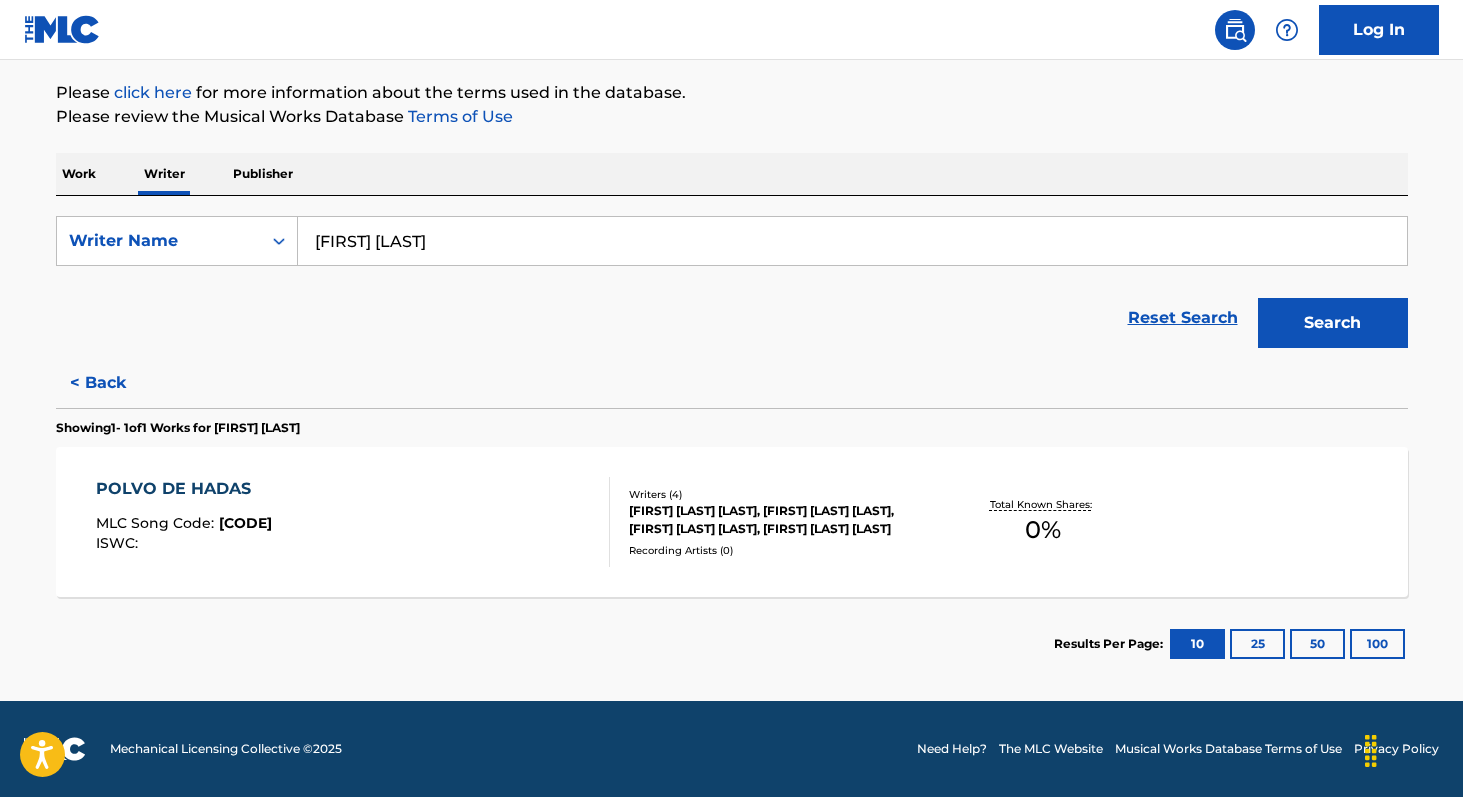 click on "Search" at bounding box center [1333, 323] 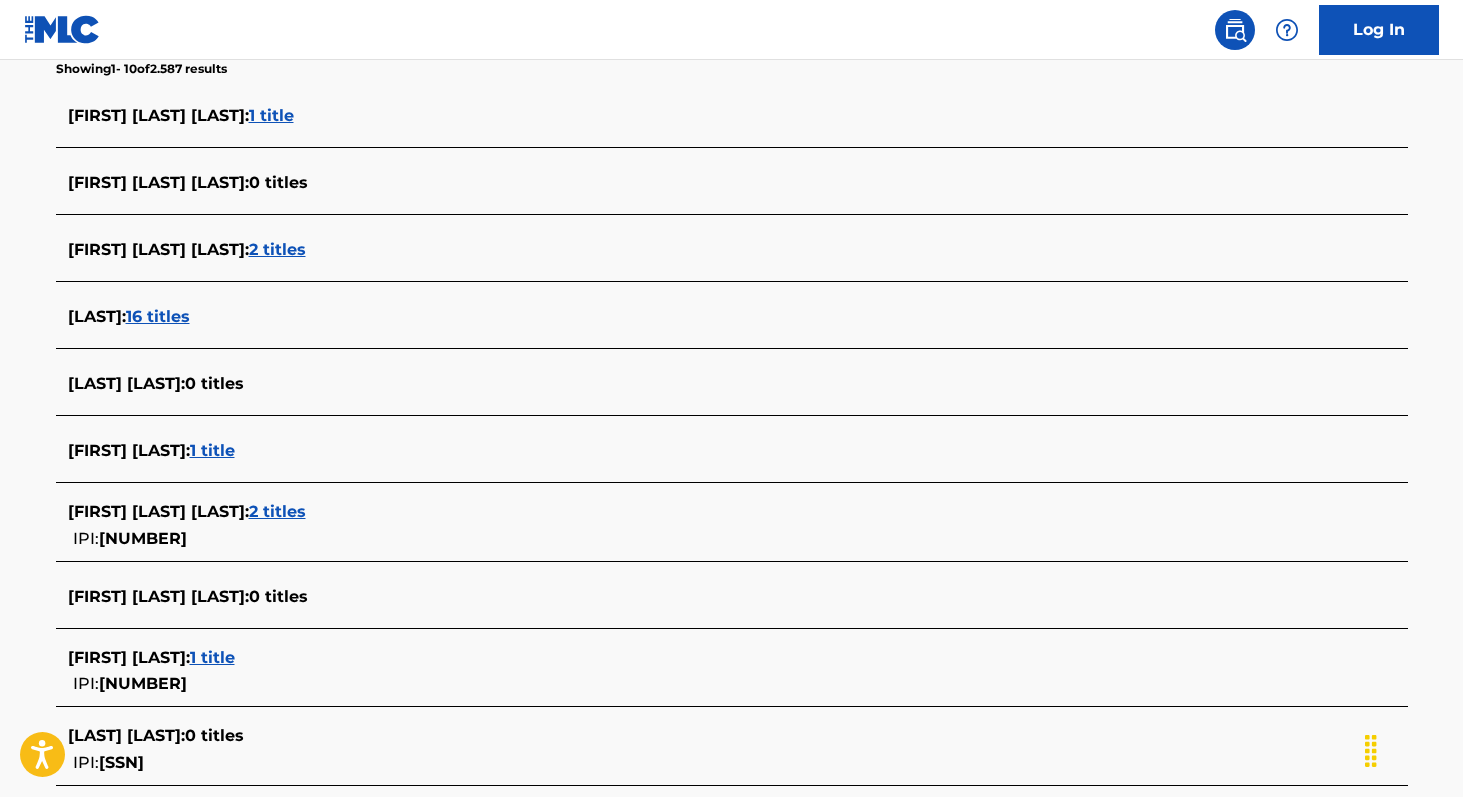 scroll, scrollTop: 560, scrollLeft: 0, axis: vertical 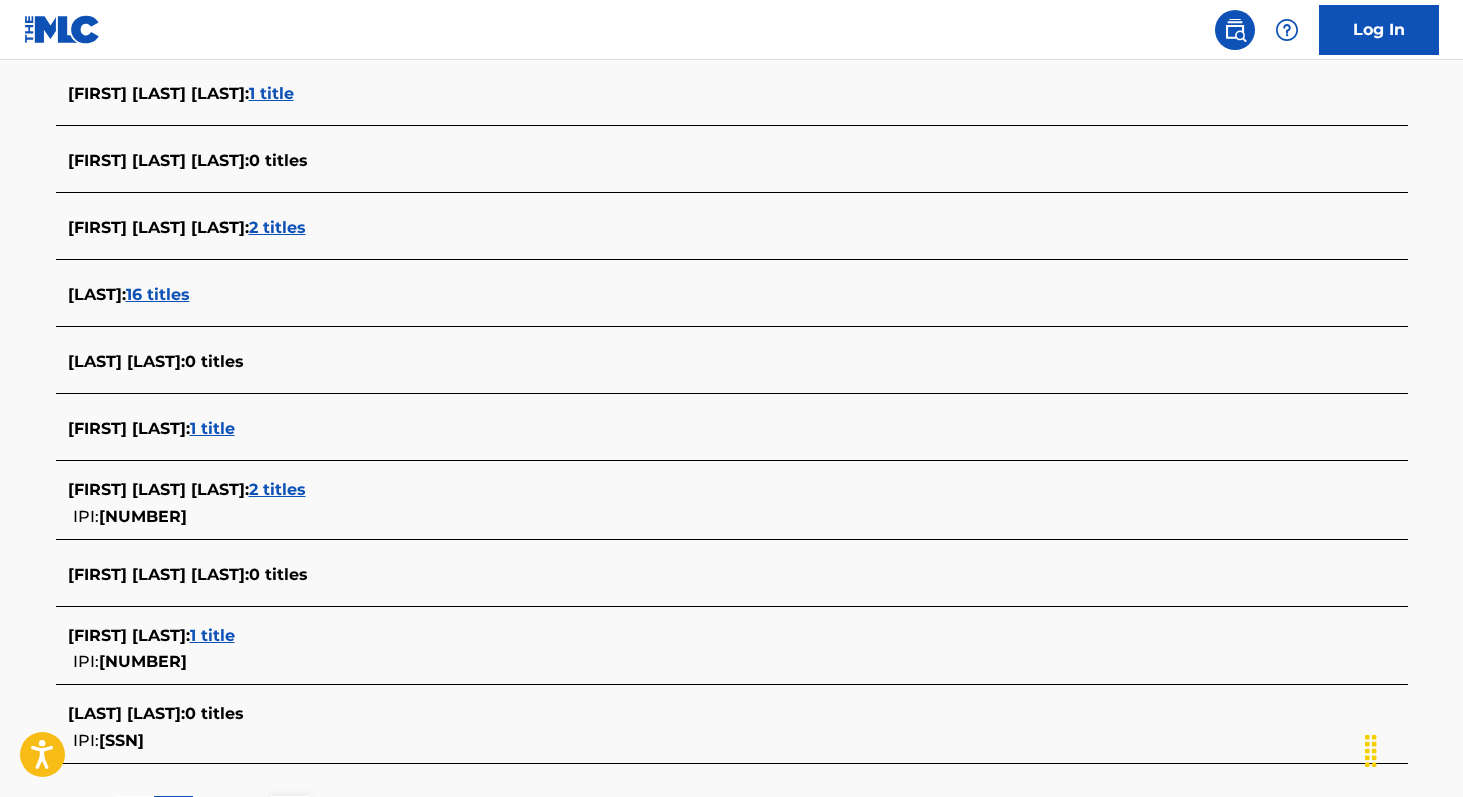 click on "1 title" at bounding box center [212, 428] 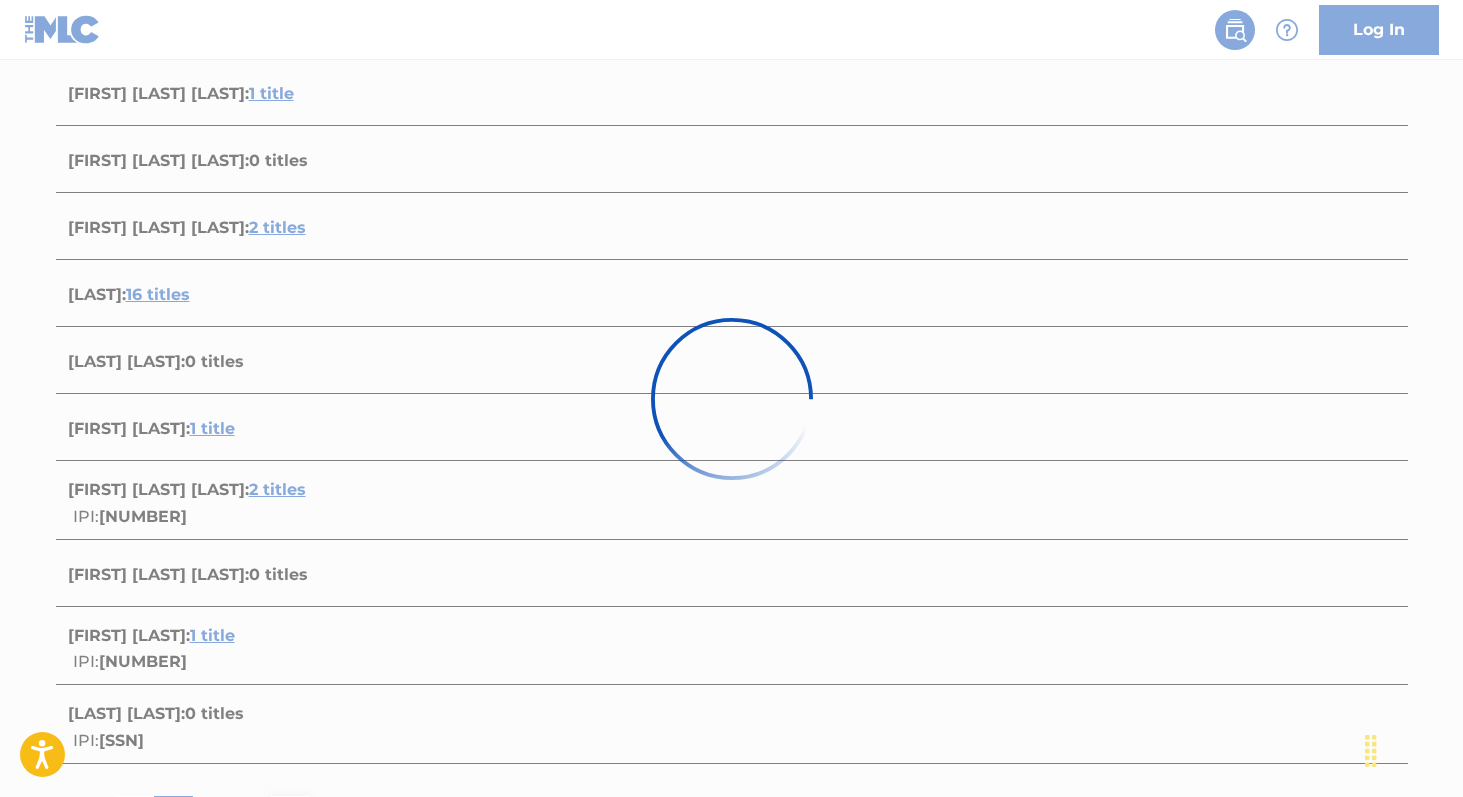 scroll, scrollTop: 229, scrollLeft: 0, axis: vertical 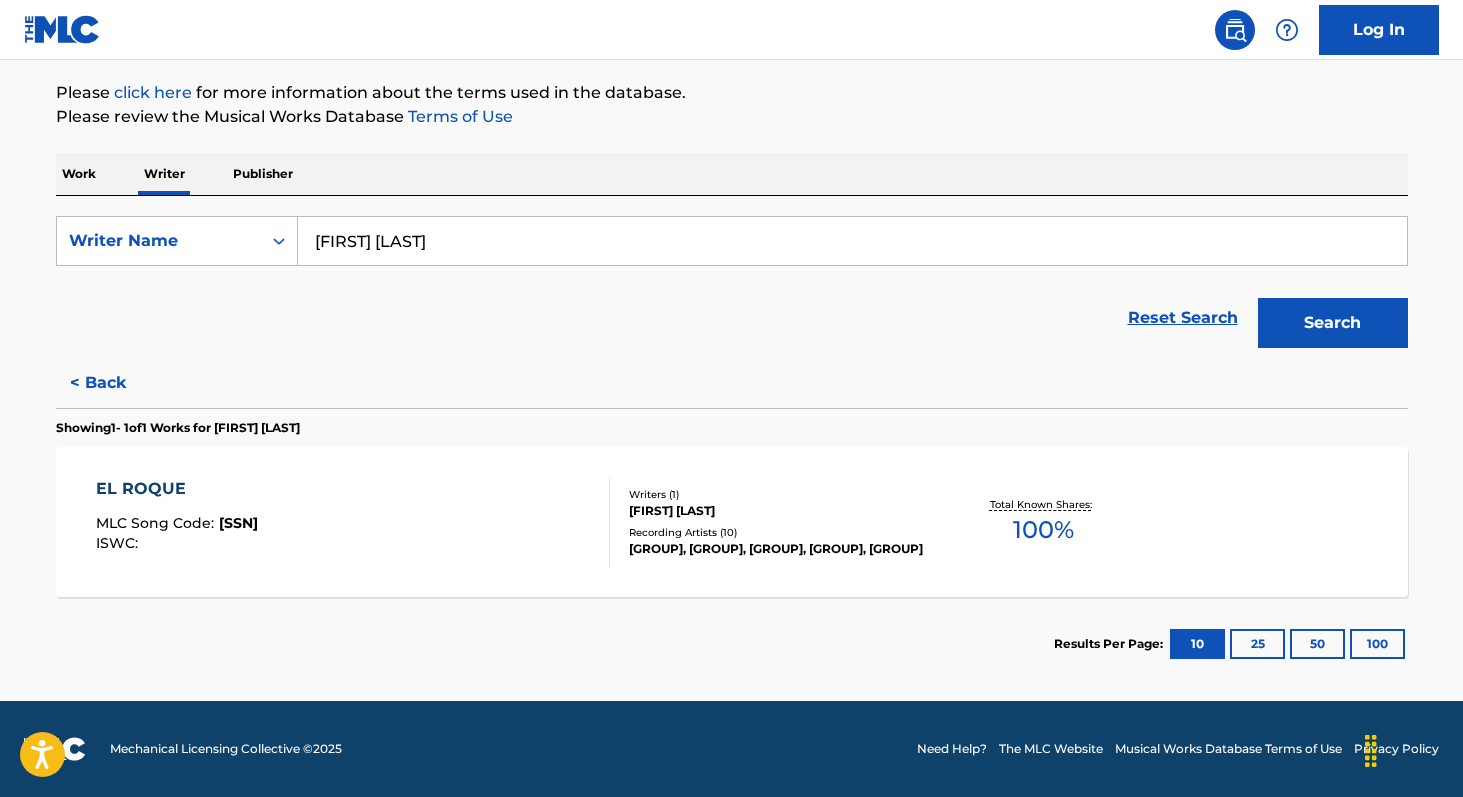 click on "MLC Song Code : [CODE] ISWC : [CODE] Writers ( 1 ) [FIRST] [LAST] Recording Artists ( 10 ) [GROUP], [GROUP], [GROUP], [GROUP], [GROUP] Total Known Shares: 100 %" at bounding box center (732, 522) 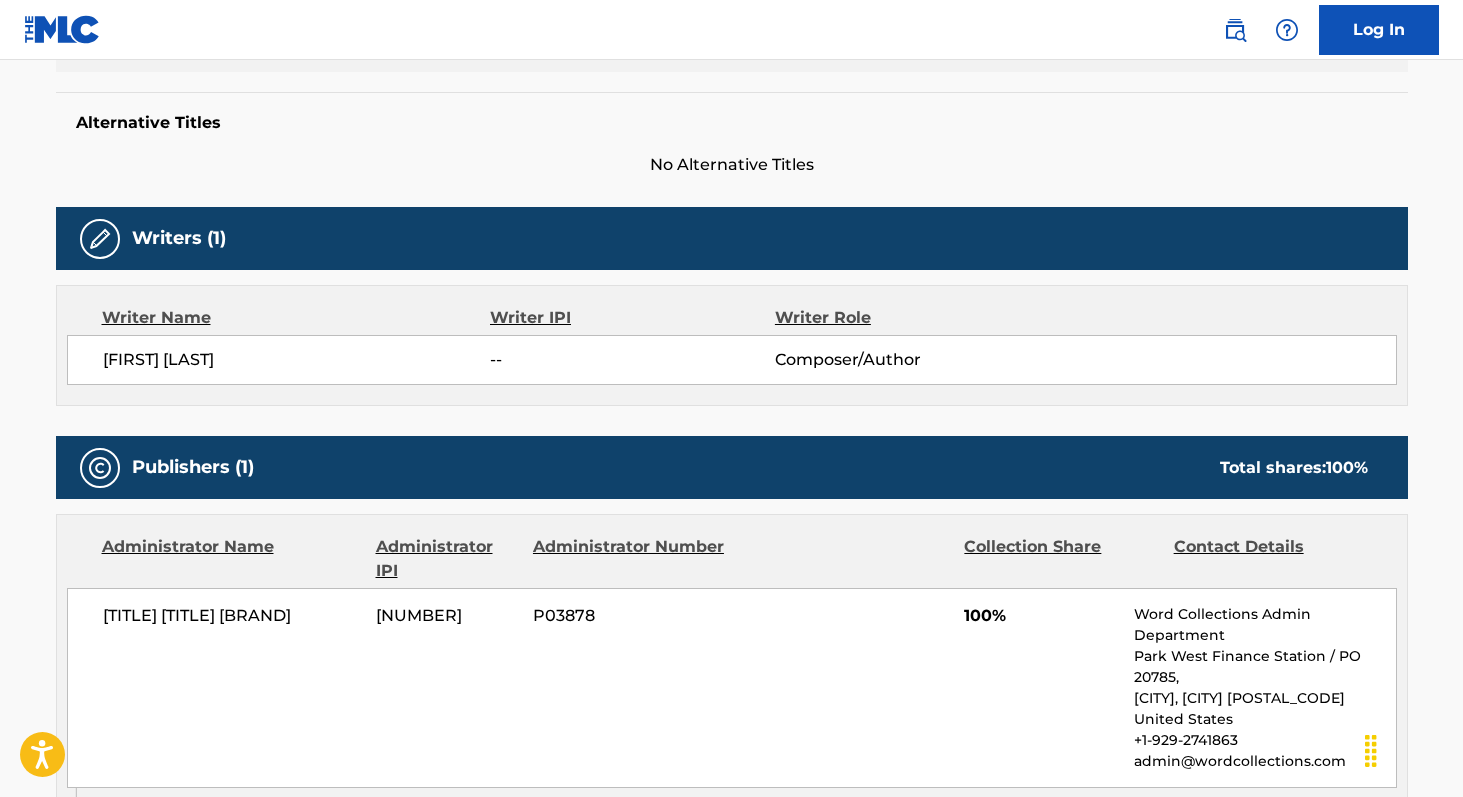 scroll, scrollTop: 503, scrollLeft: 0, axis: vertical 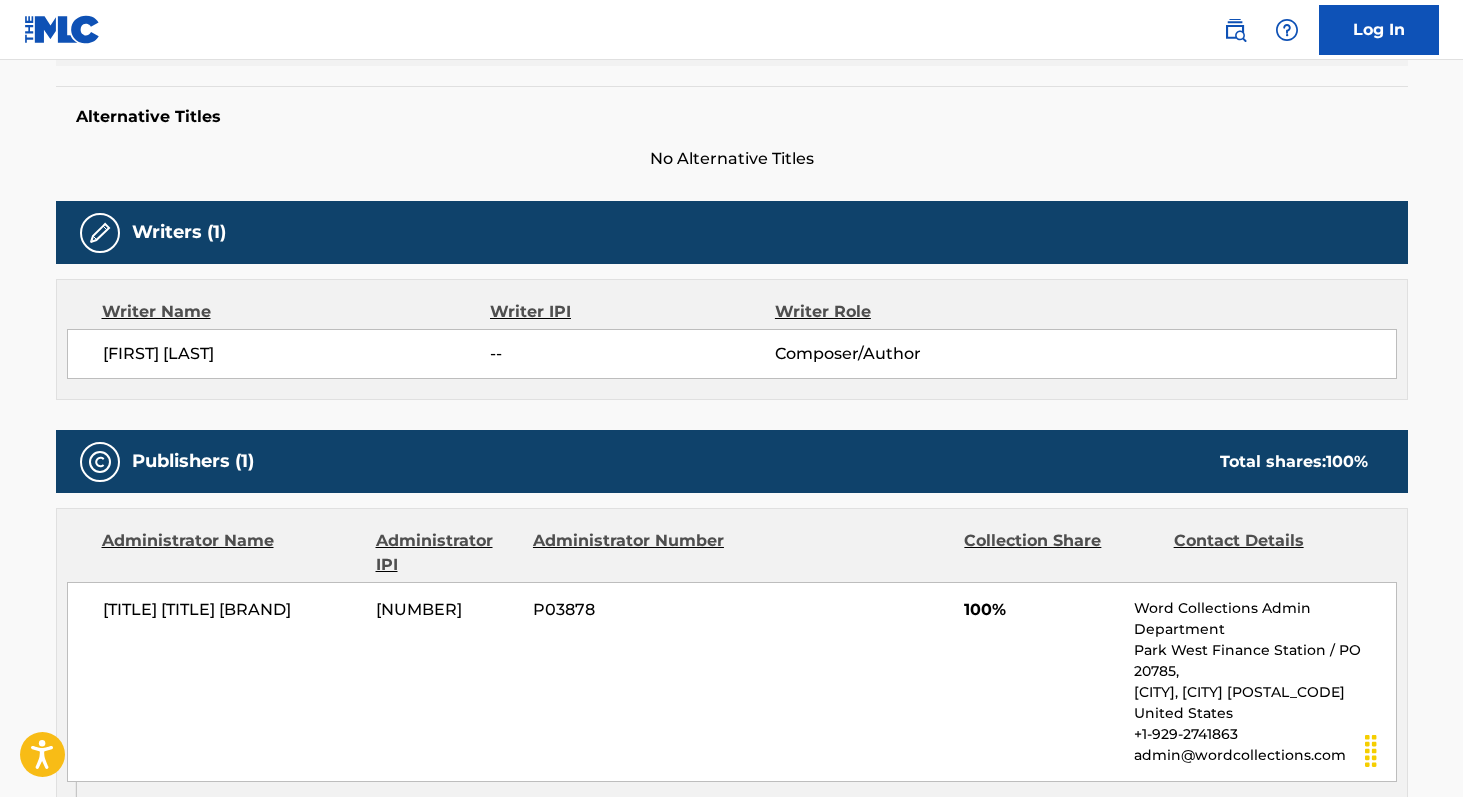click on "[TITLE] [TITLE] [BRAND]" at bounding box center (232, 610) 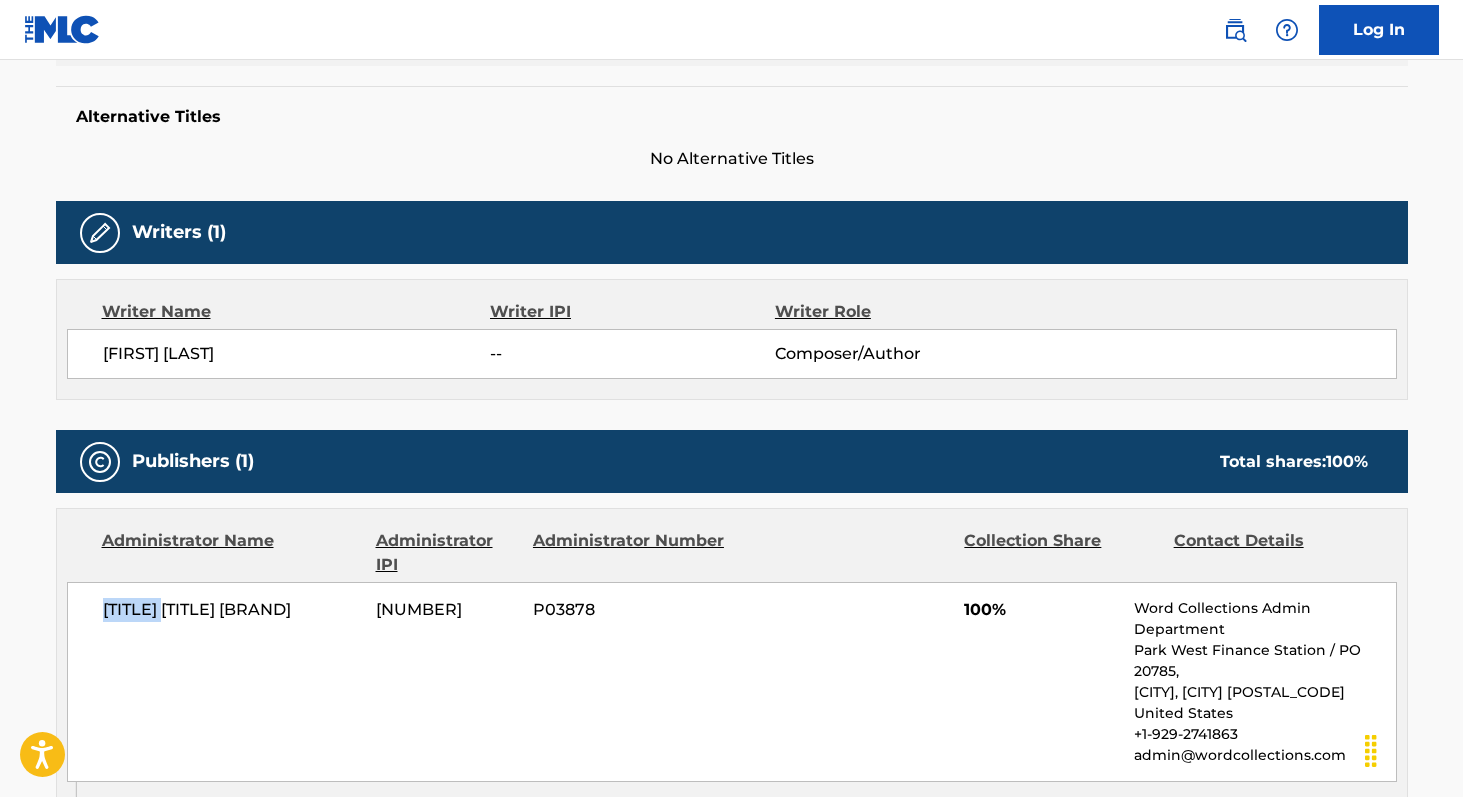 click on "[TITLE] [TITLE] [BRAND]" at bounding box center (232, 610) 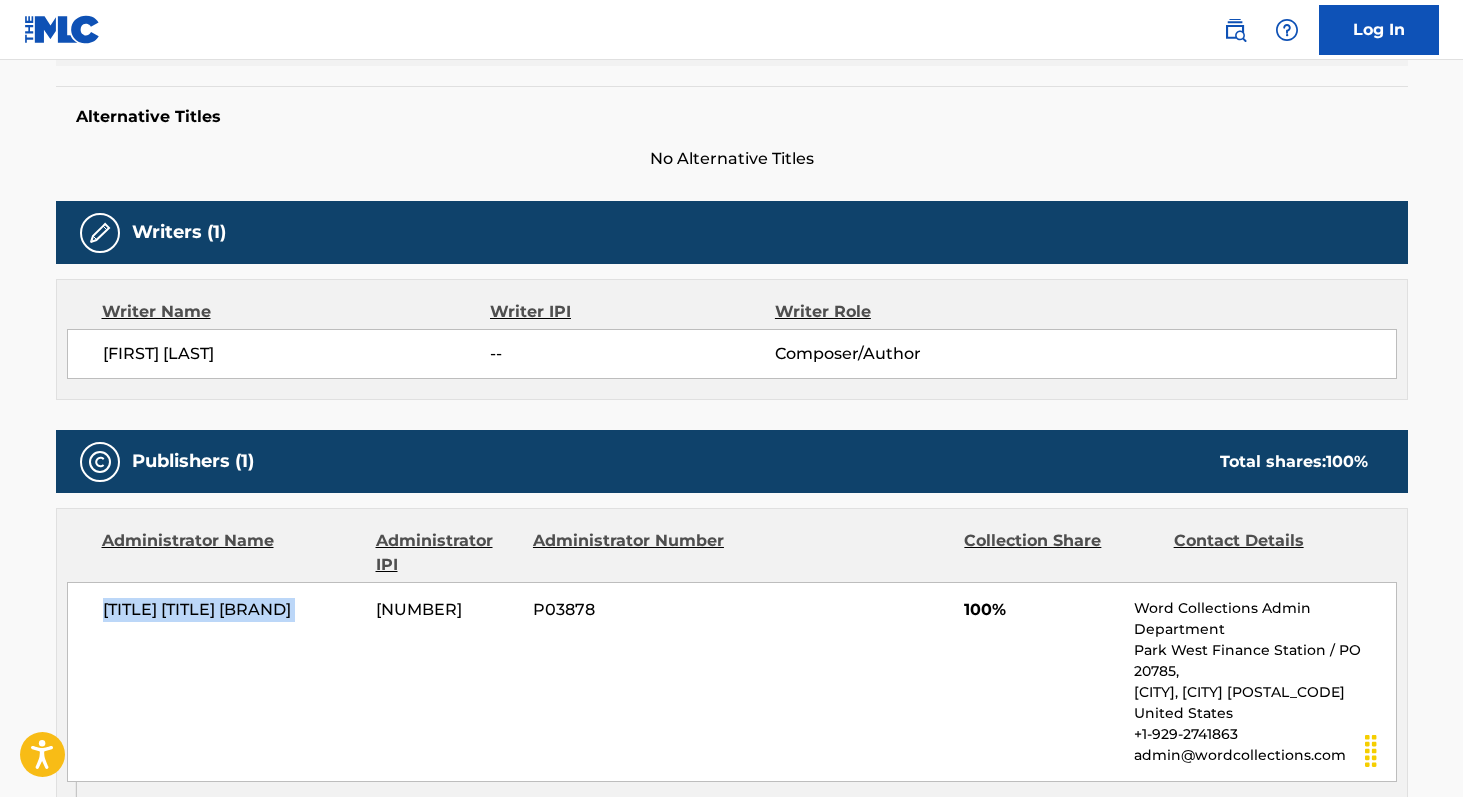 click on "[TITLE] [TITLE] [BRAND]" at bounding box center [232, 610] 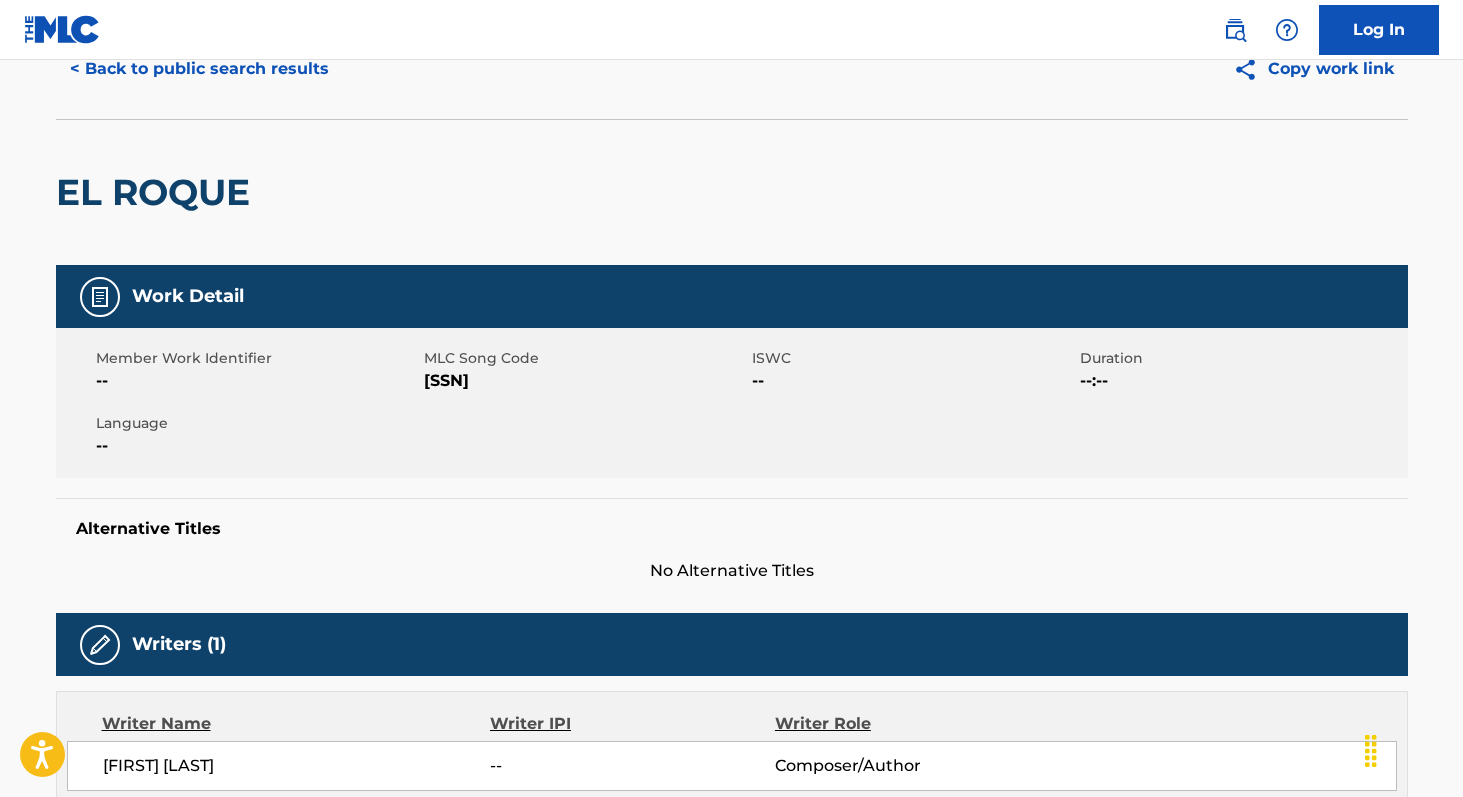 scroll, scrollTop: 43, scrollLeft: 0, axis: vertical 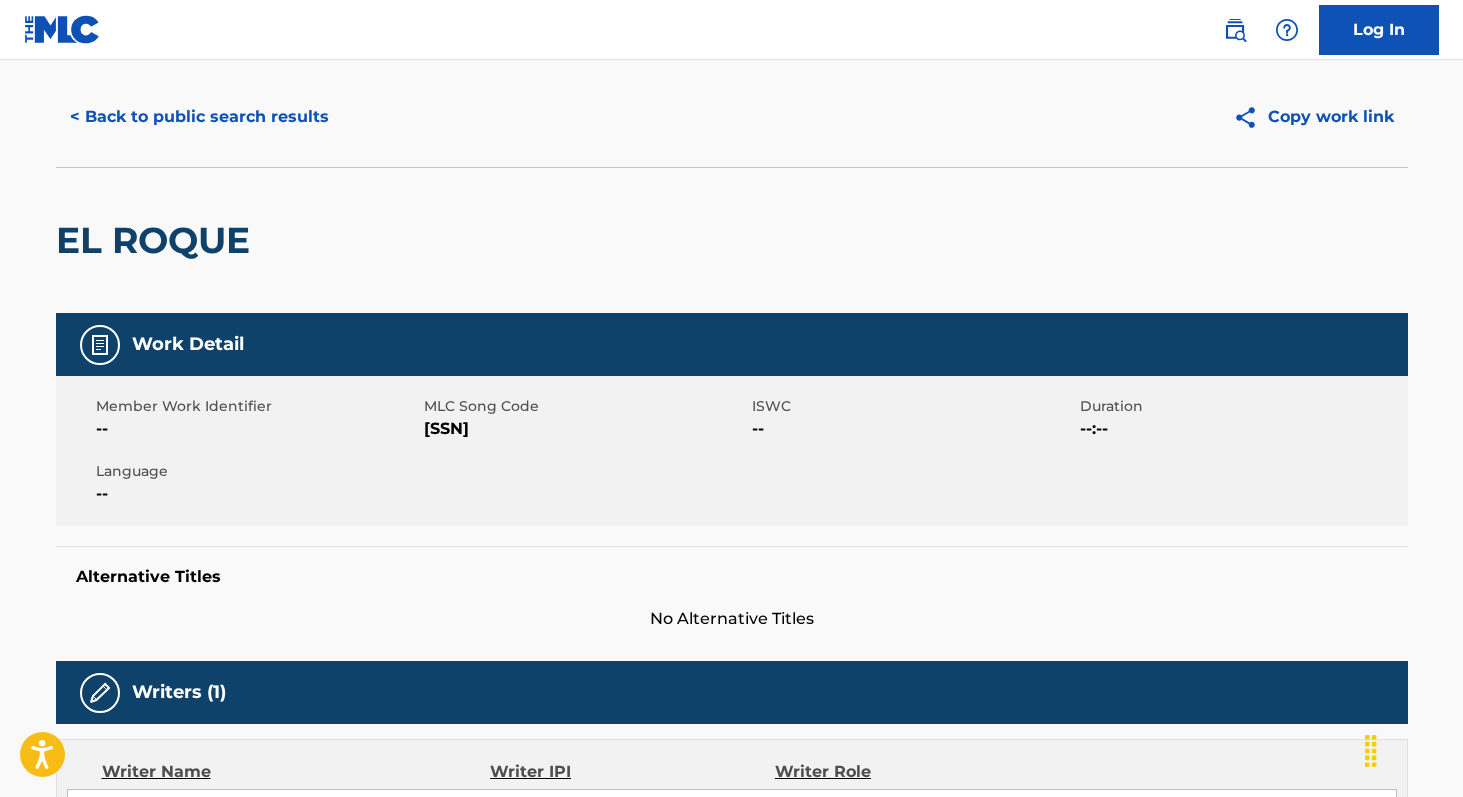 click on "[SSN]" at bounding box center [585, 429] 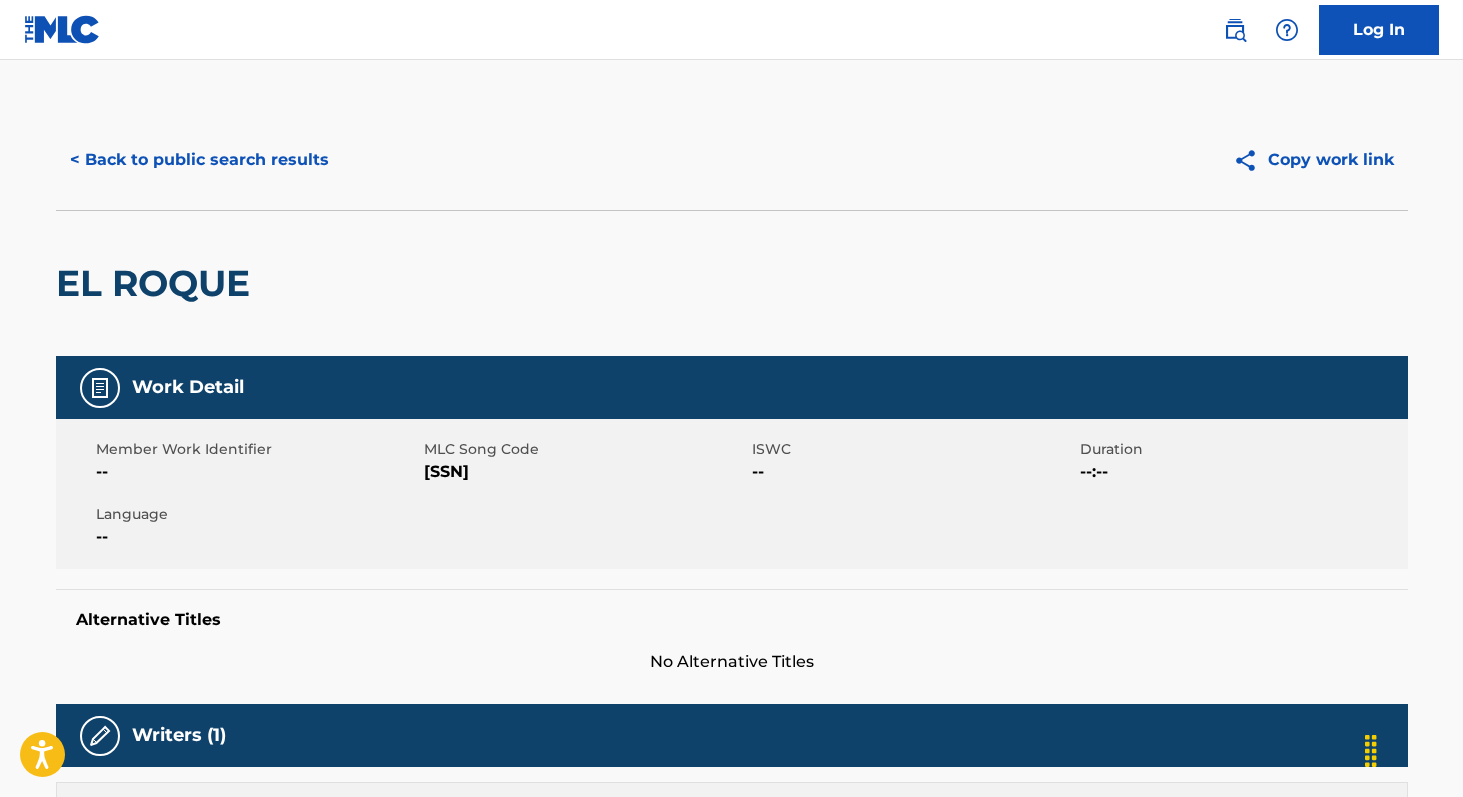 click on "< Back to public search results Copy work link" at bounding box center (732, 160) 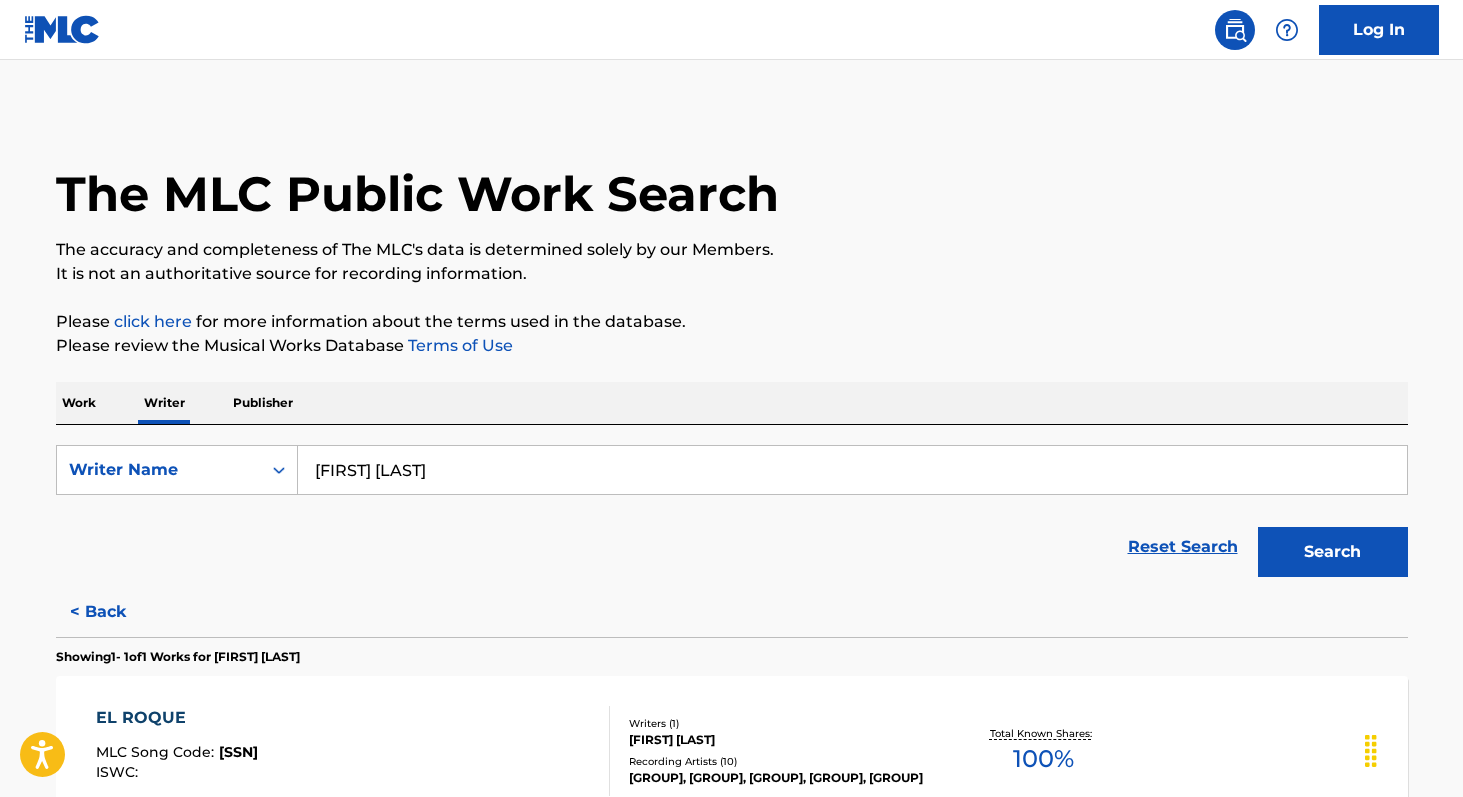 click on "[FIRST] [LAST]" at bounding box center (852, 470) 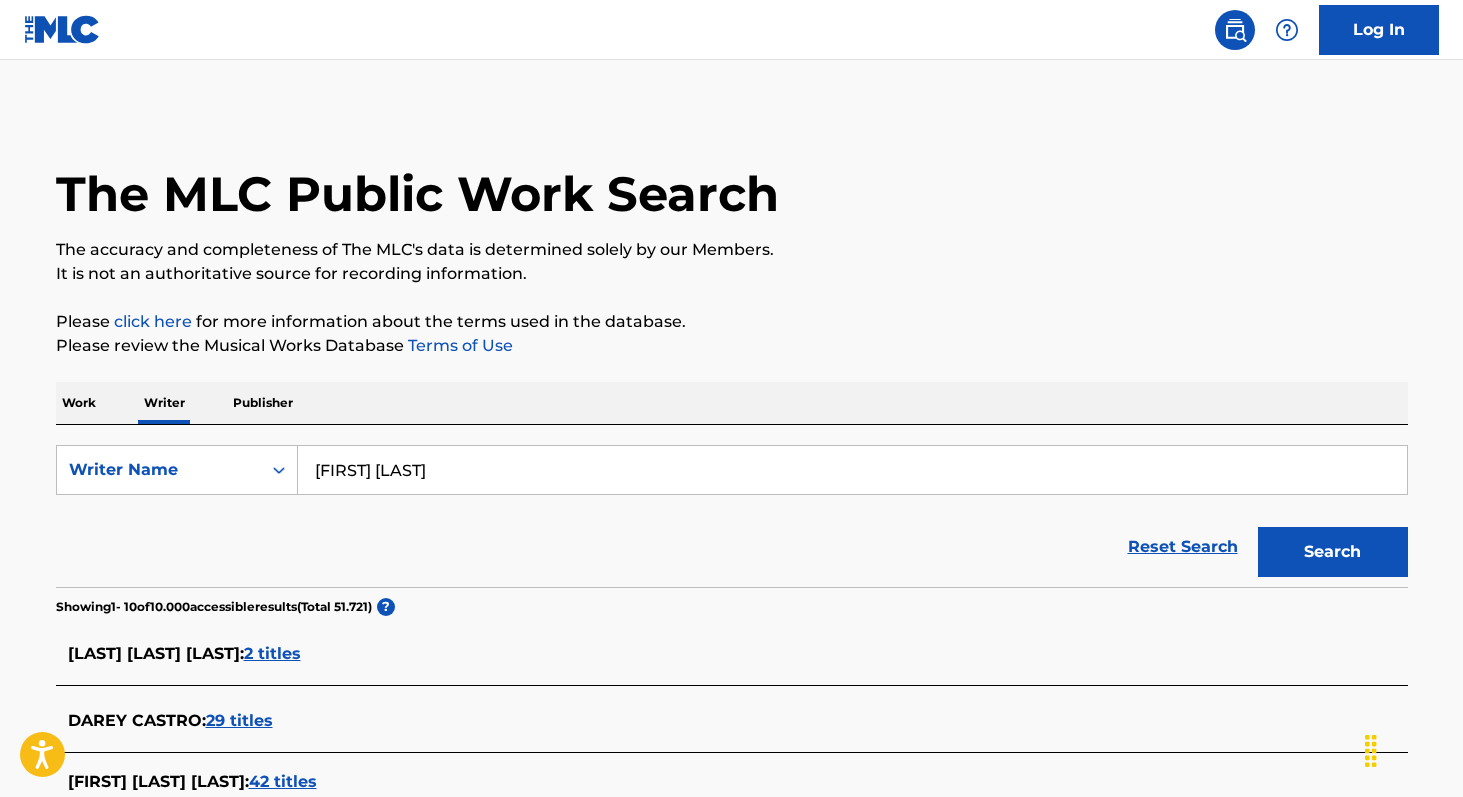click on "Reset Search Search" at bounding box center [732, 547] 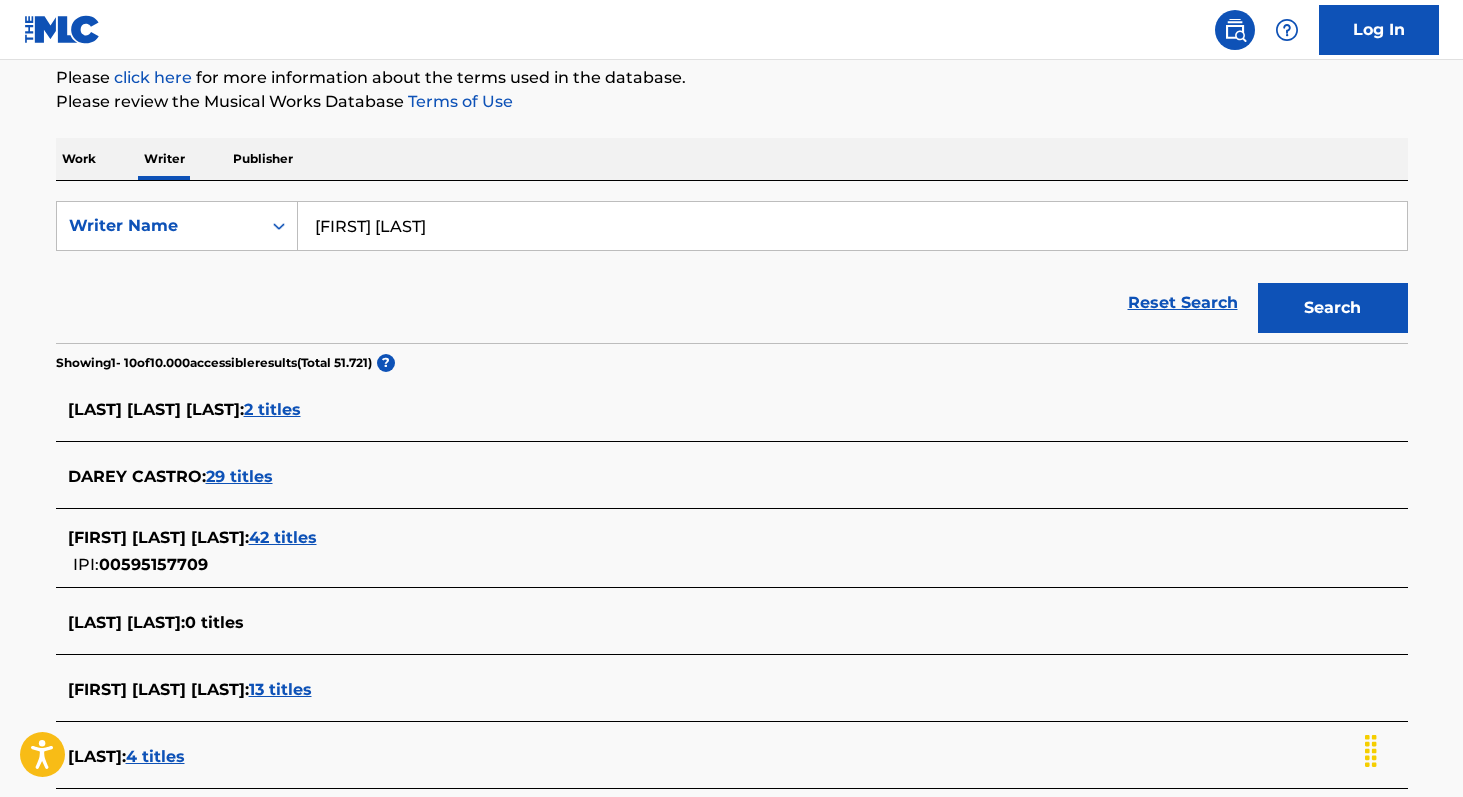 scroll, scrollTop: 253, scrollLeft: 0, axis: vertical 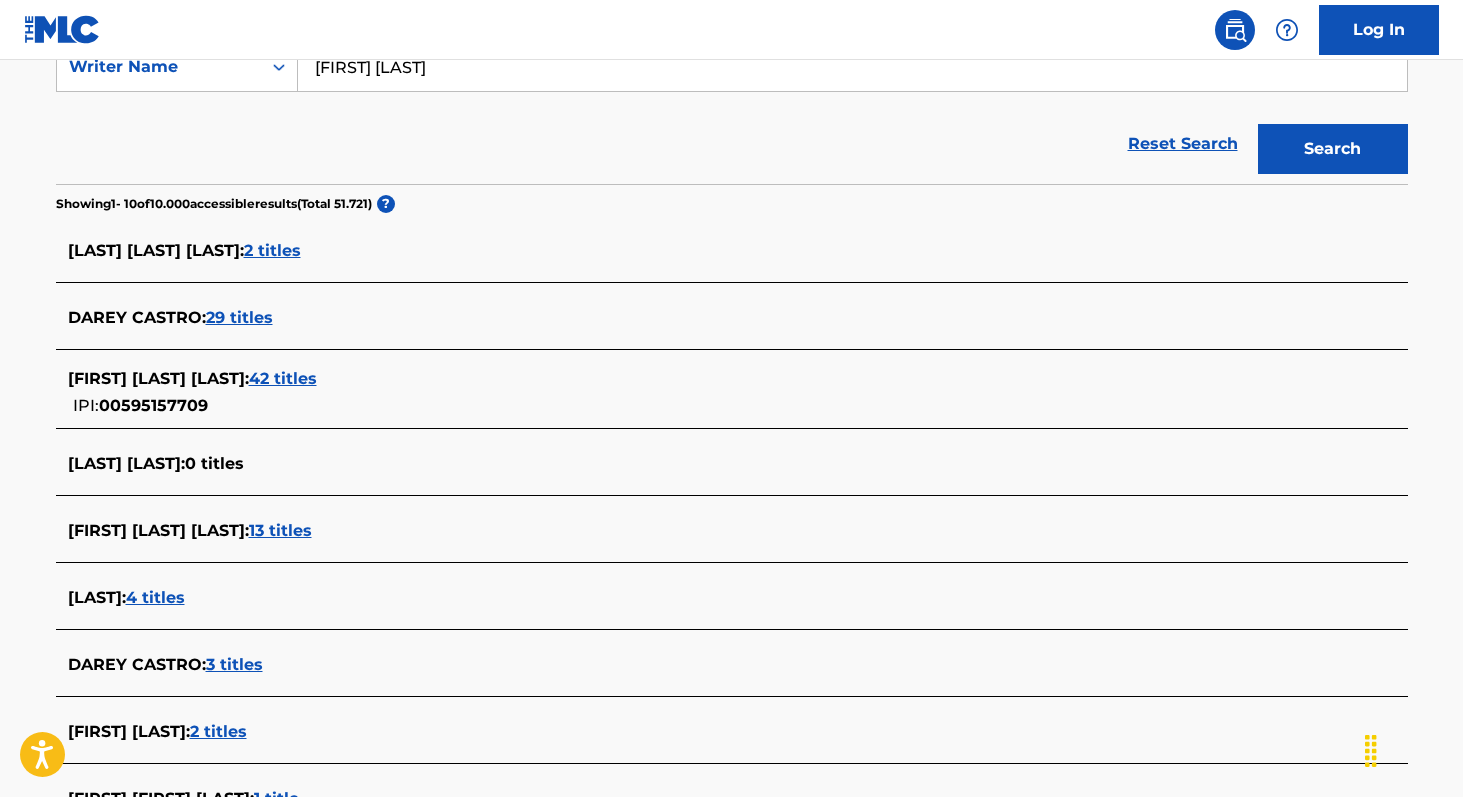 click on "42 titles" at bounding box center [283, 378] 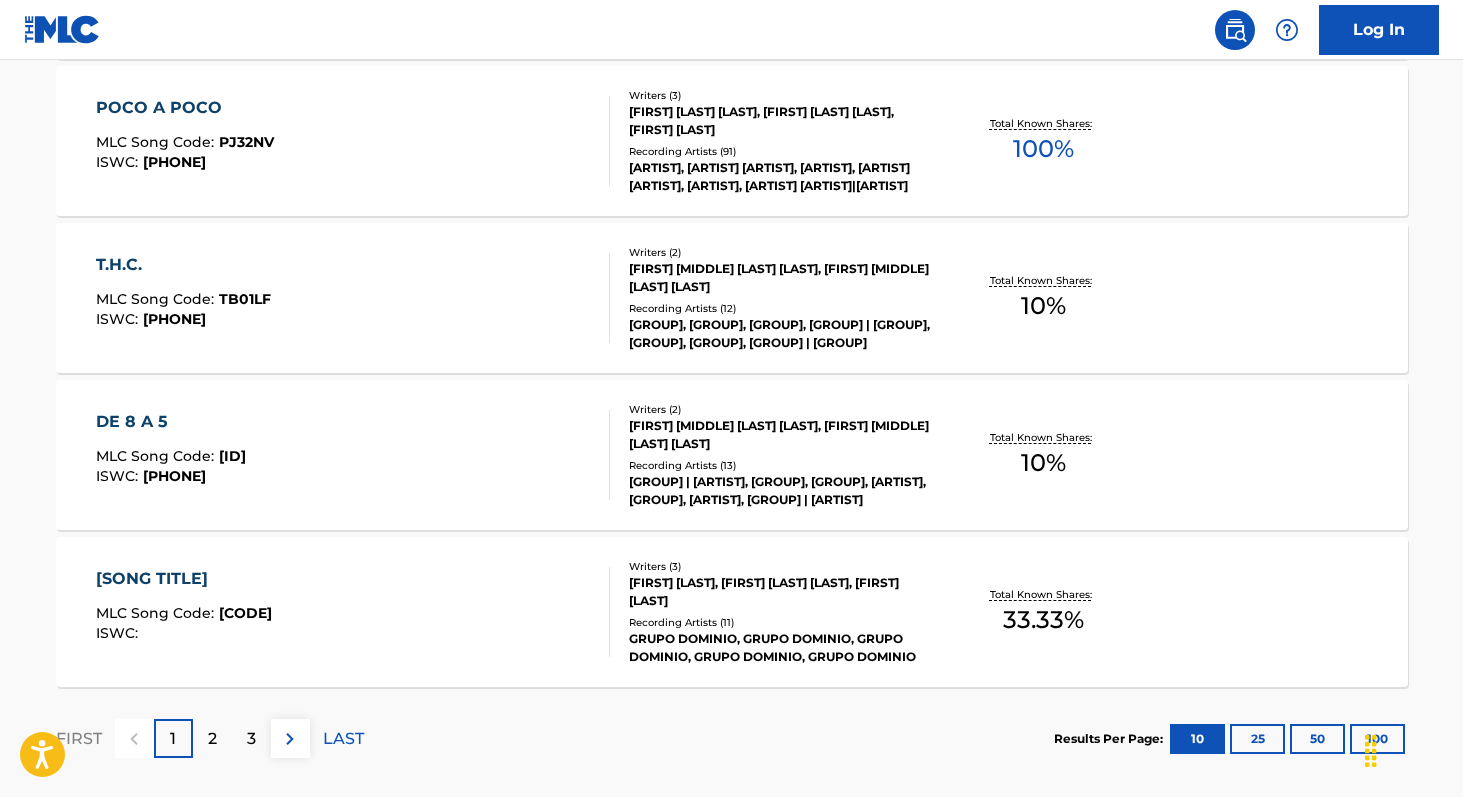 scroll, scrollTop: 1547, scrollLeft: 0, axis: vertical 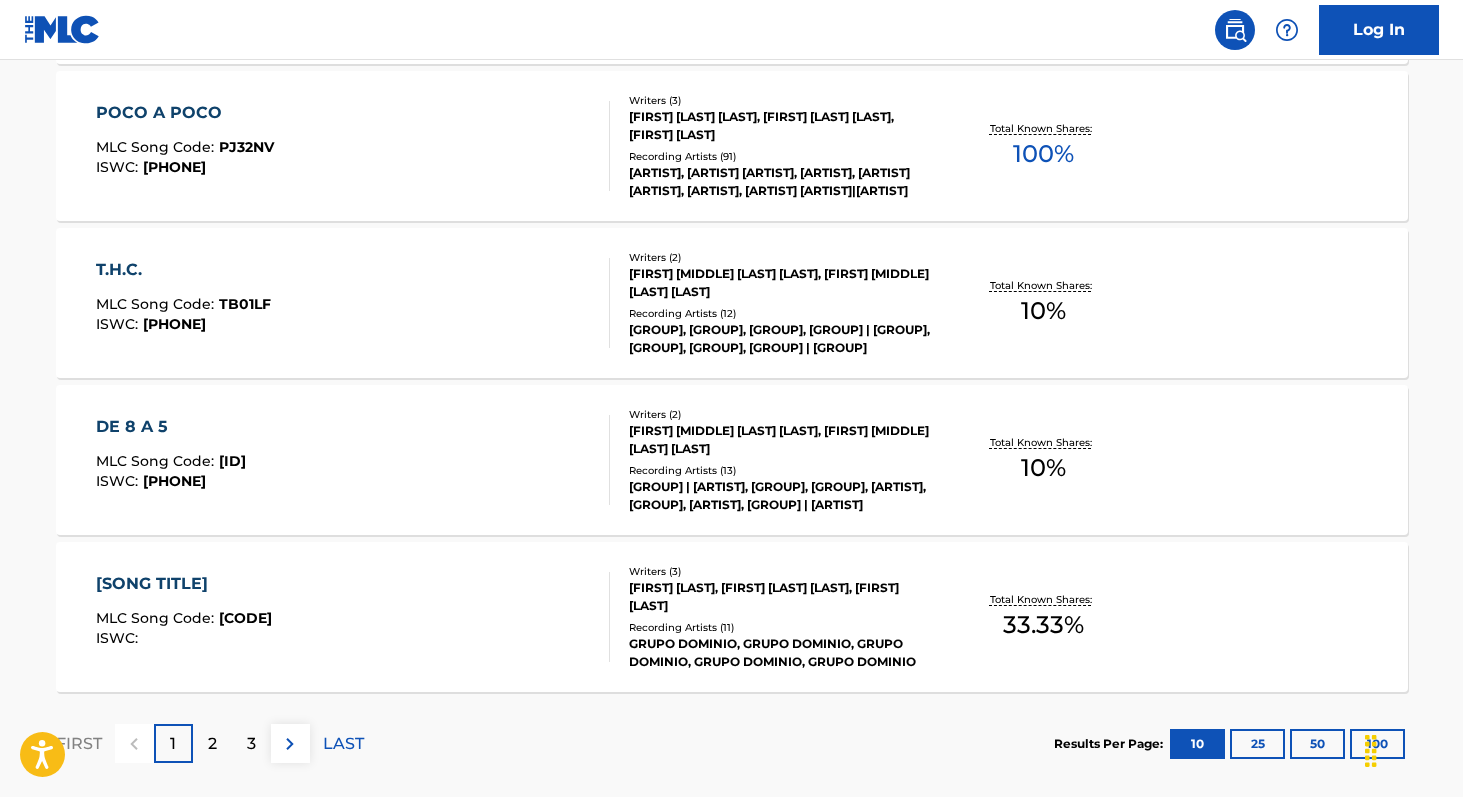 click on "100 %" at bounding box center [1043, 154] 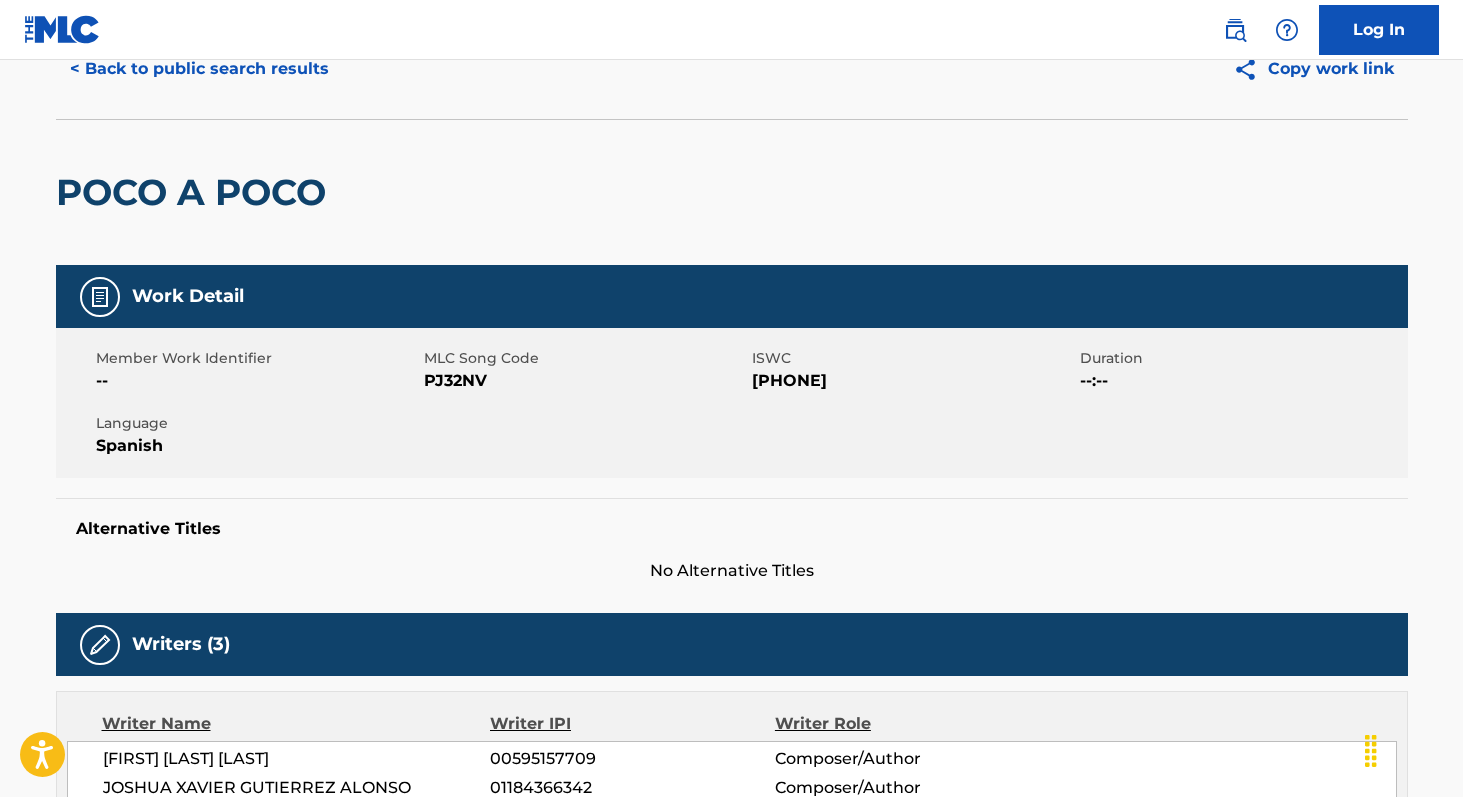 scroll, scrollTop: 0, scrollLeft: 0, axis: both 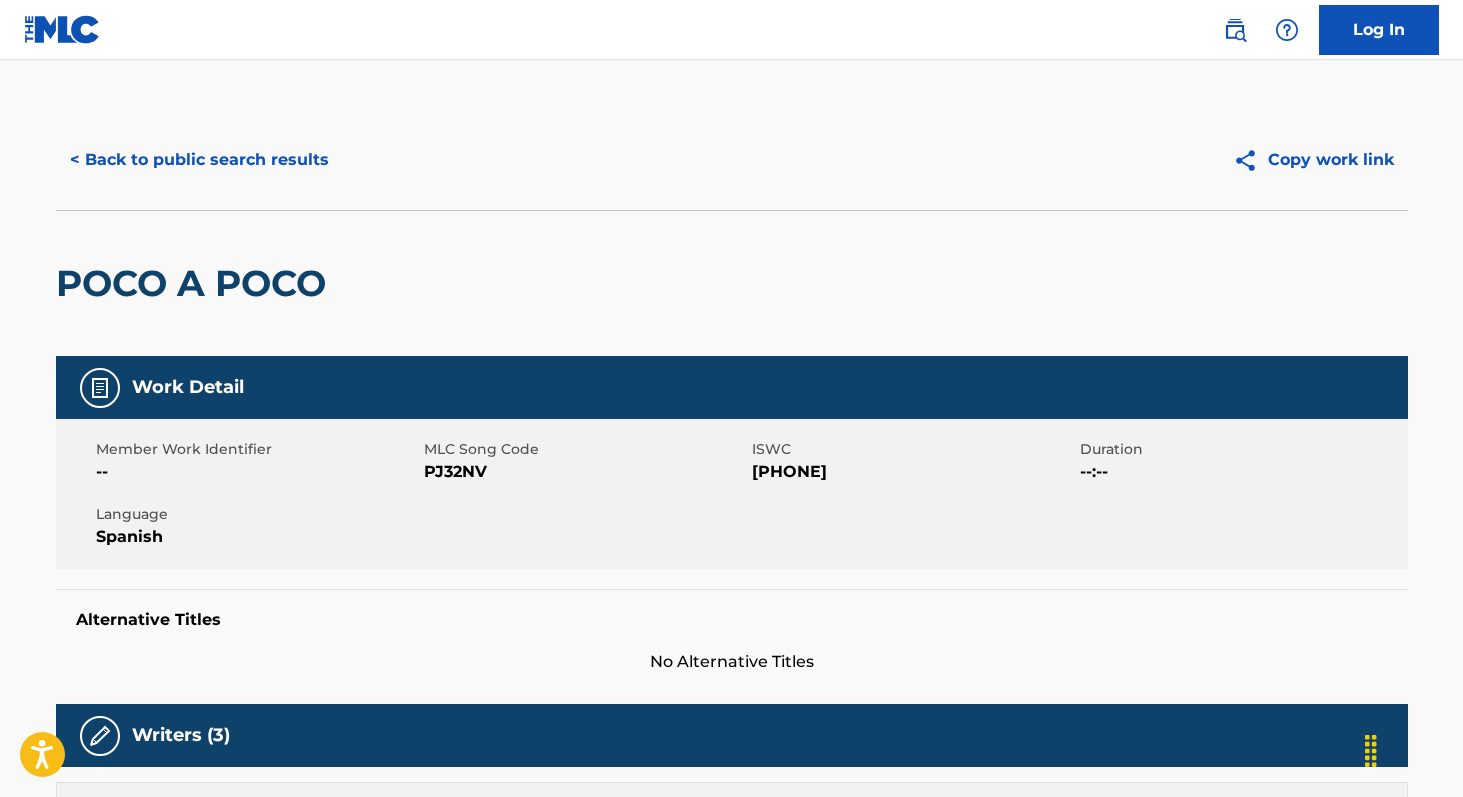 click on "< Back to public search results" at bounding box center (199, 160) 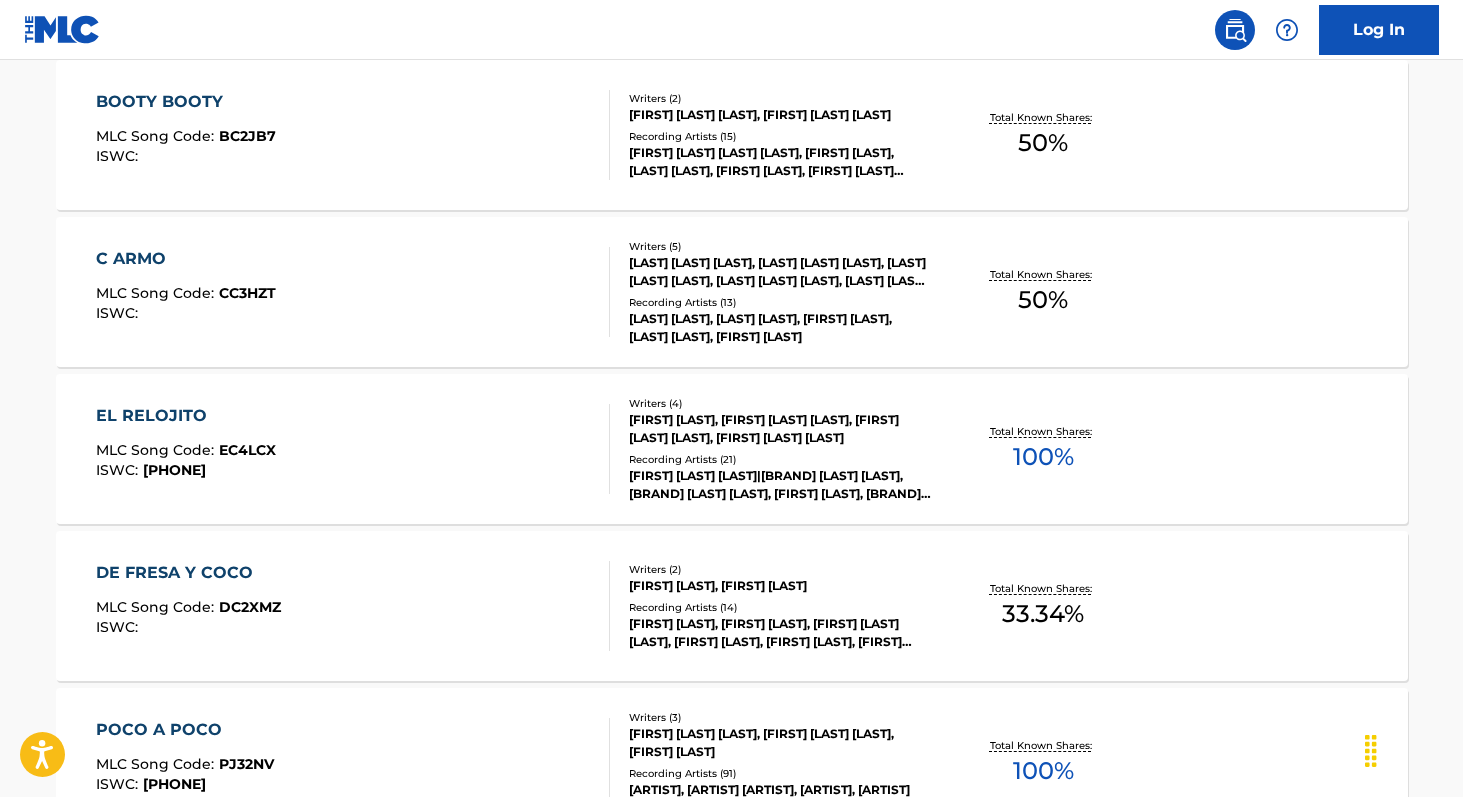 scroll, scrollTop: 935, scrollLeft: 0, axis: vertical 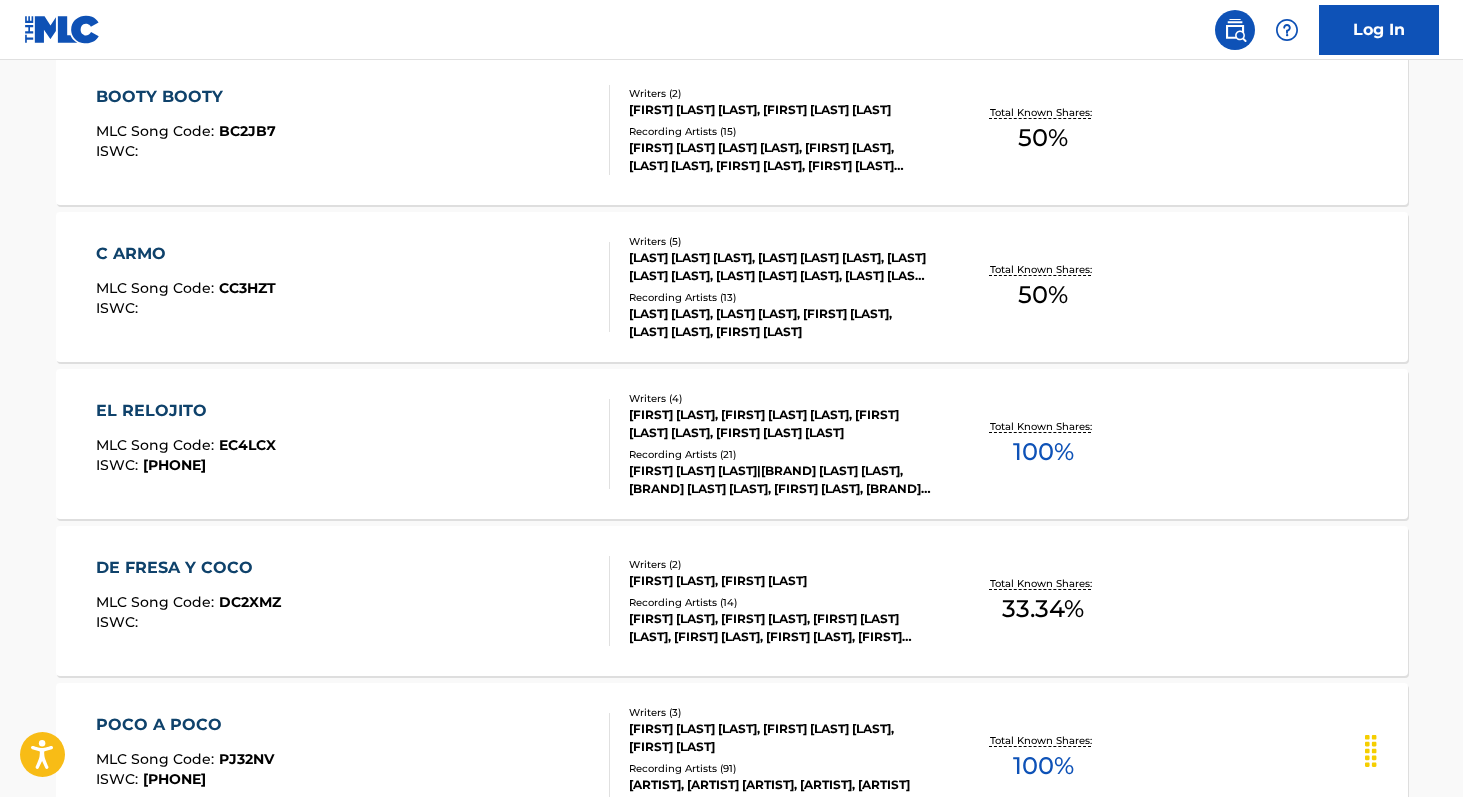click on "100 %" at bounding box center [1043, 452] 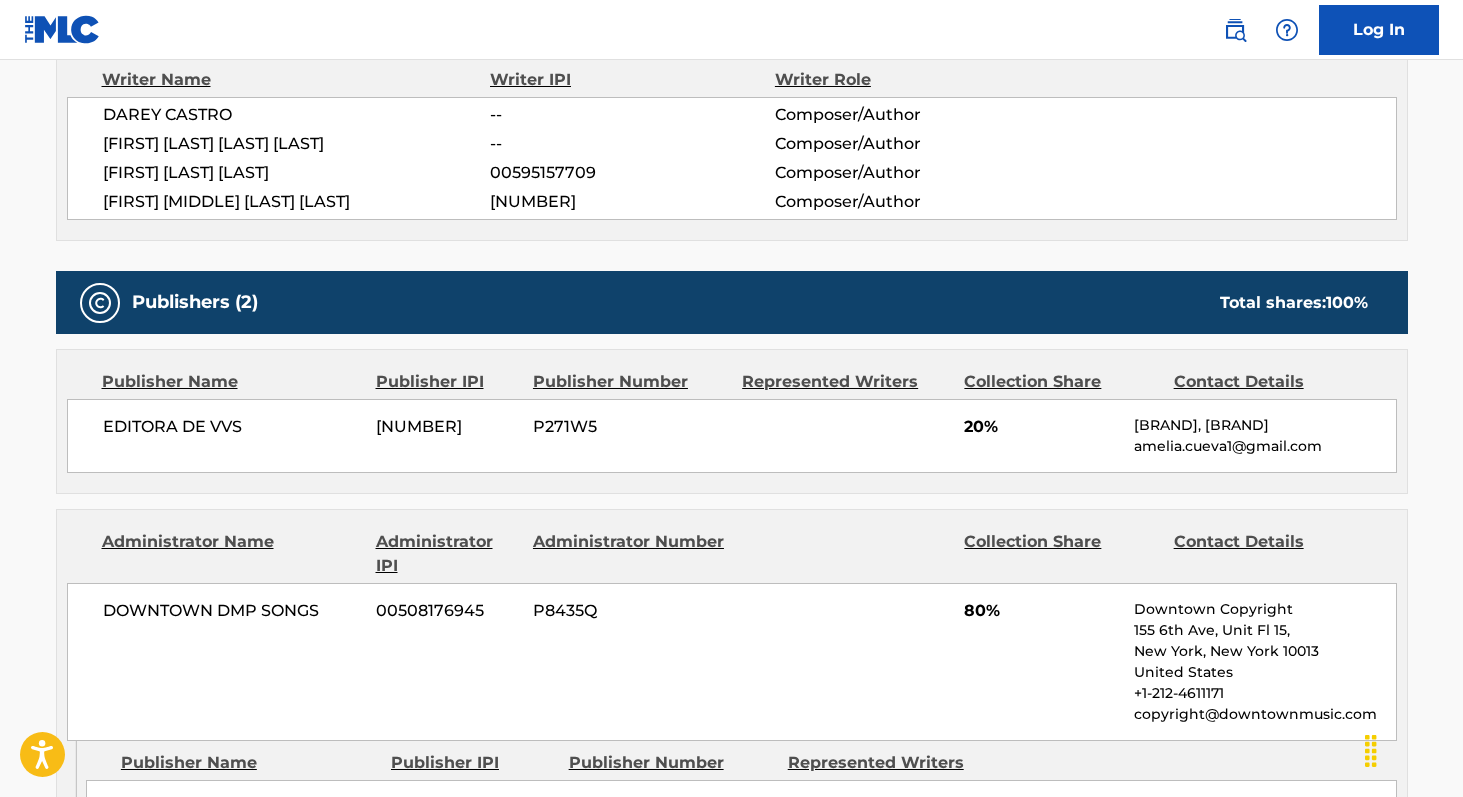 scroll, scrollTop: 734, scrollLeft: 0, axis: vertical 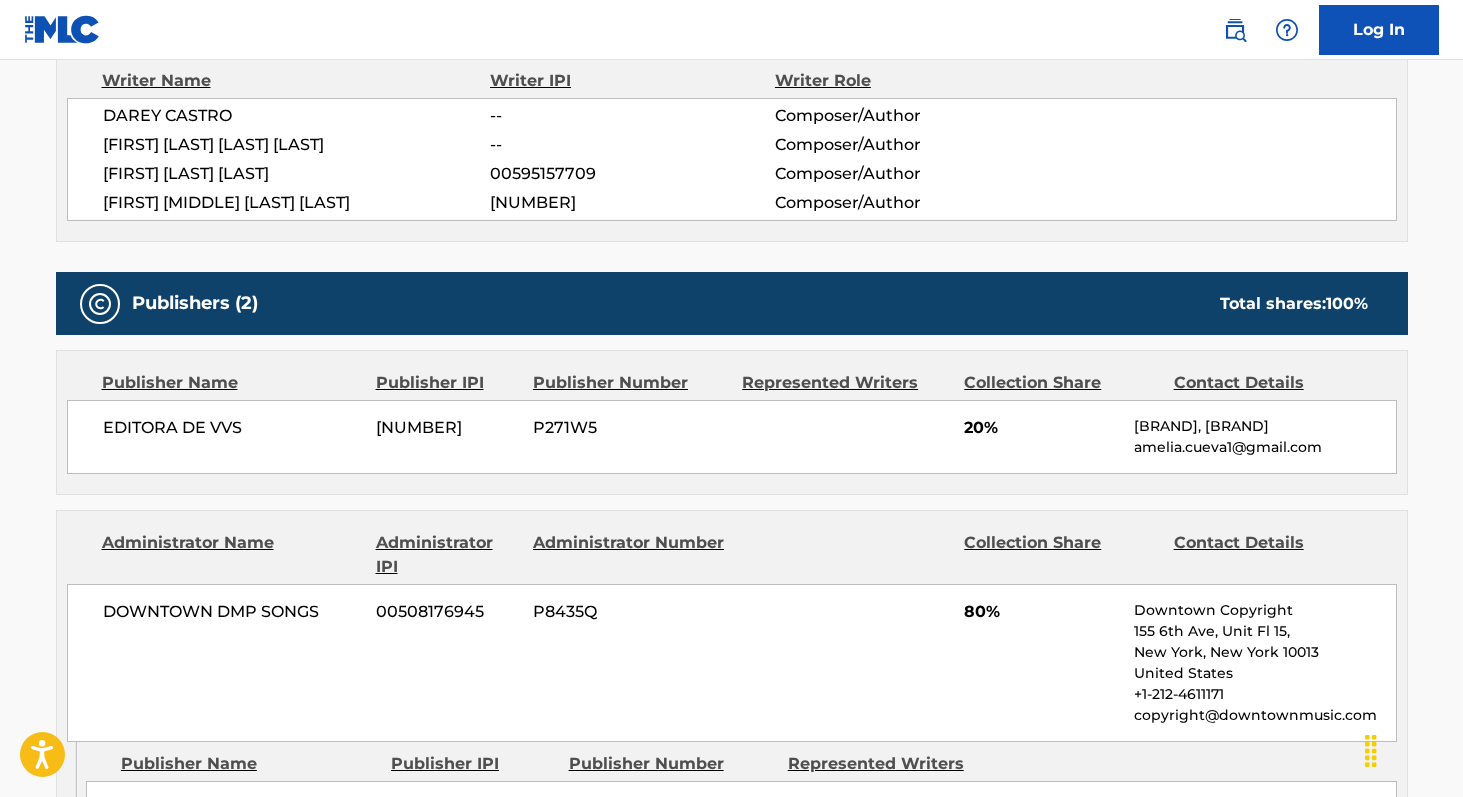 click on "EDITORA DE VVS" at bounding box center (232, 428) 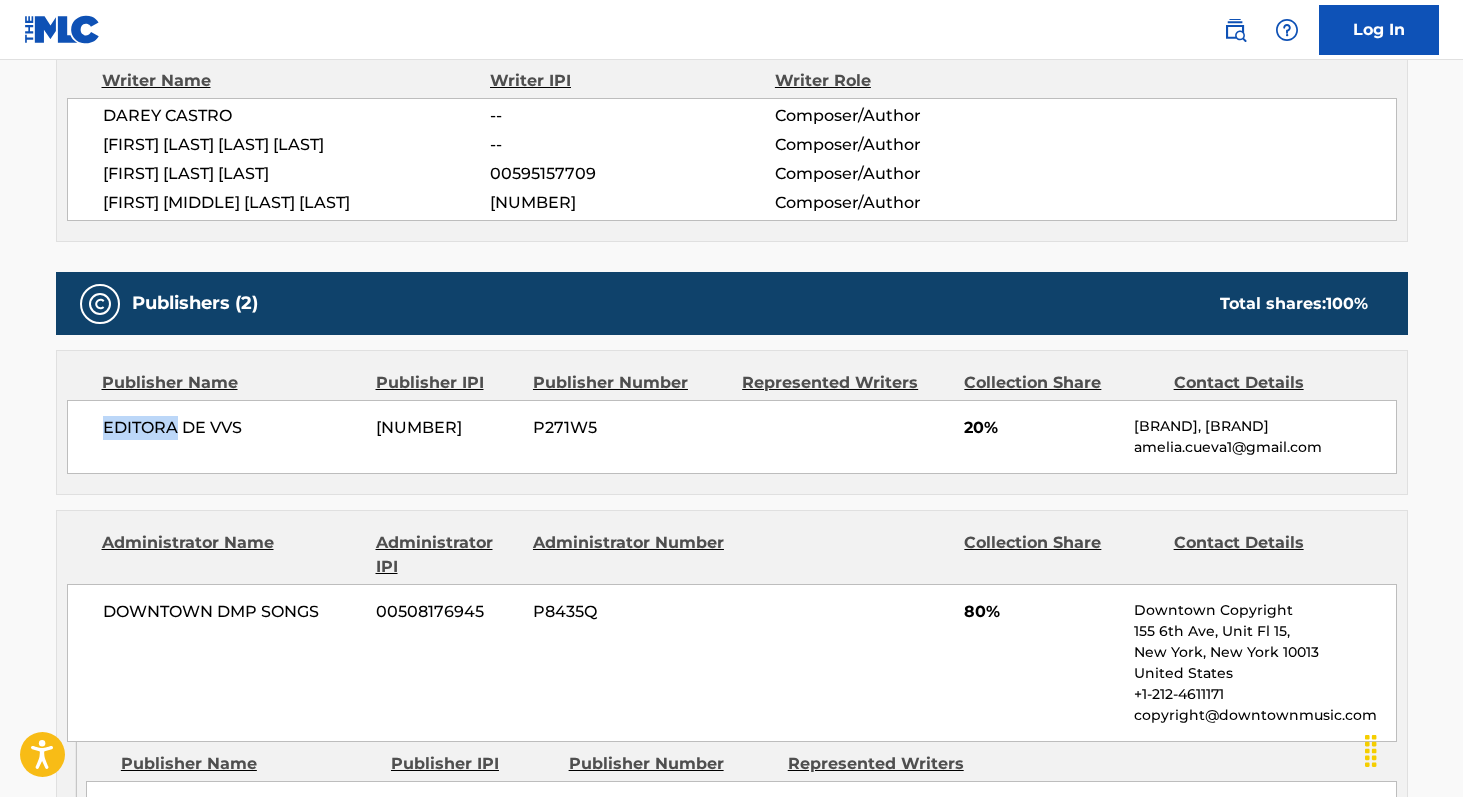click on "EDITORA DE VVS" at bounding box center [232, 428] 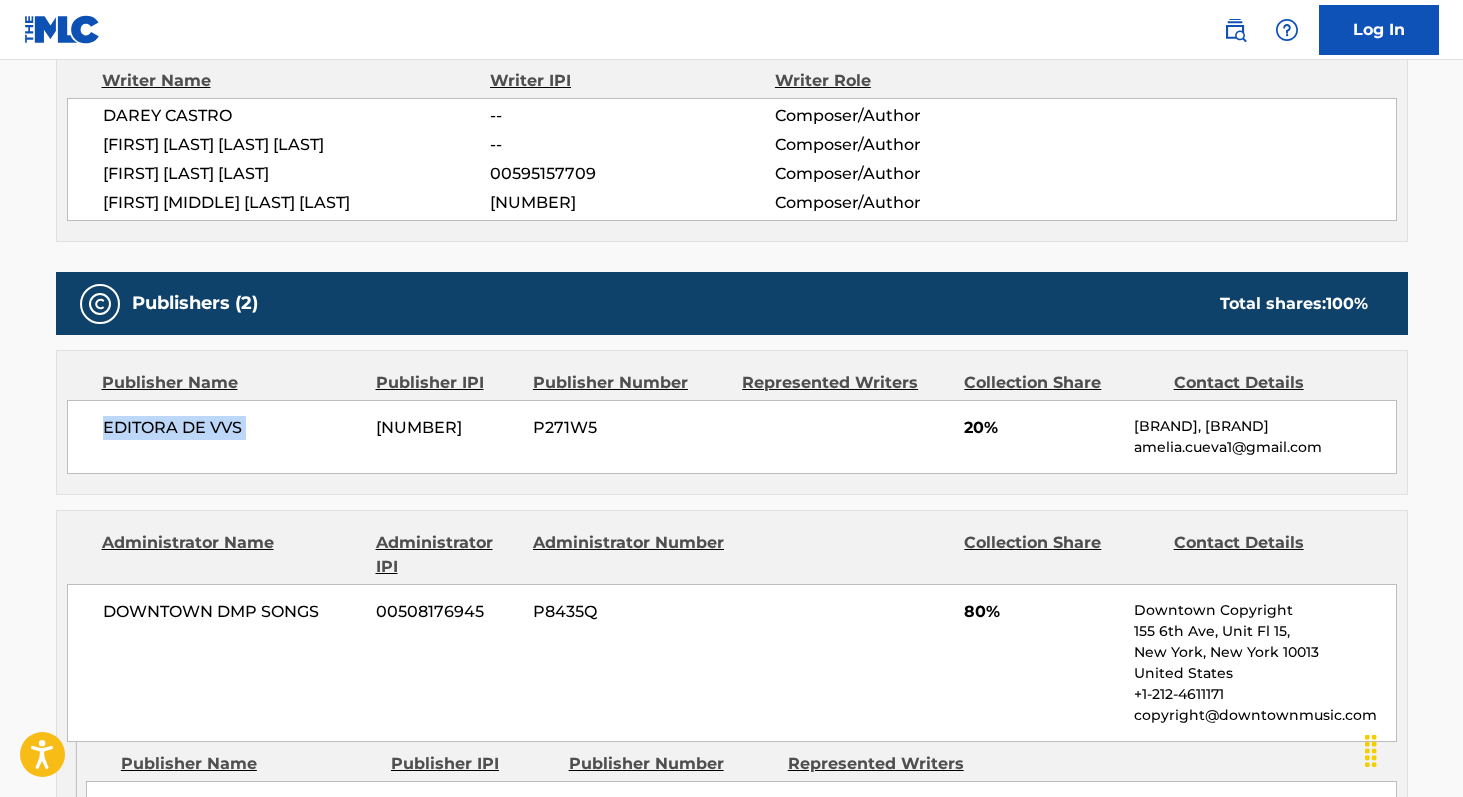 click on "EDITORA DE VVS" at bounding box center [232, 428] 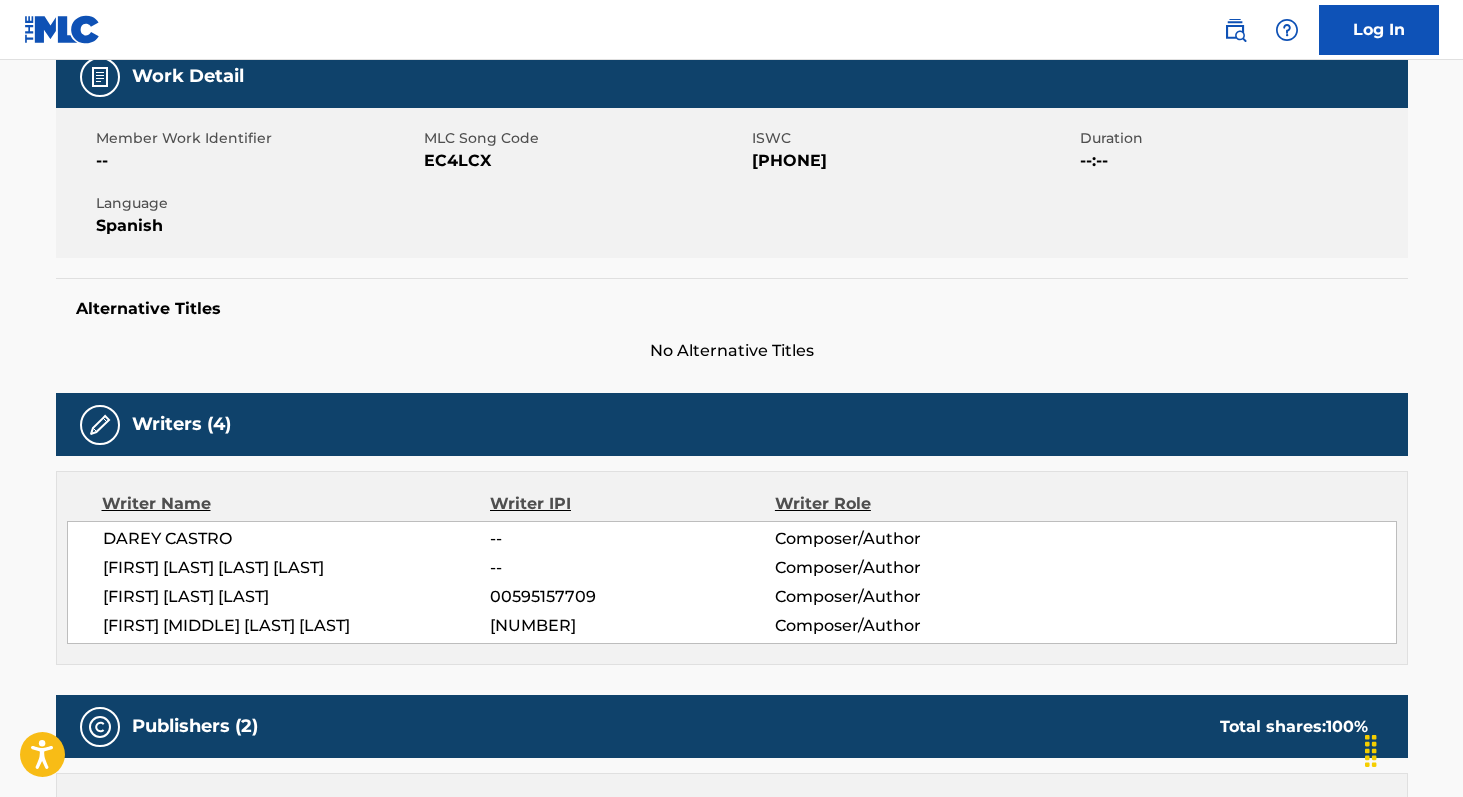 scroll, scrollTop: 295, scrollLeft: 0, axis: vertical 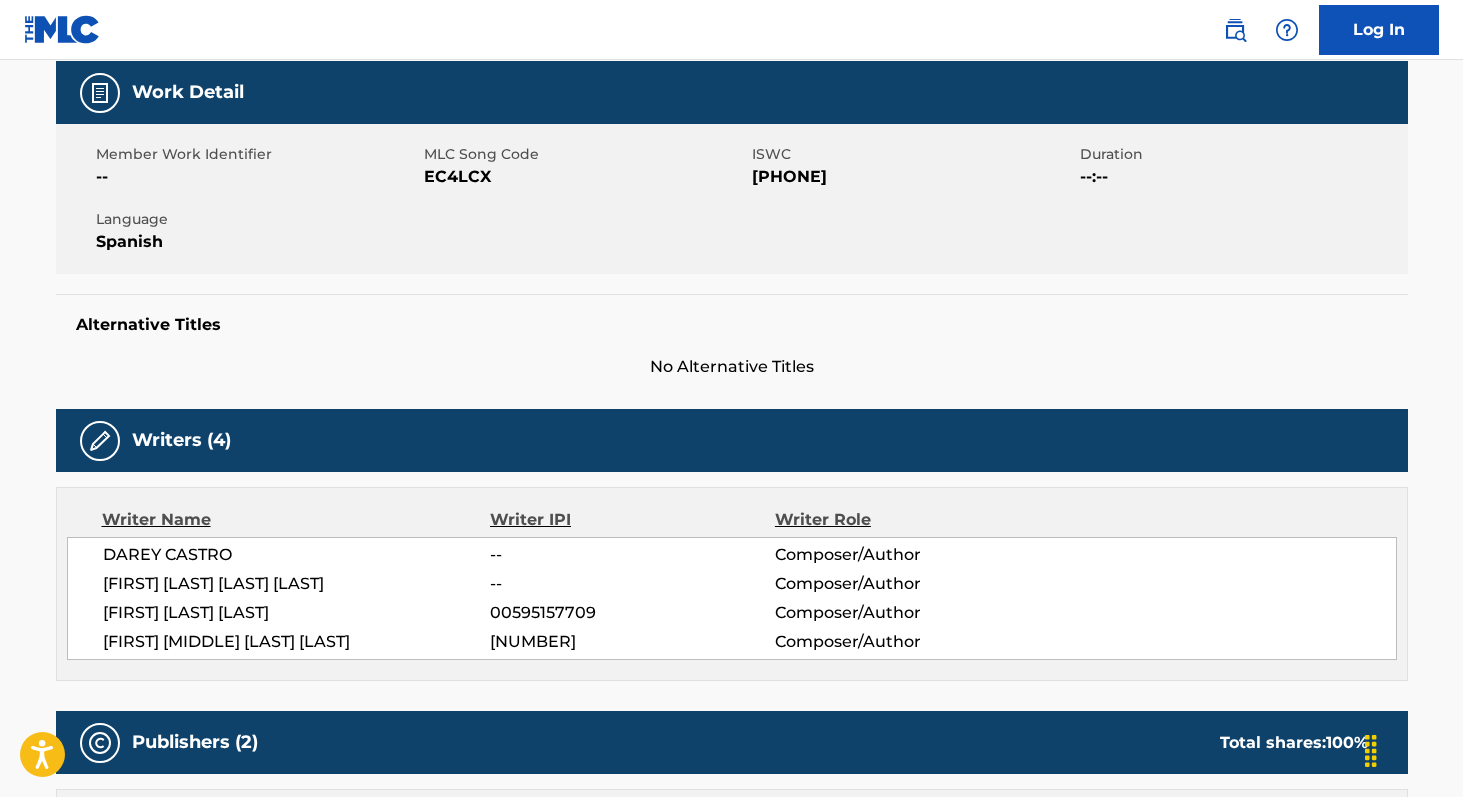 click on "EC4LCX" at bounding box center (585, 177) 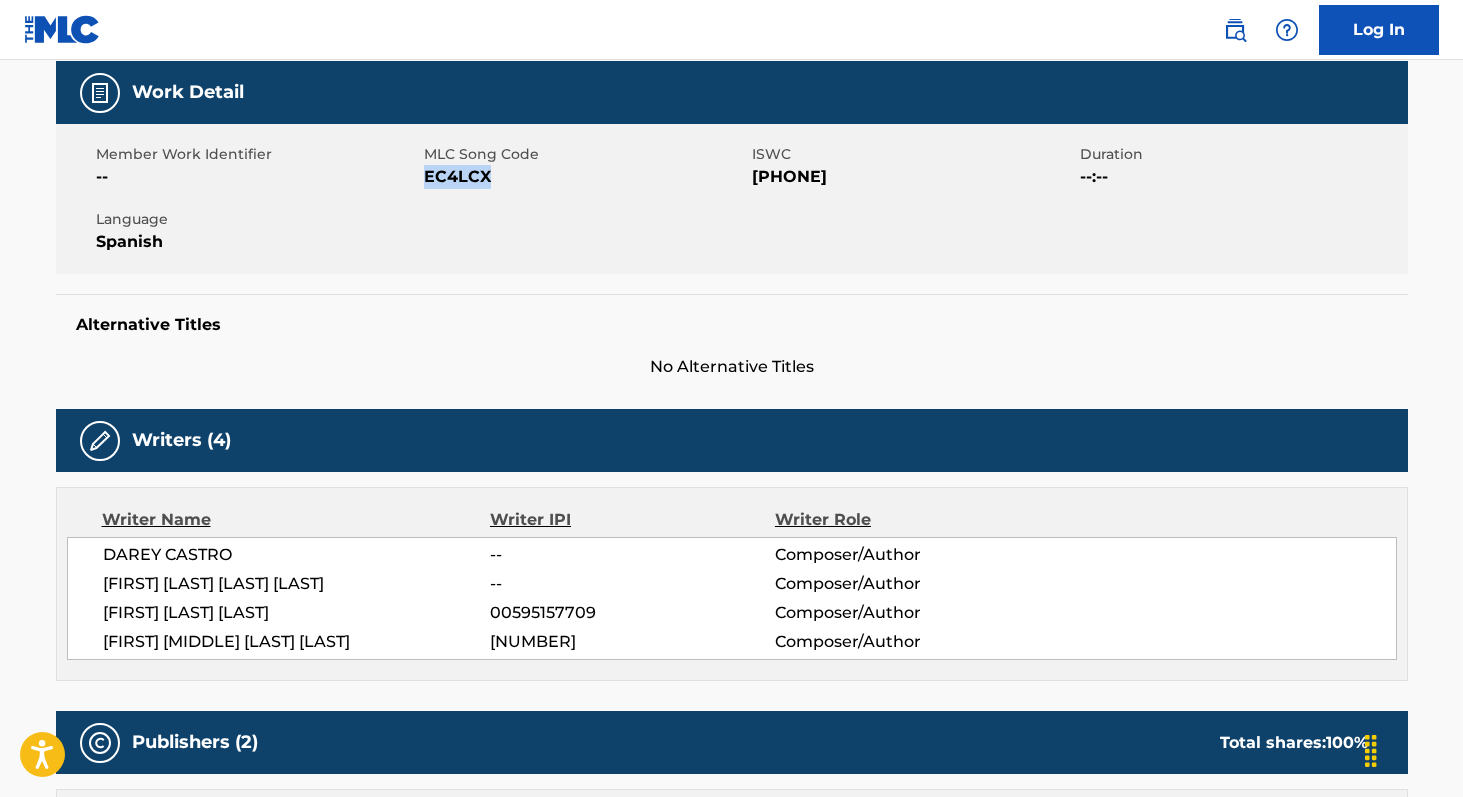 click on "EC4LCX" at bounding box center [585, 177] 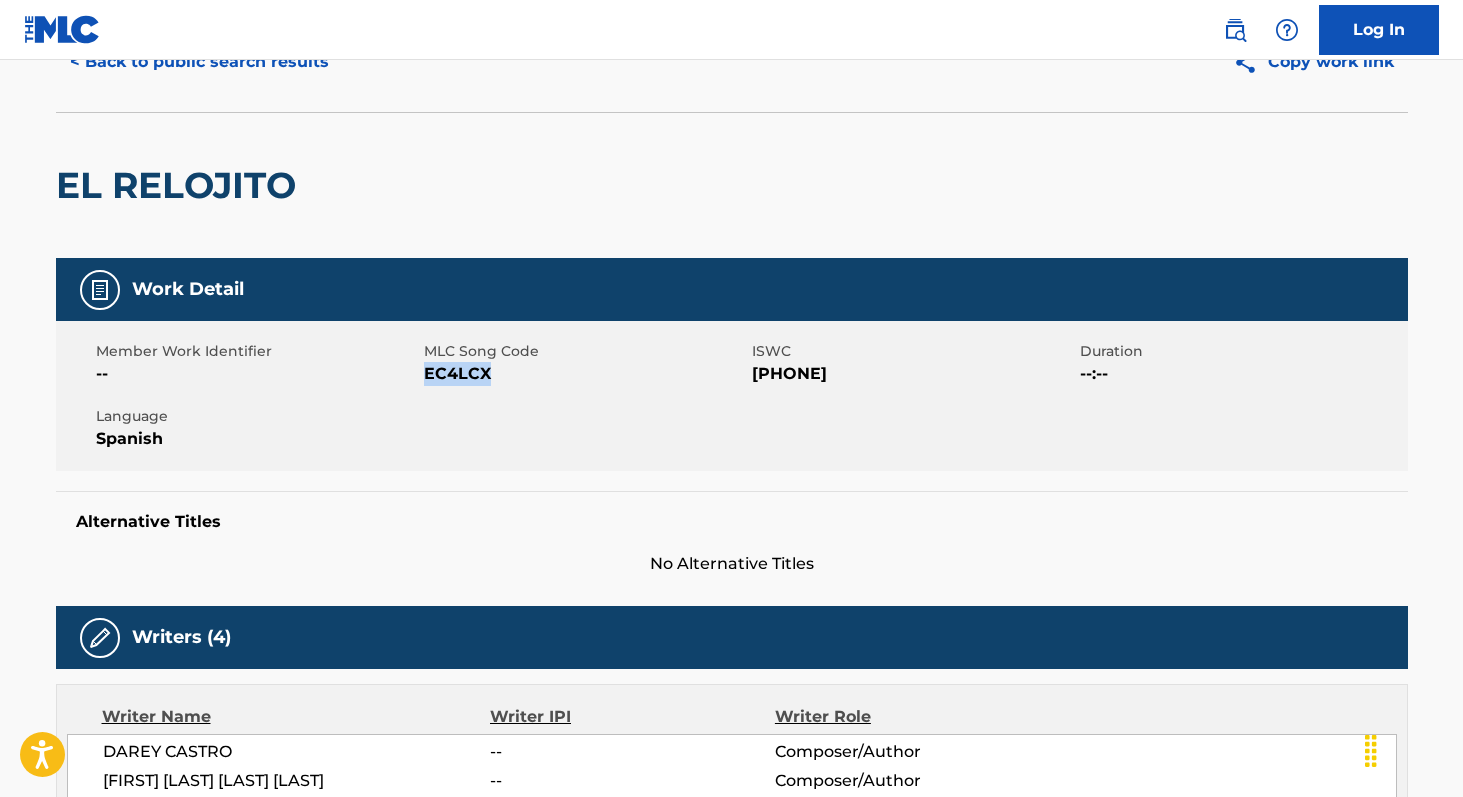 scroll, scrollTop: 0, scrollLeft: 0, axis: both 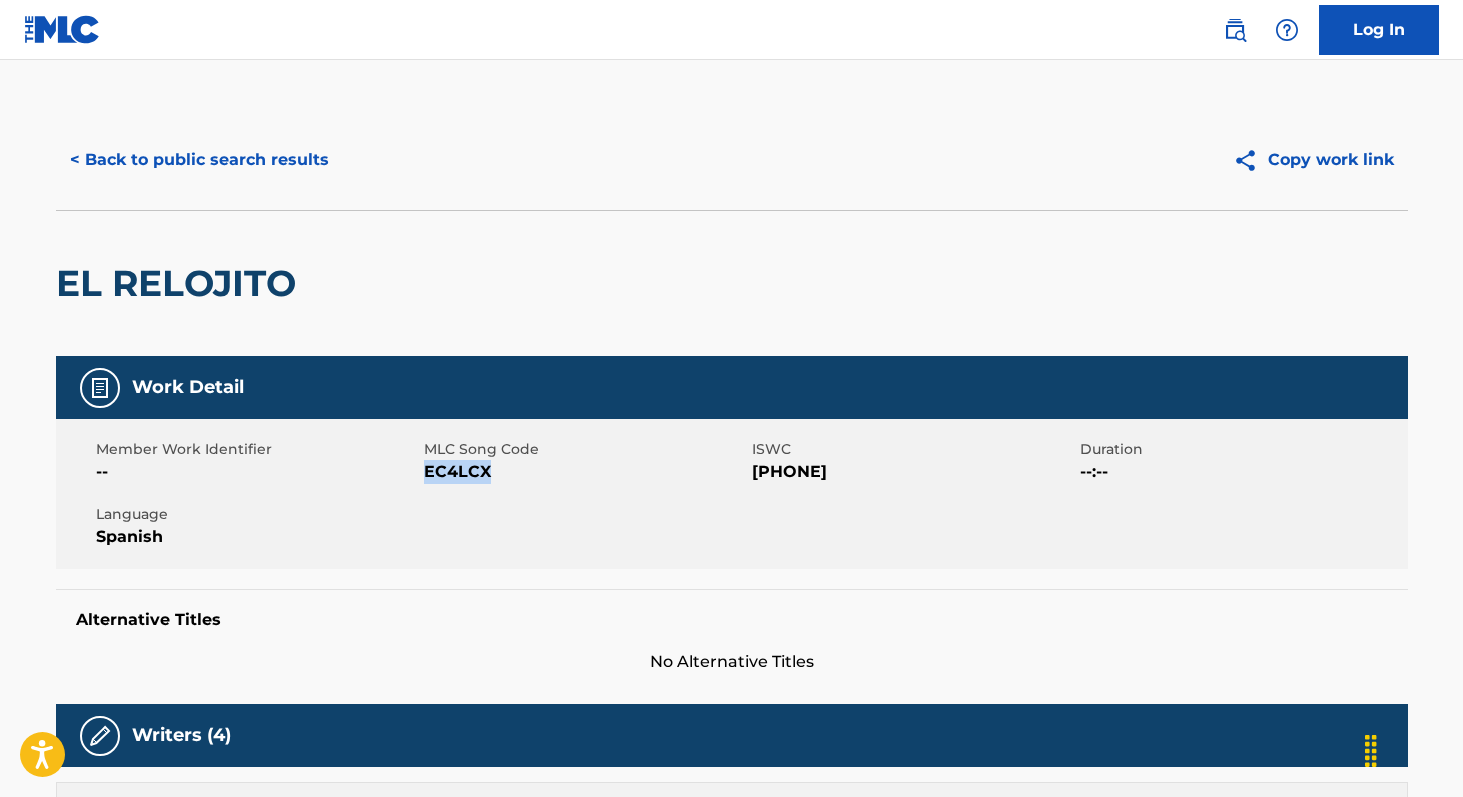 click on "< Back to public search results" at bounding box center (199, 160) 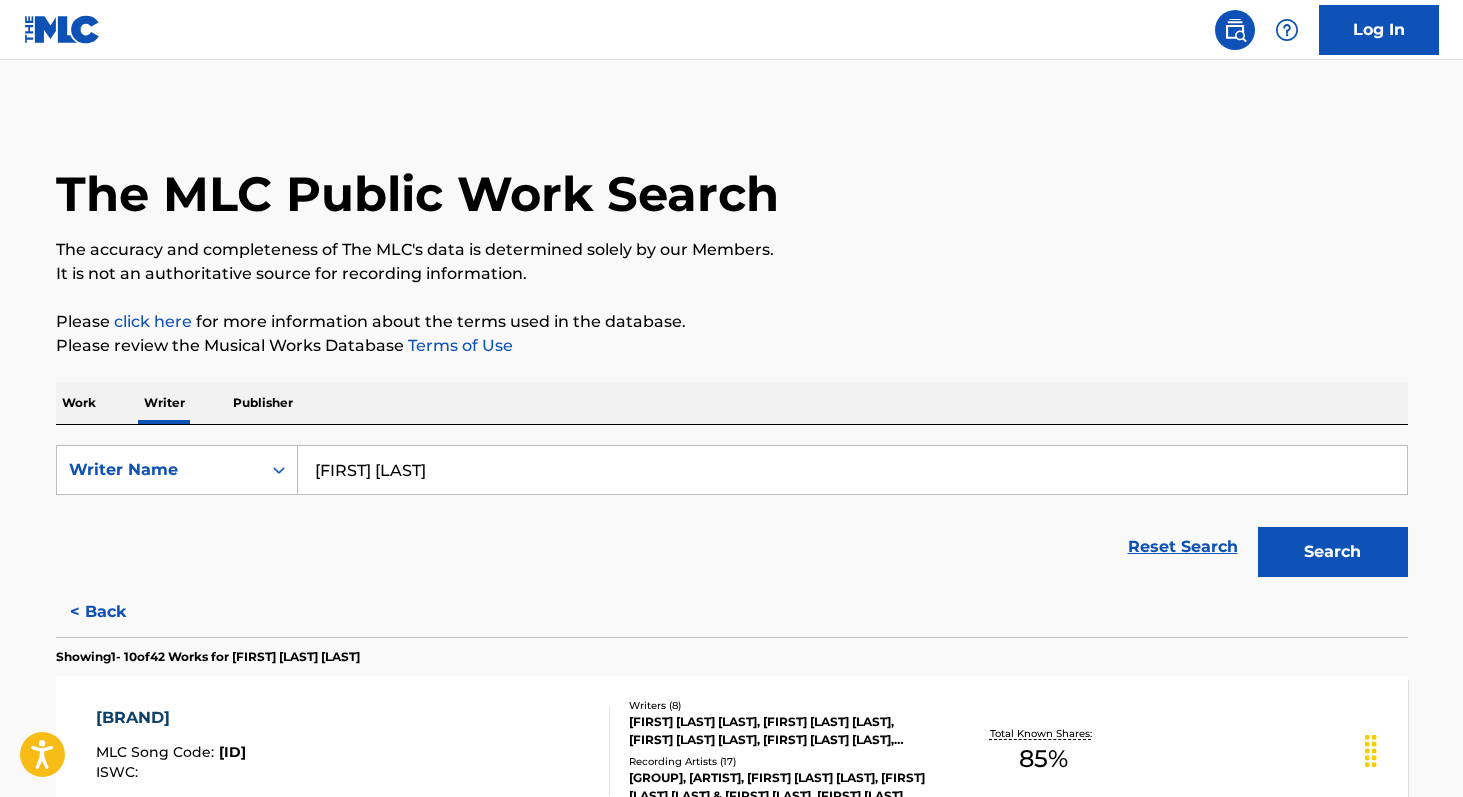 click on "[FIRST] [LAST]" at bounding box center (852, 470) 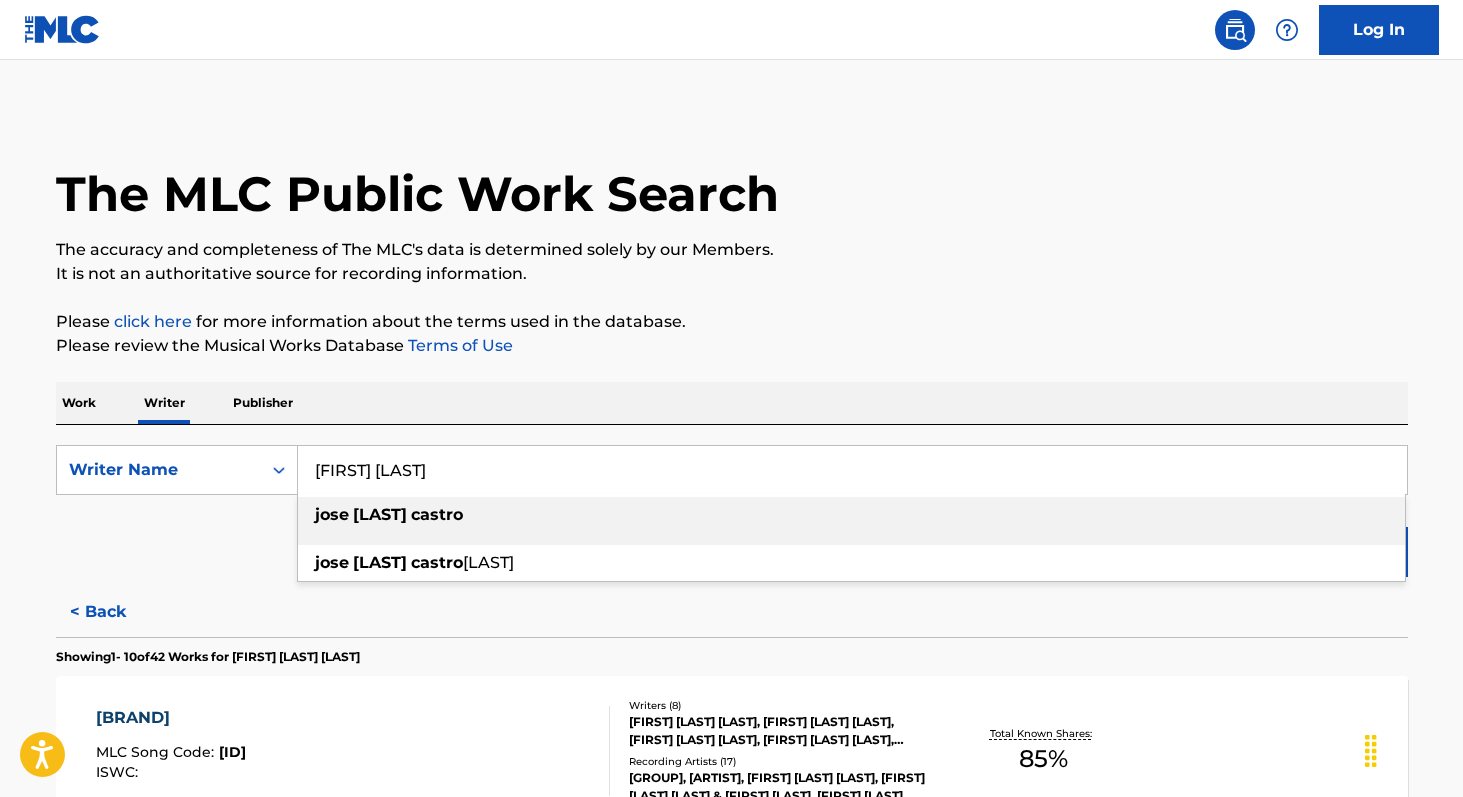 paste on "[FIRST] [LAST] [LAST]" 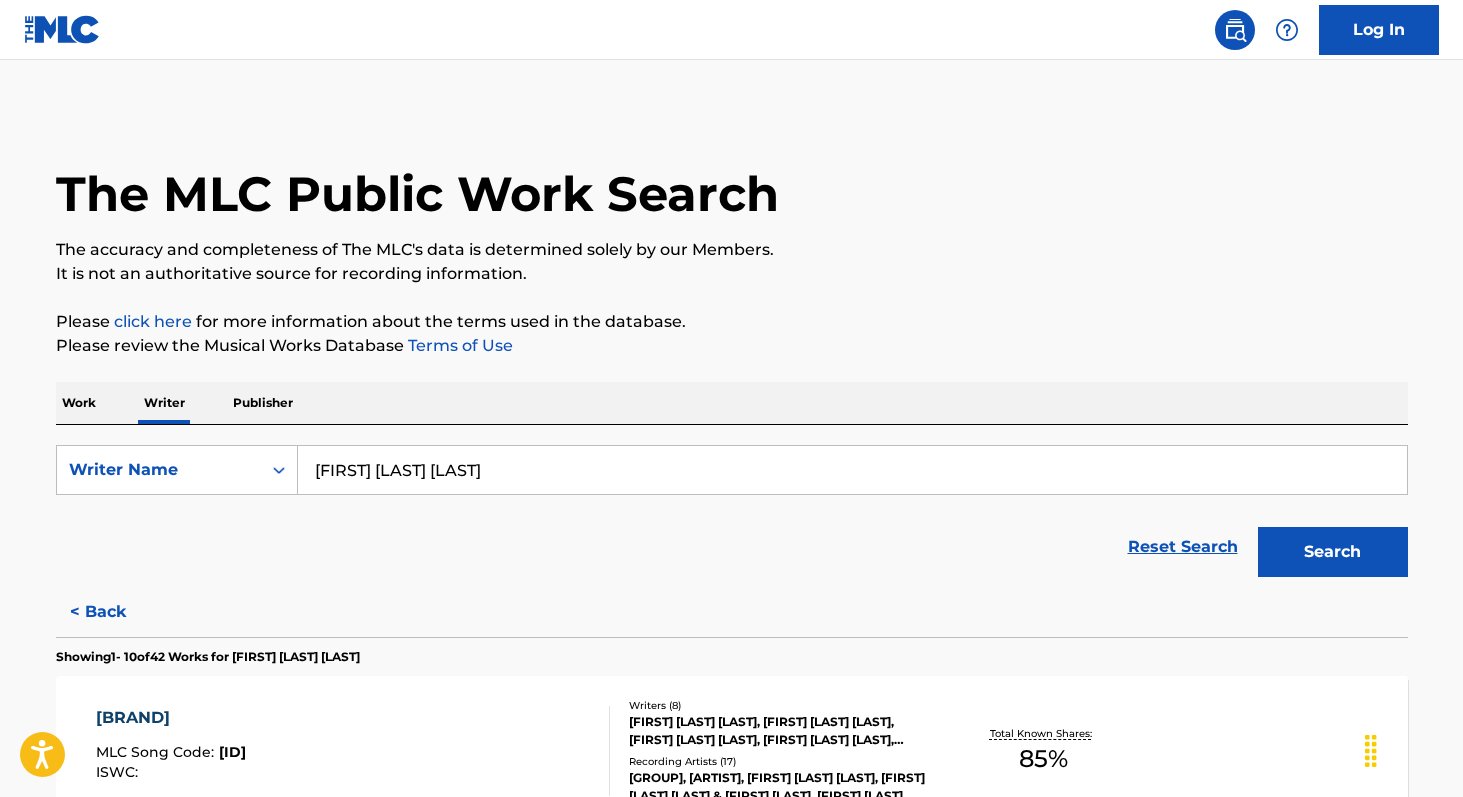 type on "[FIRST] [LAST] [LAST]" 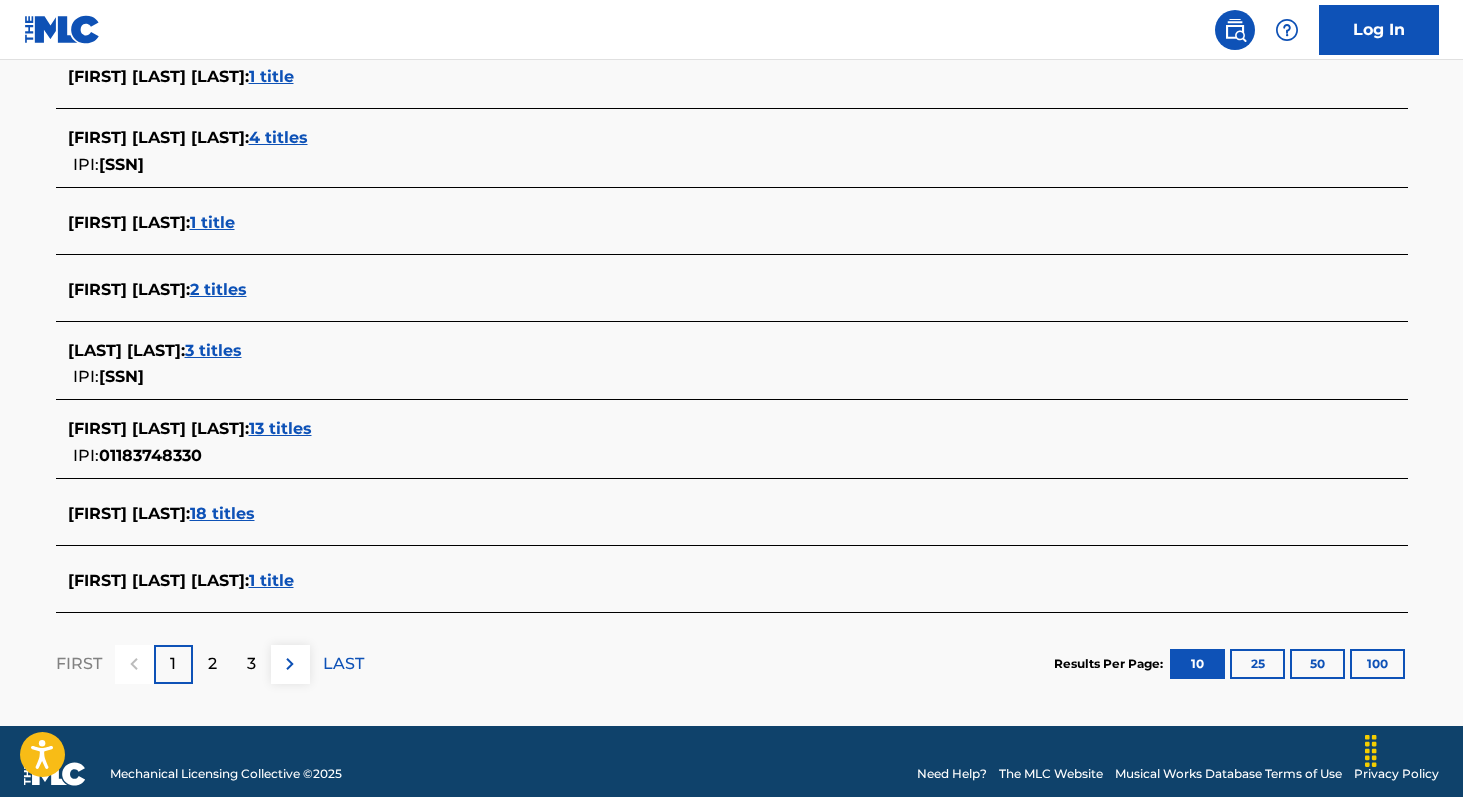 scroll, scrollTop: 721, scrollLeft: 0, axis: vertical 